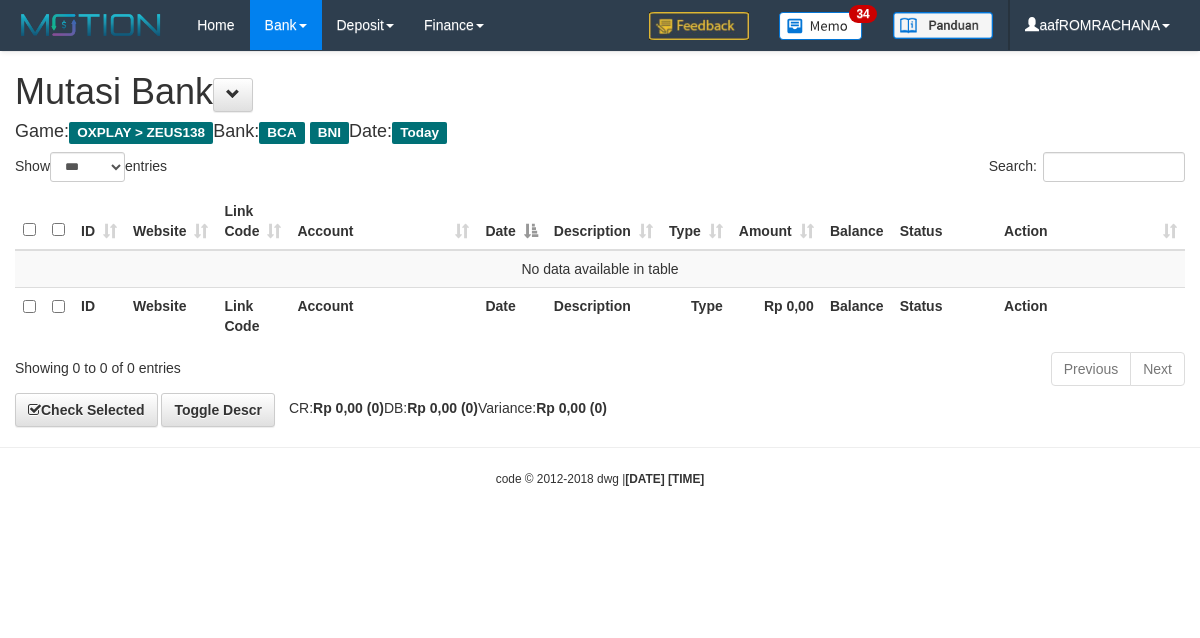 select on "***" 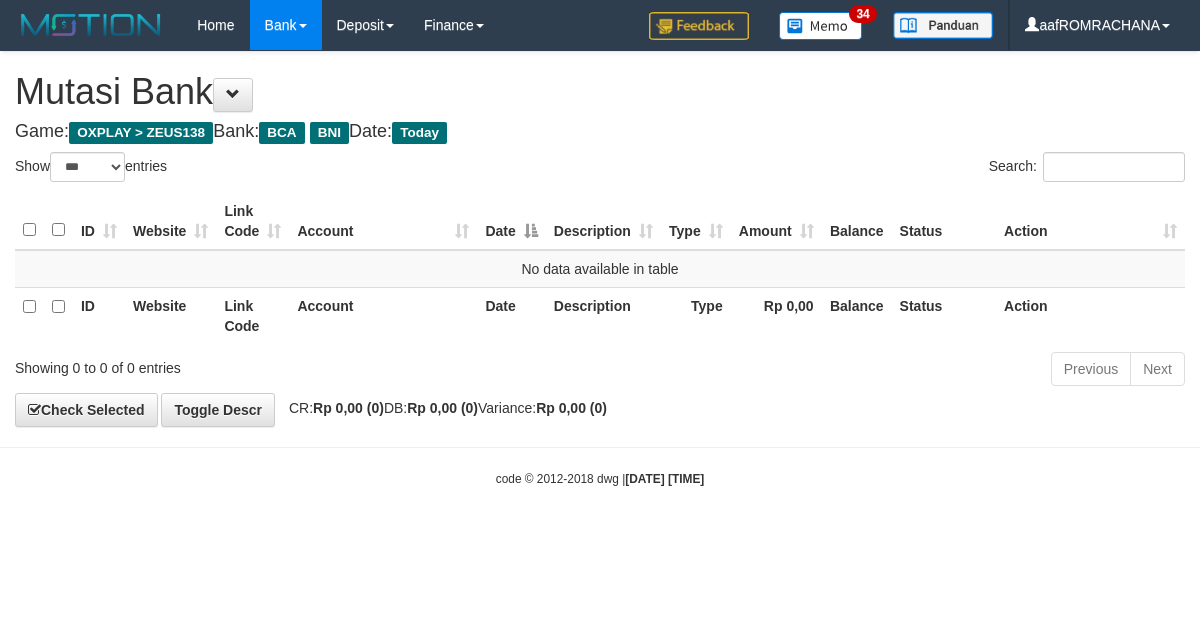 scroll, scrollTop: 0, scrollLeft: 0, axis: both 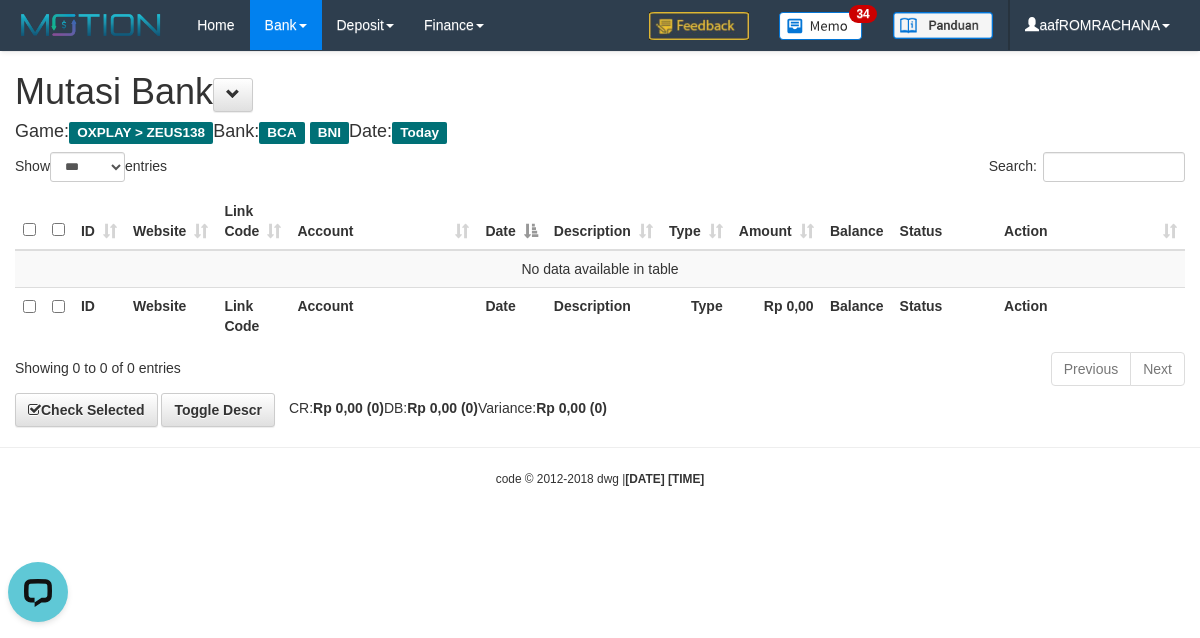 click on "Toggle navigation
Home
Bank
Account List
Load
By Website
Group
[OXPLAY]													ZEUS138
By Load Group (DPS)" at bounding box center (600, 269) 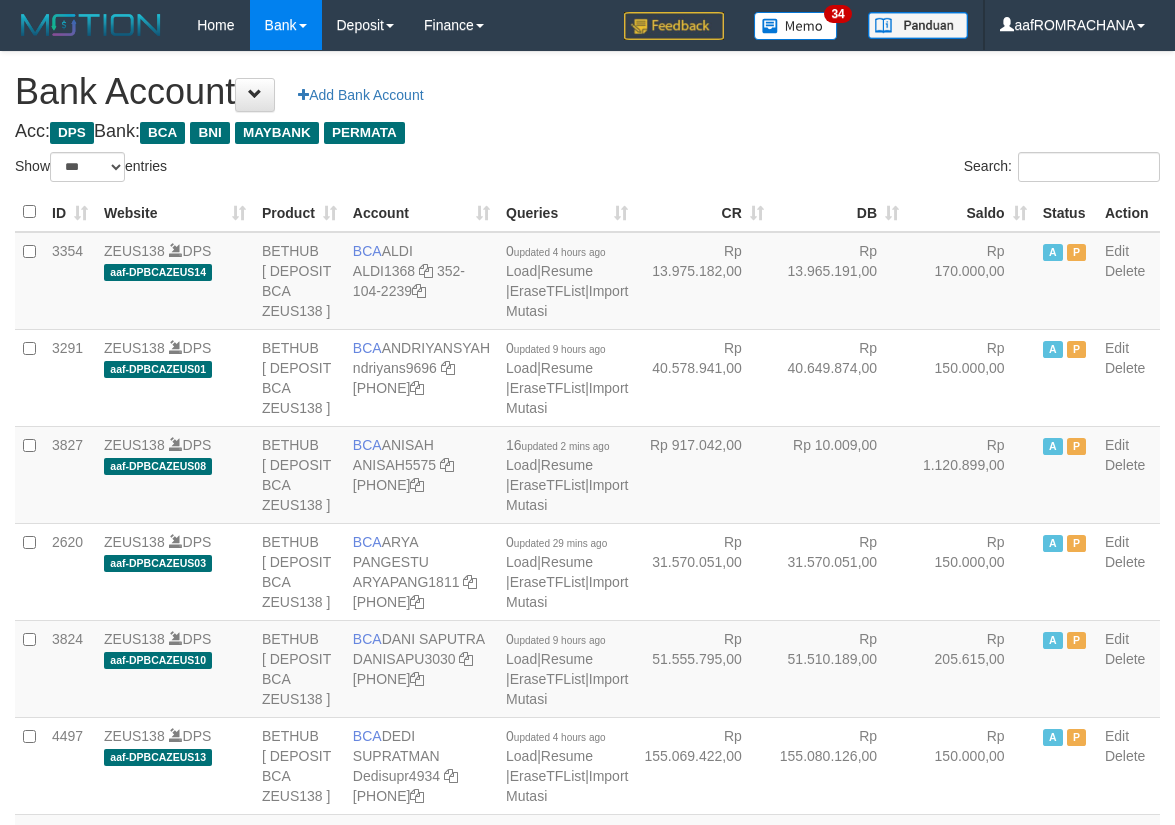 select on "***" 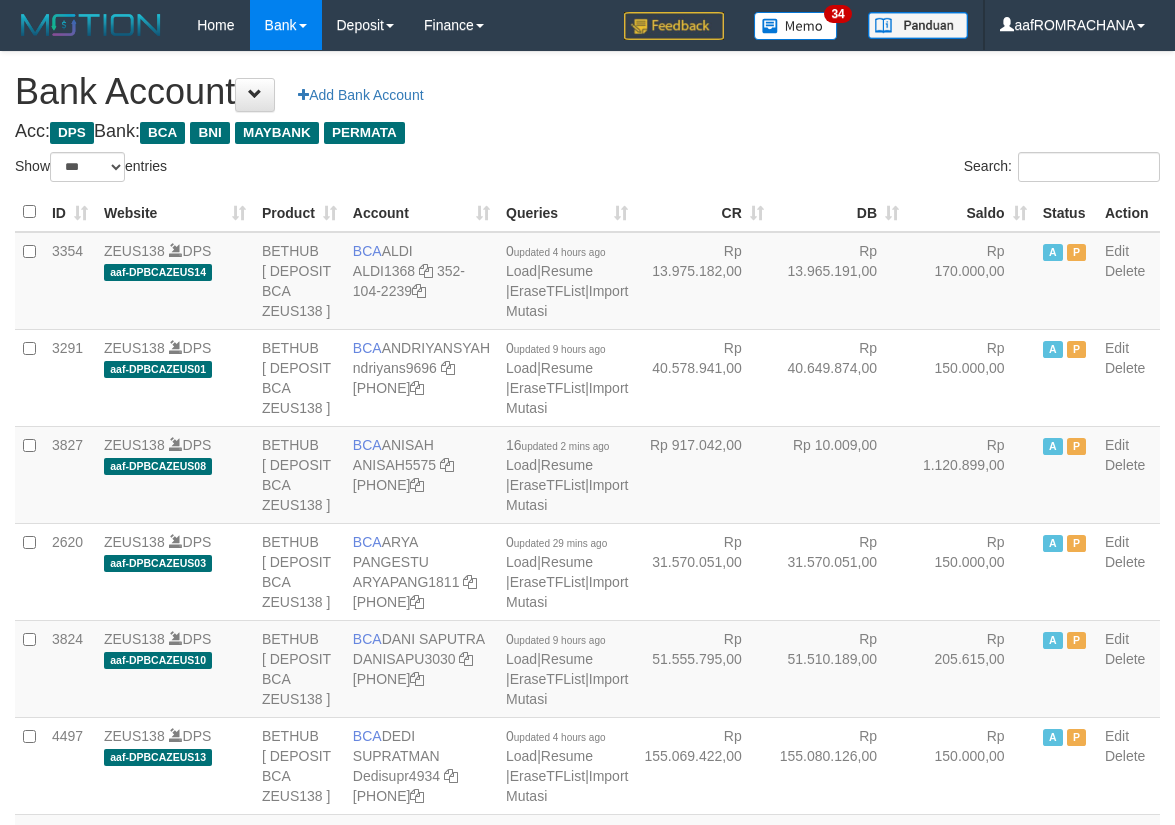 scroll, scrollTop: 0, scrollLeft: 0, axis: both 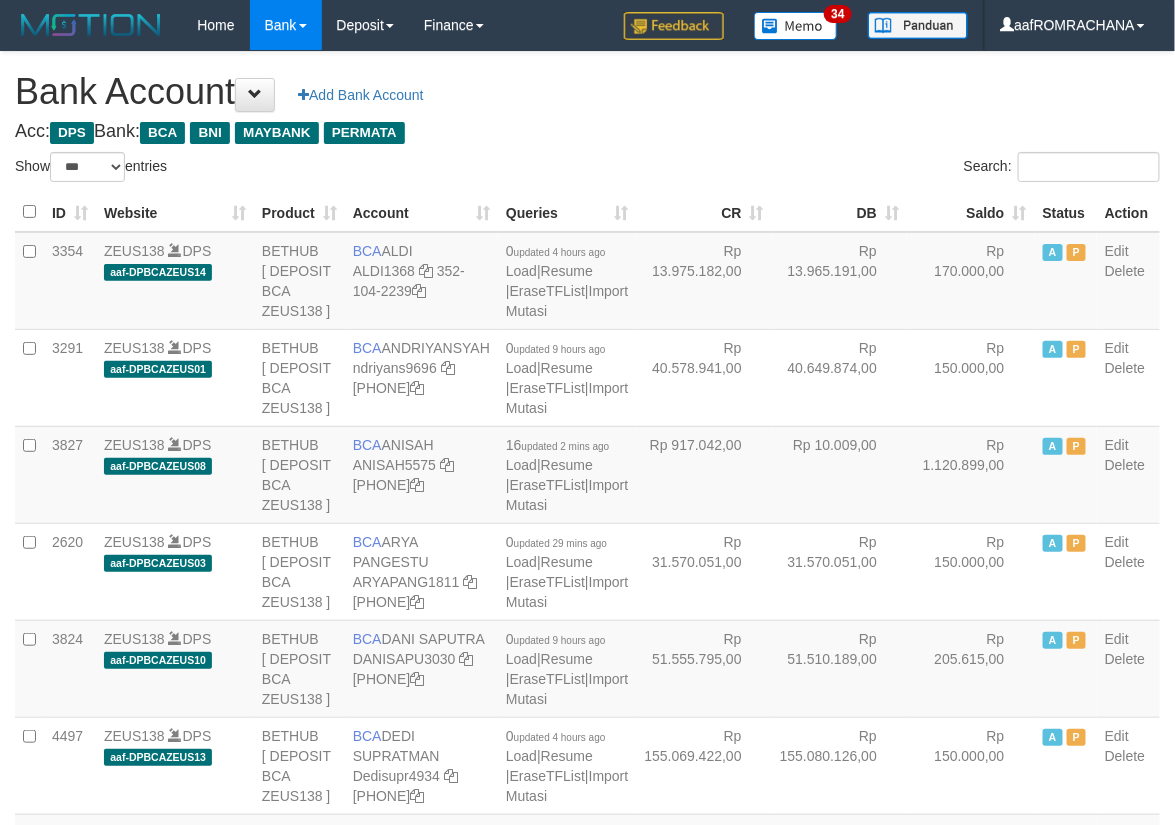 click on "Saldo" at bounding box center [971, 212] 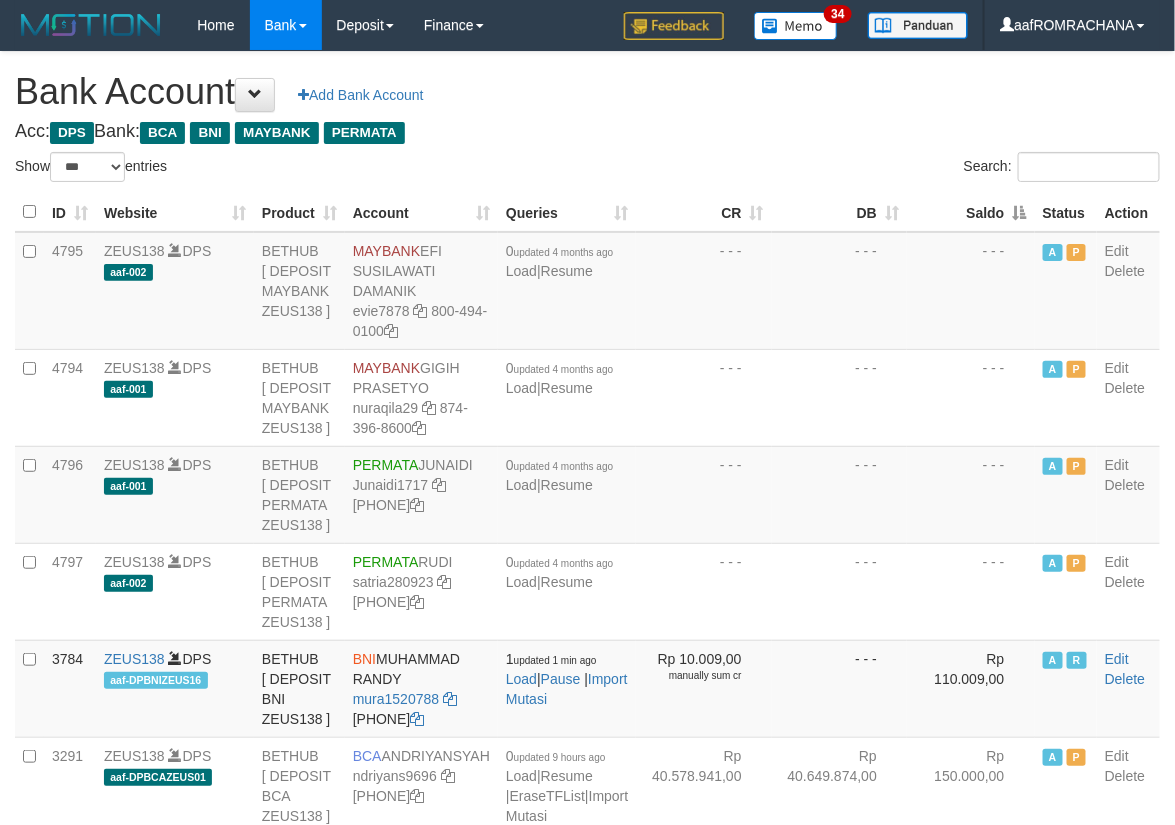 click on "Saldo" at bounding box center [971, 212] 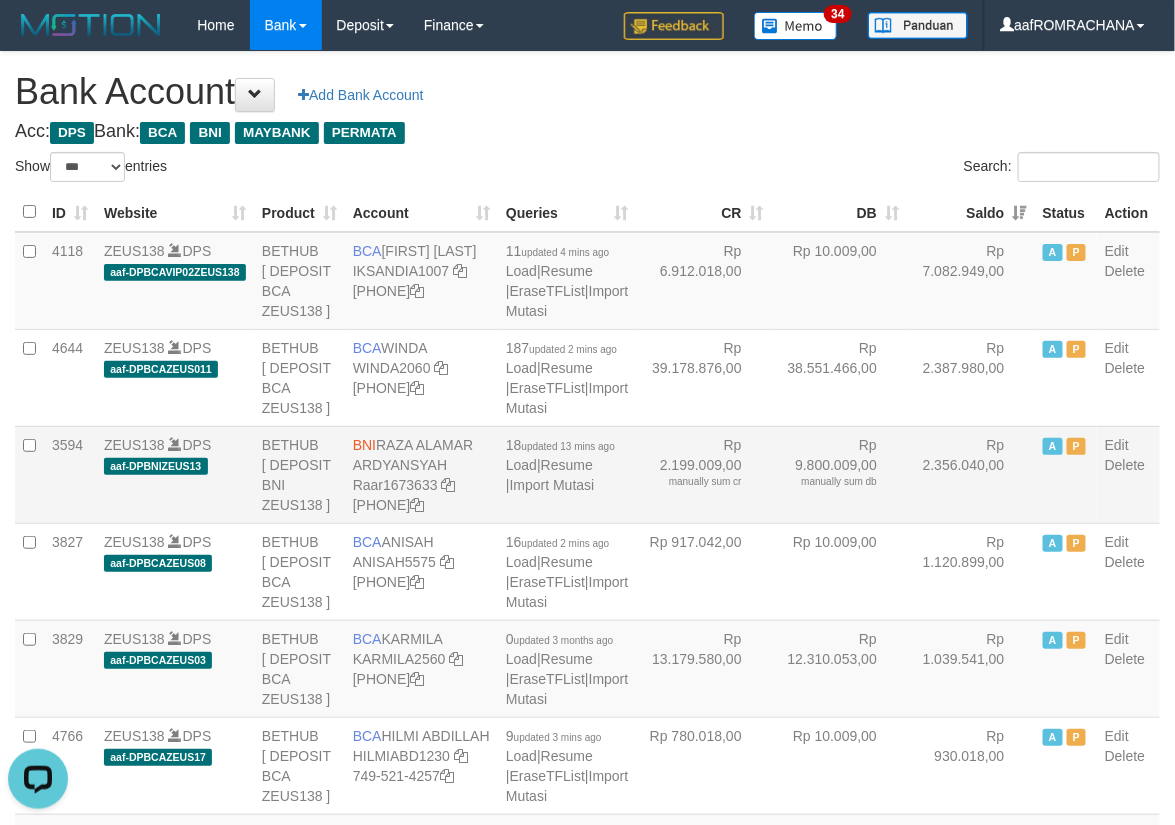 scroll, scrollTop: 0, scrollLeft: 0, axis: both 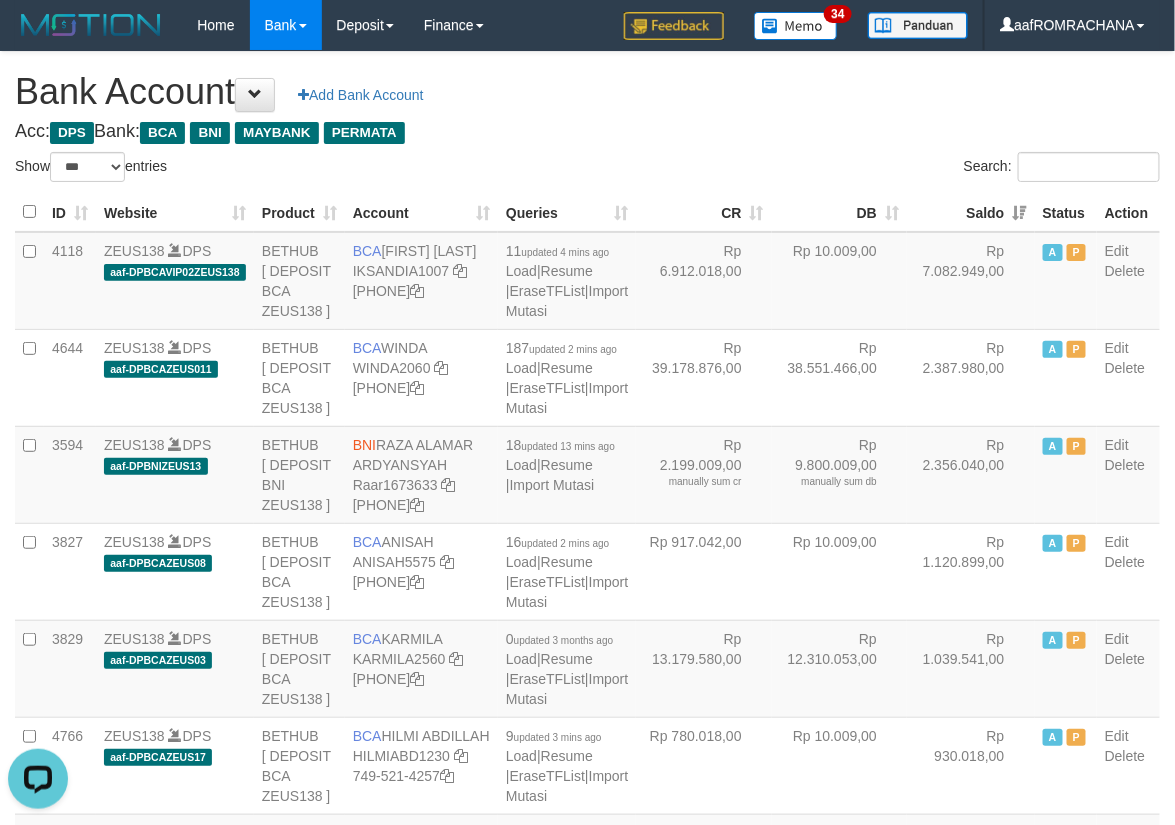 click on "Bank Account
Add Bank Account" at bounding box center [587, 92] 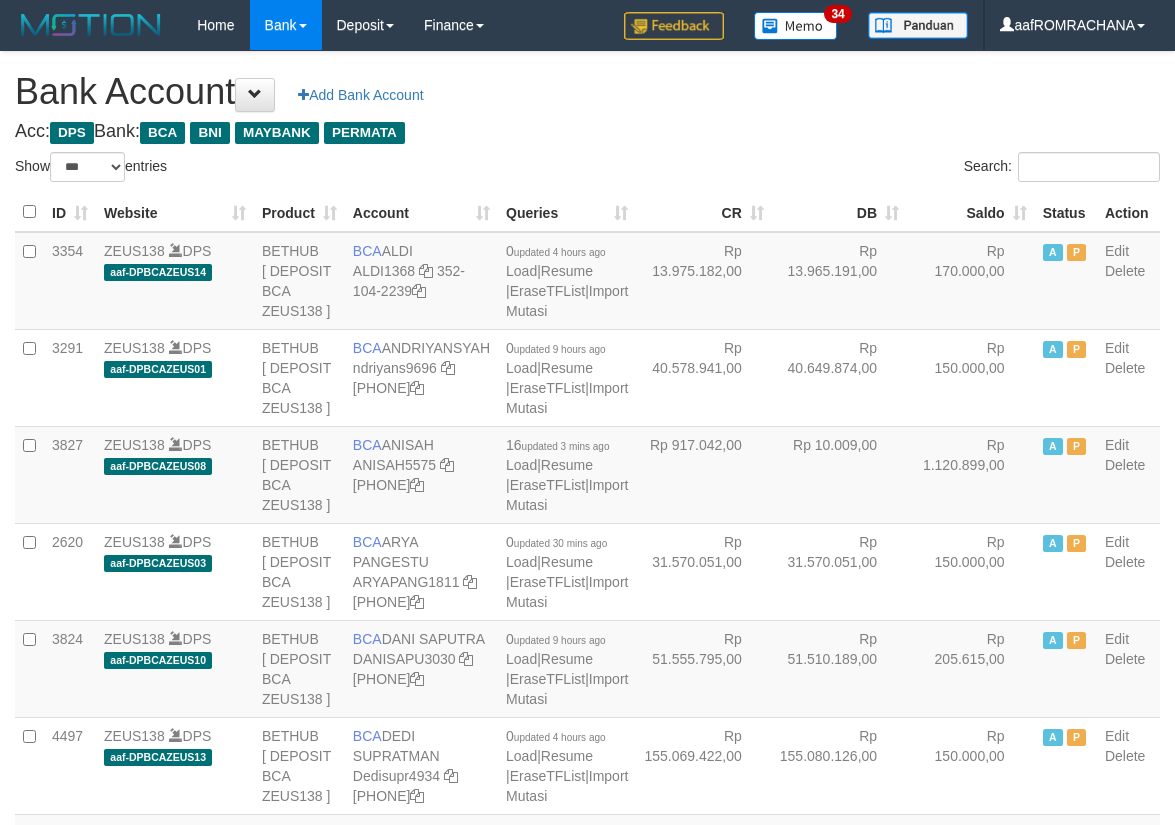 select on "***" 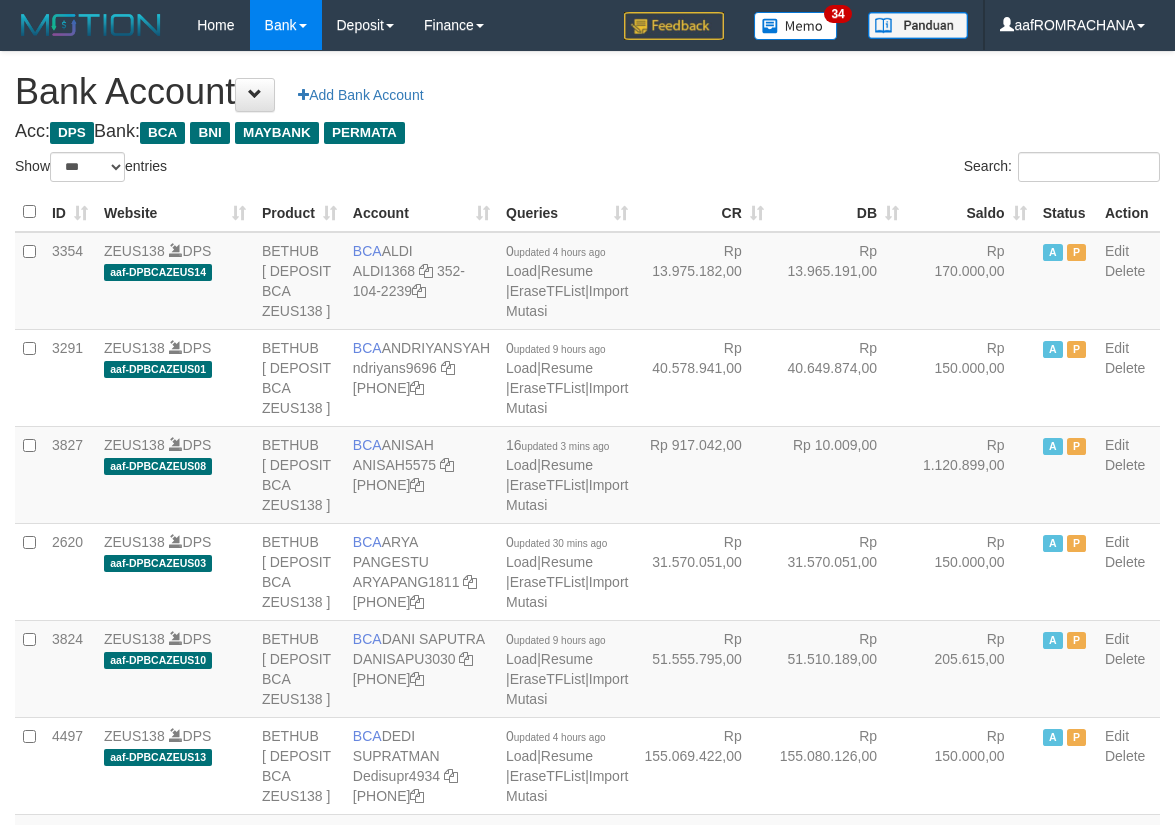 scroll, scrollTop: 0, scrollLeft: 0, axis: both 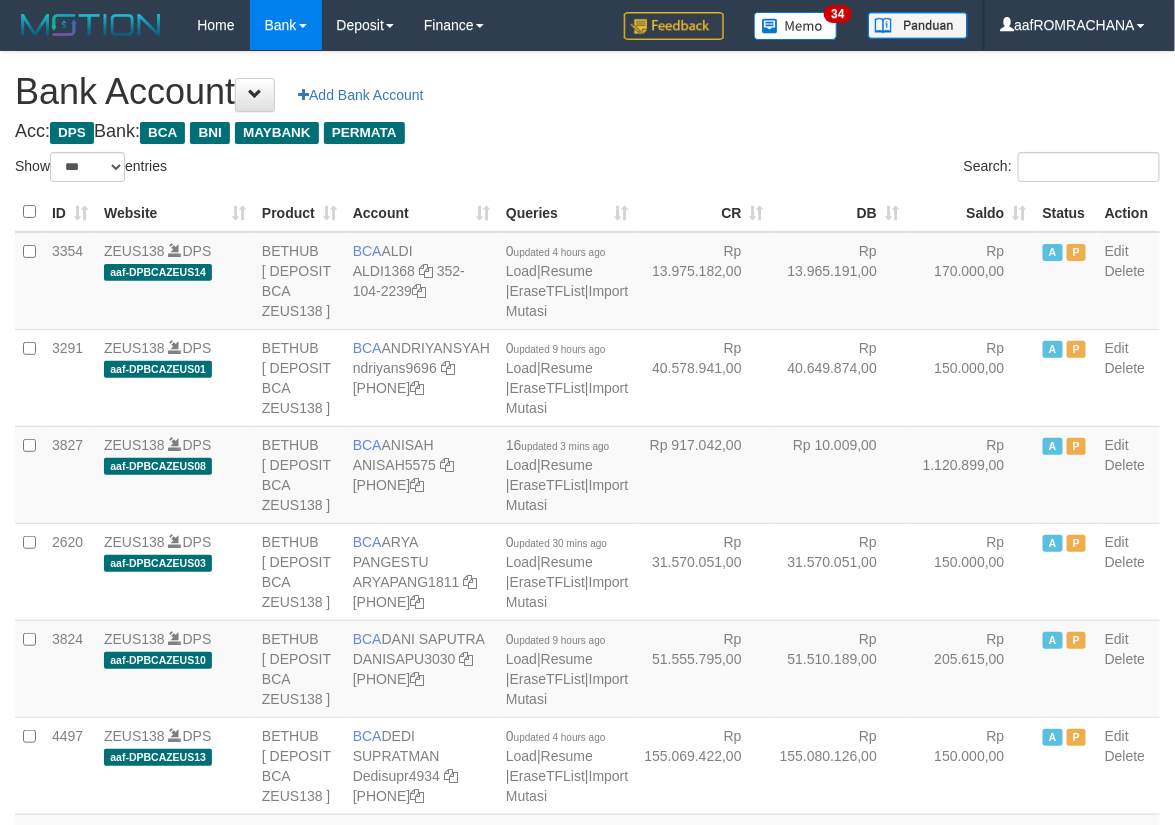 click on "Saldo" at bounding box center (971, 212) 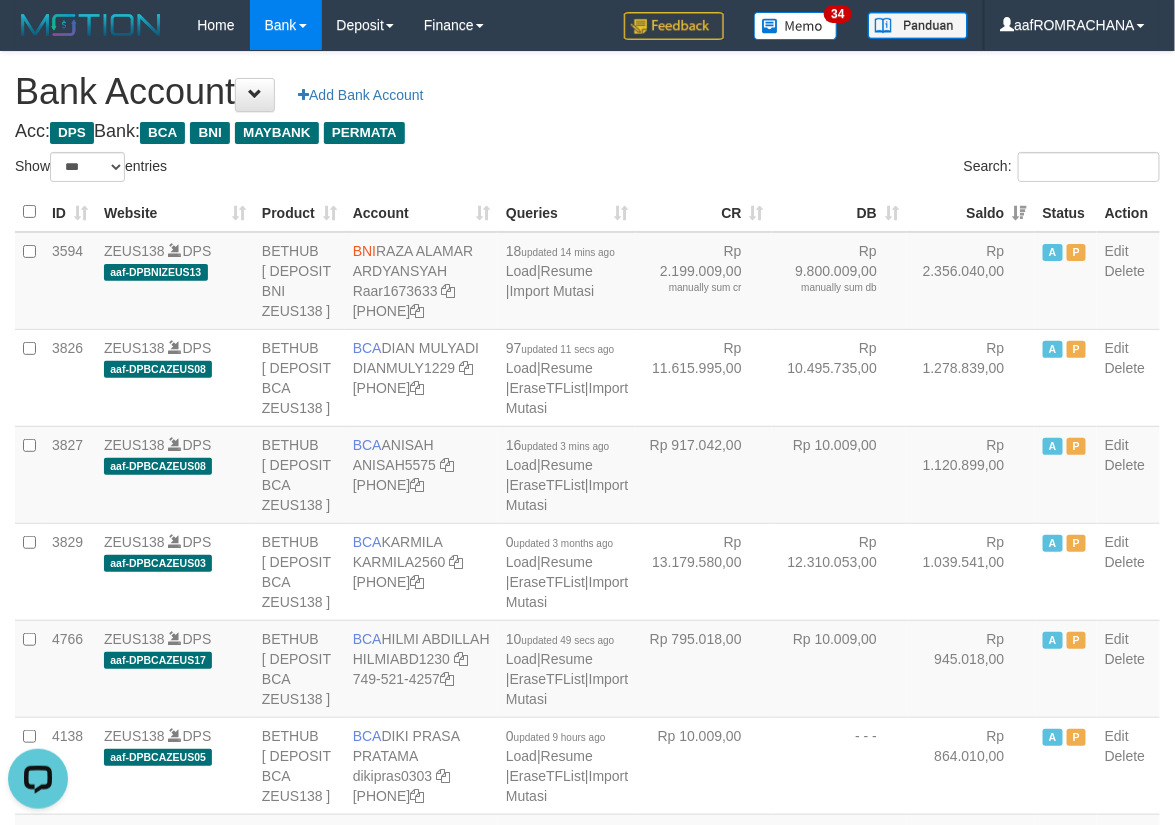 scroll, scrollTop: 0, scrollLeft: 0, axis: both 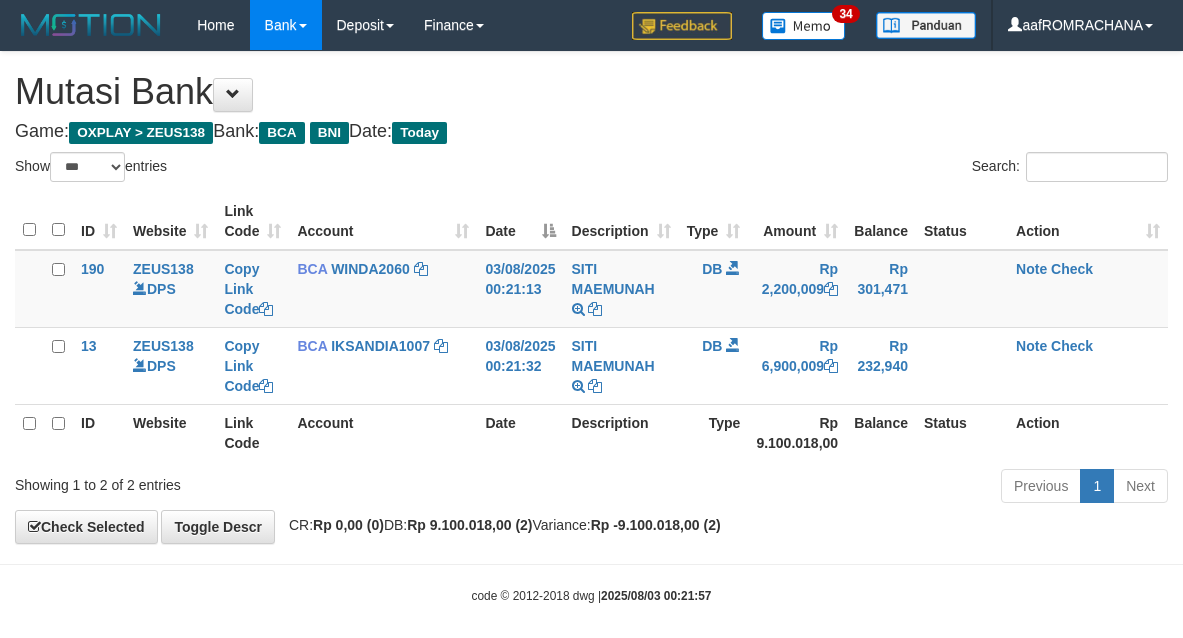 select on "***" 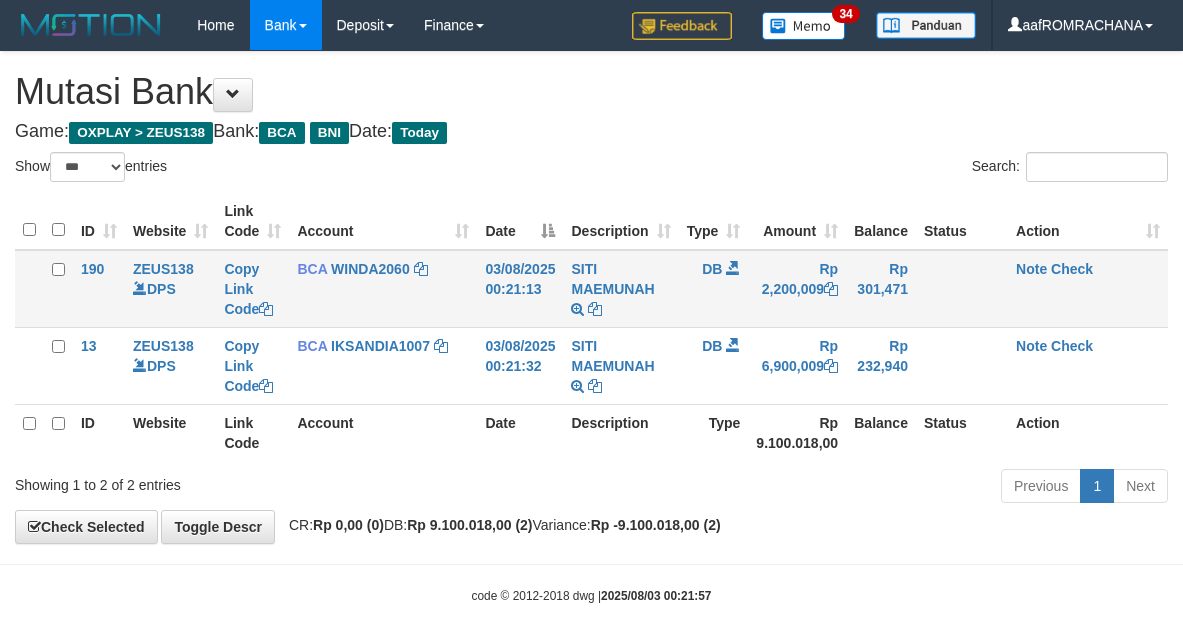 scroll, scrollTop: 0, scrollLeft: 0, axis: both 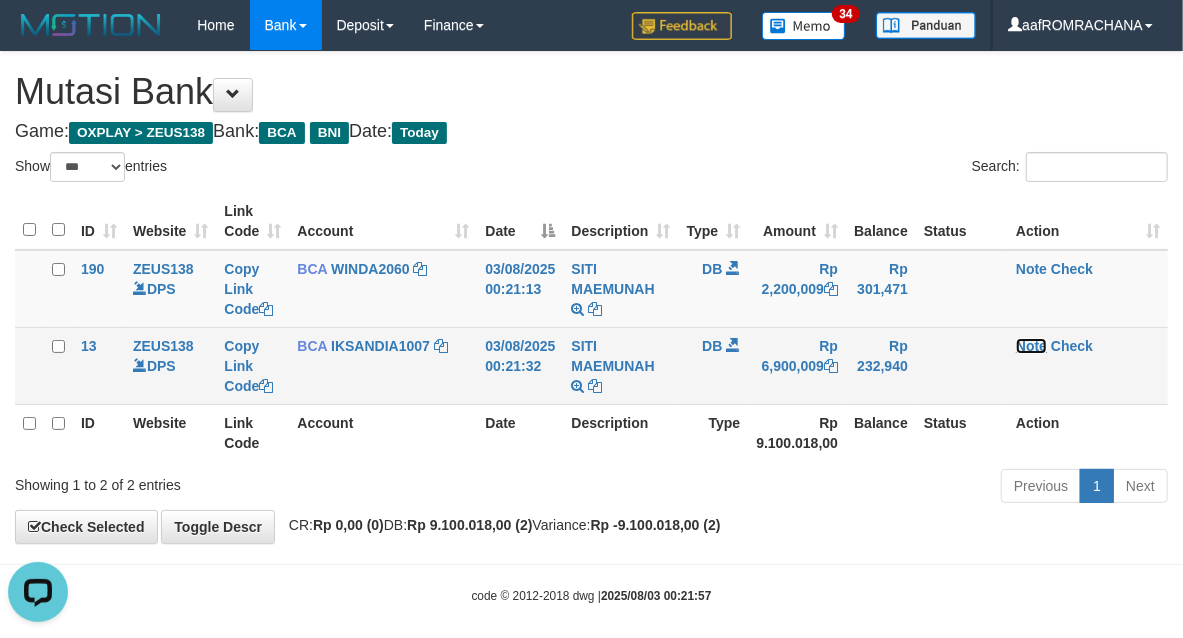 click on "Note" at bounding box center (1031, 346) 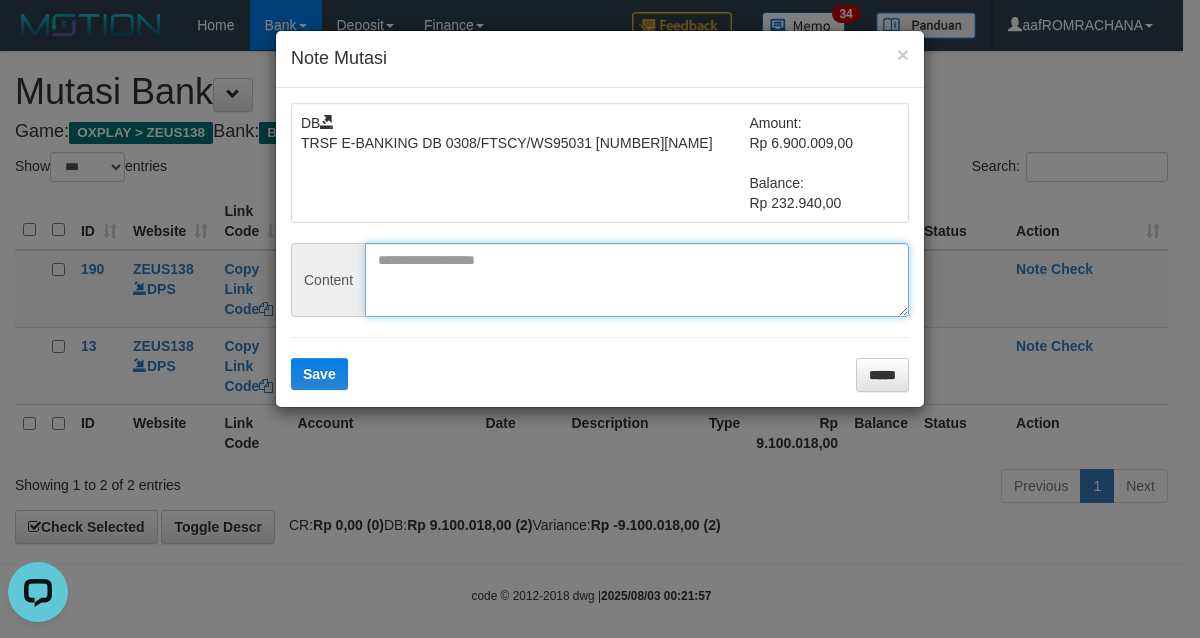 click at bounding box center [637, 280] 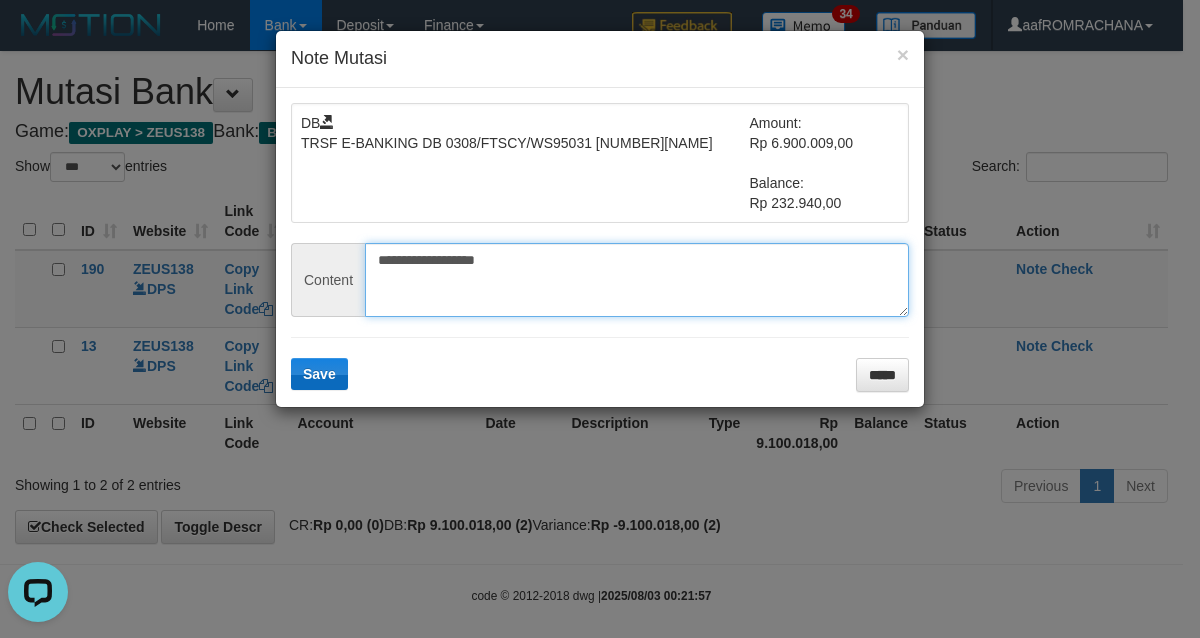 type on "**********" 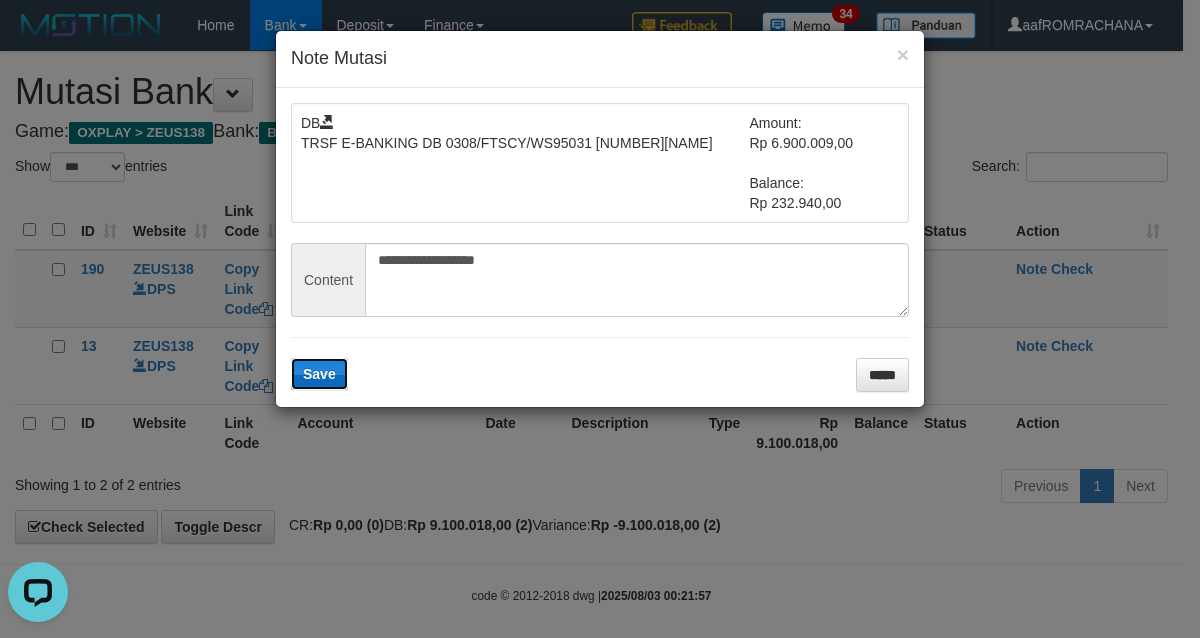 click on "Save" at bounding box center [319, 374] 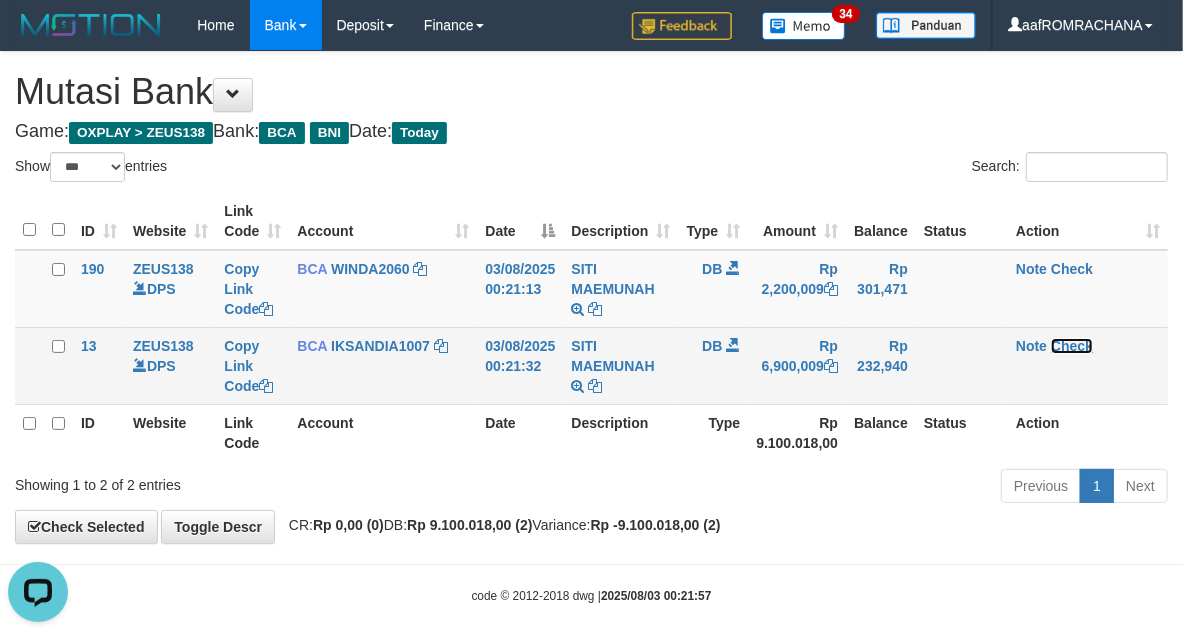 click on "Note
Check" at bounding box center [1088, 365] 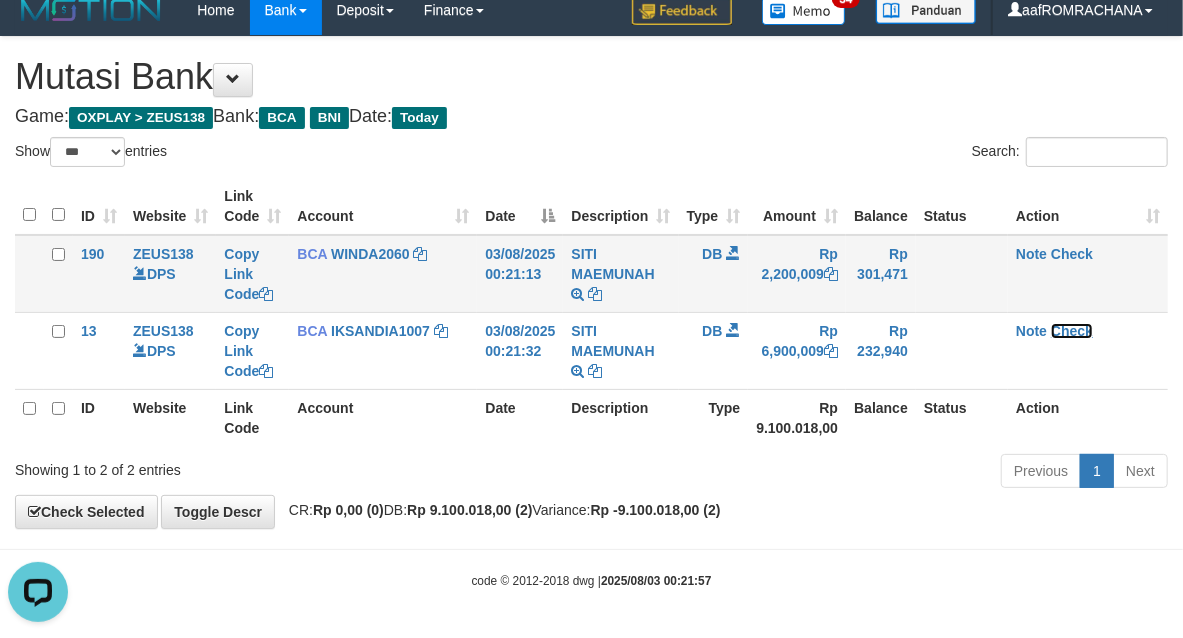 scroll, scrollTop: 16, scrollLeft: 0, axis: vertical 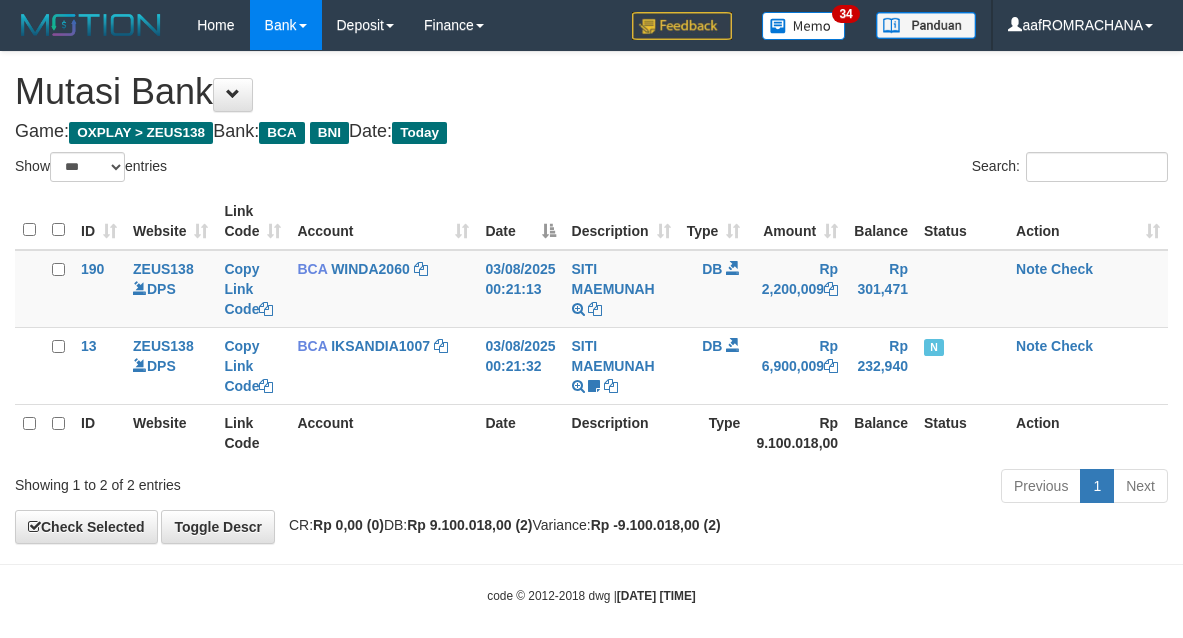 select on "***" 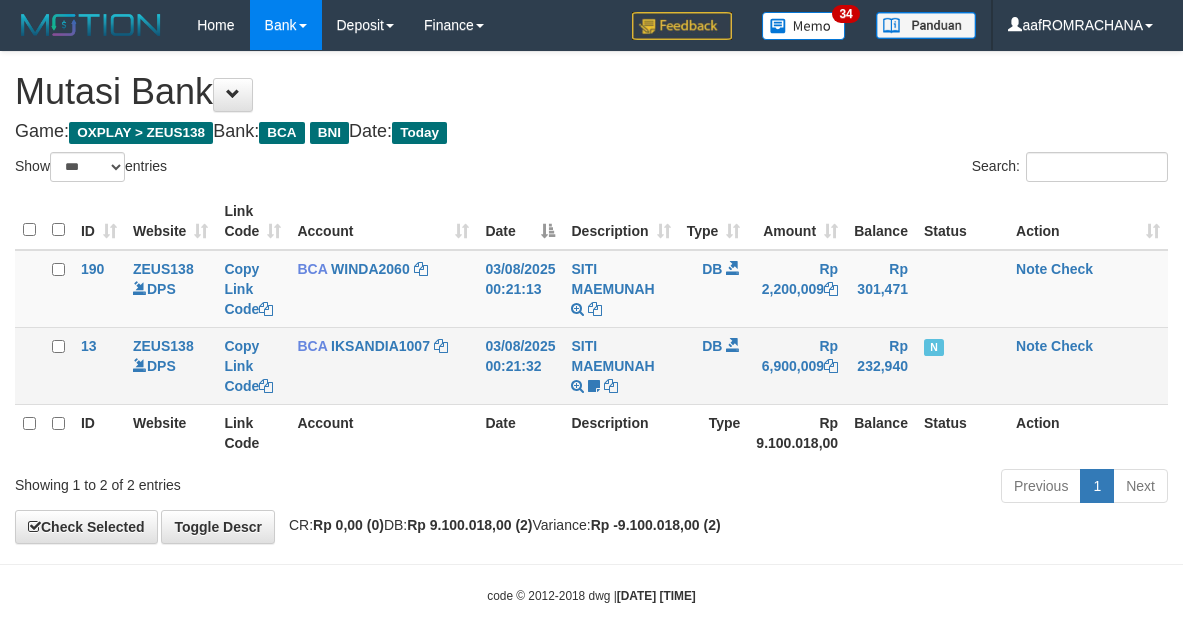scroll, scrollTop: 16, scrollLeft: 0, axis: vertical 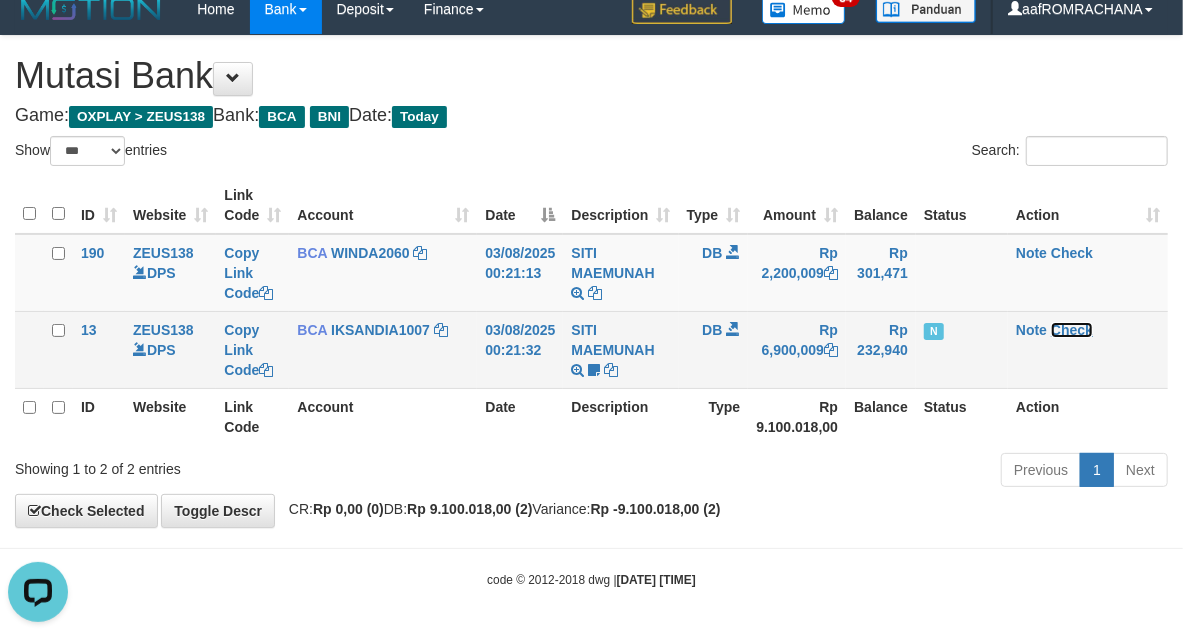 click on "Check" at bounding box center (1072, 330) 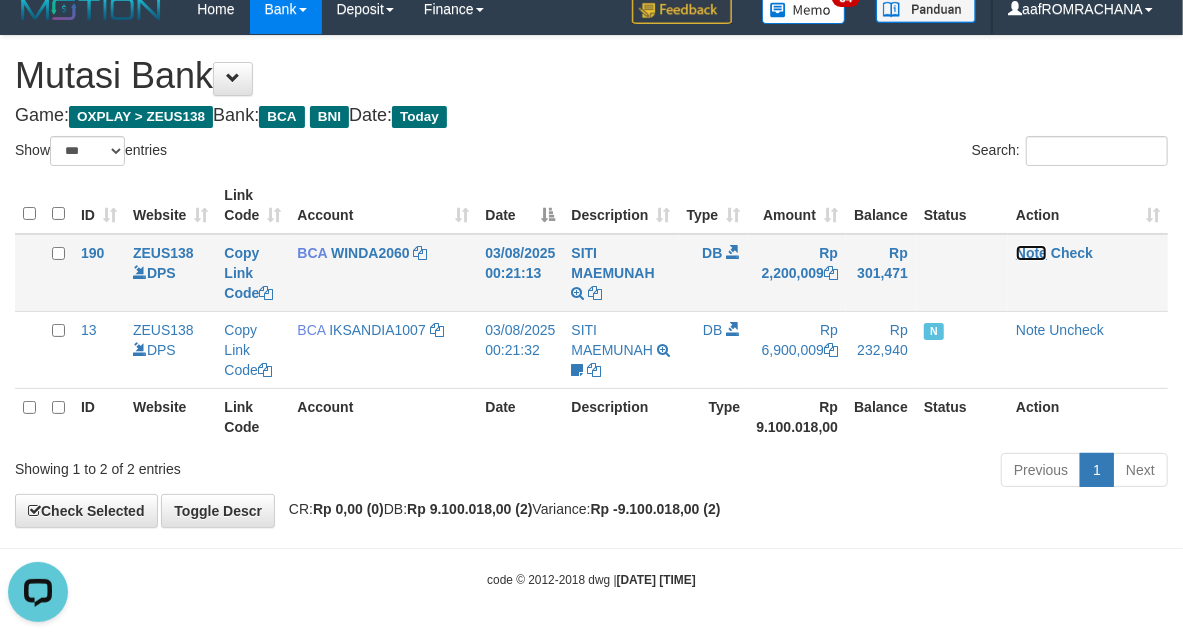 click on "Note" at bounding box center (1031, 253) 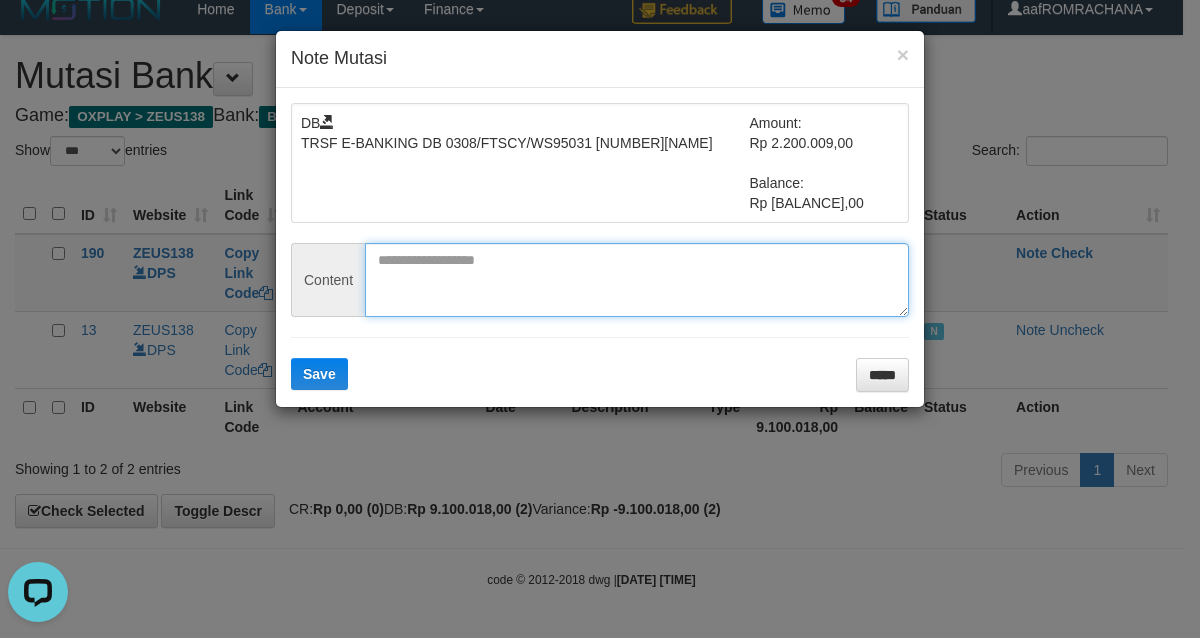 click at bounding box center [637, 280] 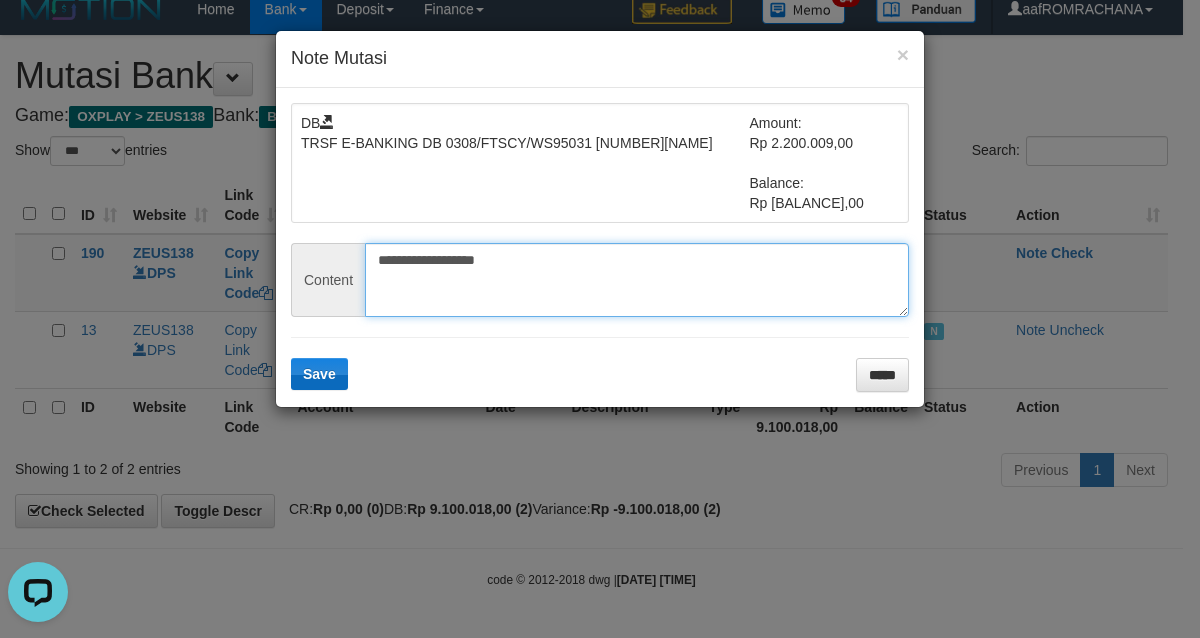 type on "**********" 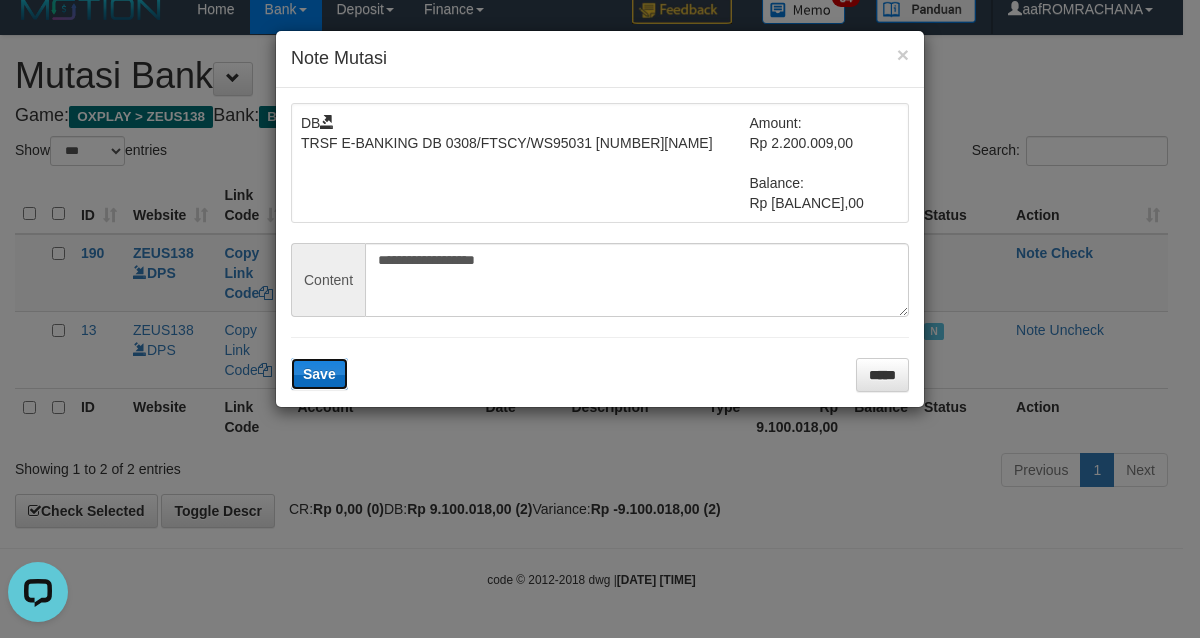click on "Save" at bounding box center (319, 374) 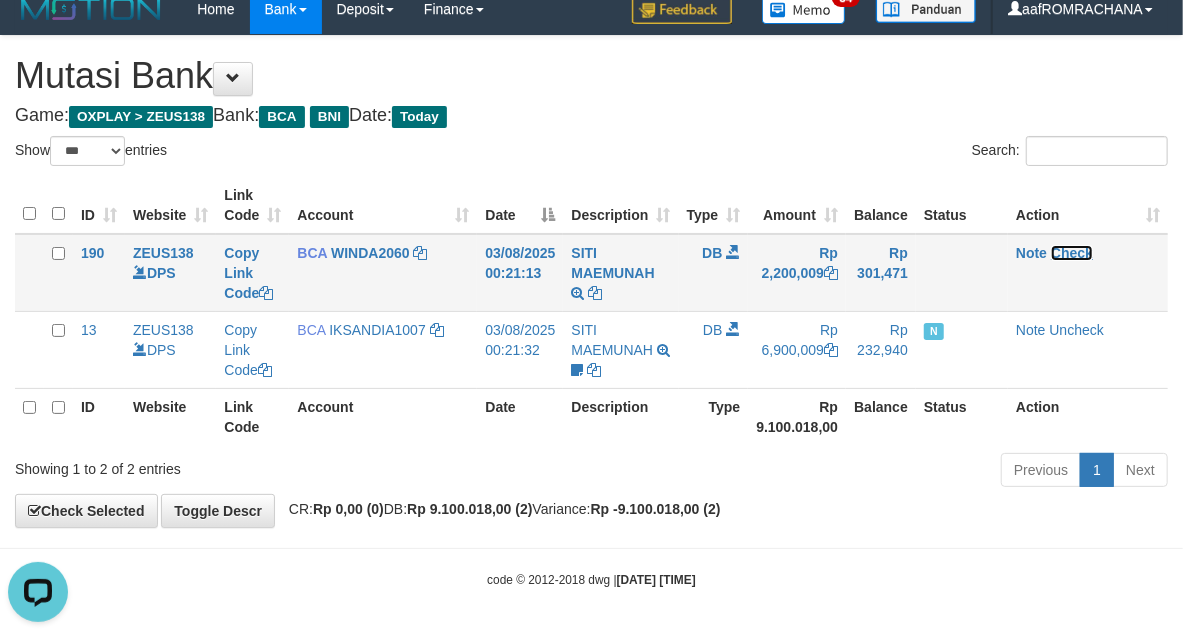 click on "Check" at bounding box center (1072, 253) 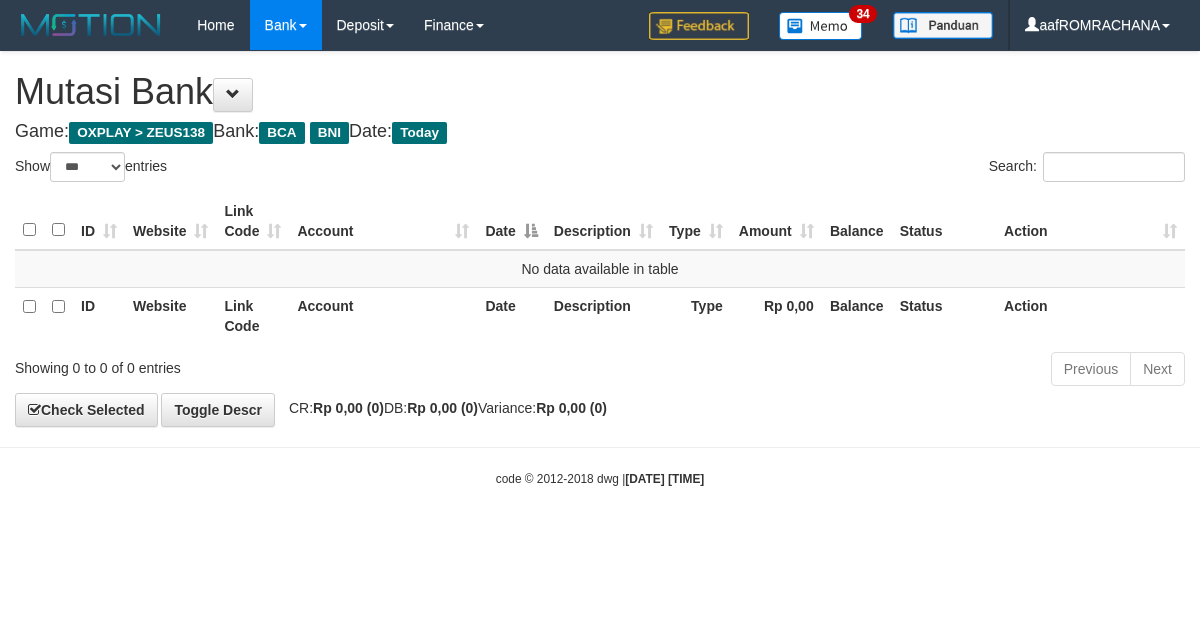select on "***" 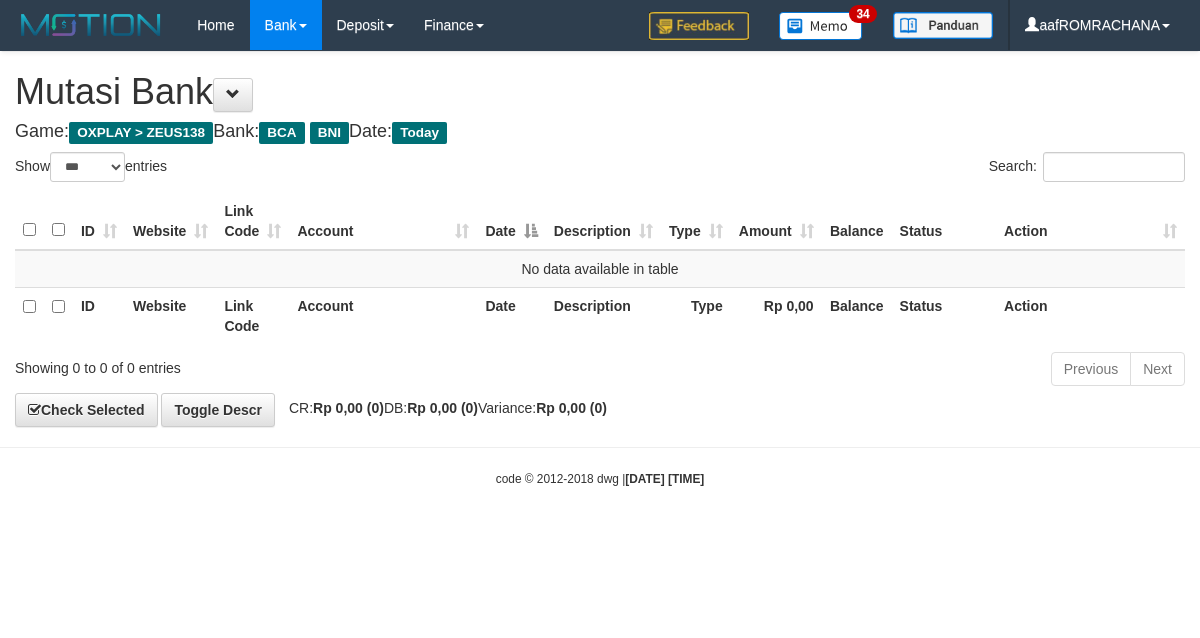 scroll, scrollTop: 0, scrollLeft: 0, axis: both 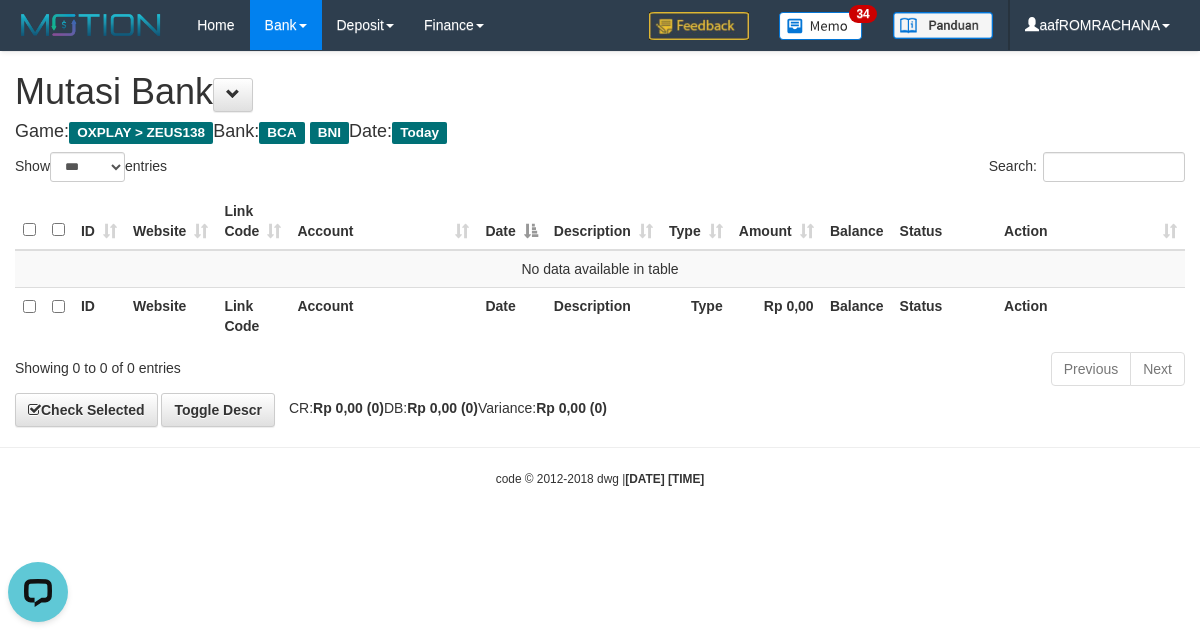 click on "Toggle navigation
Home
Bank
Account List
Load
By Website
Group
[OXPLAY]													ZEUS138
By Load Group (DPS)" at bounding box center [600, 269] 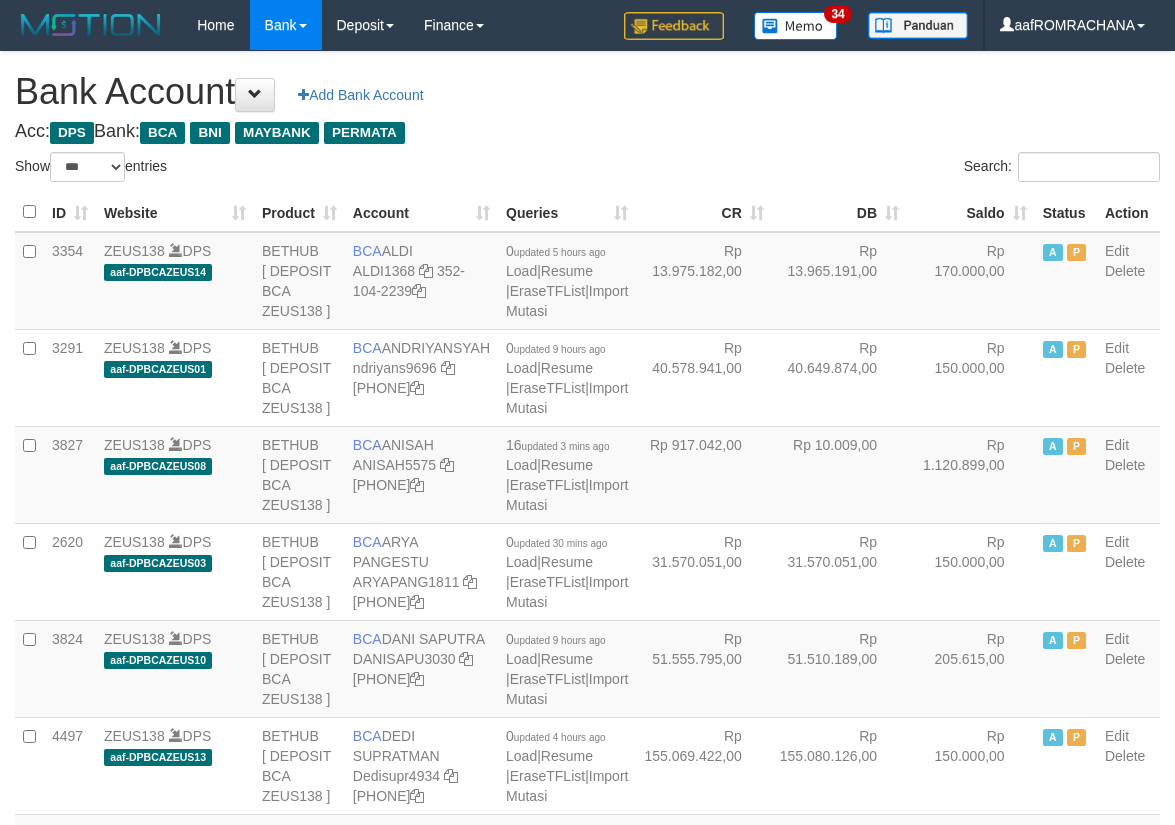 select on "***" 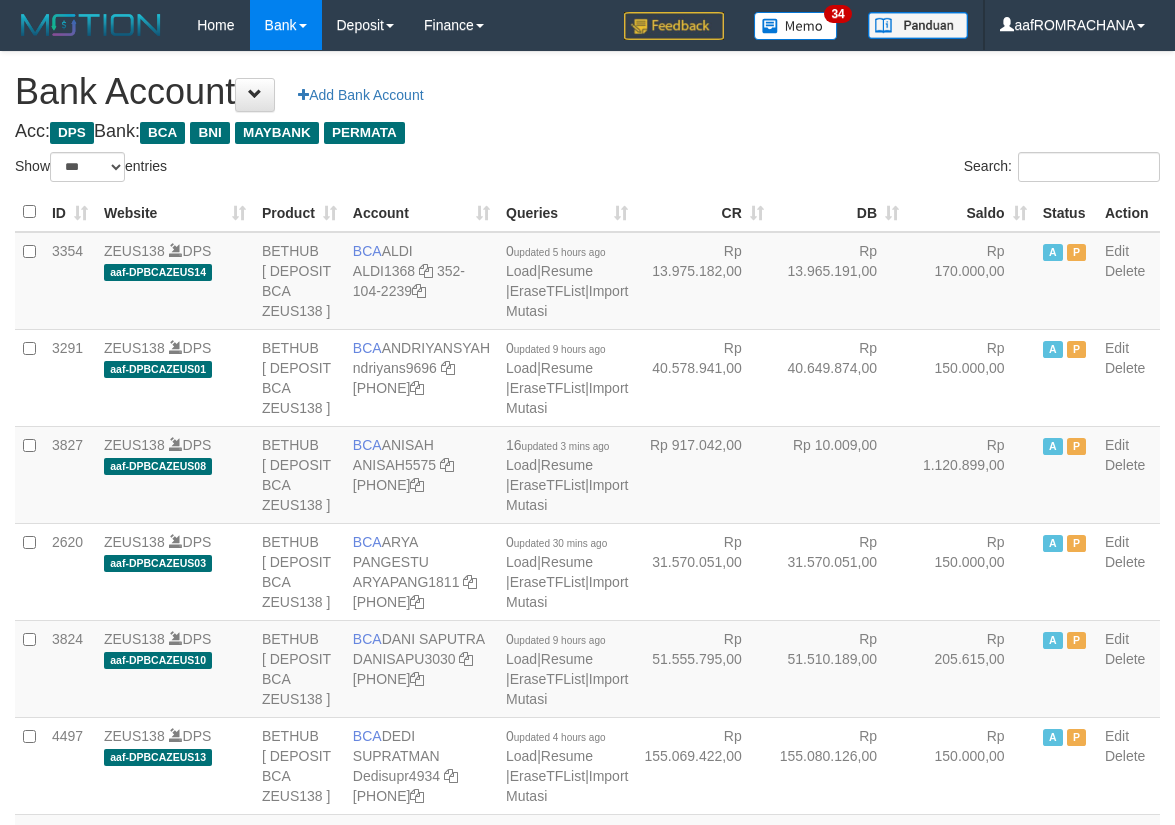 scroll, scrollTop: 0, scrollLeft: 0, axis: both 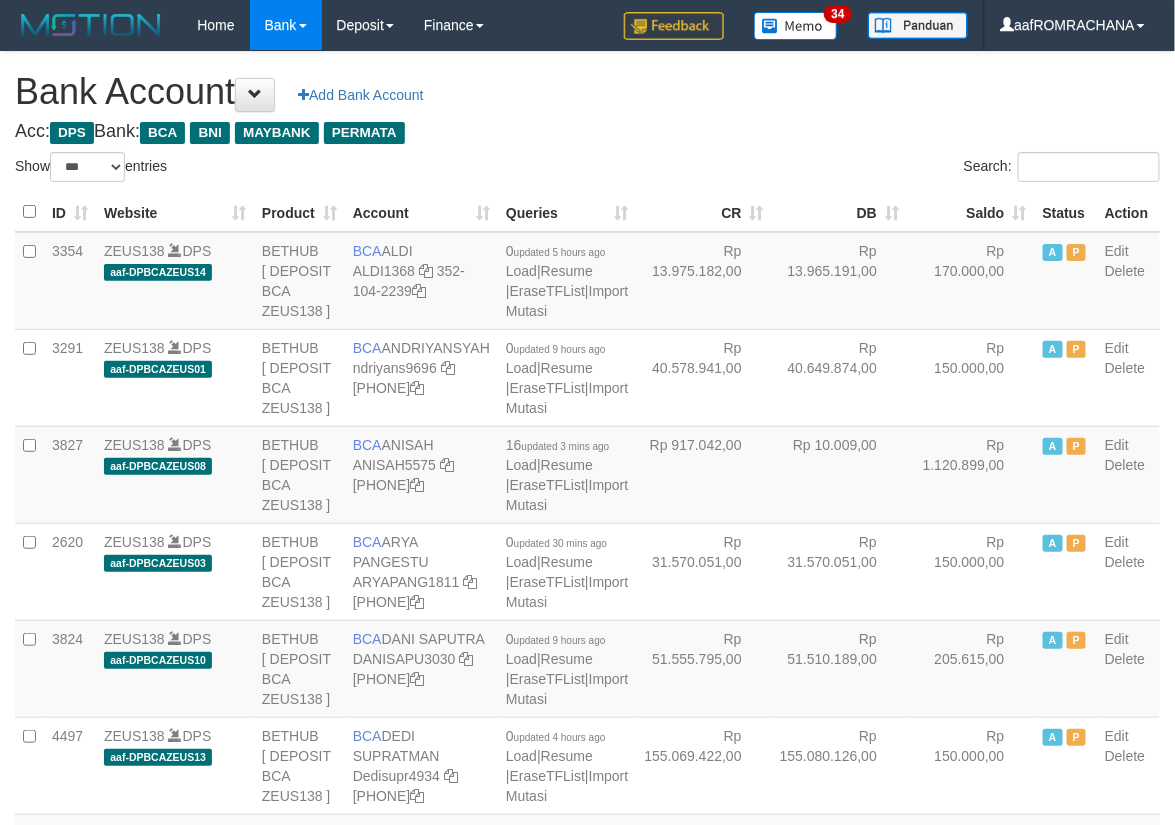 click on "Saldo" at bounding box center [971, 212] 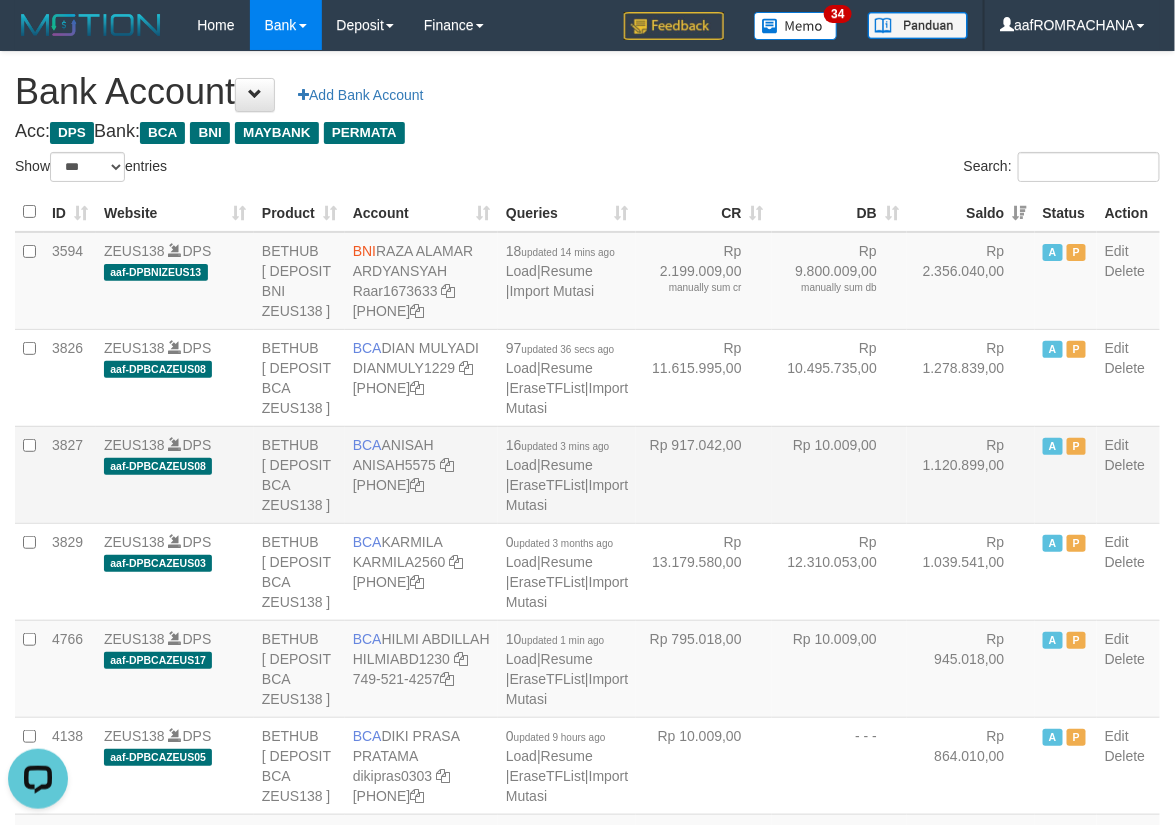 scroll, scrollTop: 0, scrollLeft: 0, axis: both 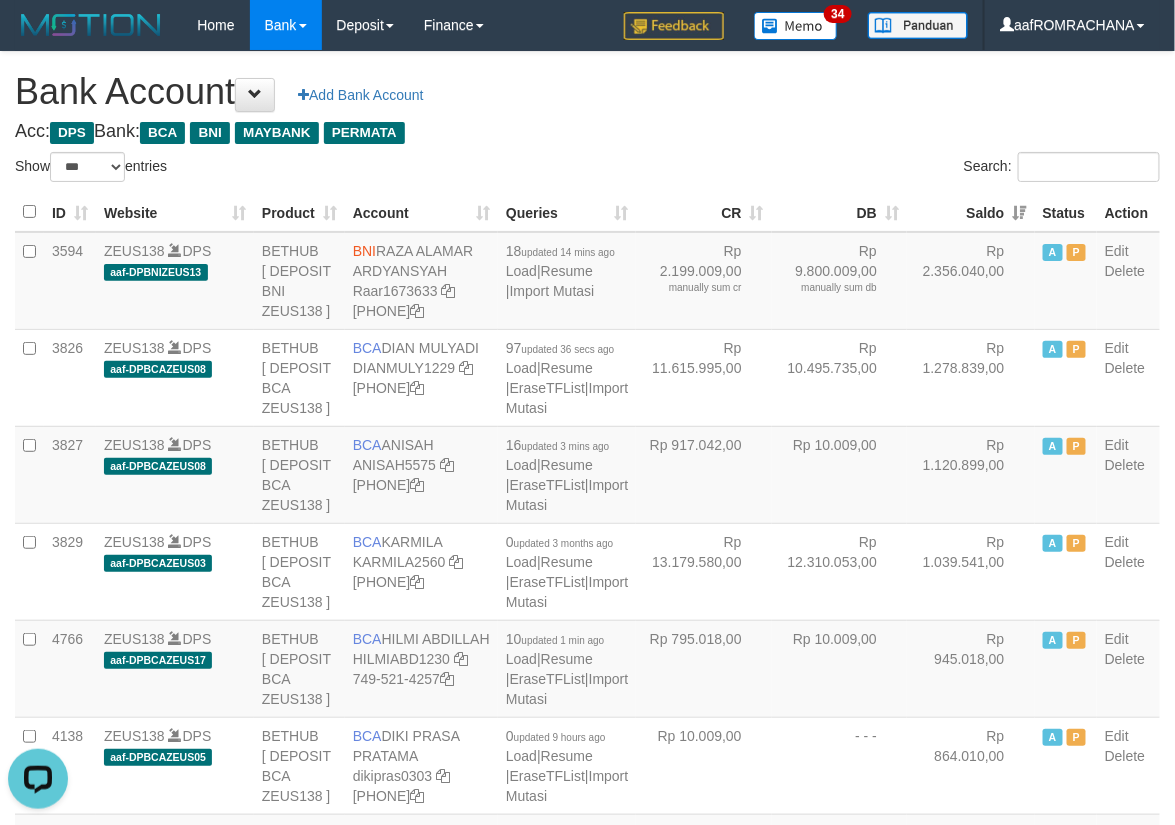 click on "Acc: 										 DPS
Bank:   BCA   BNI   MAYBANK   PERMATA" at bounding box center (587, 132) 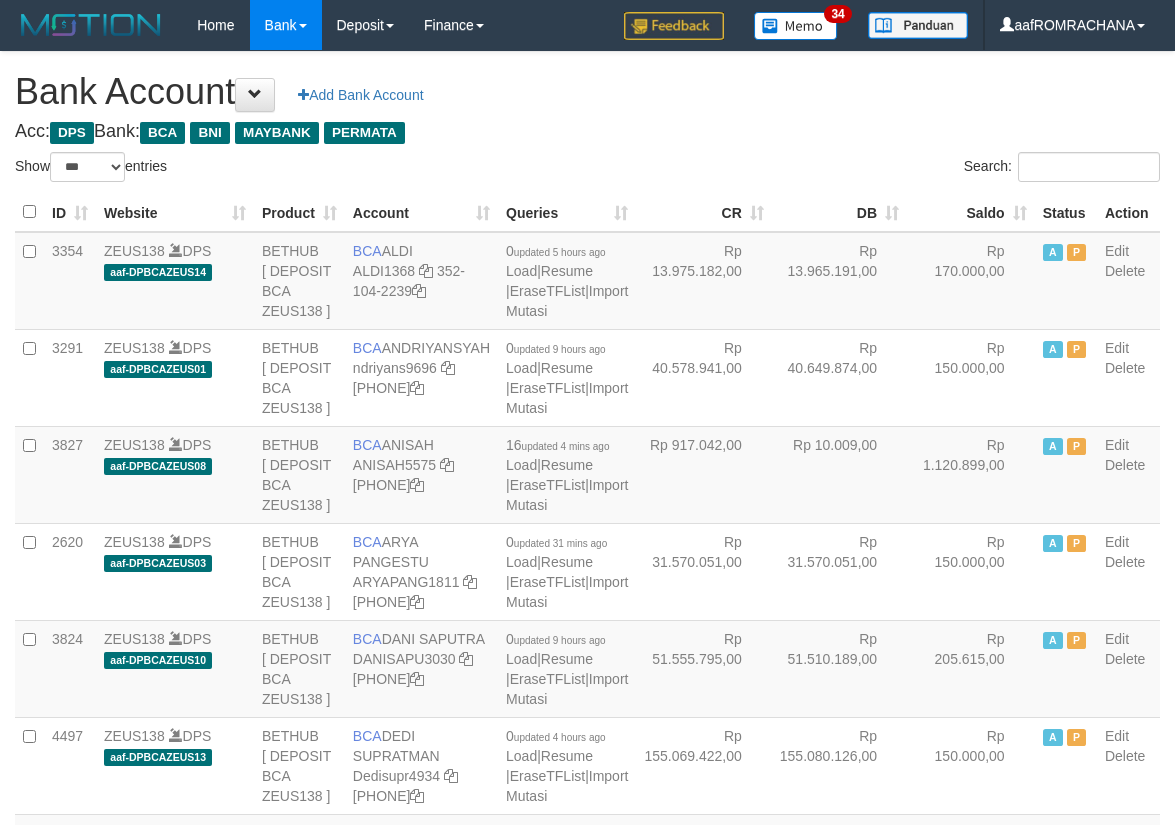 select on "***" 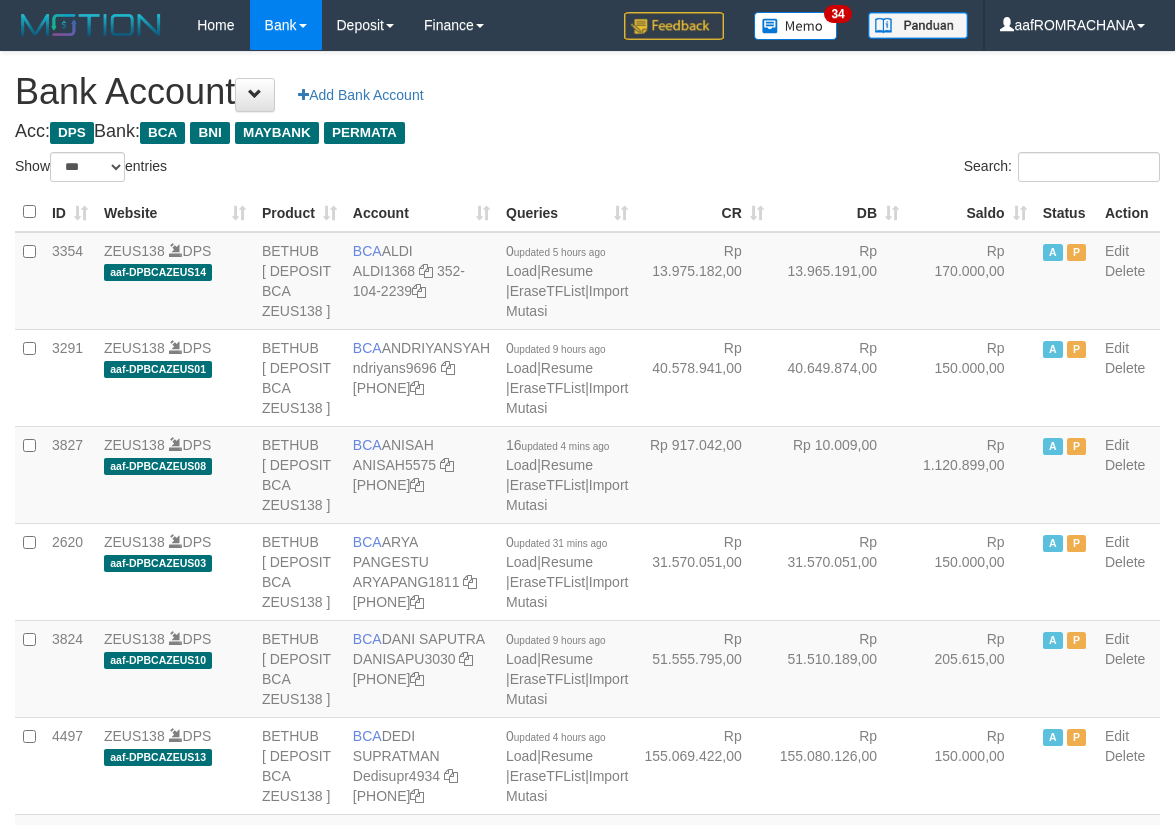 scroll, scrollTop: 0, scrollLeft: 0, axis: both 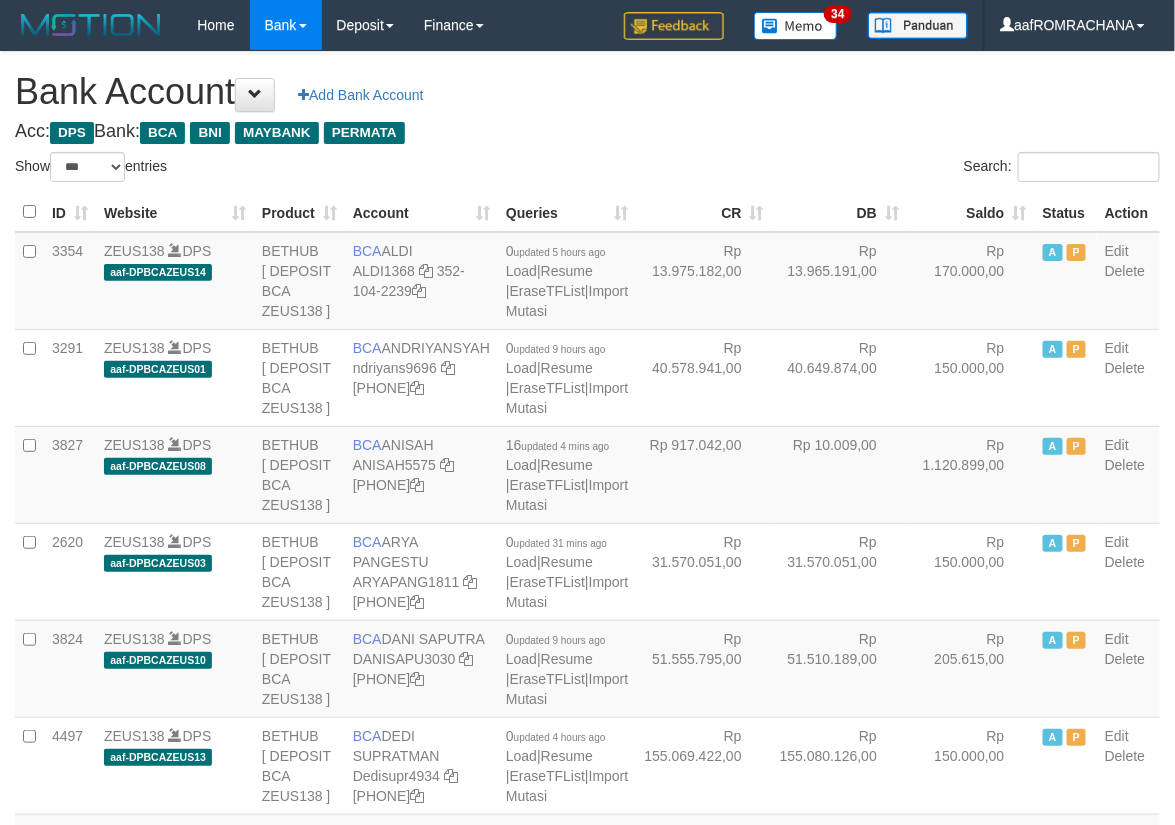 click on "Saldo" at bounding box center [971, 212] 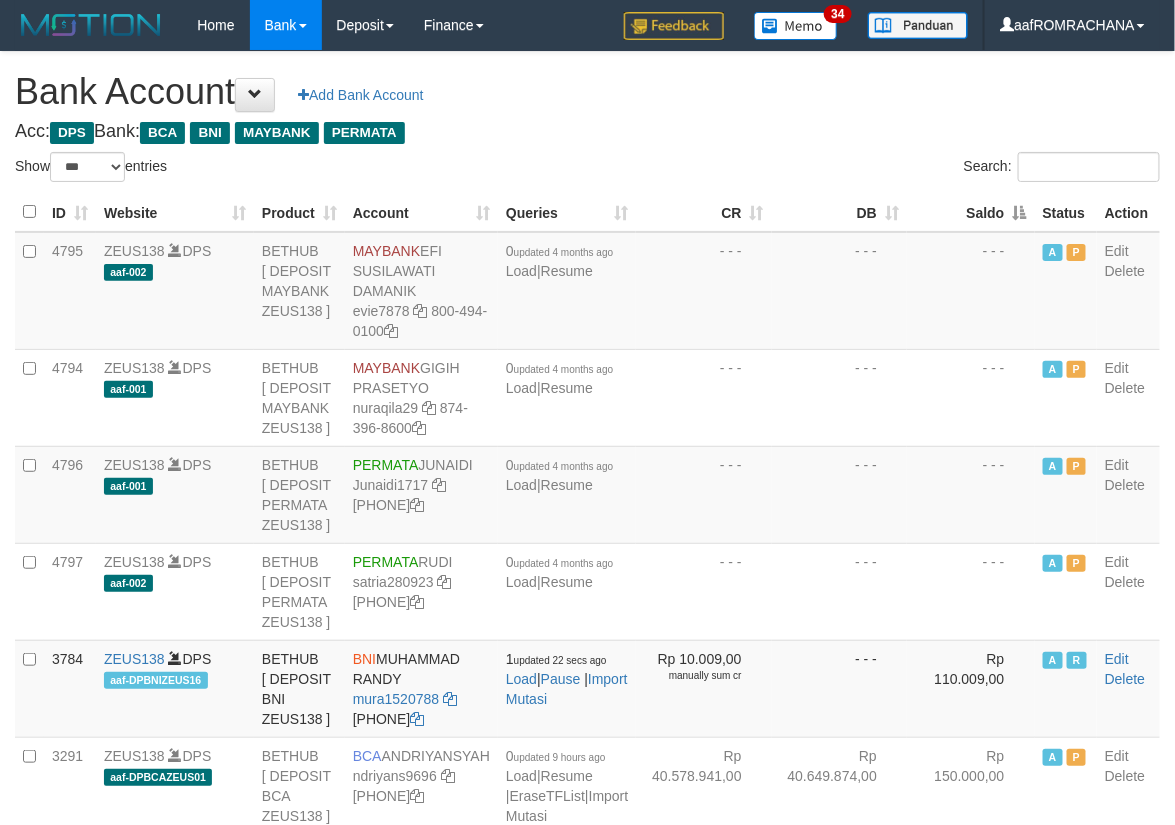 drag, startPoint x: 946, startPoint y: 206, endPoint x: 944, endPoint y: 218, distance: 12.165525 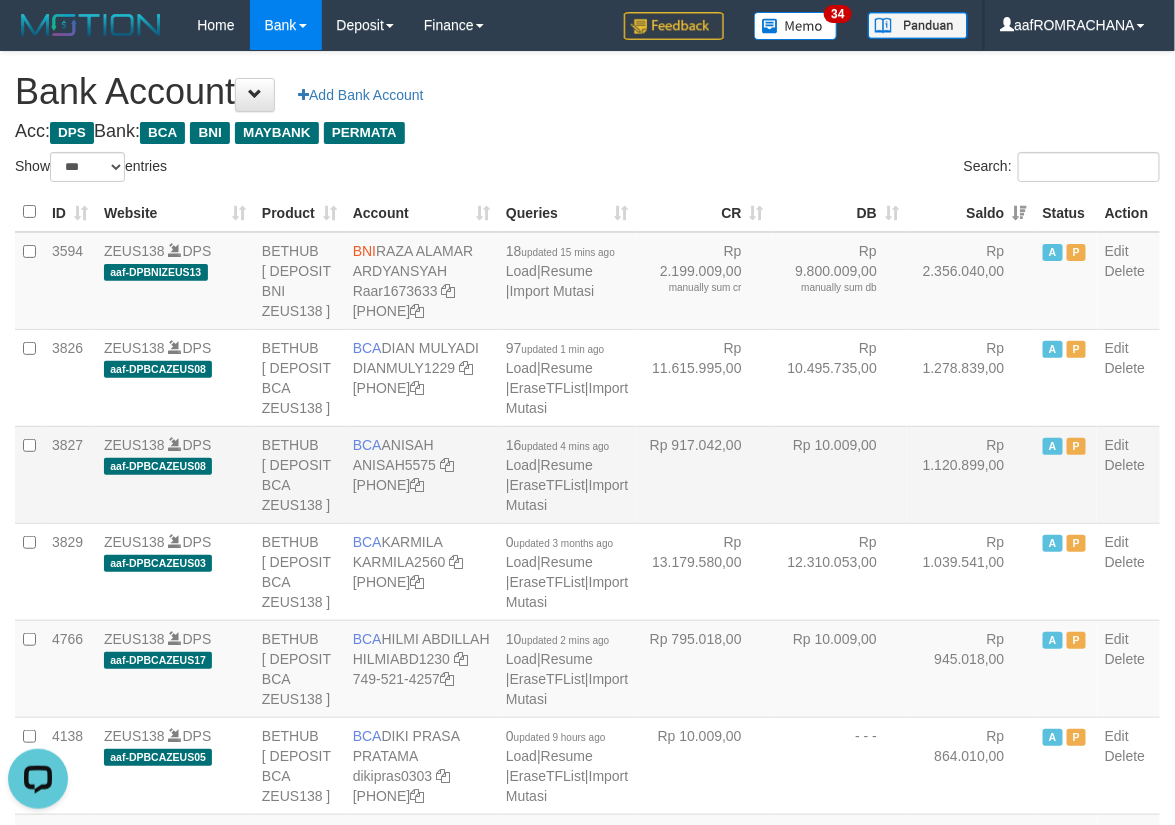 scroll, scrollTop: 0, scrollLeft: 0, axis: both 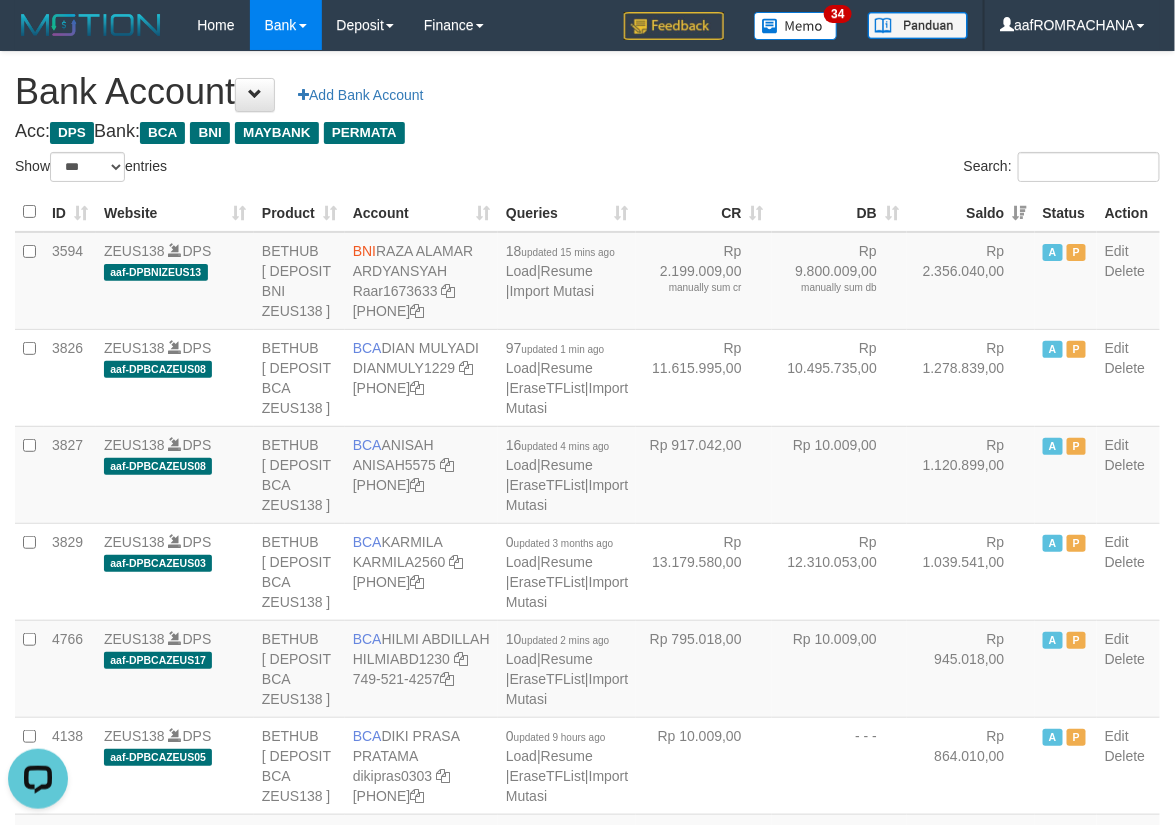 click on "Bank Account
Add Bank Account" at bounding box center [587, 92] 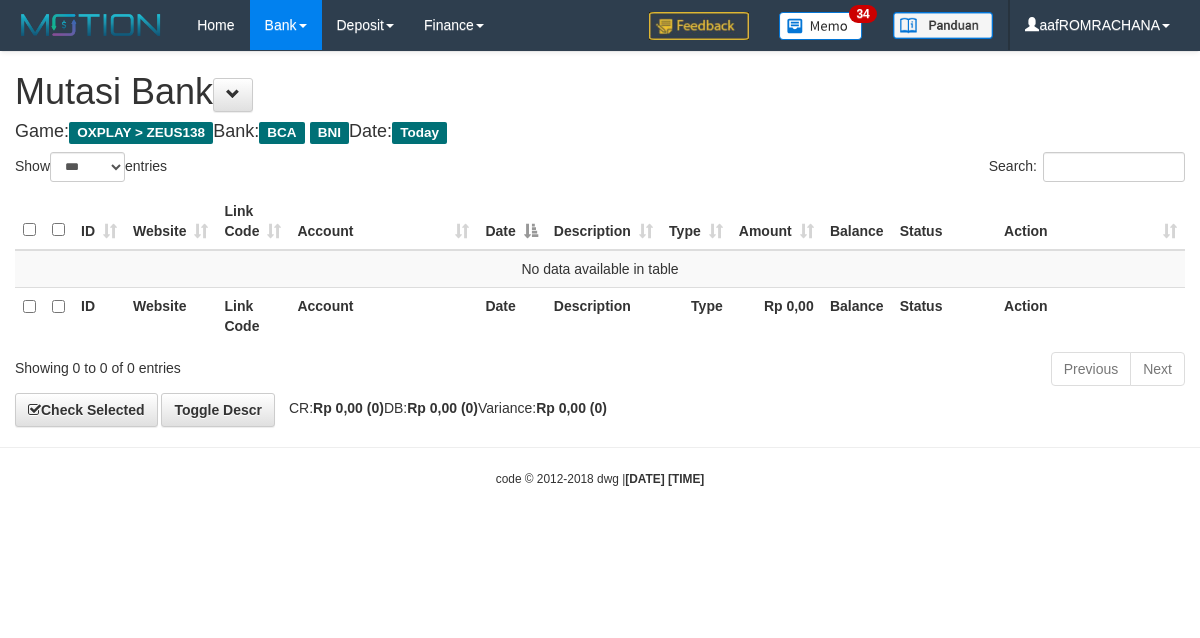 select on "***" 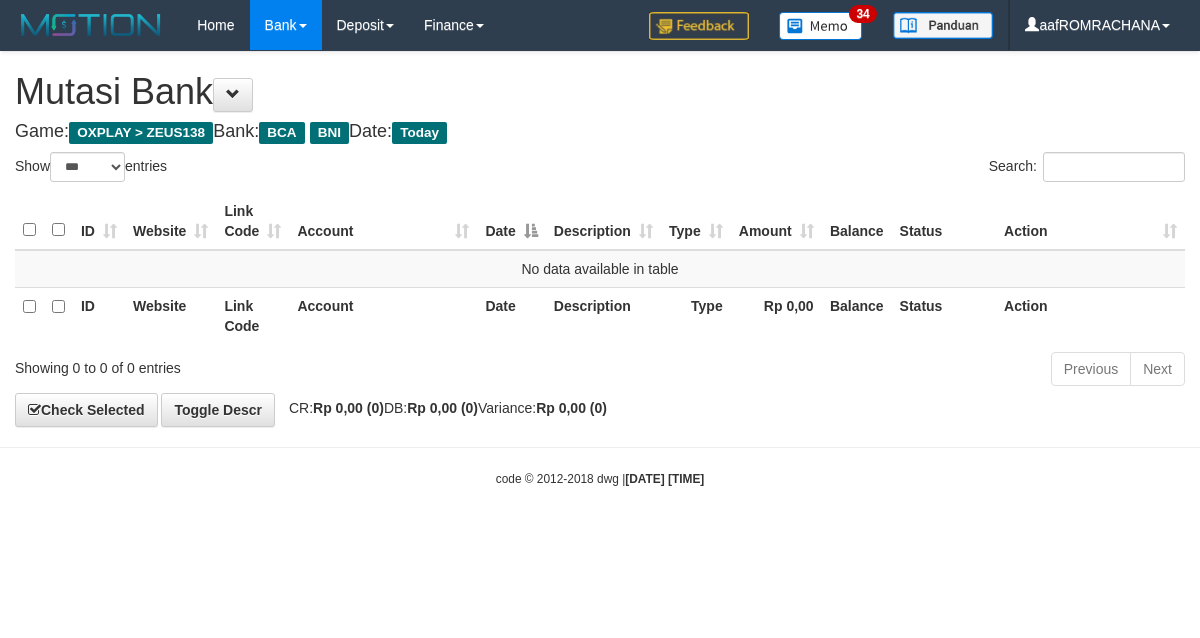 scroll, scrollTop: 0, scrollLeft: 0, axis: both 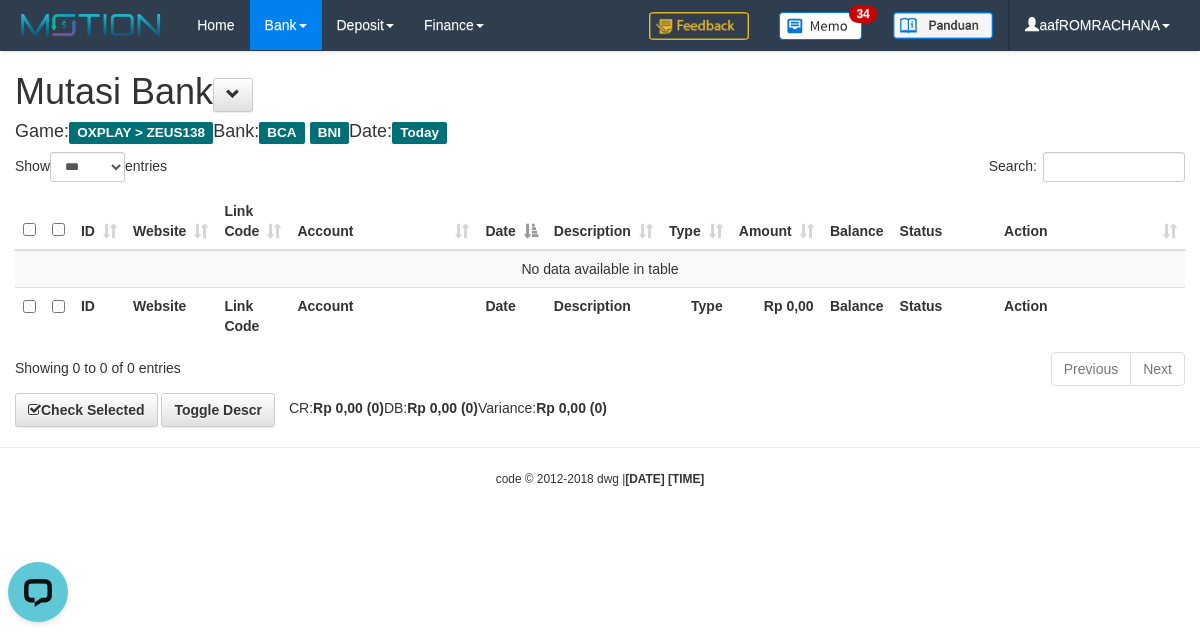 click on "Search:" at bounding box center (900, 169) 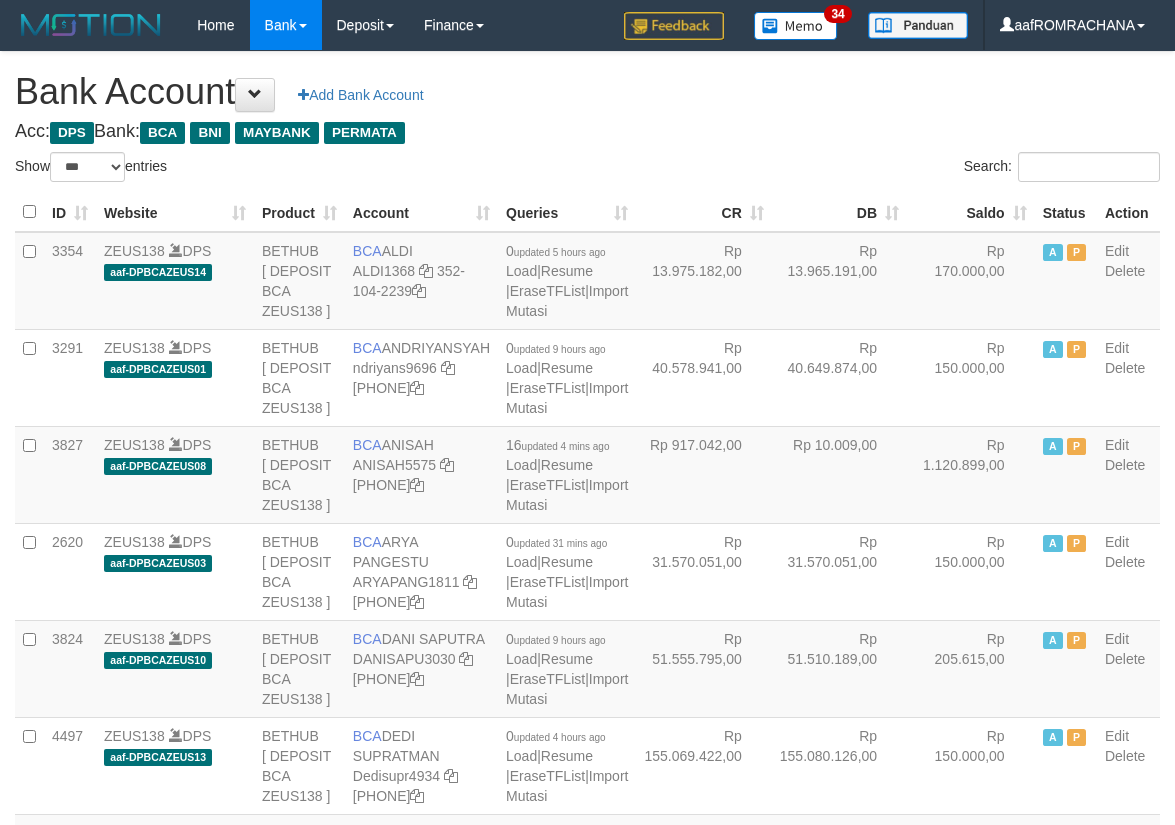 select on "***" 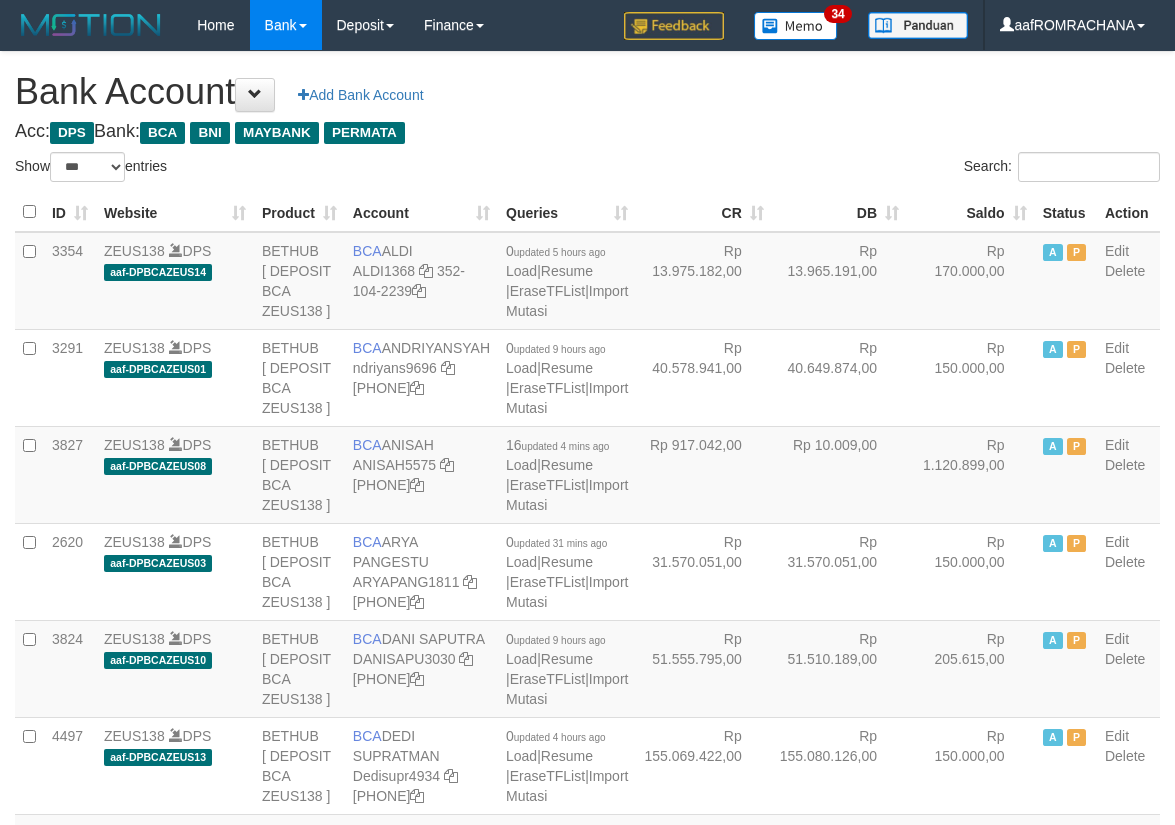 scroll, scrollTop: 0, scrollLeft: 0, axis: both 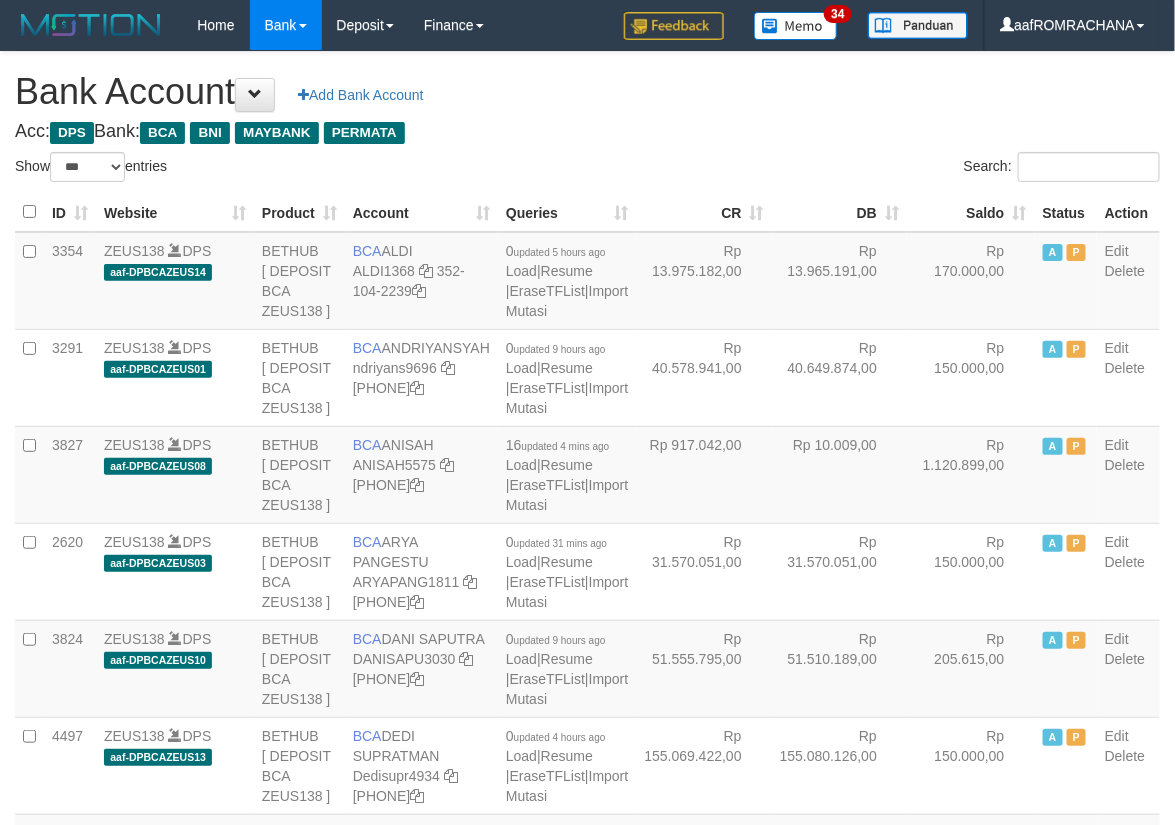 click on "Saldo" at bounding box center [971, 212] 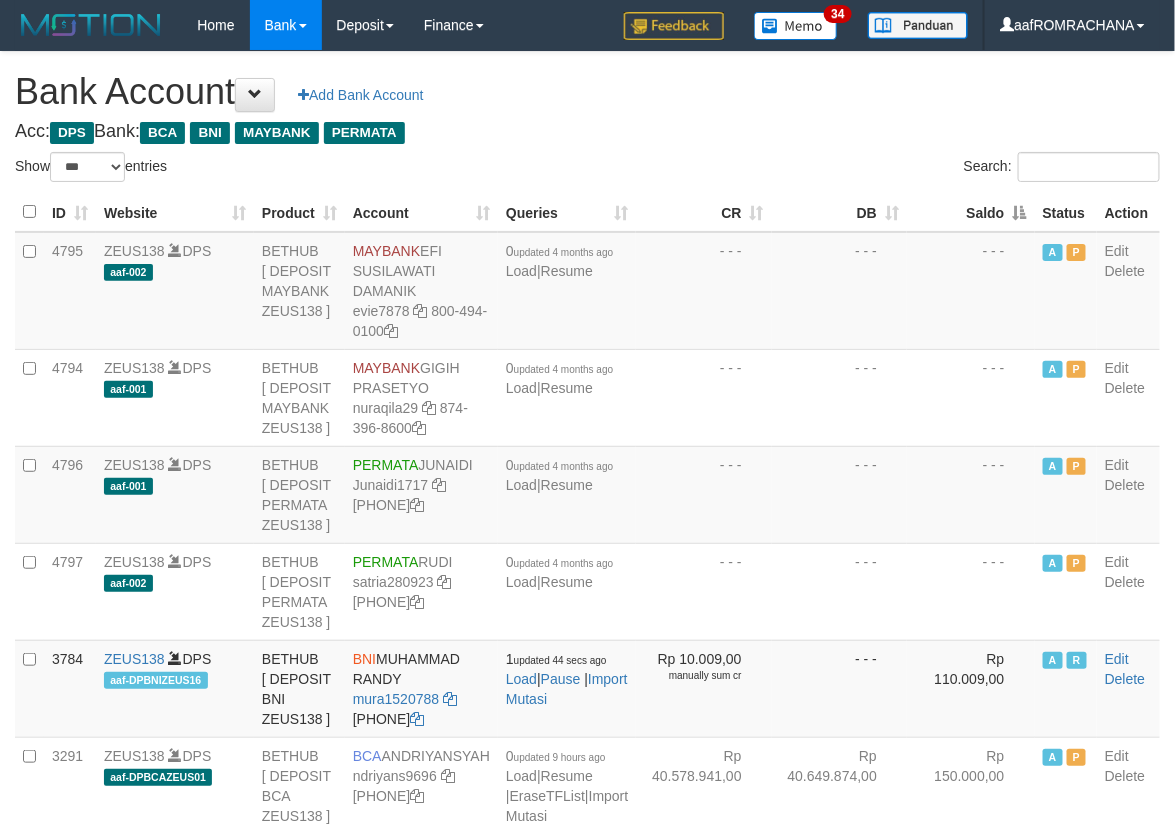 click on "Saldo" at bounding box center (971, 212) 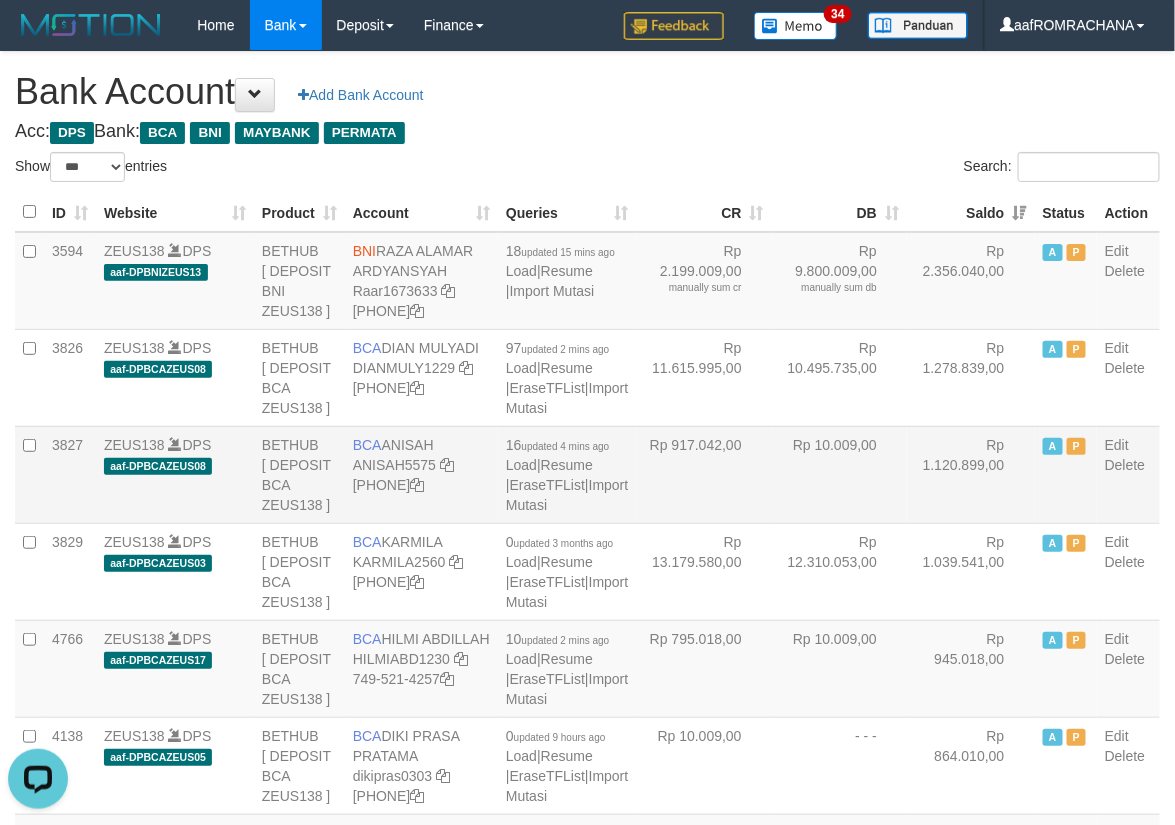 scroll, scrollTop: 0, scrollLeft: 0, axis: both 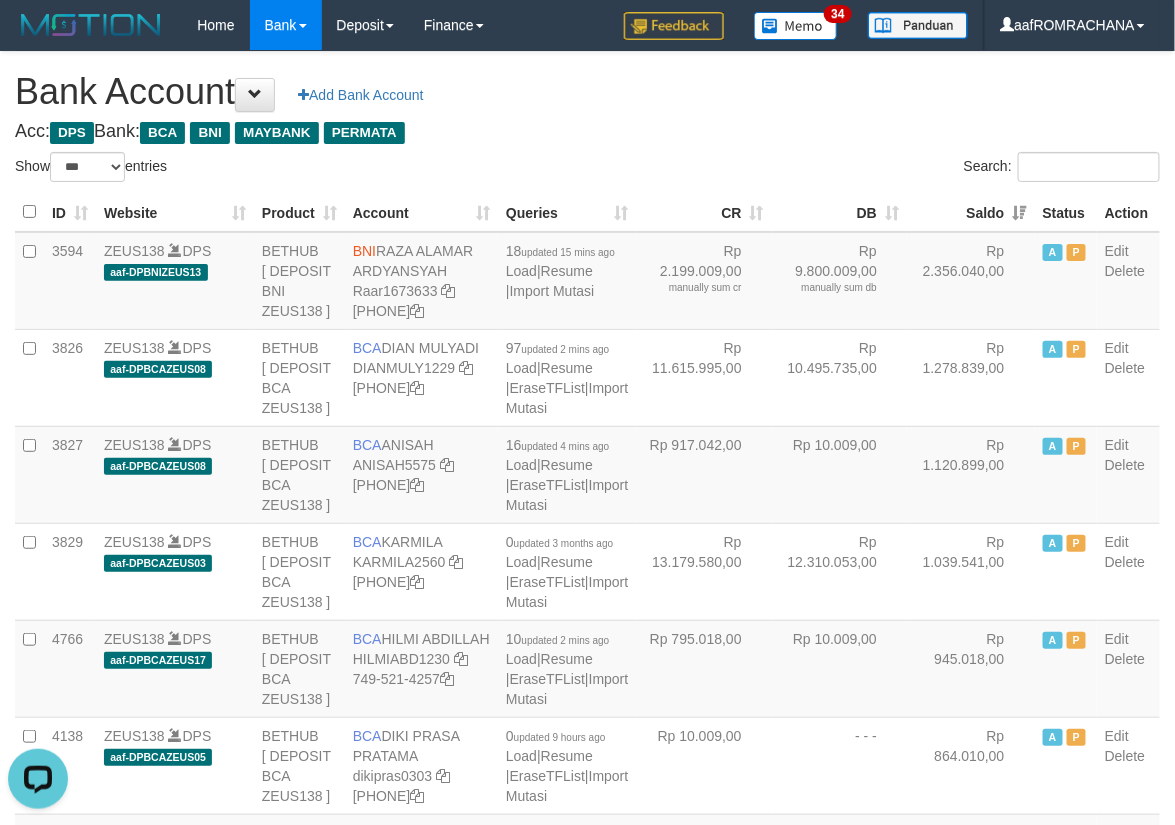 click on "**********" at bounding box center (587, 2047) 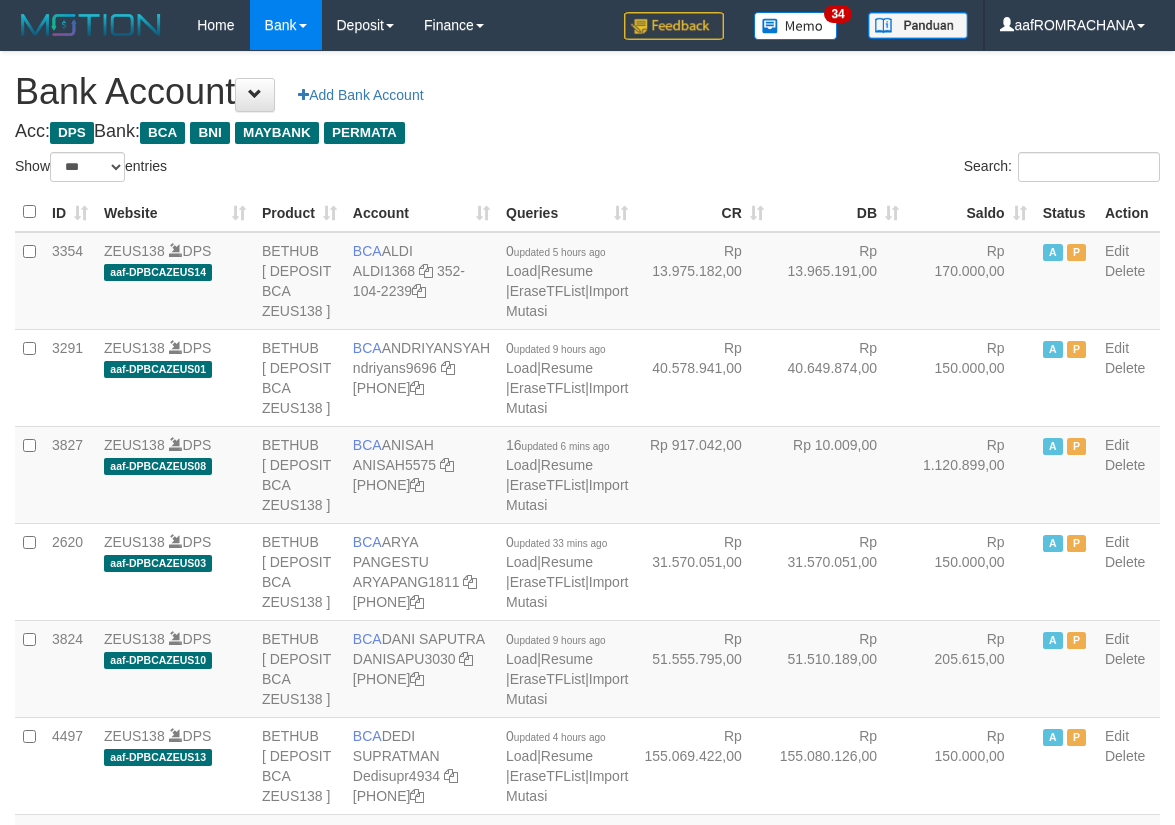 select on "***" 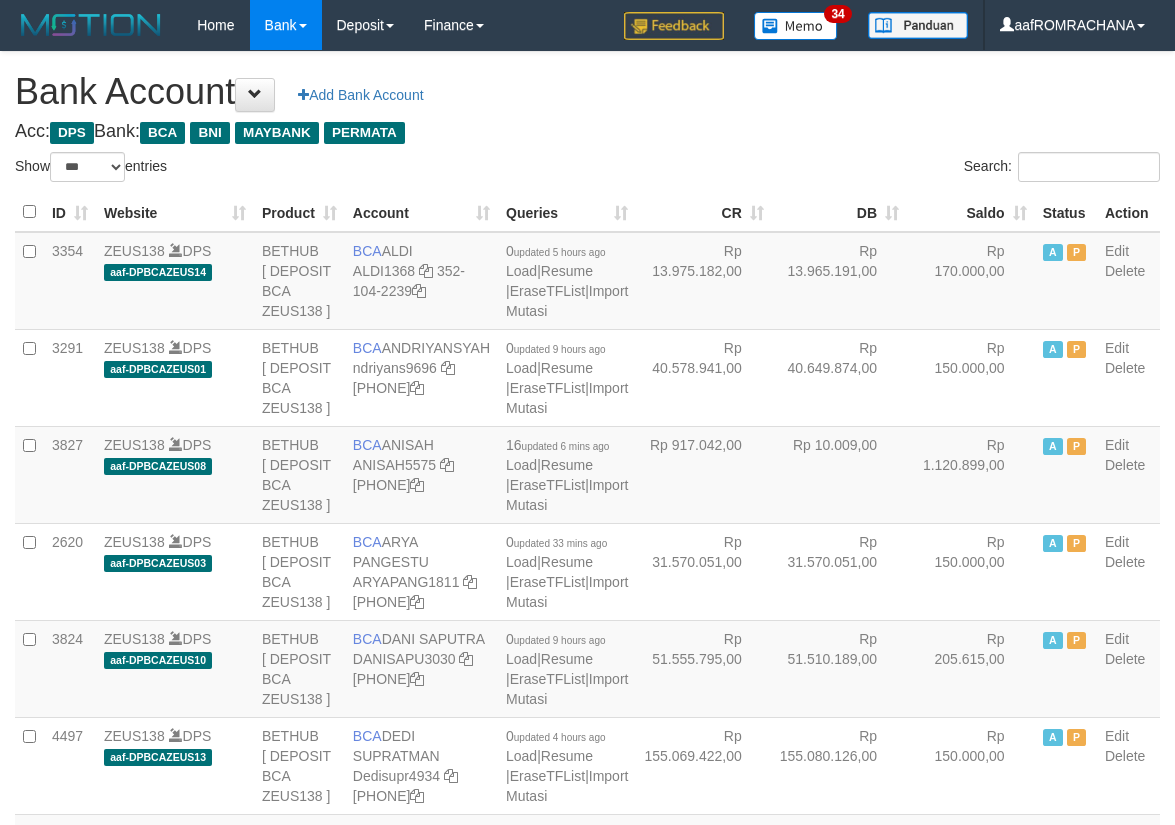 scroll, scrollTop: 0, scrollLeft: 0, axis: both 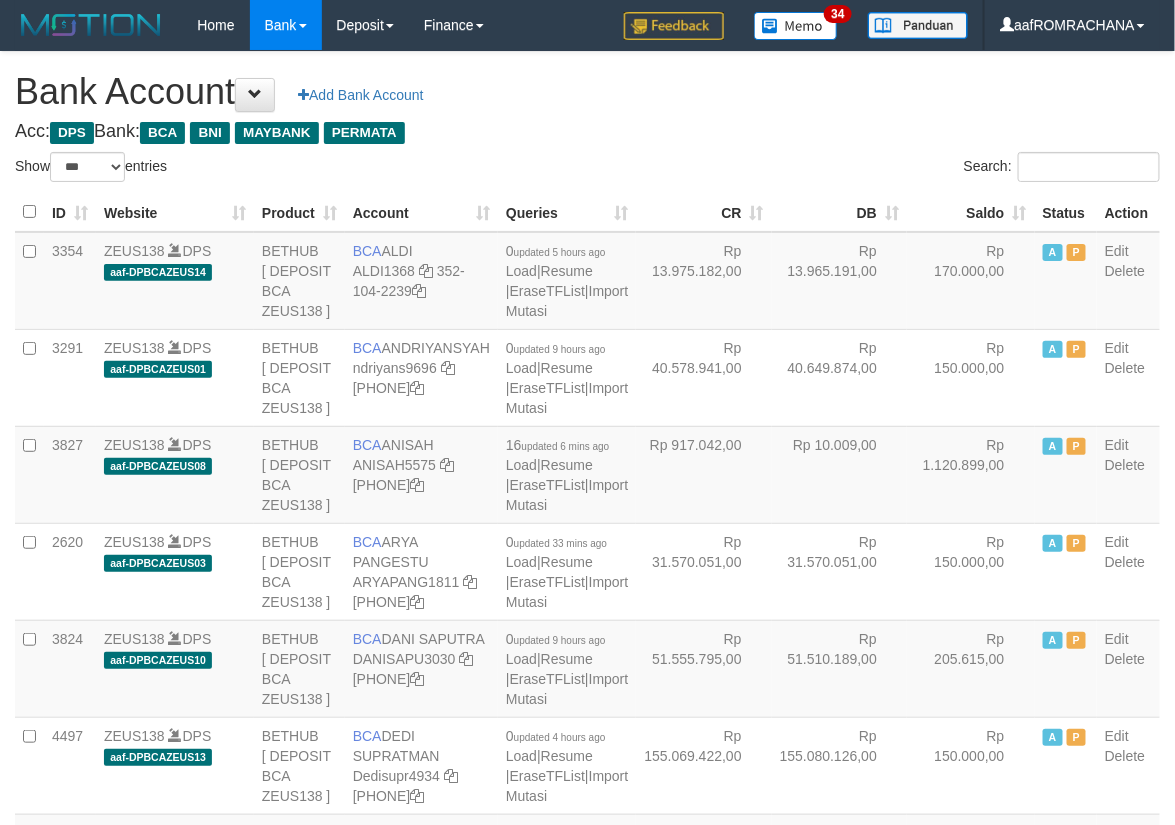 click on "Saldo" at bounding box center [971, 212] 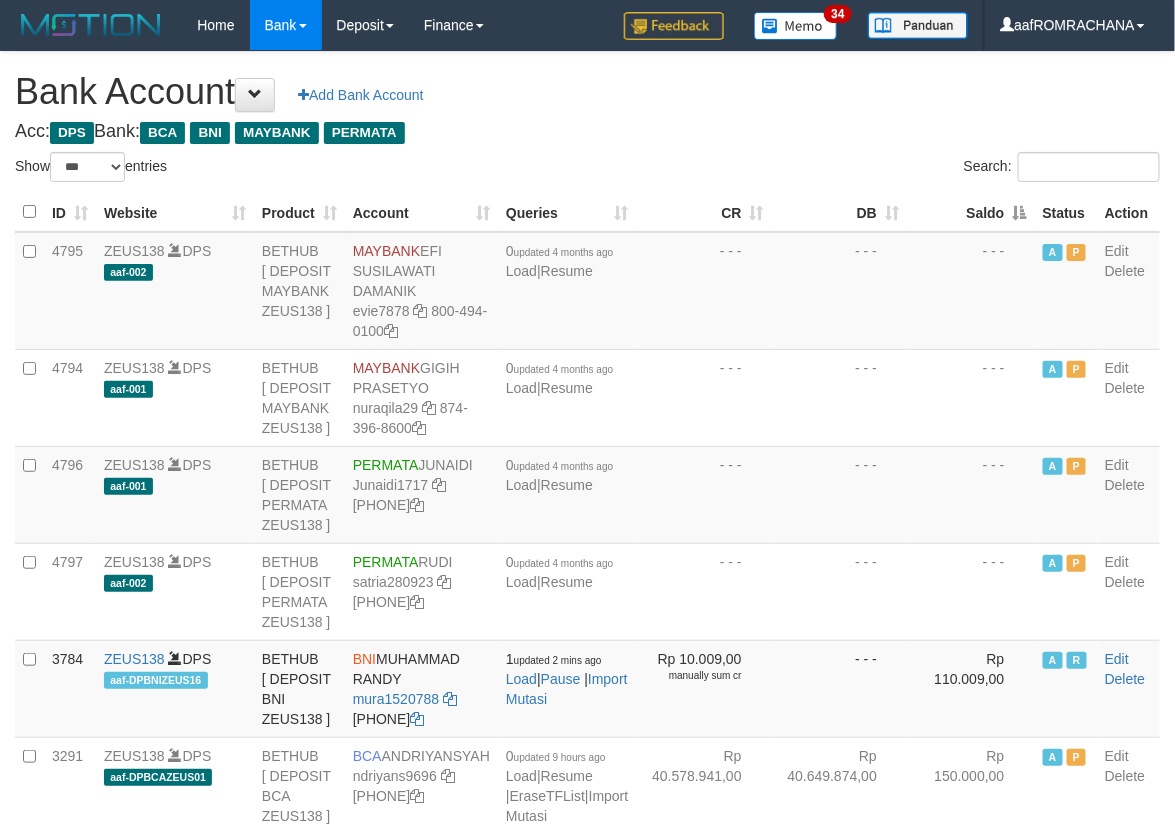 click on "Saldo" at bounding box center [971, 212] 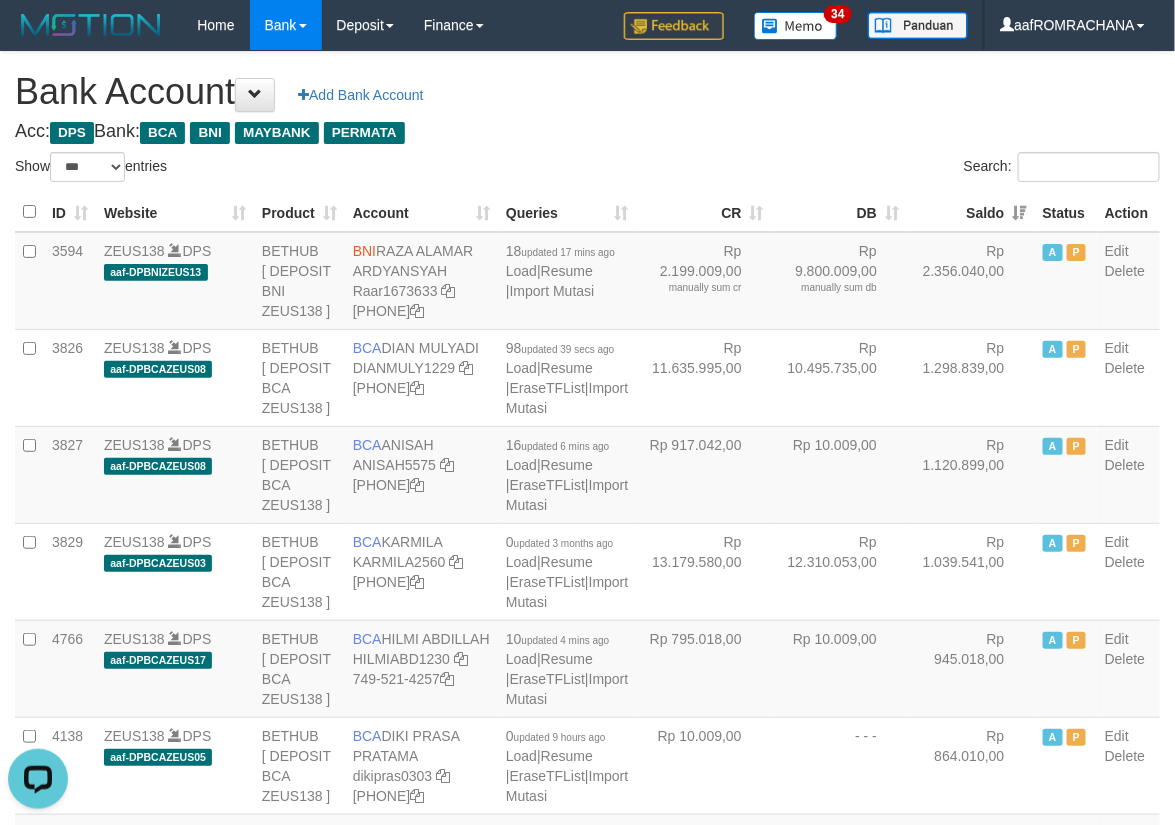 scroll, scrollTop: 0, scrollLeft: 0, axis: both 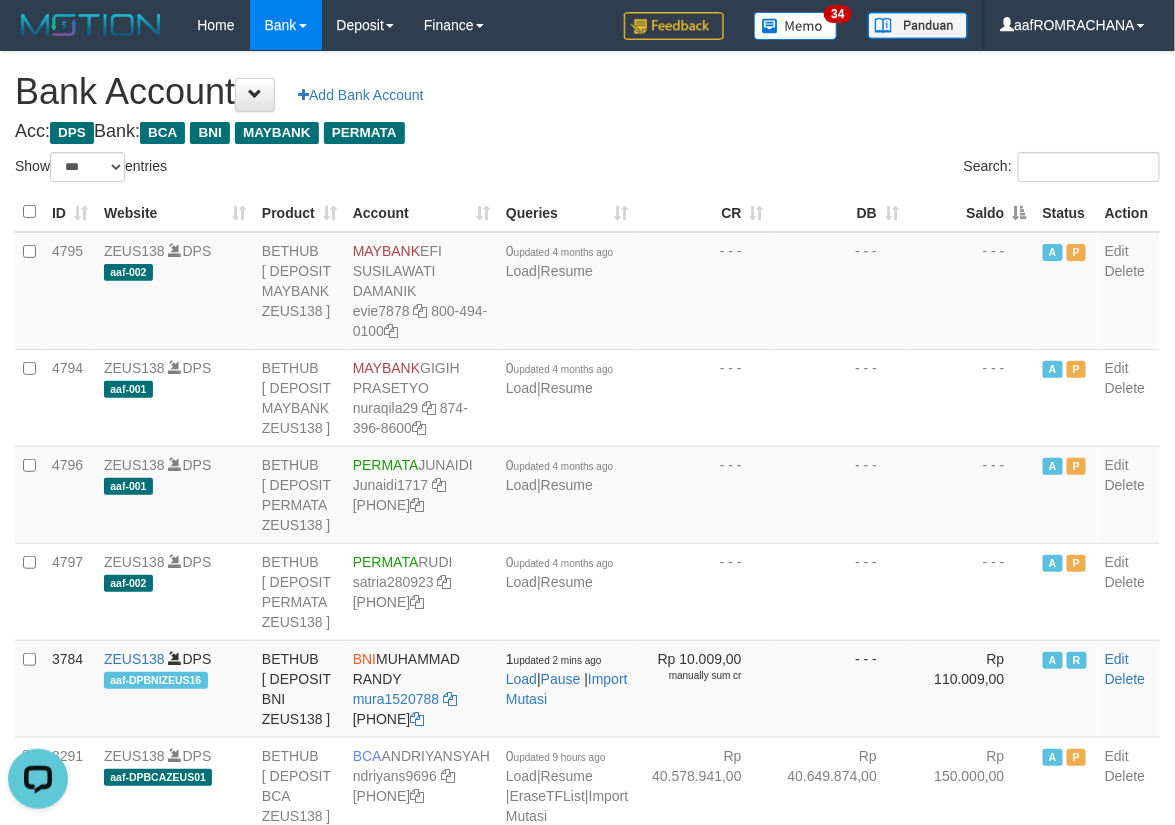 click on "Saldo" at bounding box center [971, 212] 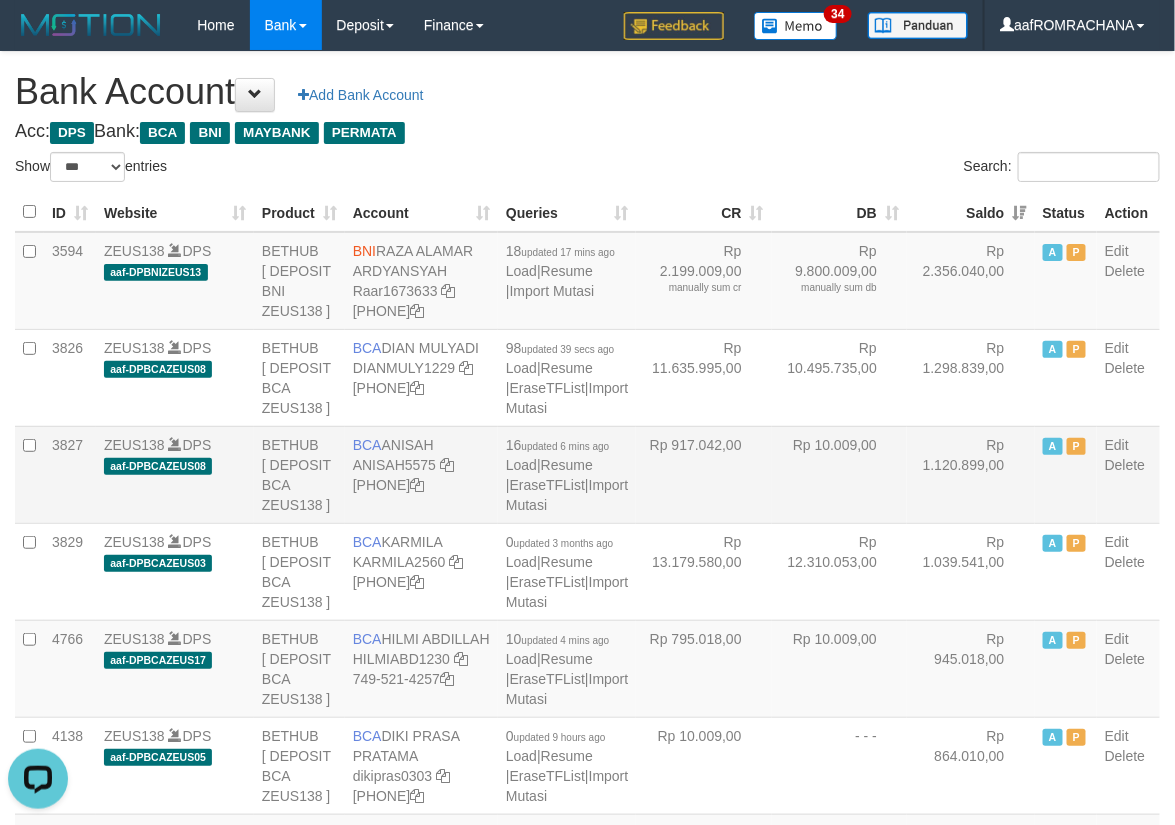 click on "Rp 10.009,00" at bounding box center (839, 474) 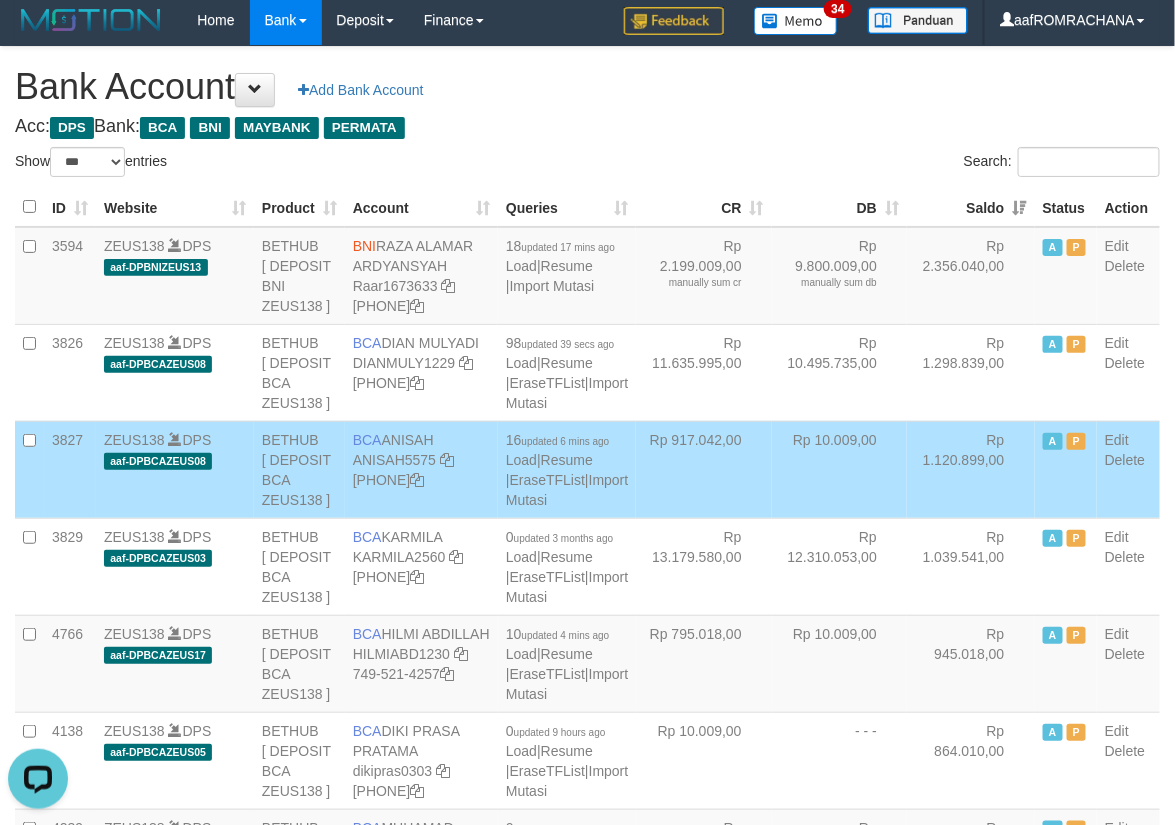 scroll, scrollTop: 0, scrollLeft: 0, axis: both 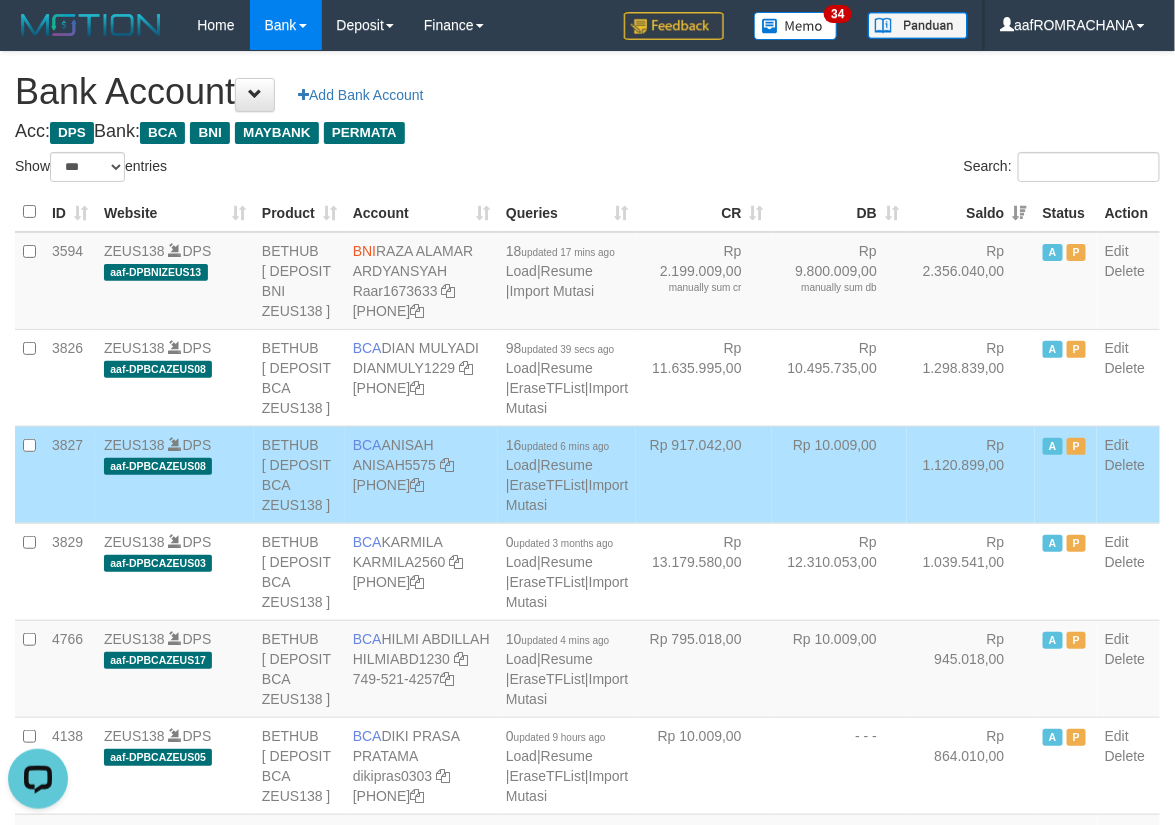 click on "Acc: 										 DPS
Bank:   BCA   BNI   MAYBANK   PERMATA" at bounding box center (587, 132) 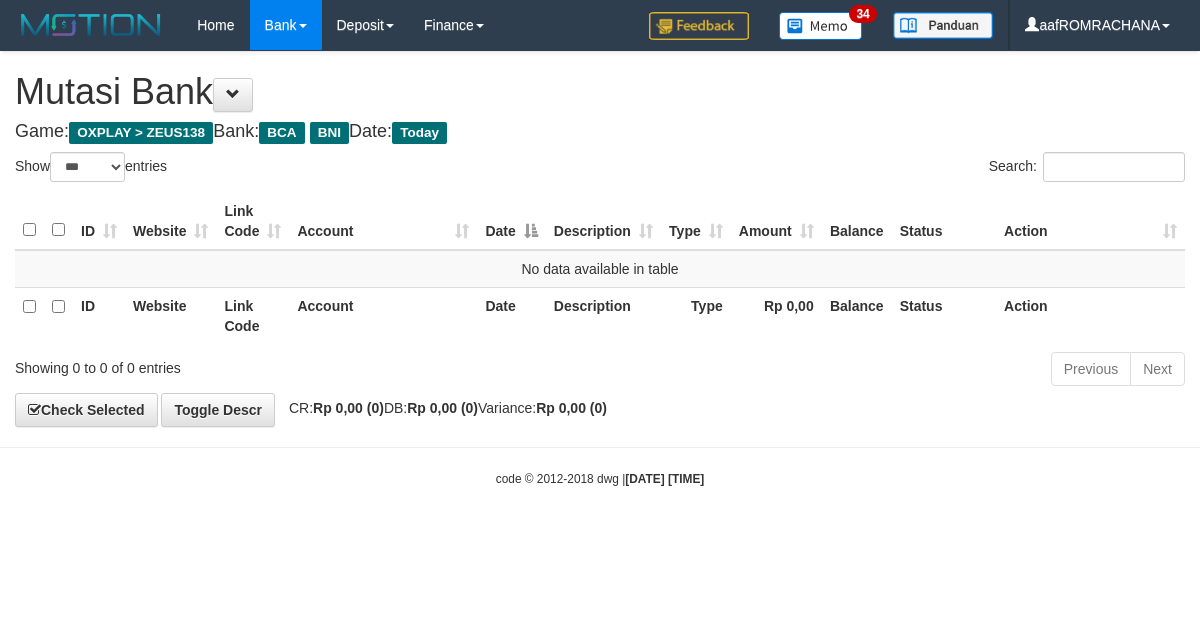 select on "***" 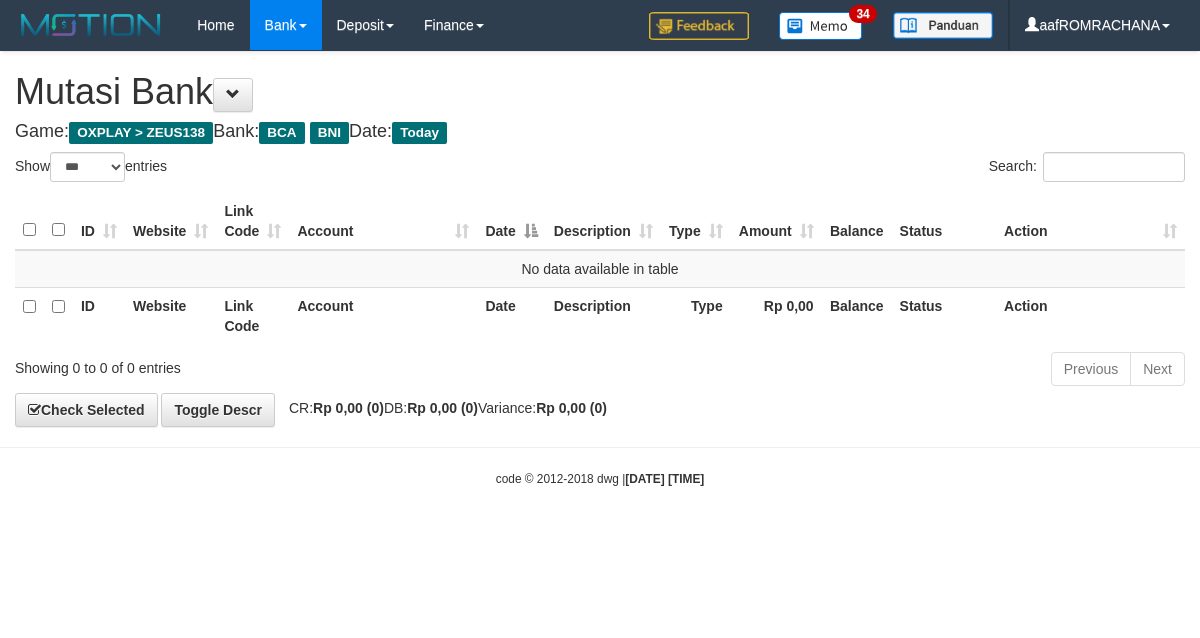 scroll, scrollTop: 0, scrollLeft: 0, axis: both 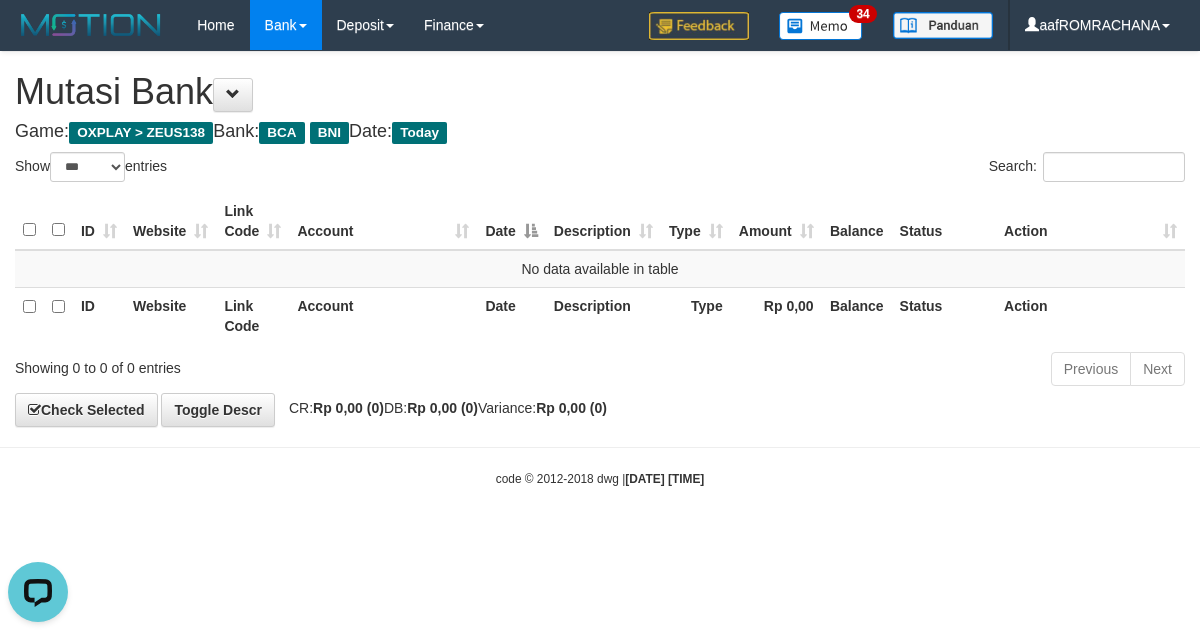 click on "Toggle navigation
Home
Bank
Account List
Load
By Website
Group
[OXPLAY]													ZEUS138
By Load Group (DPS)" at bounding box center (600, 269) 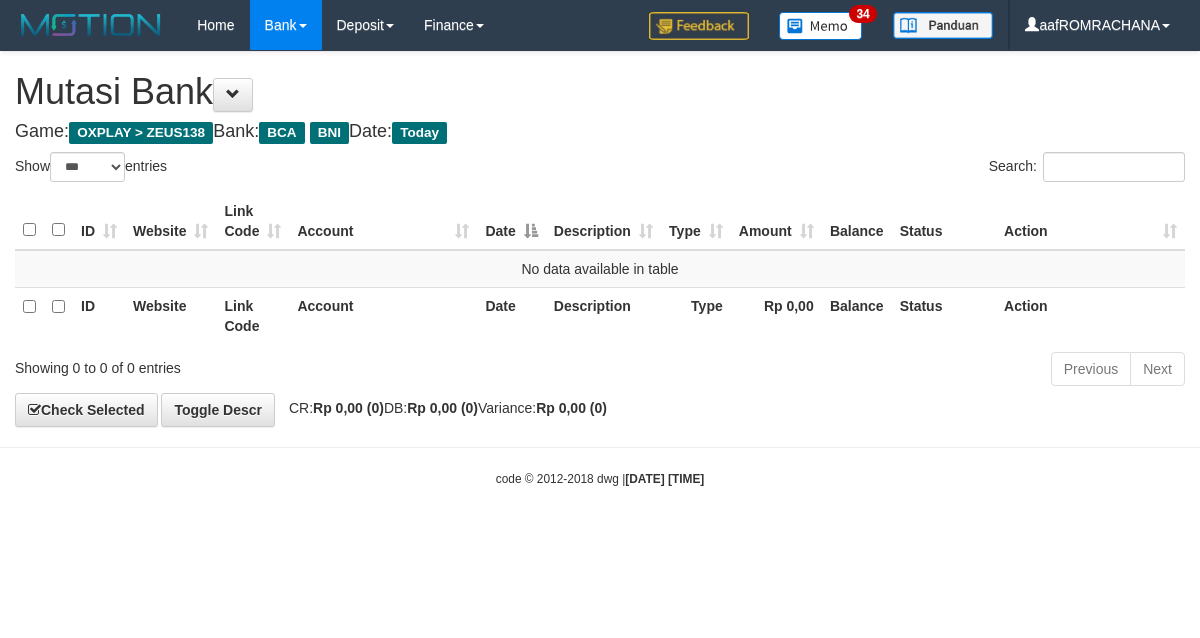 select on "***" 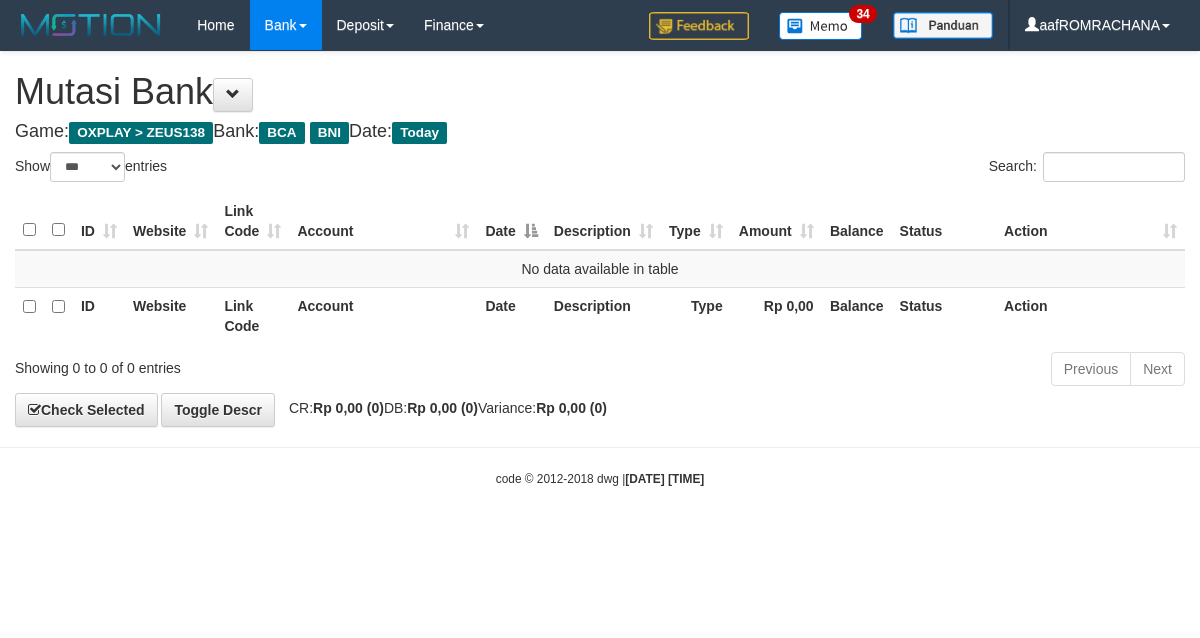 scroll, scrollTop: 0, scrollLeft: 0, axis: both 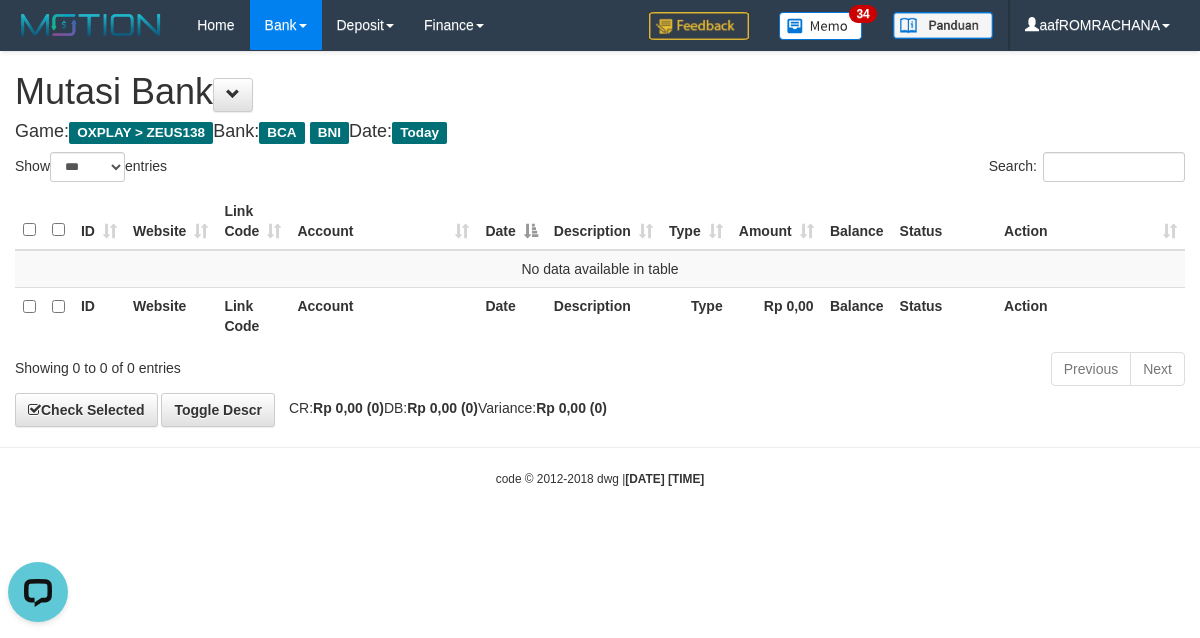 click on "Toggle navigation
Home
Bank
Account List
Load
By Website
Group
[OXPLAY]													ZEUS138
By Load Group (DPS)
Sync" at bounding box center (600, 269) 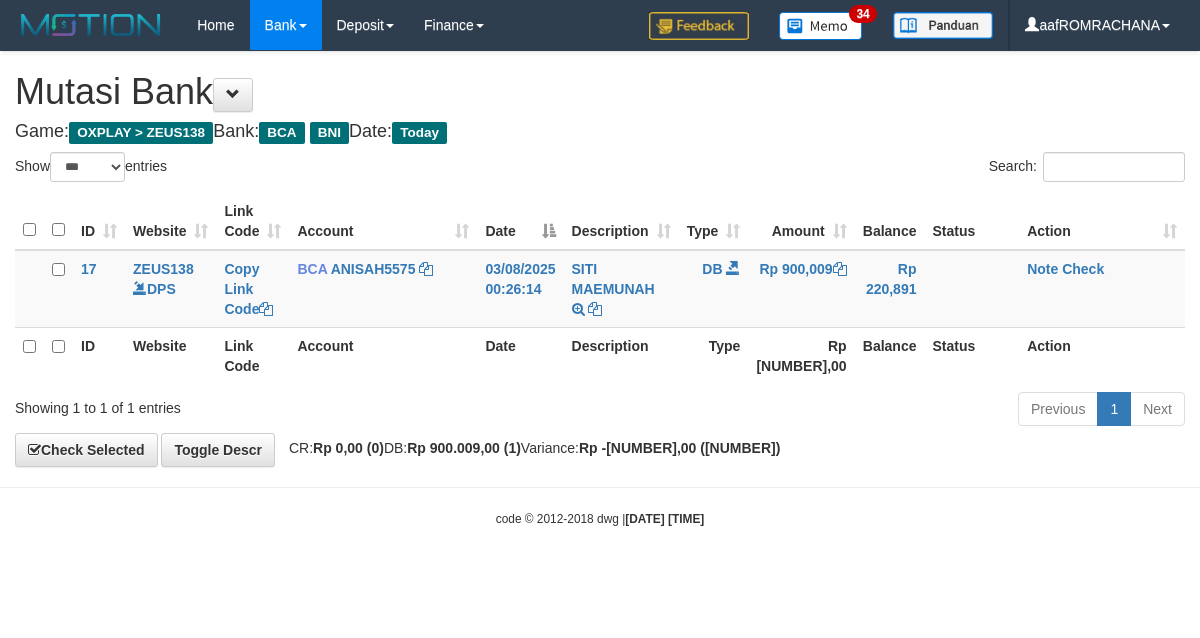 select on "***" 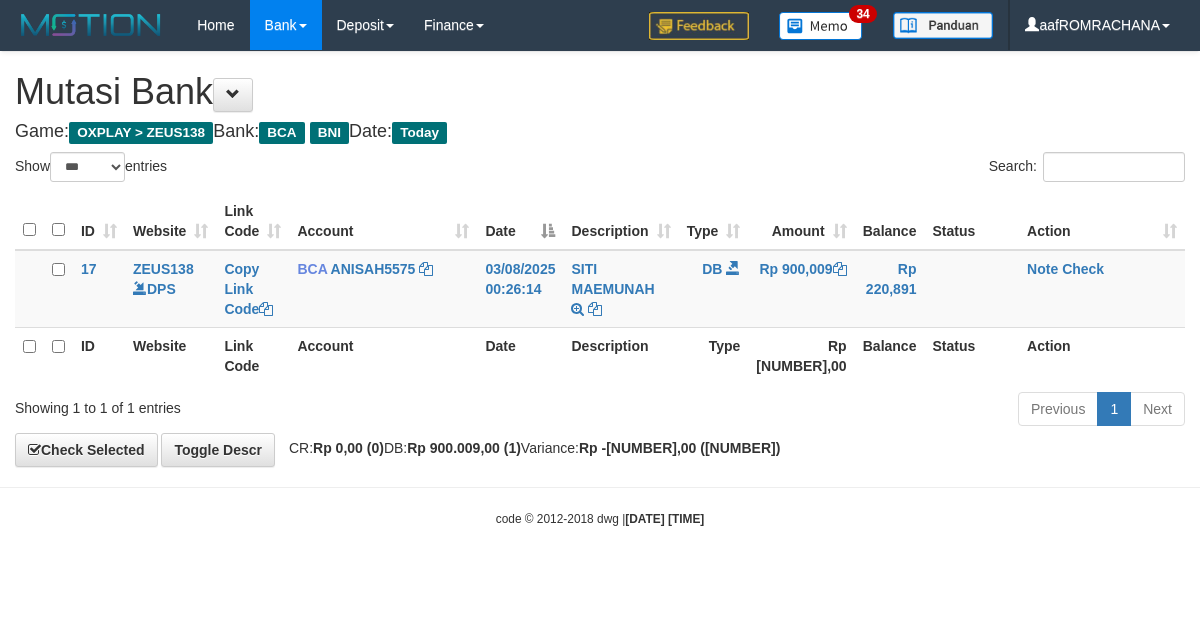 scroll, scrollTop: 0, scrollLeft: 0, axis: both 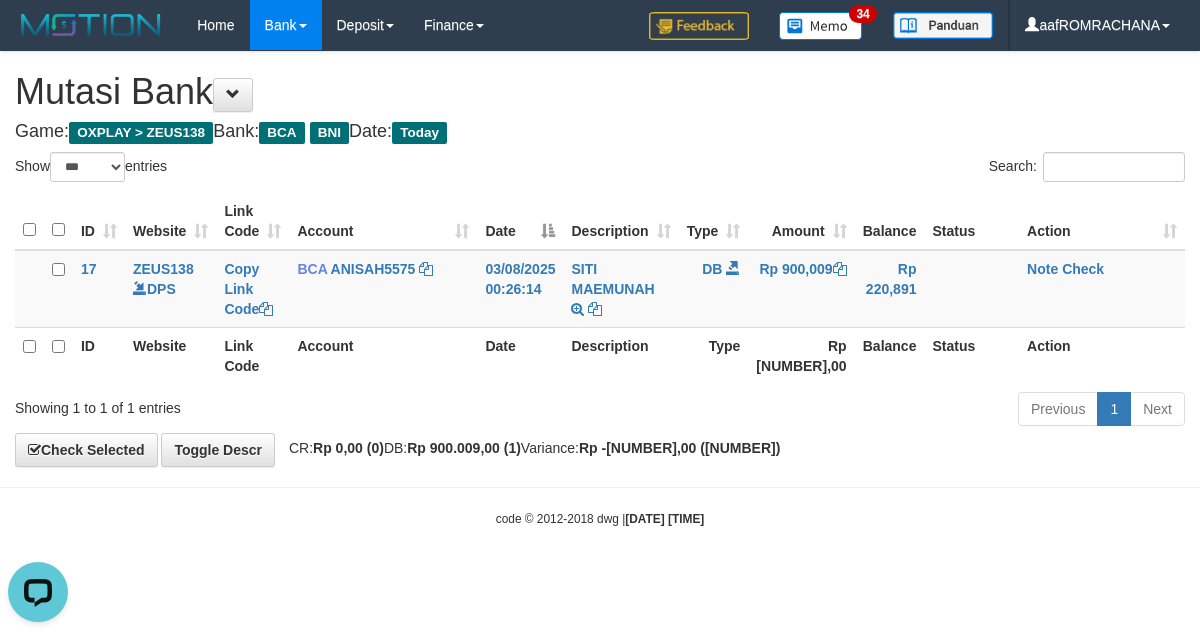 click on "Toggle navigation
Home
Bank
Account List
Load
By Website
Group
[OXPLAY]													ZEUS138
By Load Group (DPS)" at bounding box center [600, 289] 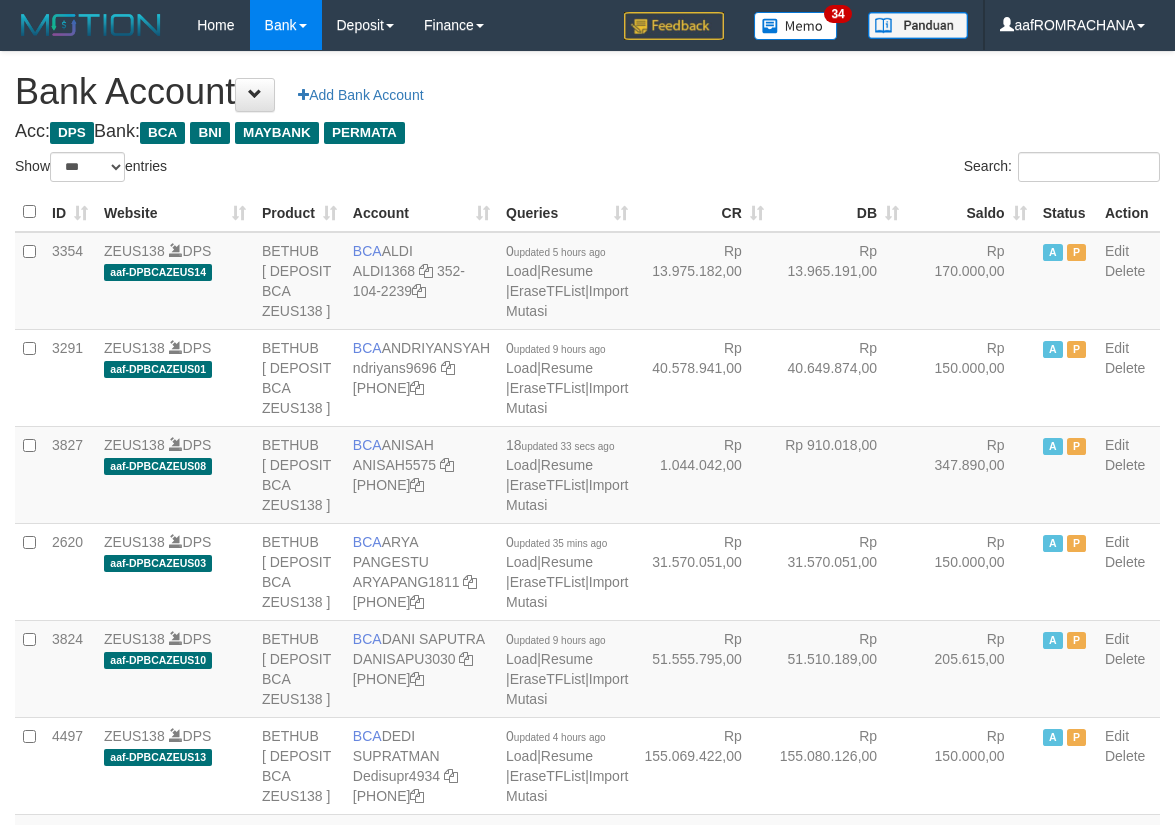 select on "***" 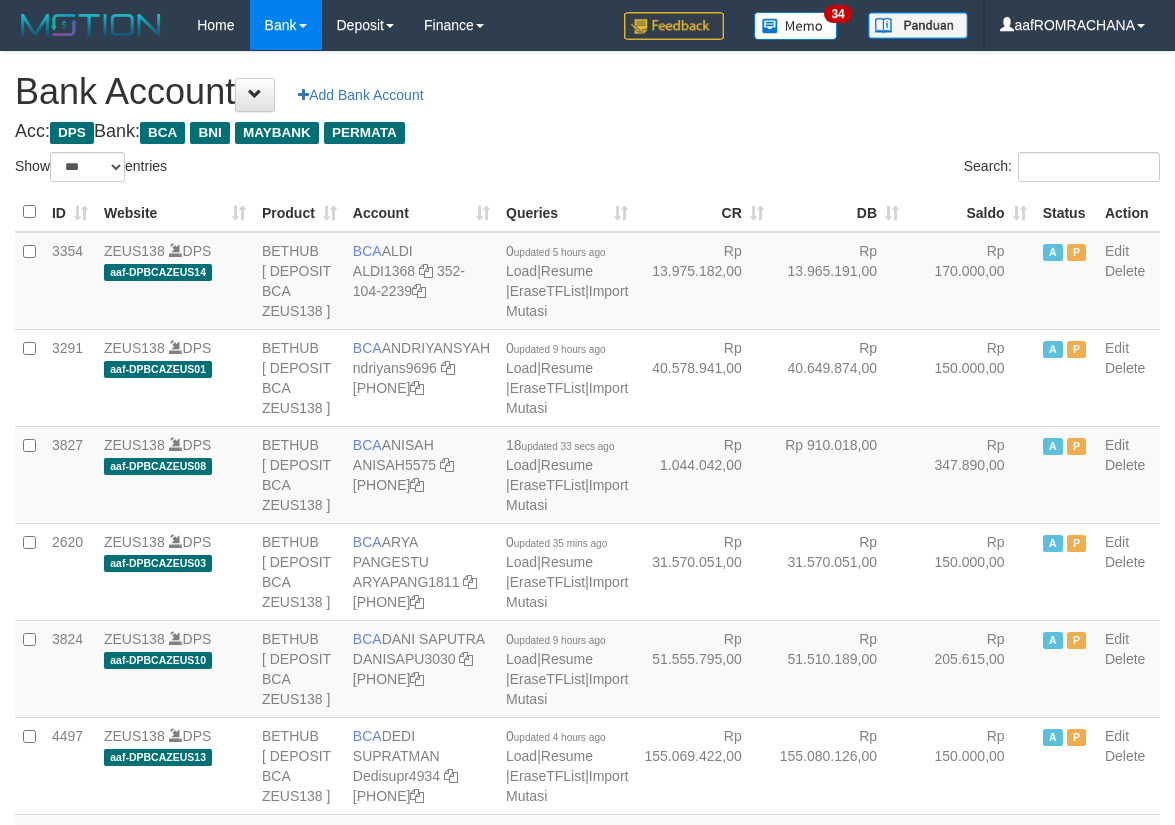 scroll, scrollTop: 0, scrollLeft: 0, axis: both 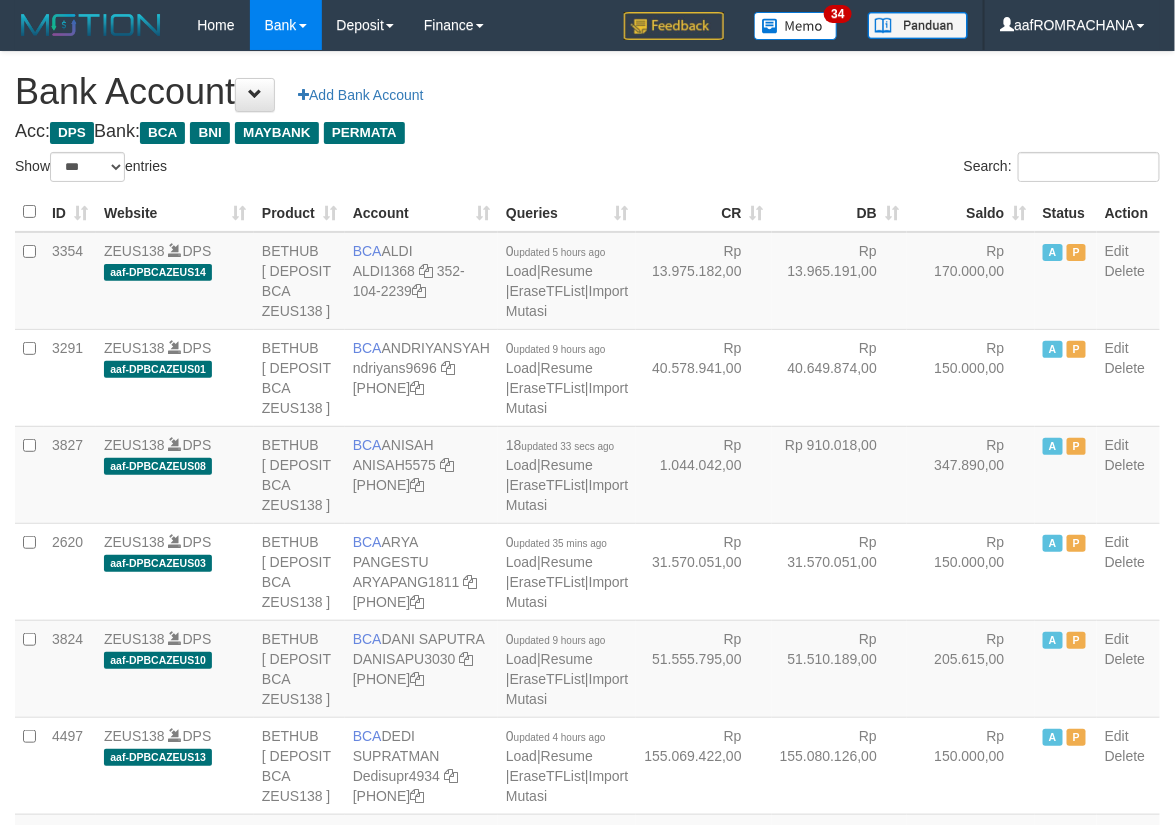 click on "Saldo" at bounding box center [971, 212] 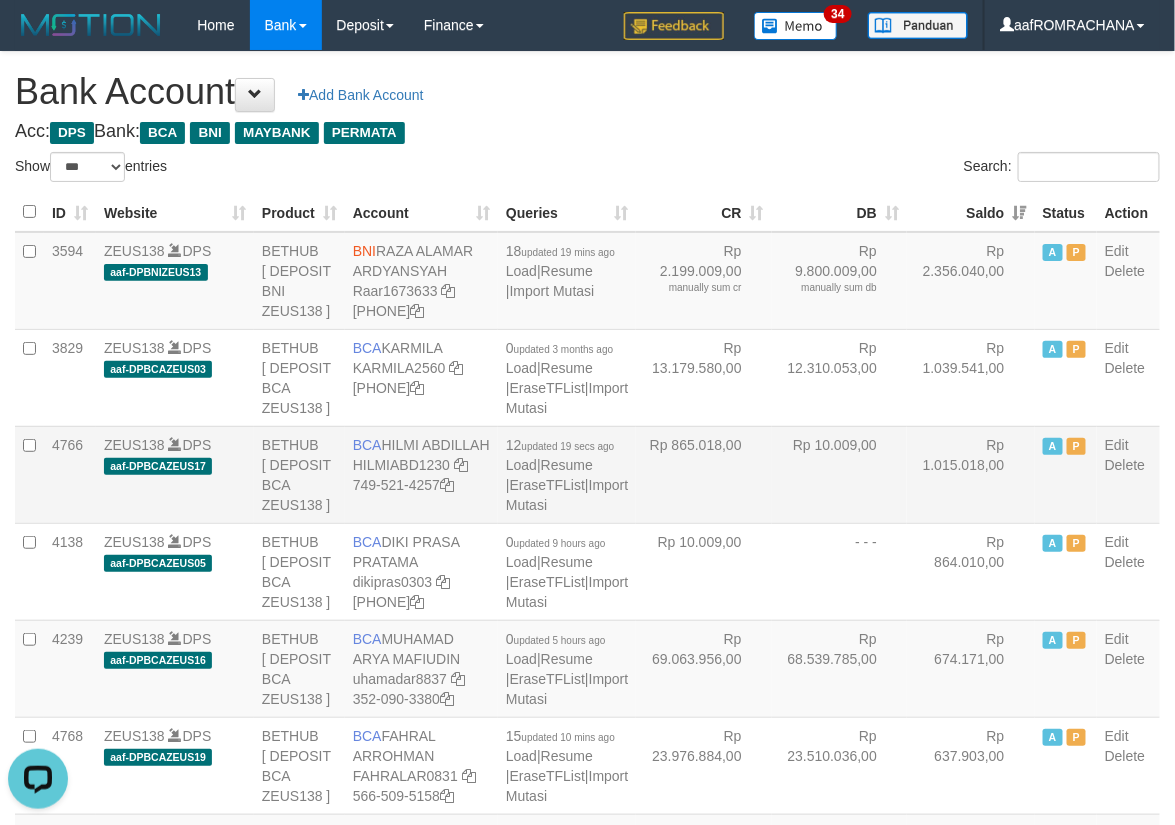 scroll, scrollTop: 0, scrollLeft: 0, axis: both 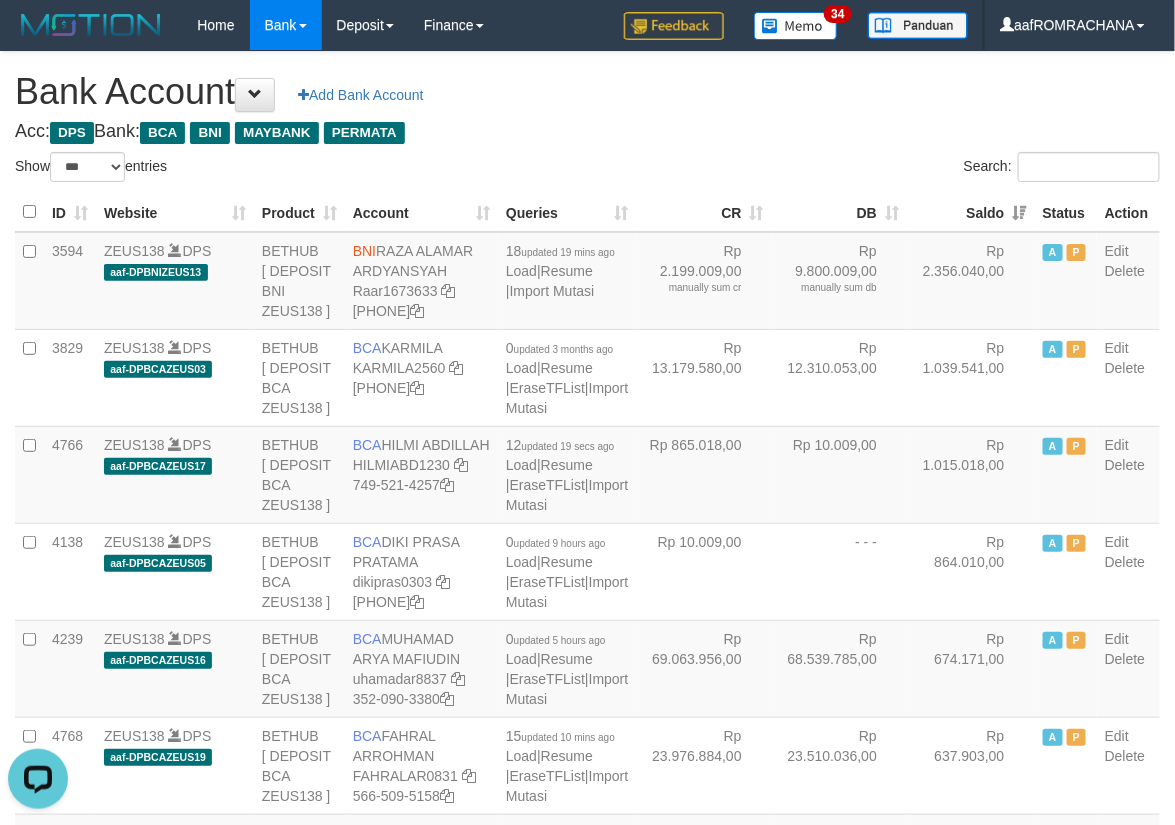 click on "Acc: 										 DPS
Bank:   BCA   BNI   MAYBANK   PERMATA" at bounding box center [587, 132] 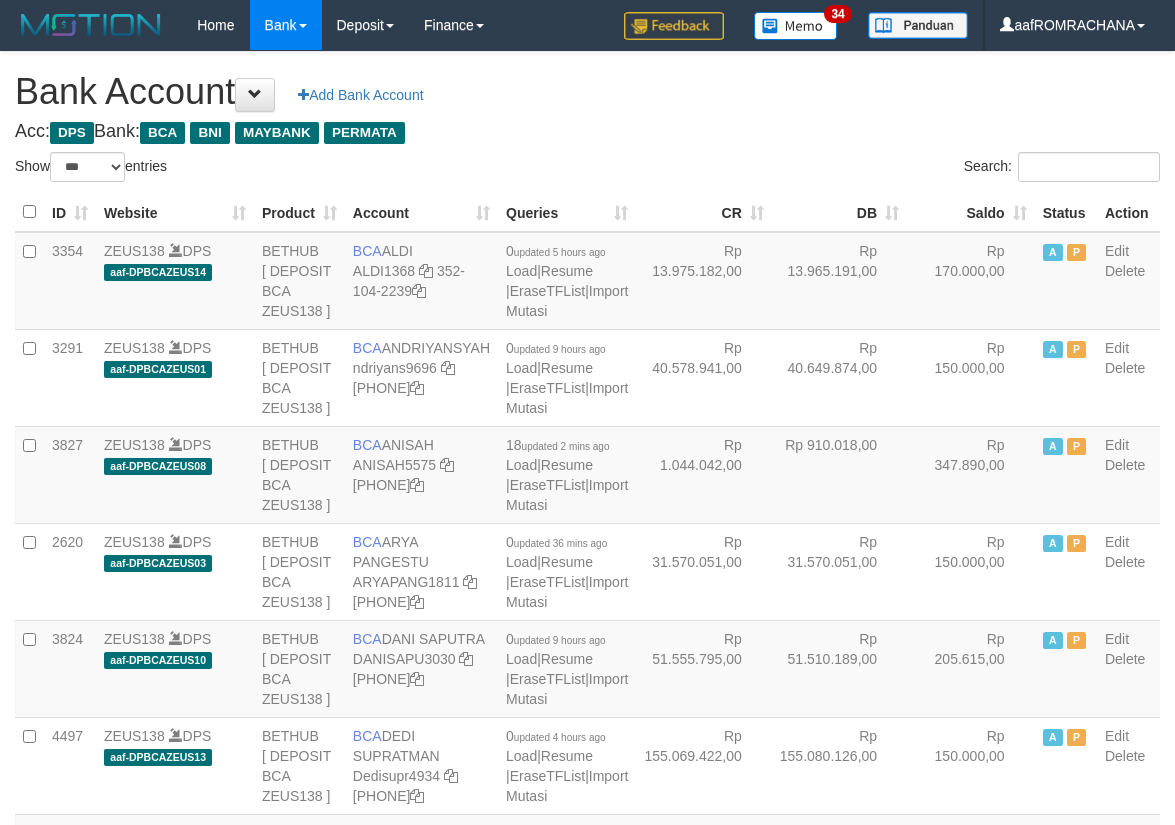select on "***" 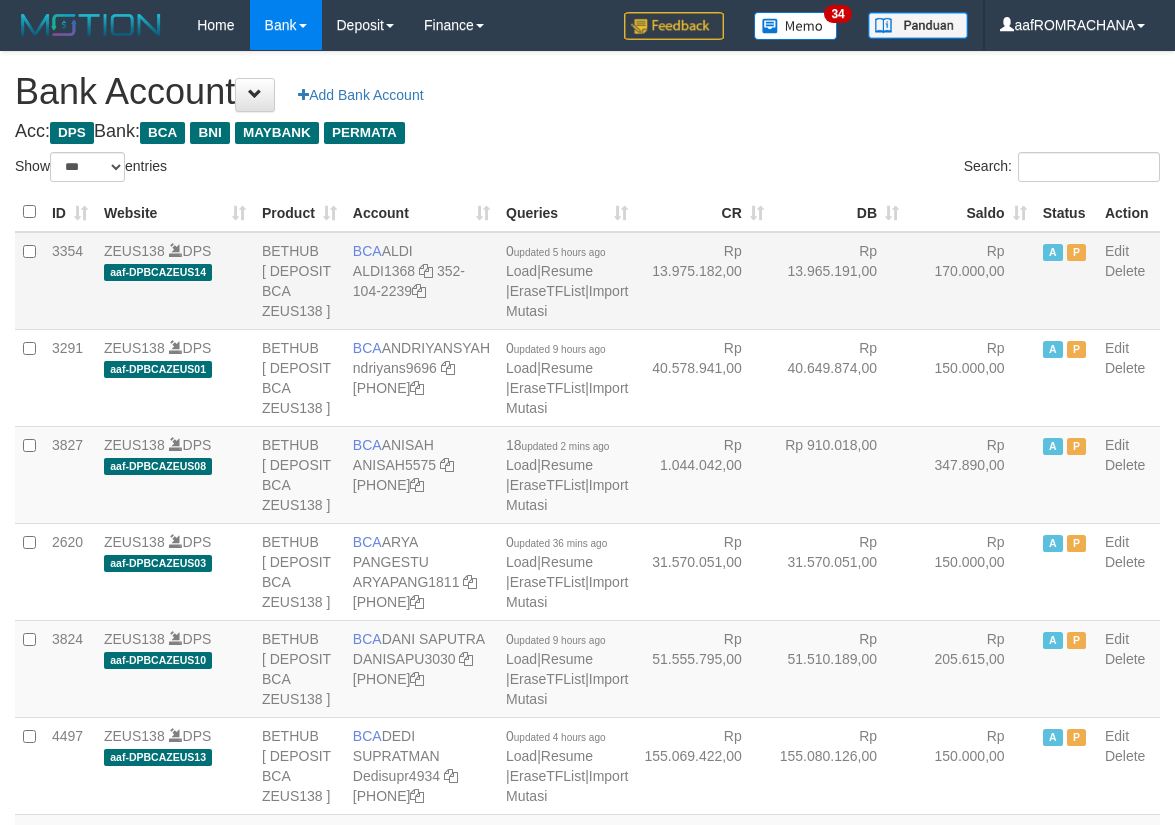 scroll, scrollTop: 0, scrollLeft: 0, axis: both 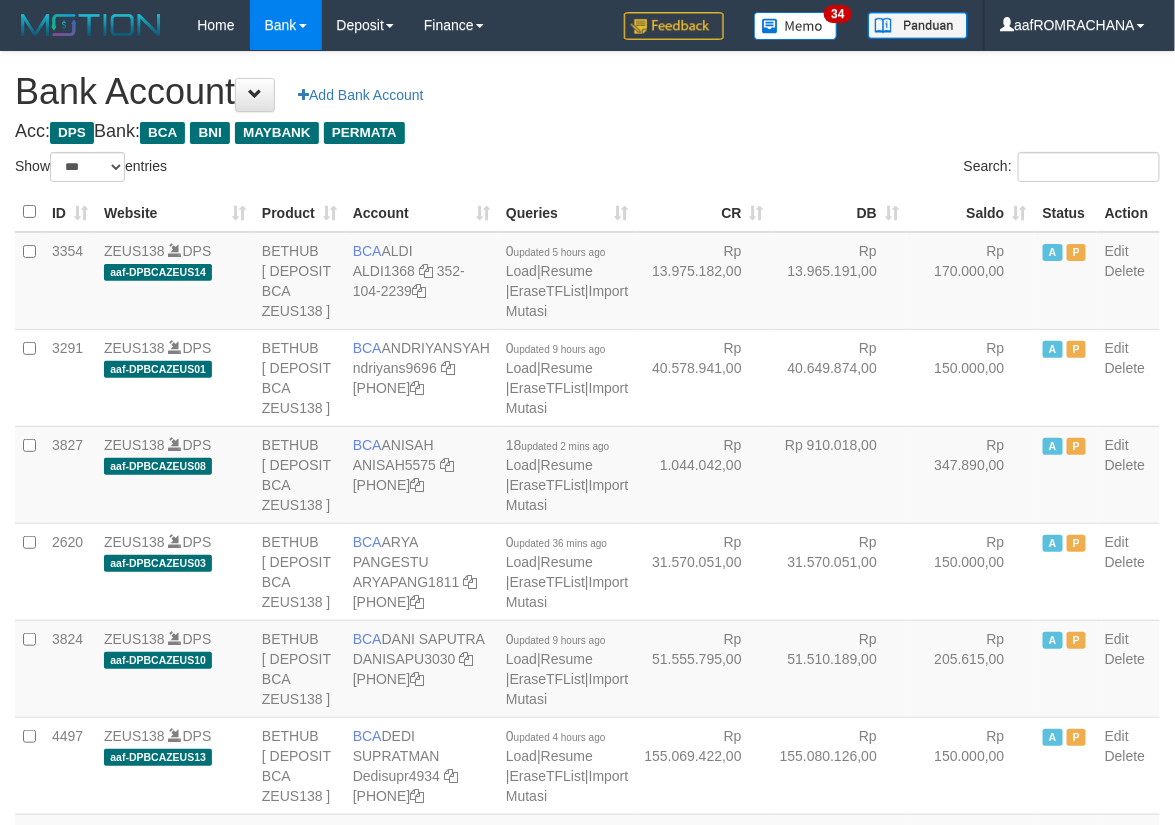 click on "Saldo" at bounding box center (971, 212) 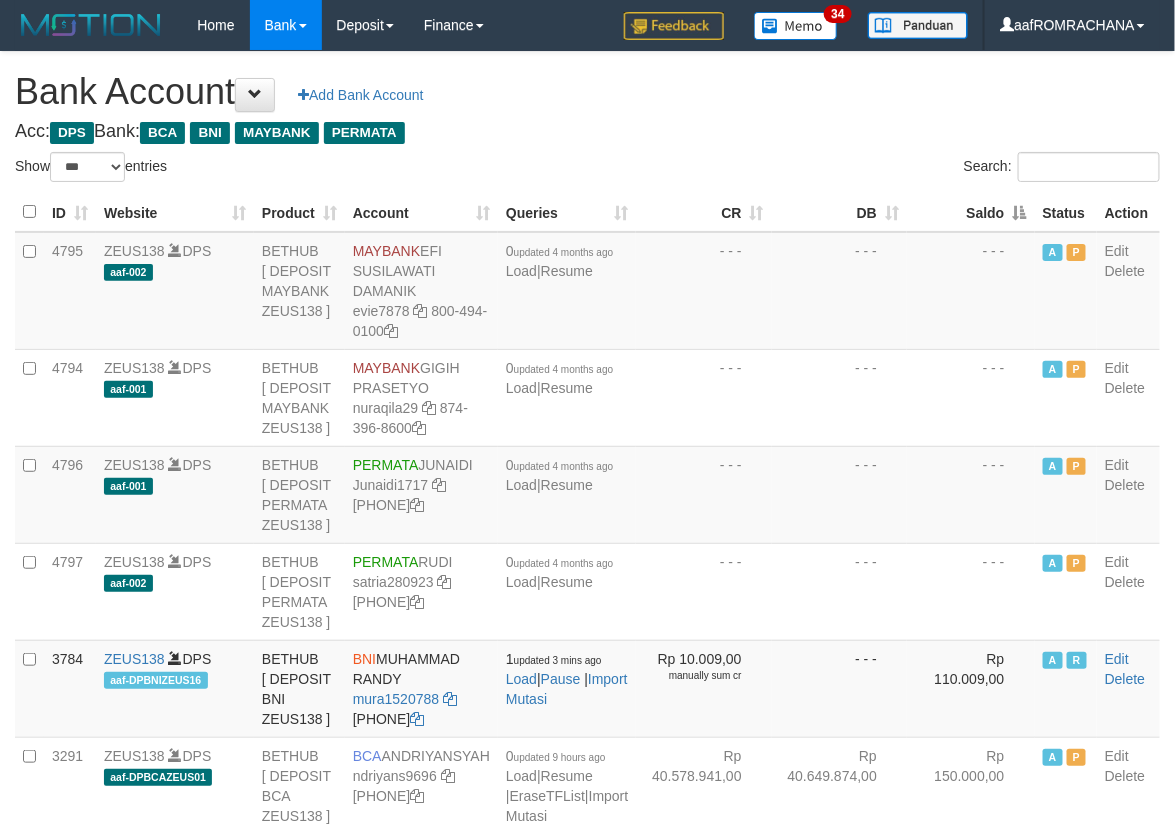 click on "Saldo" at bounding box center (971, 212) 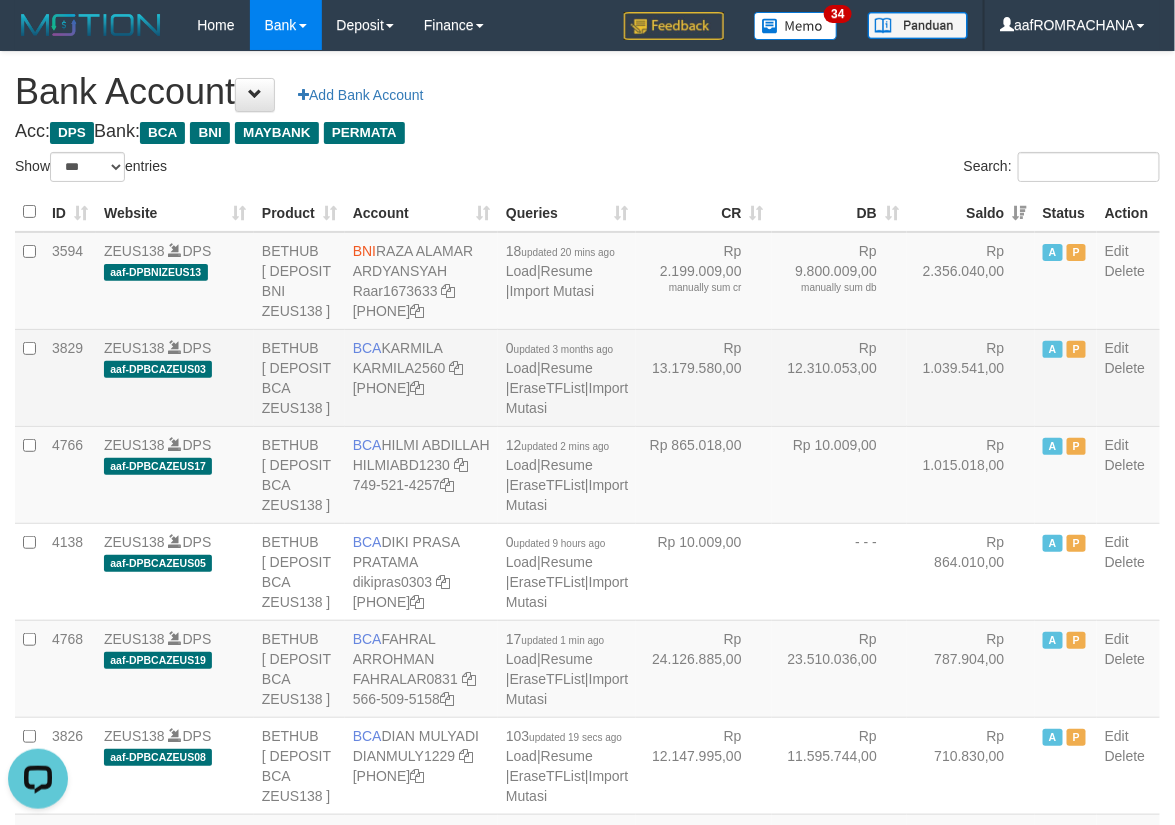 scroll, scrollTop: 0, scrollLeft: 0, axis: both 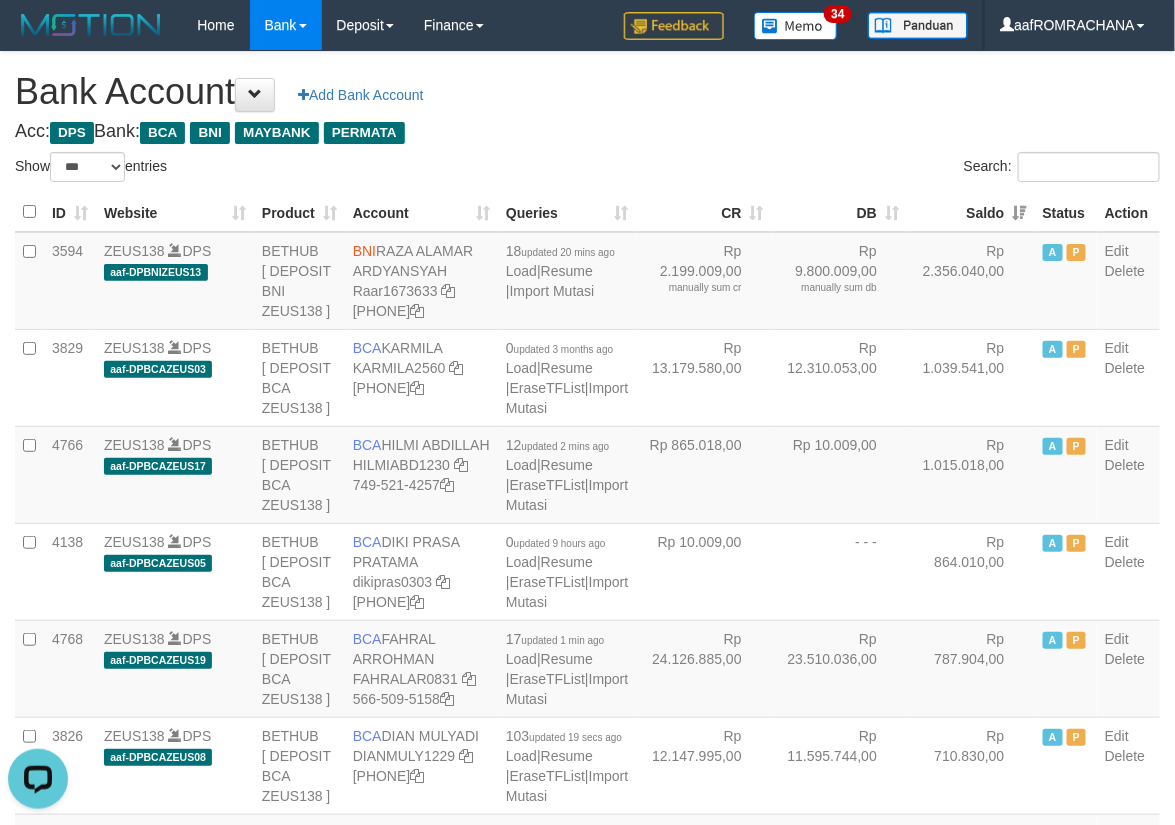 click on "**********" at bounding box center (587, 2047) 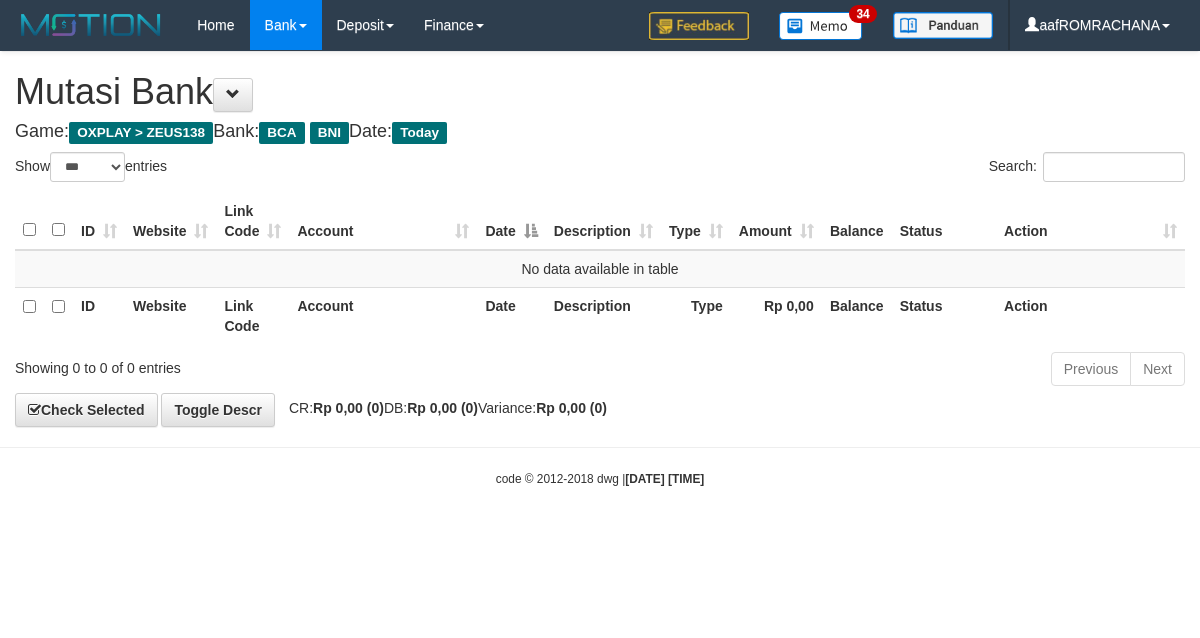 select on "***" 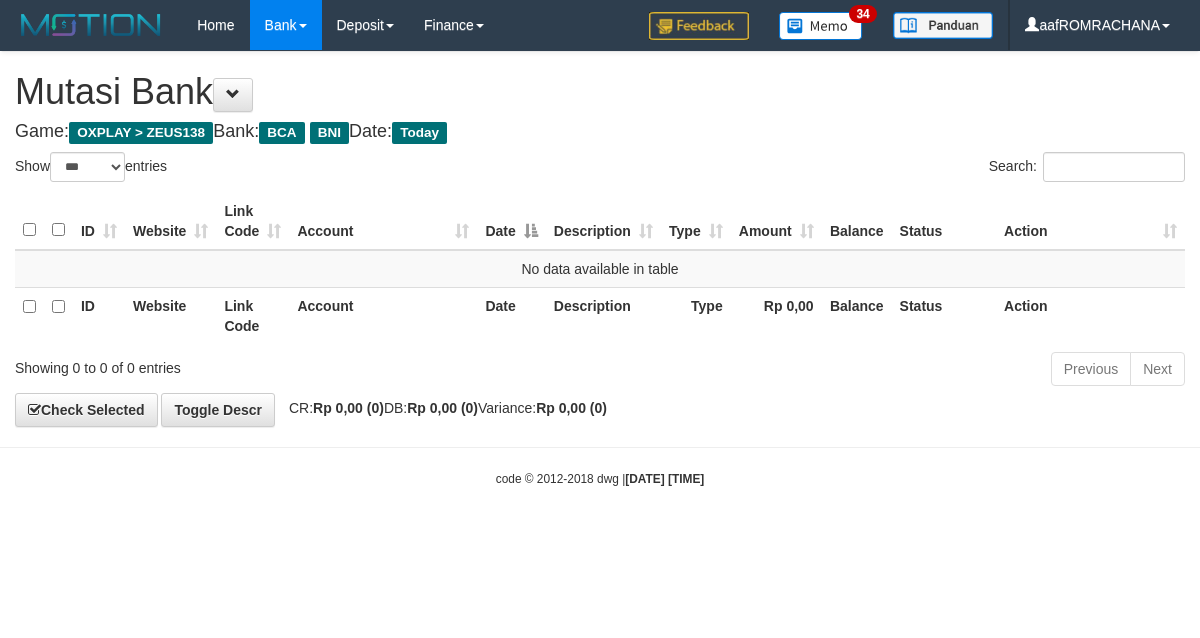 scroll, scrollTop: 0, scrollLeft: 0, axis: both 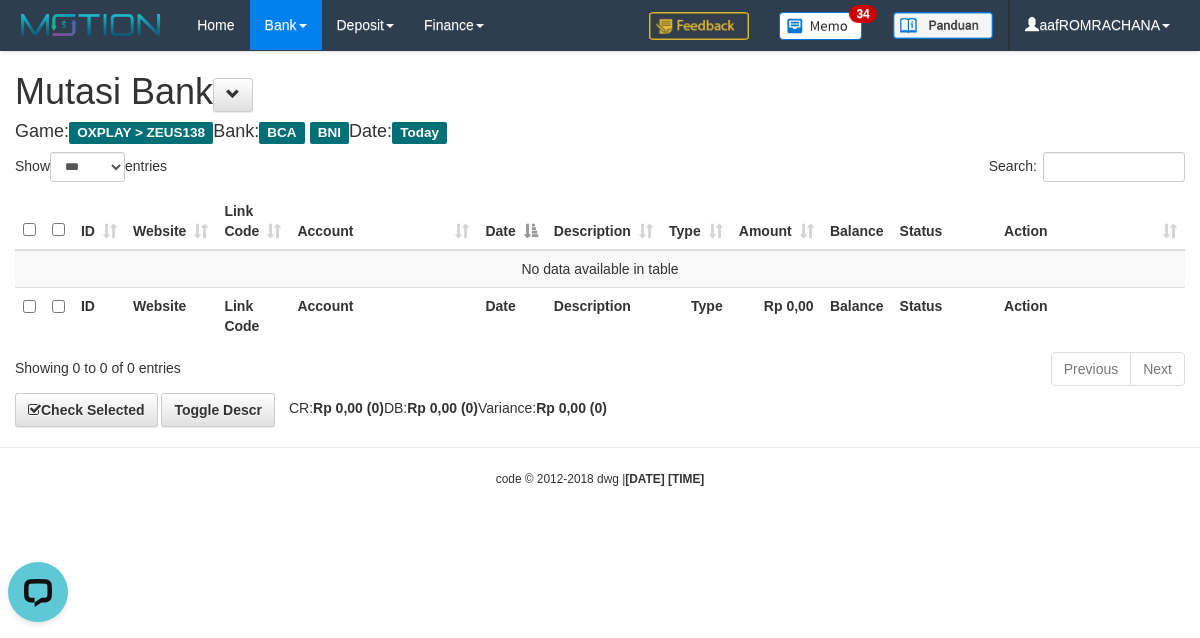 click on "Mutasi Bank" at bounding box center [600, 92] 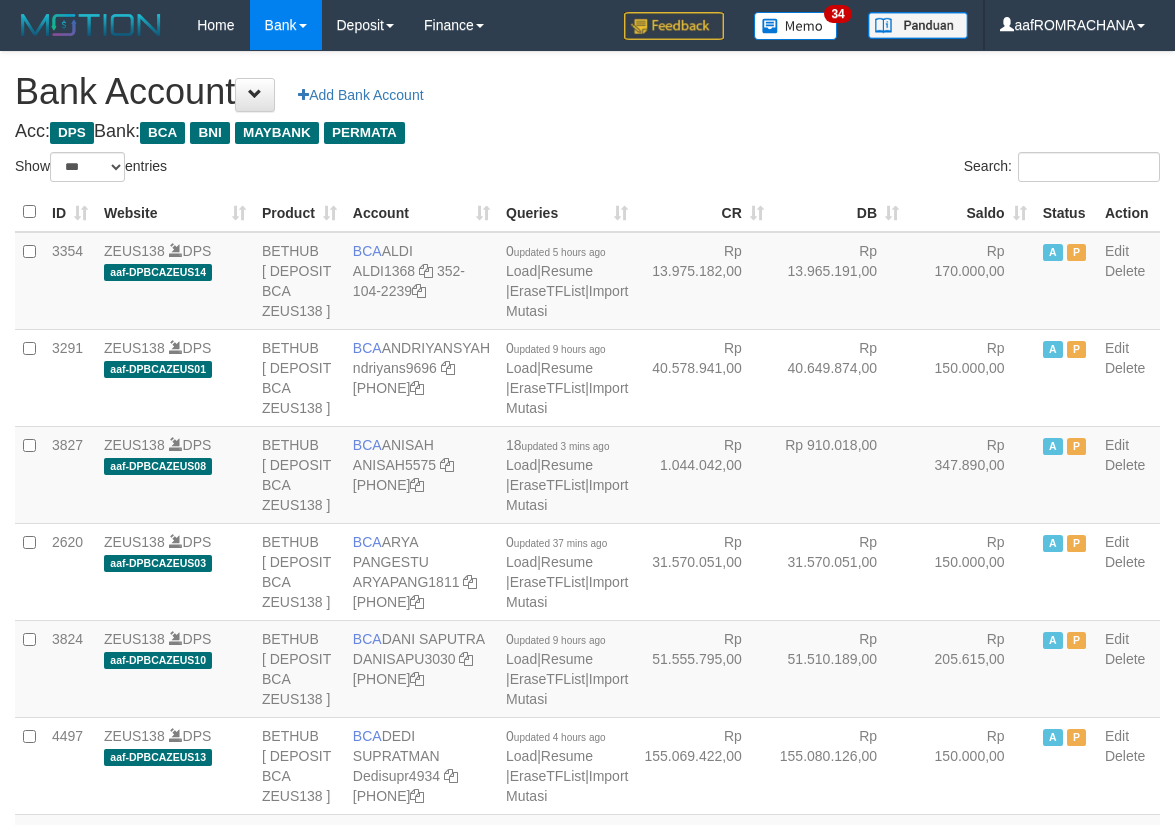 select on "***" 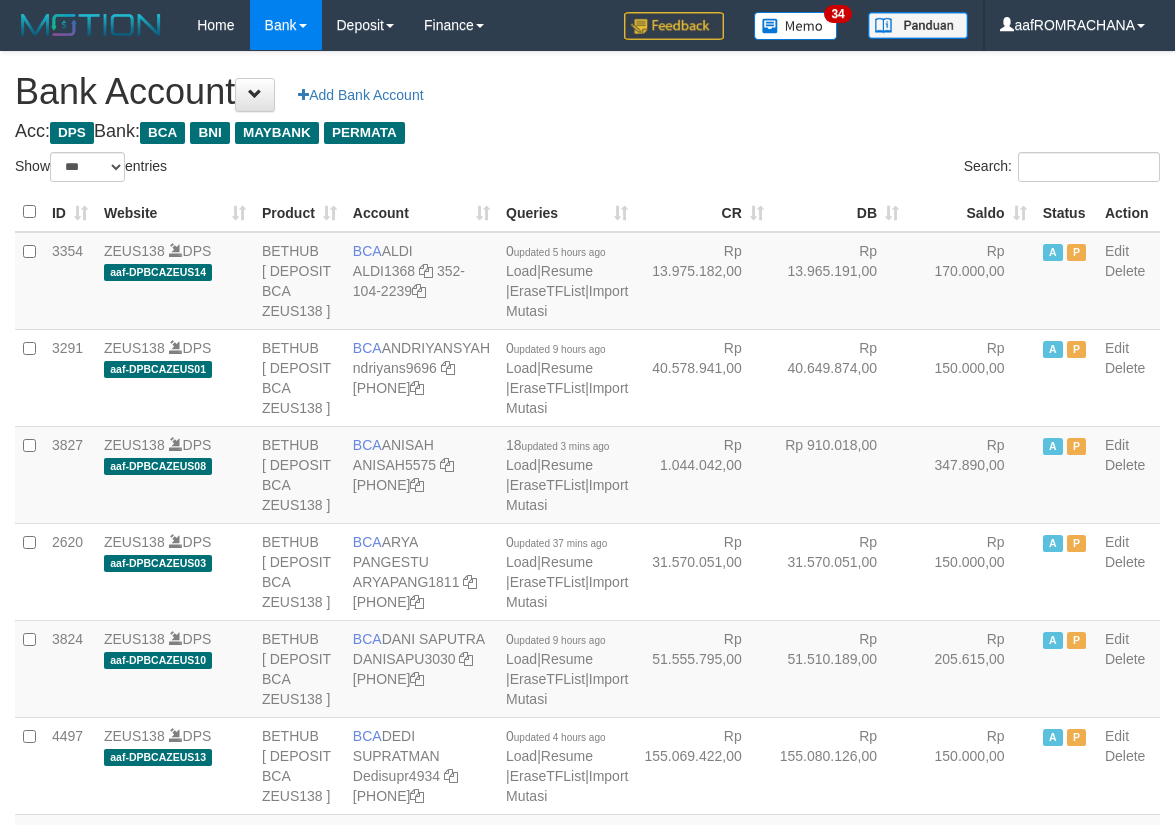 scroll, scrollTop: 0, scrollLeft: 0, axis: both 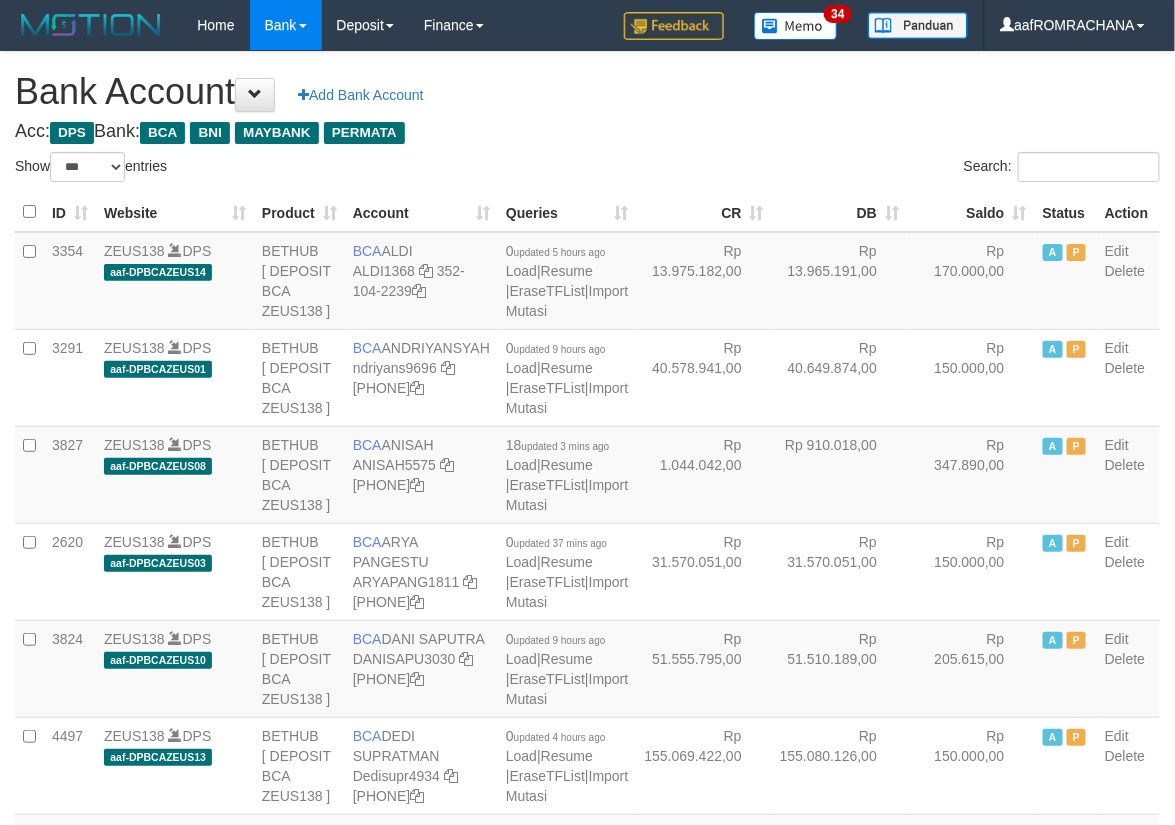 click on "Saldo" at bounding box center (971, 212) 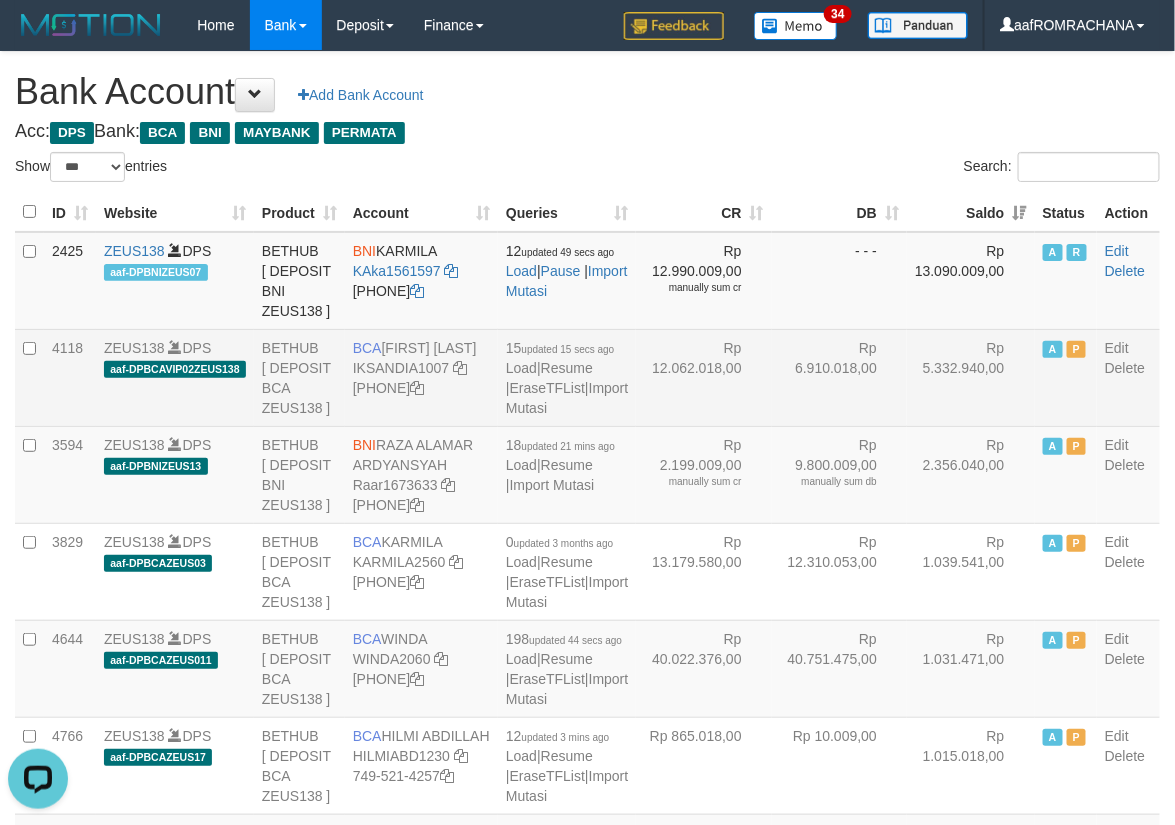 scroll, scrollTop: 0, scrollLeft: 0, axis: both 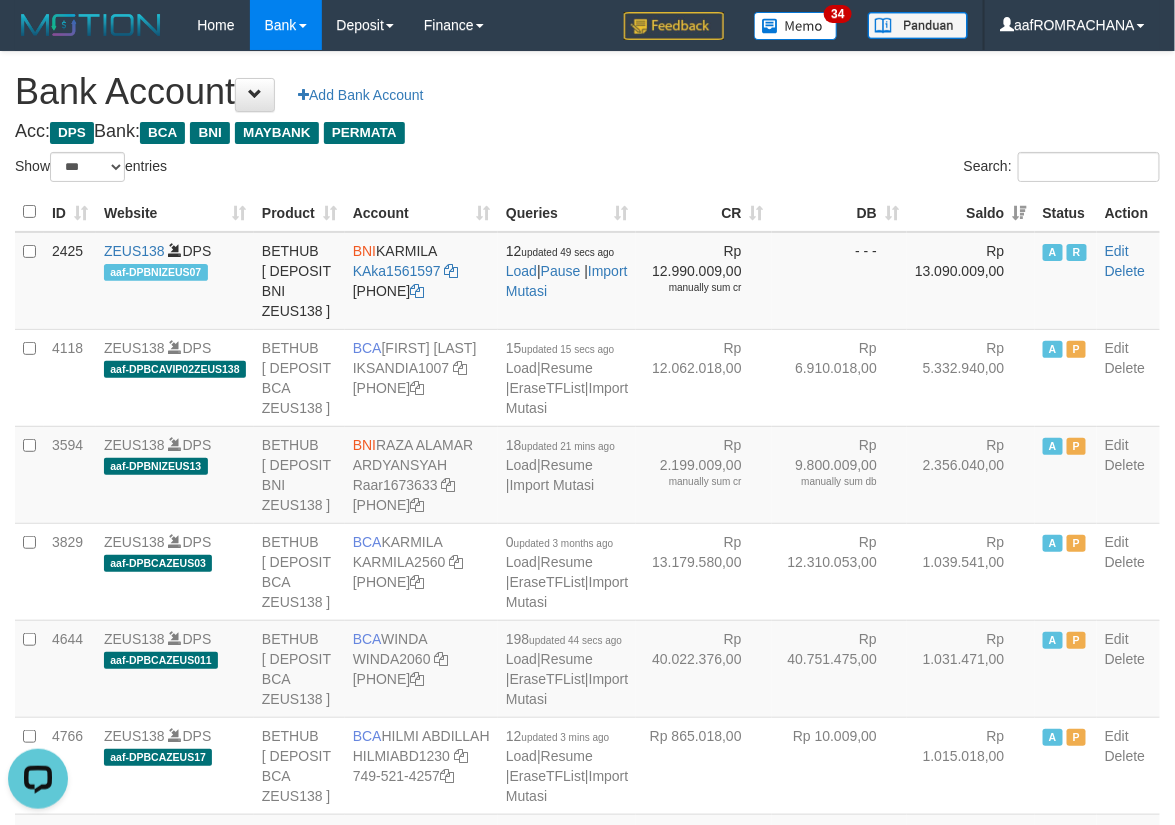 click on "Acc: 										 DPS
Bank:   BCA   BNI   MAYBANK   PERMATA" at bounding box center (587, 132) 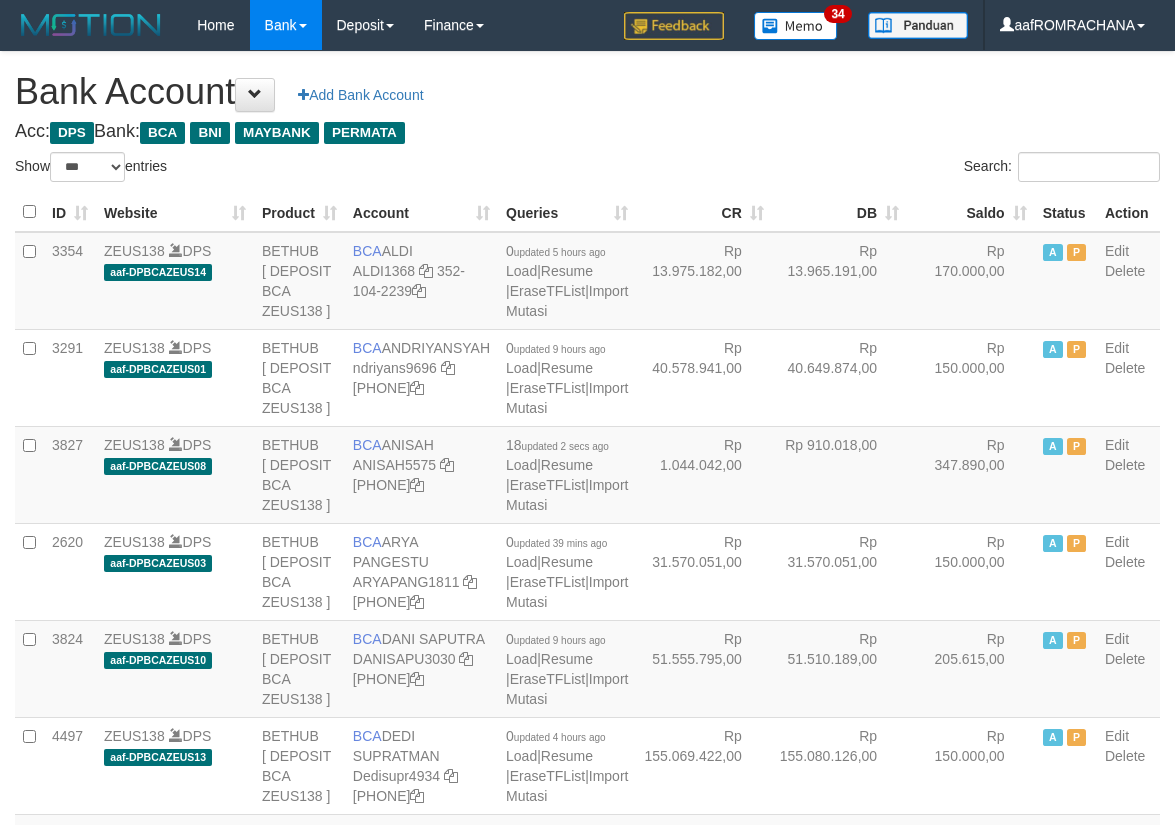 select on "***" 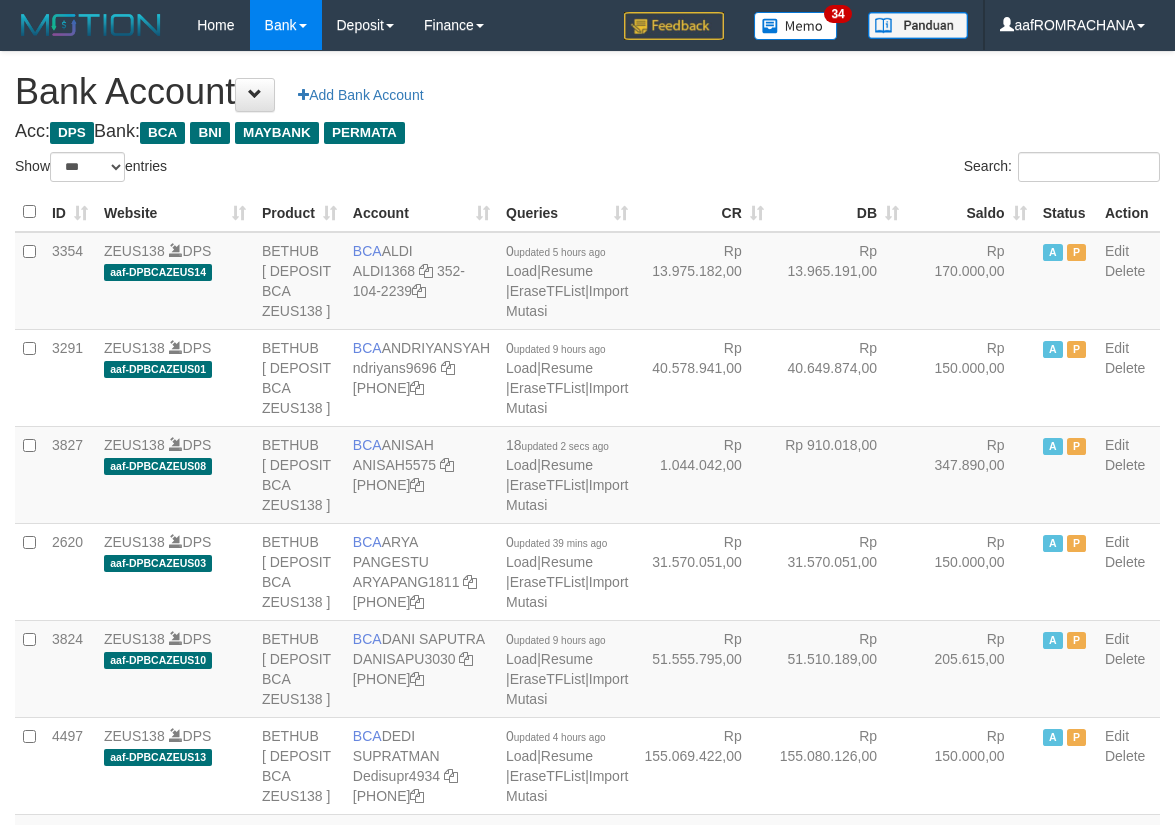 scroll, scrollTop: 0, scrollLeft: 0, axis: both 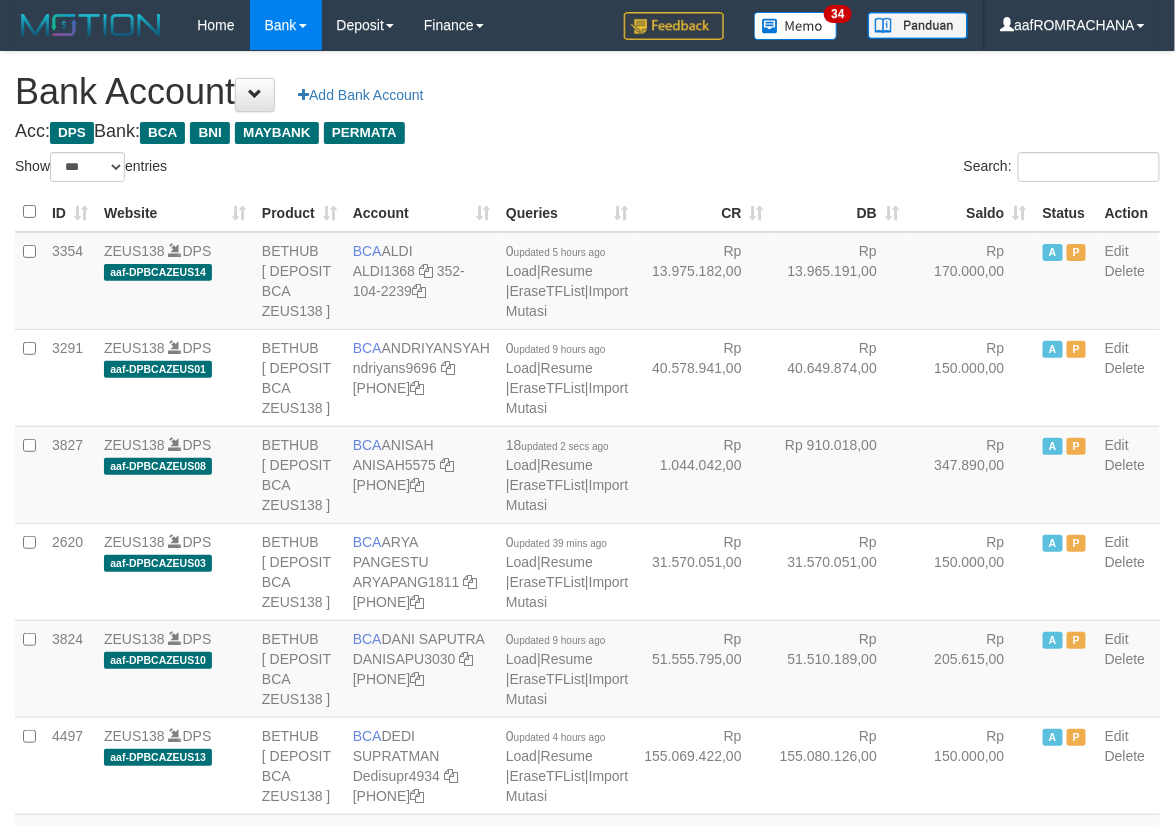 click on "Saldo" at bounding box center [971, 212] 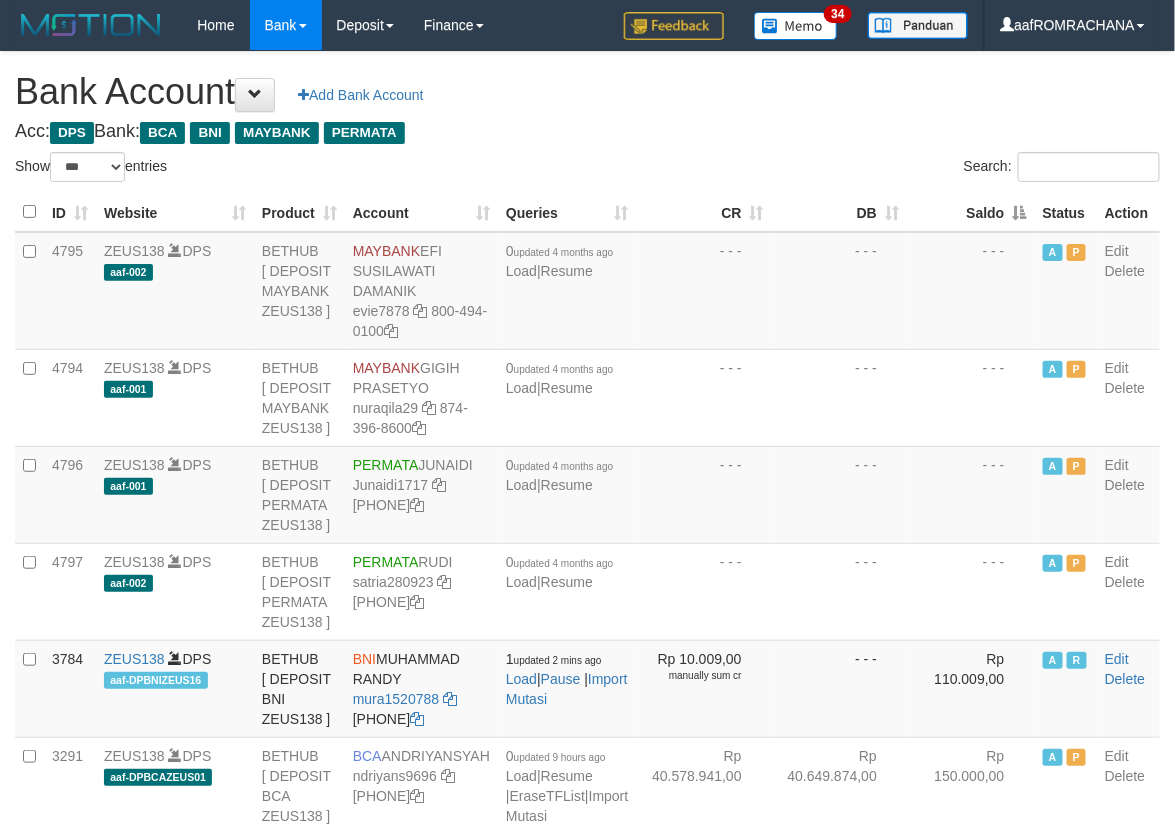 click on "Saldo" at bounding box center [971, 212] 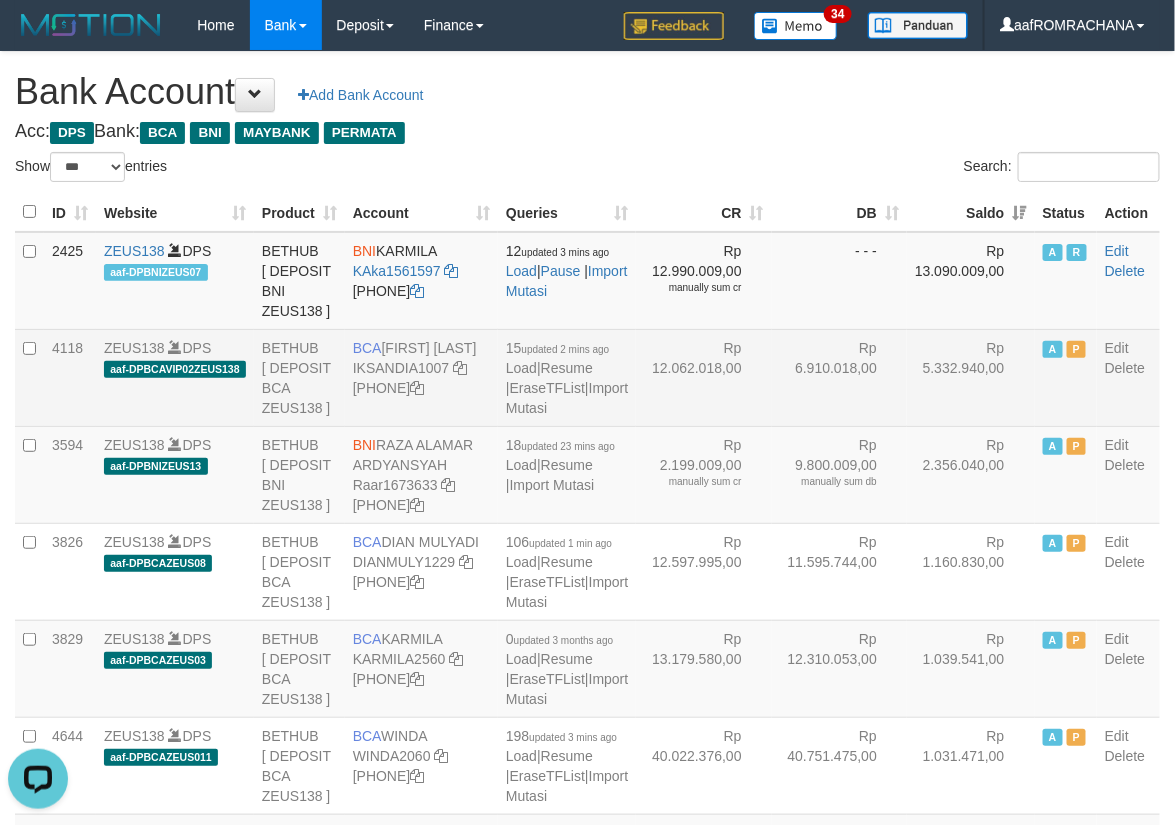 scroll, scrollTop: 0, scrollLeft: 0, axis: both 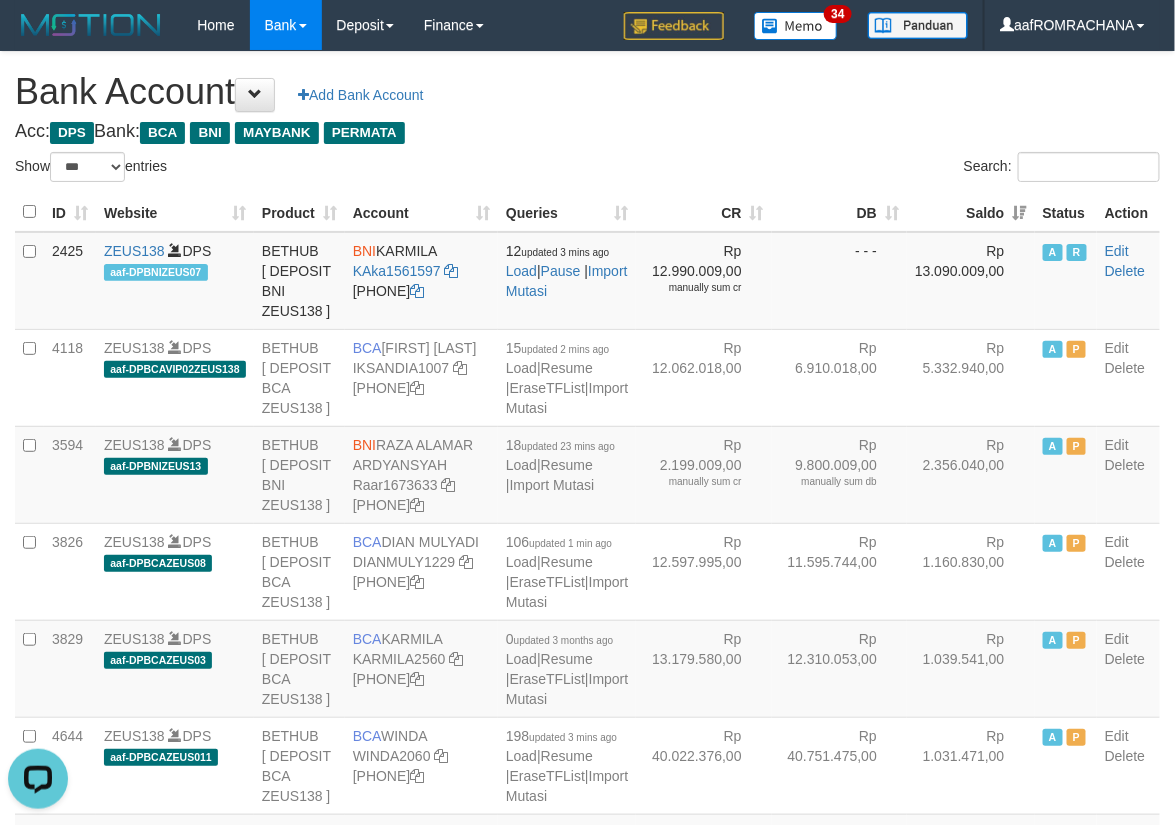 click on "Bank Account
Add Bank Account" at bounding box center [587, 92] 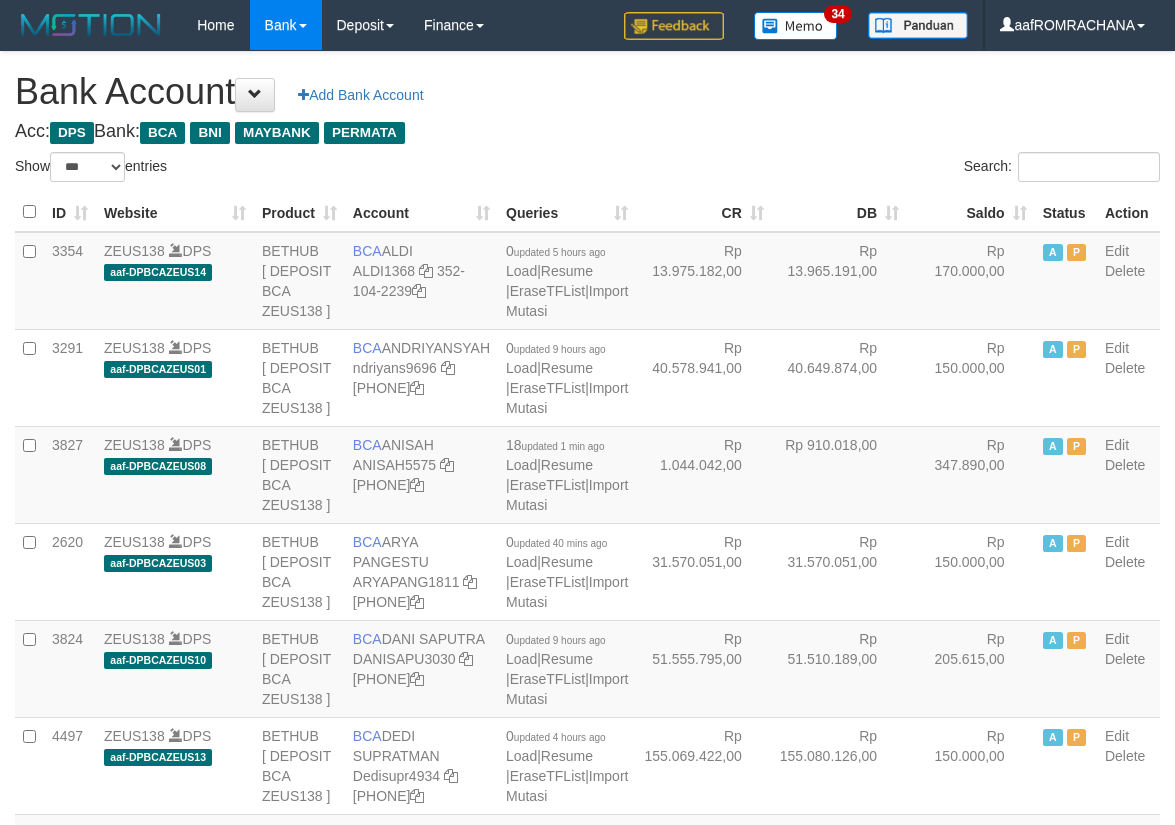 select on "***" 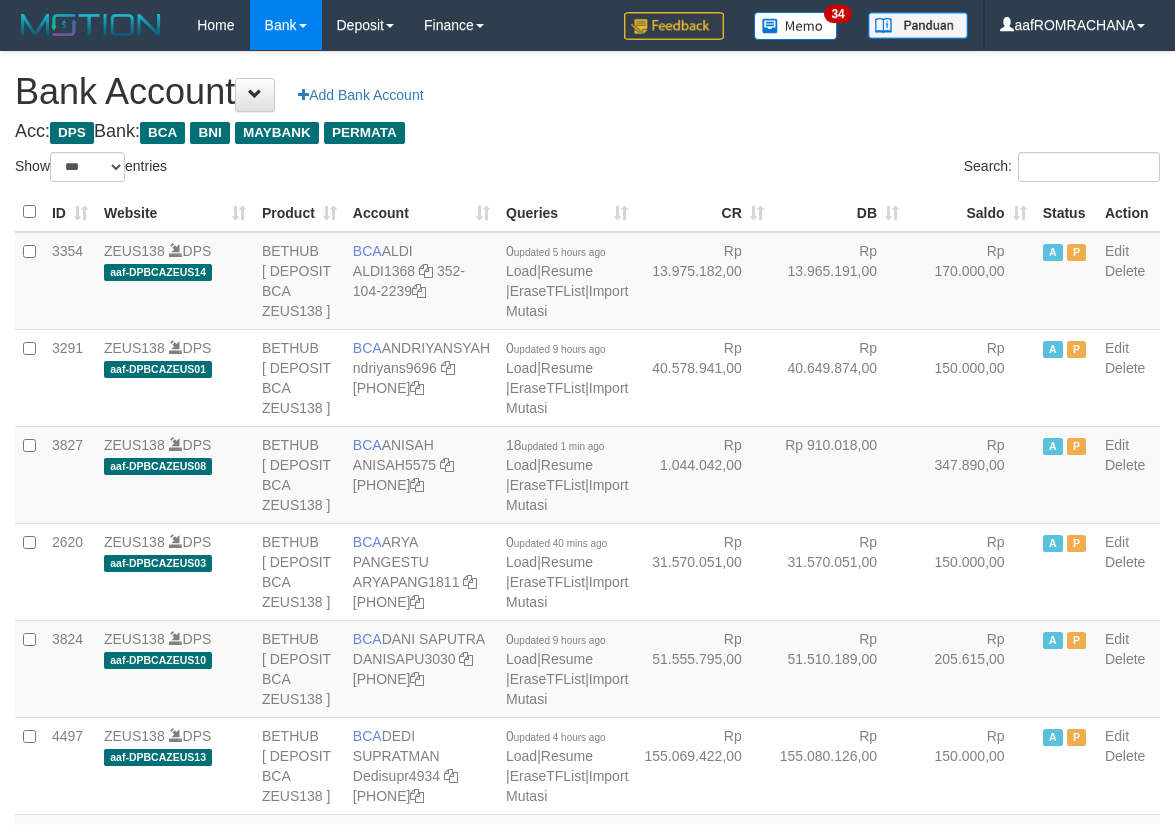 scroll, scrollTop: 0, scrollLeft: 0, axis: both 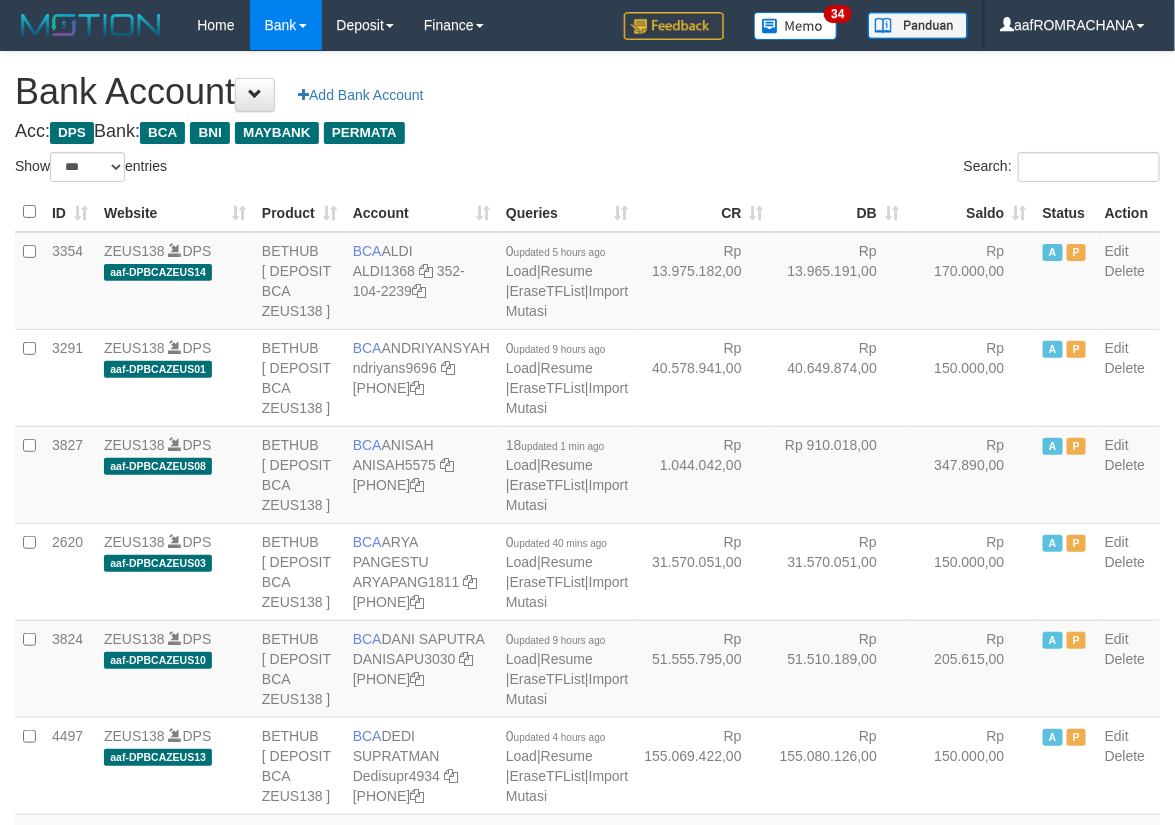 click on "Saldo" at bounding box center (971, 212) 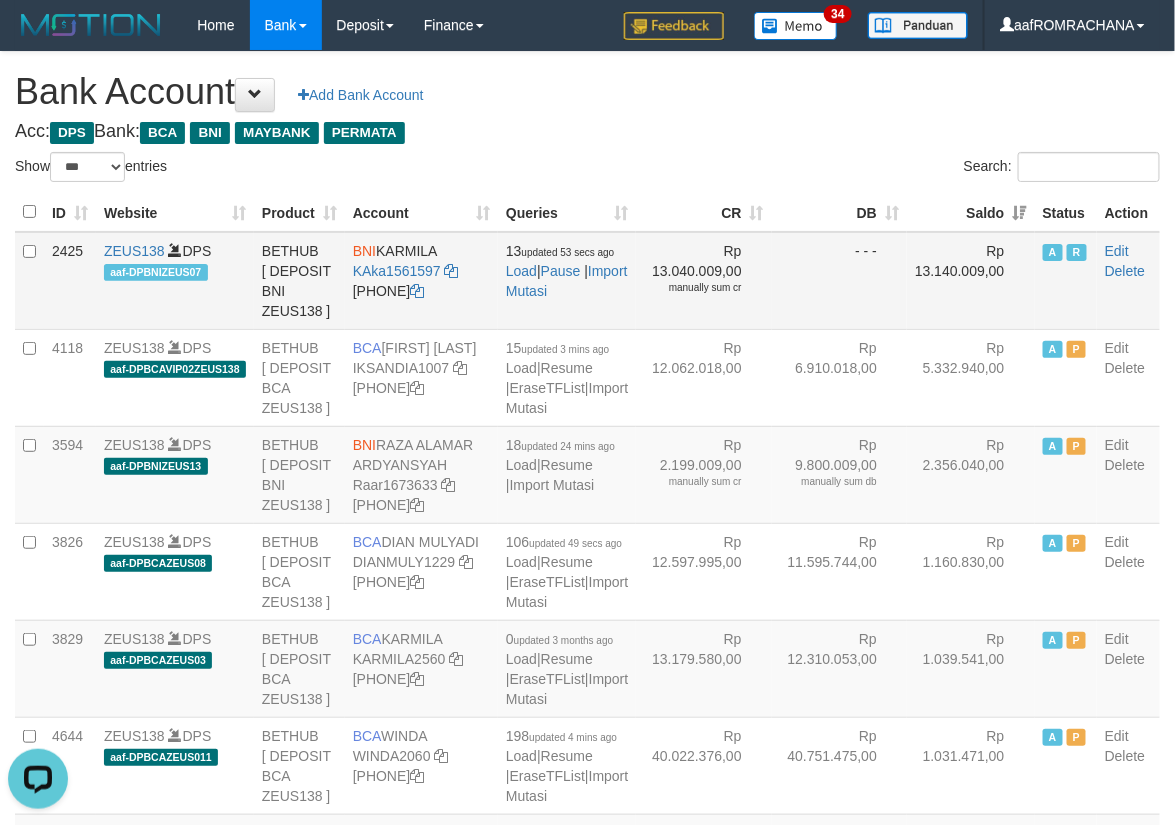 scroll, scrollTop: 0, scrollLeft: 0, axis: both 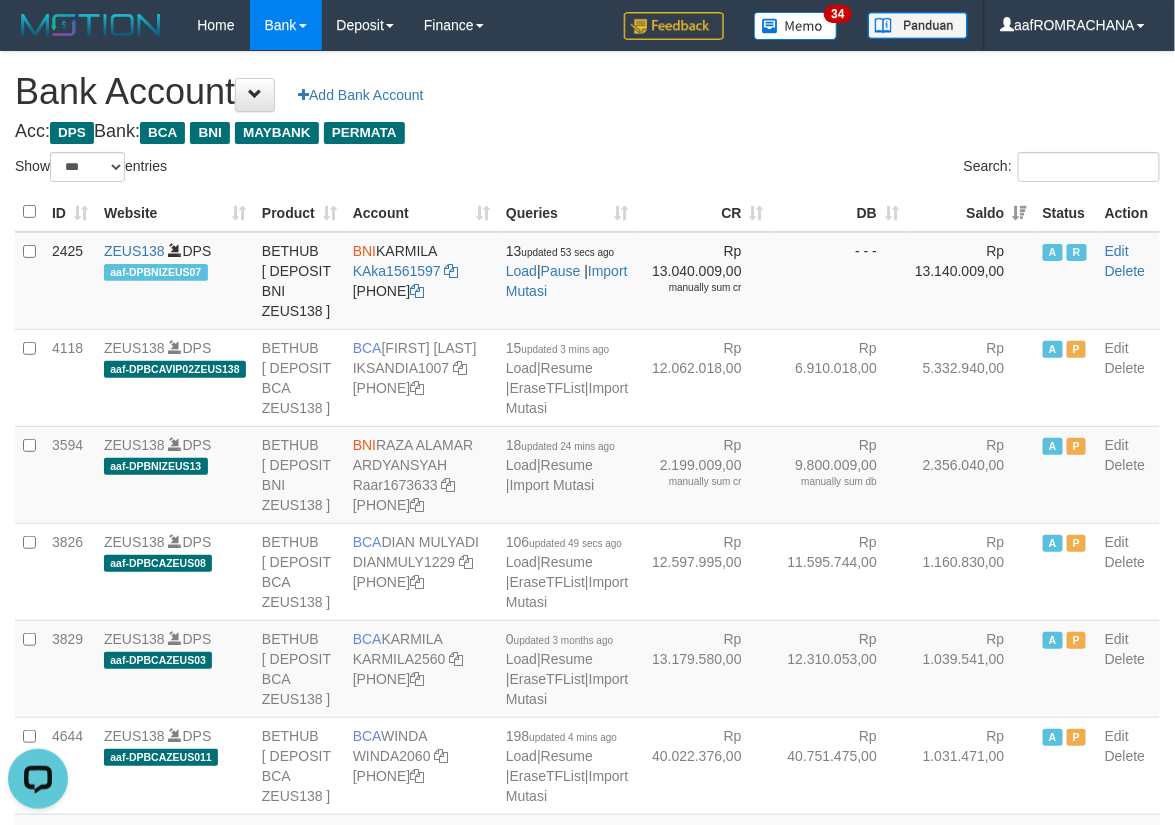 click on "Search:" at bounding box center [882, 169] 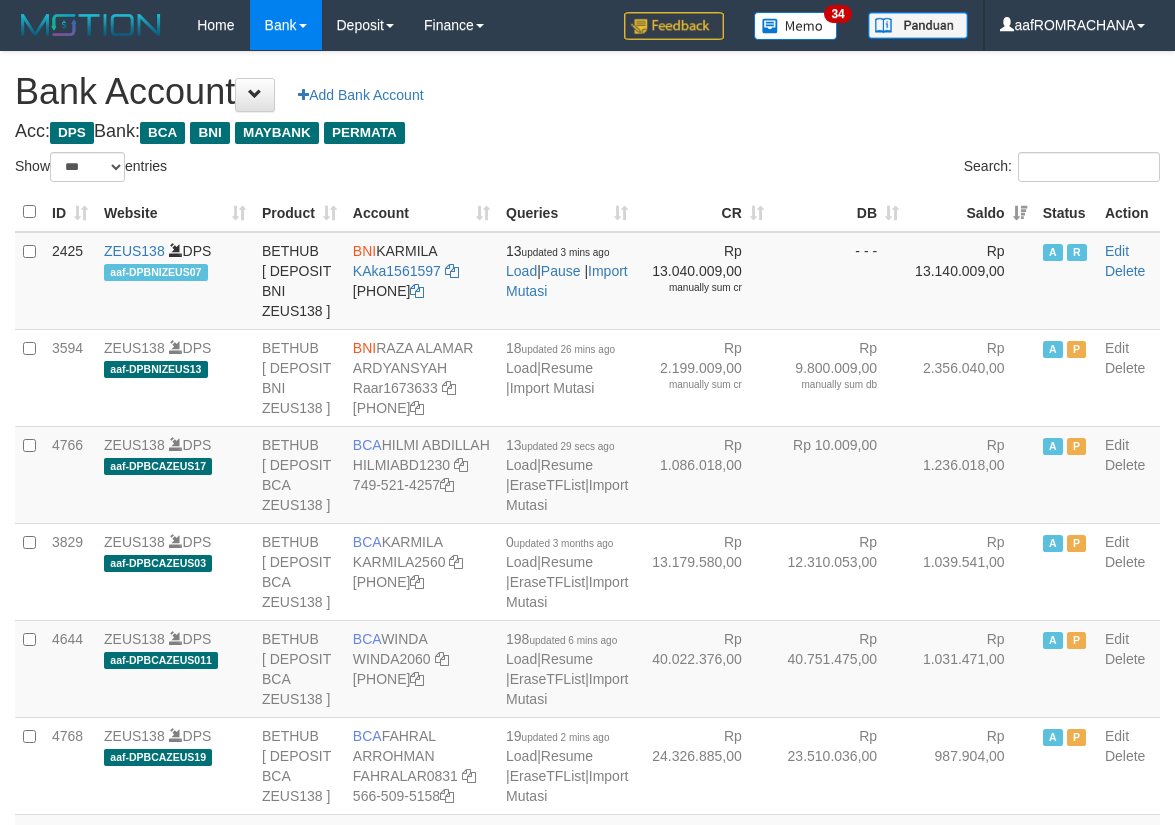 select on "***" 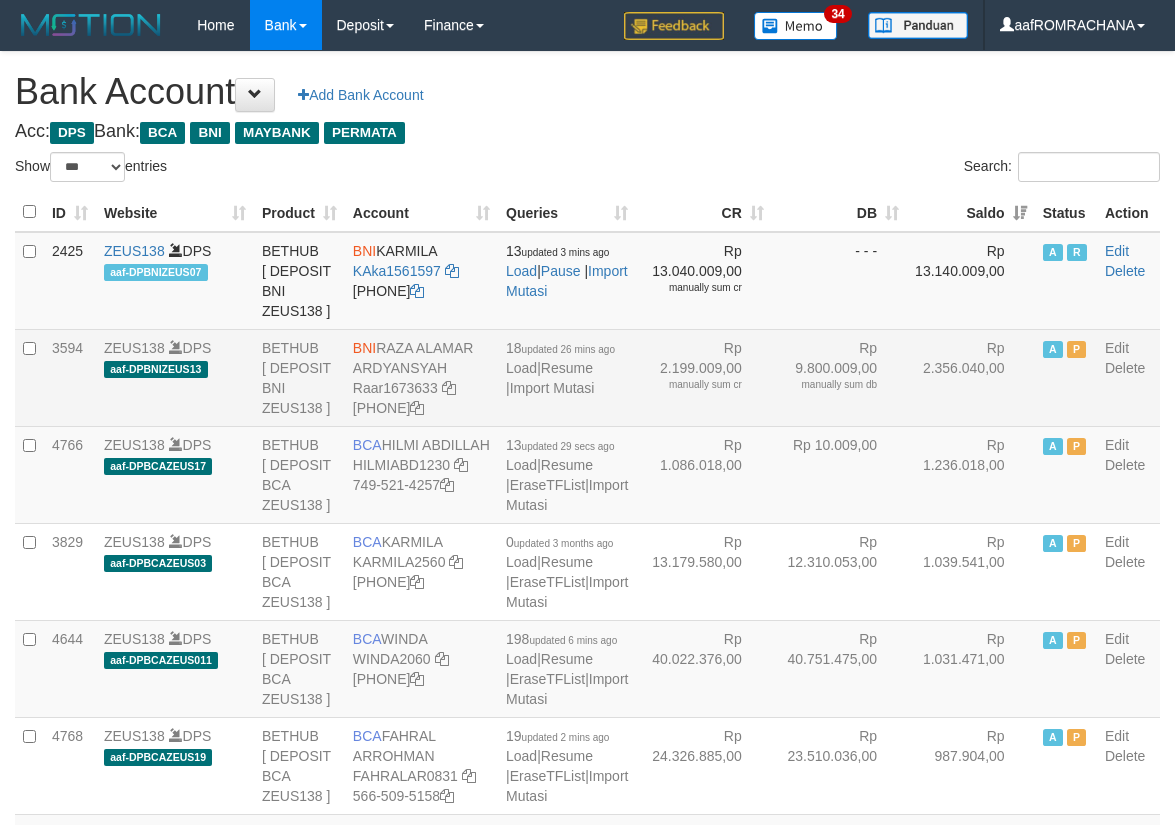 scroll, scrollTop: 0, scrollLeft: 0, axis: both 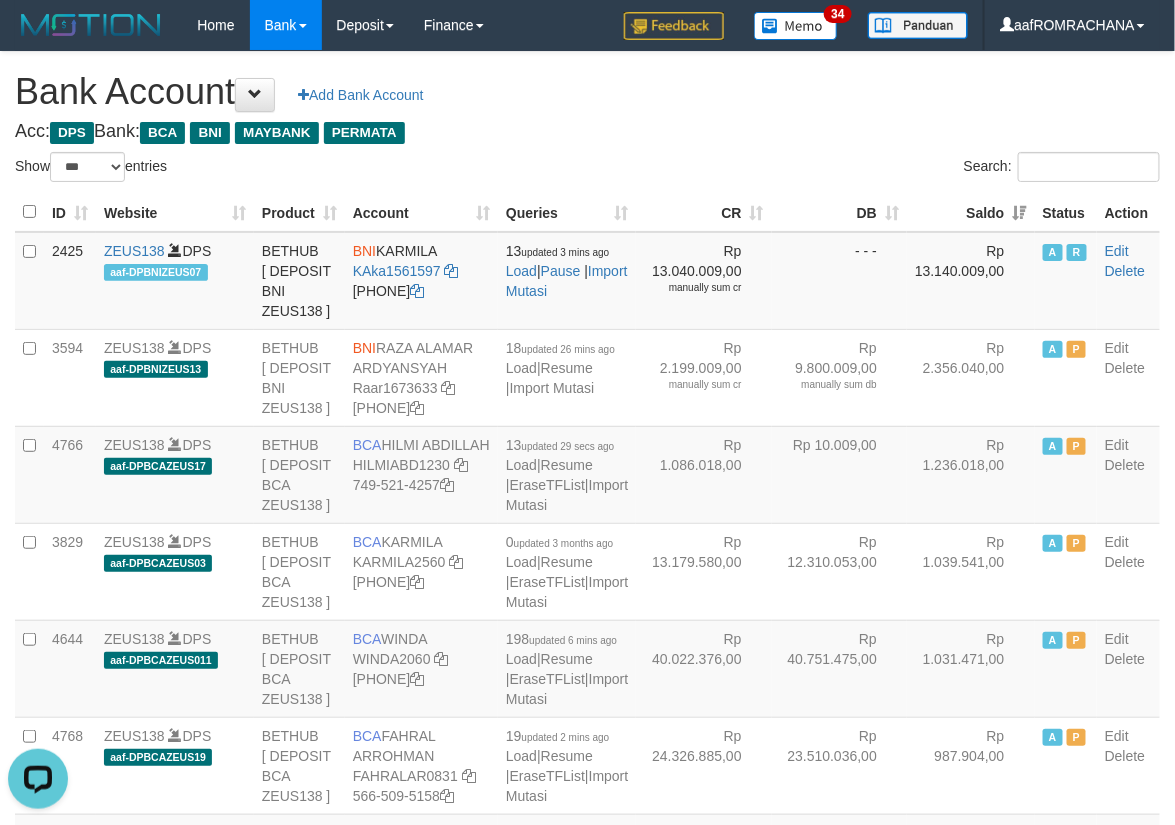 click on "Search:" at bounding box center [882, 169] 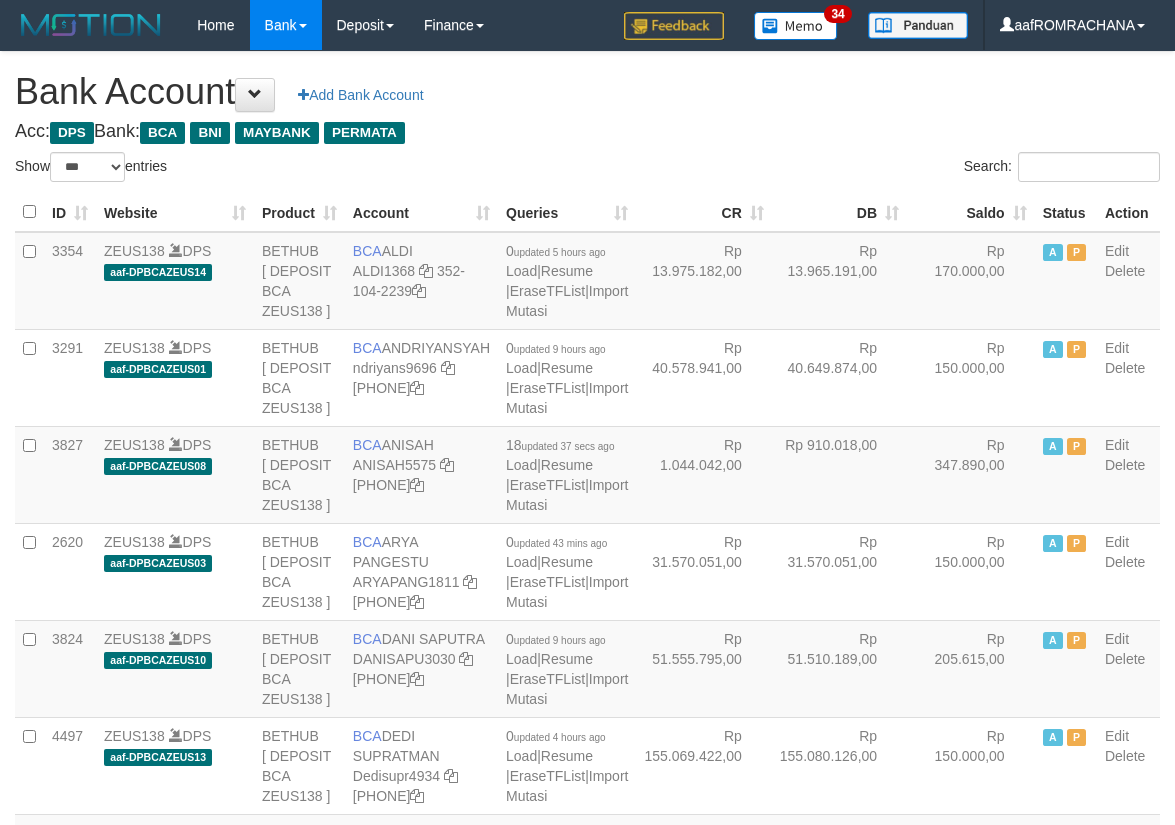 select on "***" 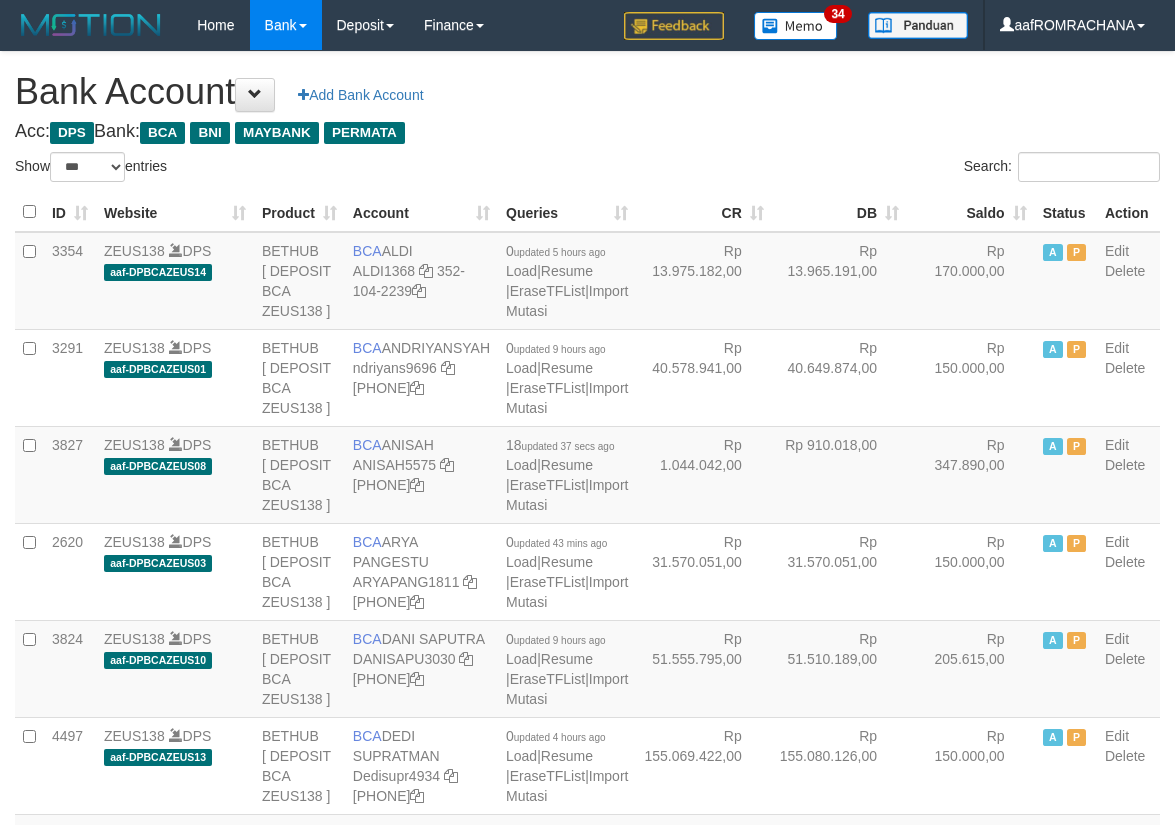 scroll, scrollTop: 0, scrollLeft: 0, axis: both 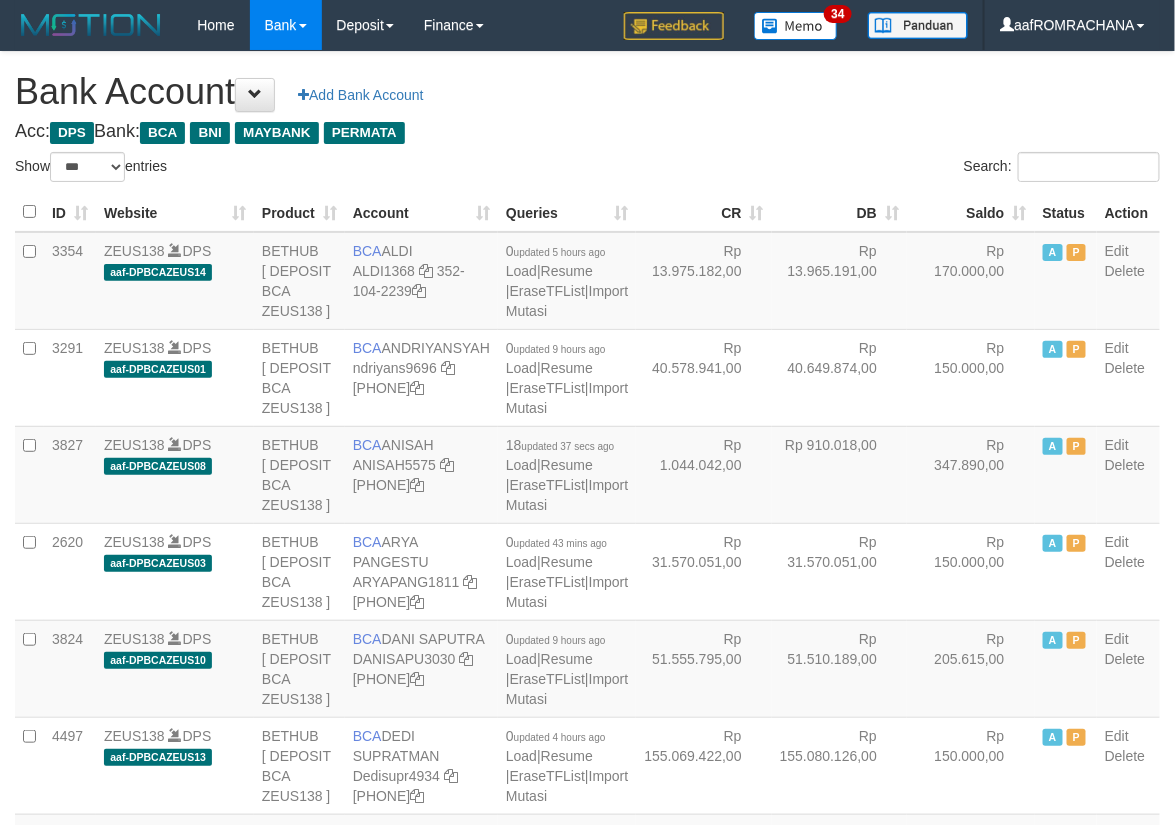 click on "Saldo" at bounding box center (971, 212) 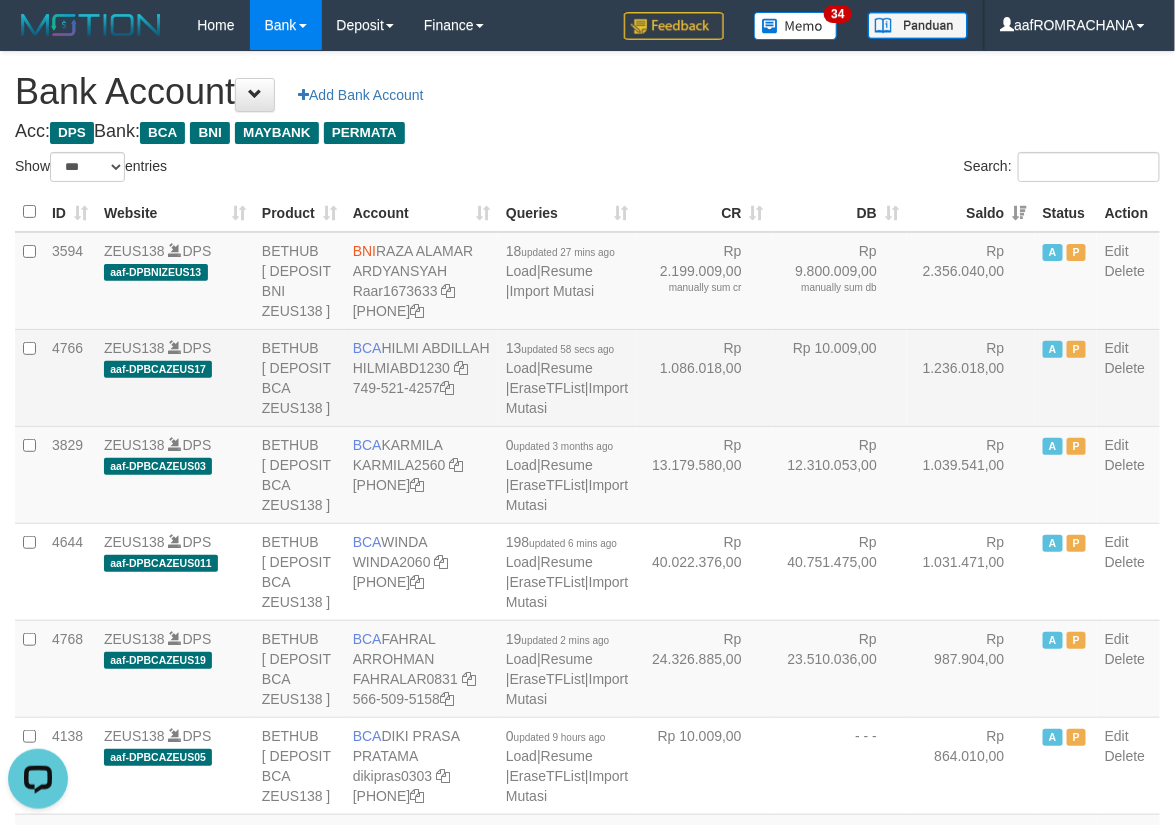 scroll, scrollTop: 0, scrollLeft: 0, axis: both 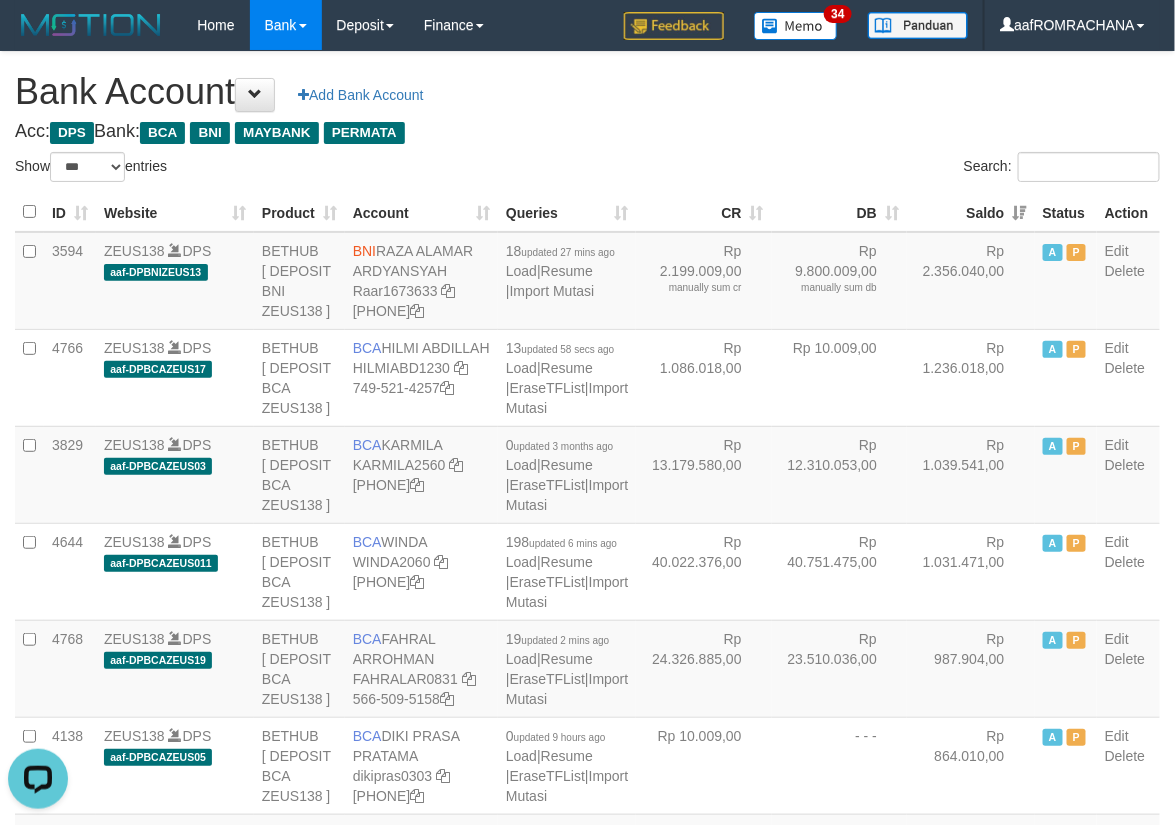 click on "**********" at bounding box center [587, 2047] 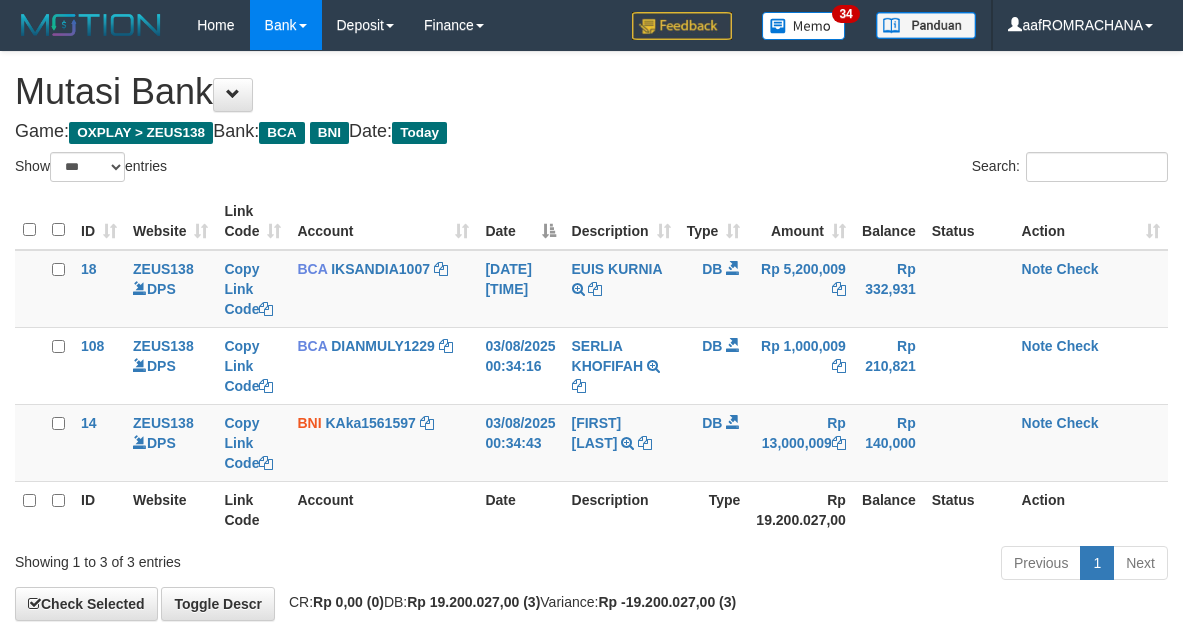 select on "***" 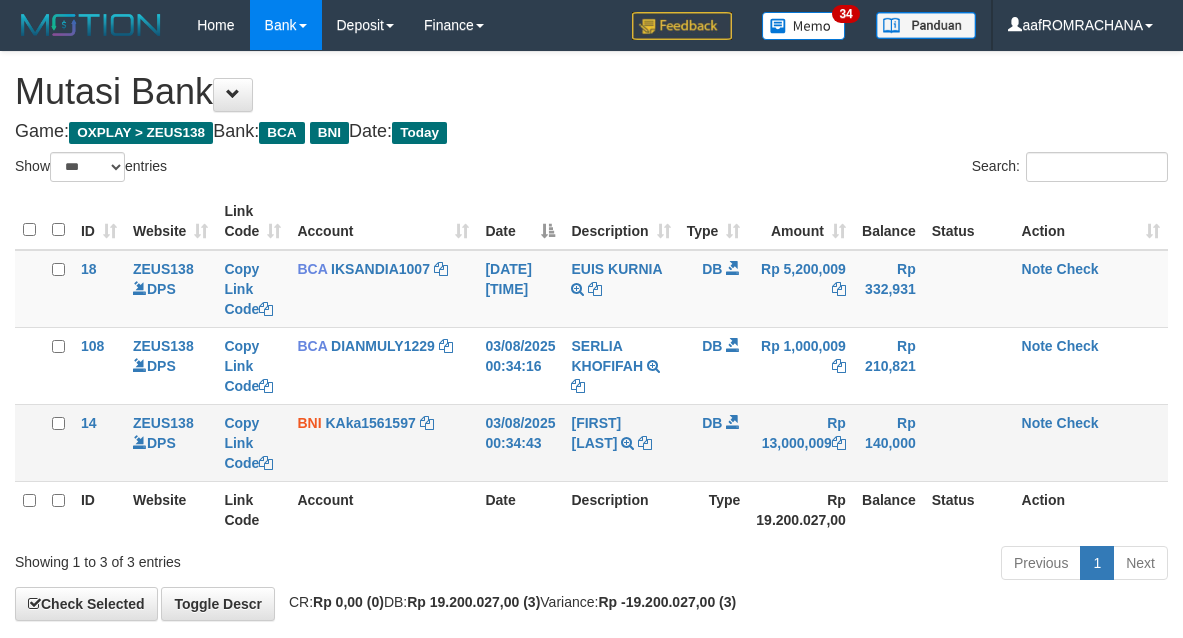 scroll, scrollTop: 0, scrollLeft: 0, axis: both 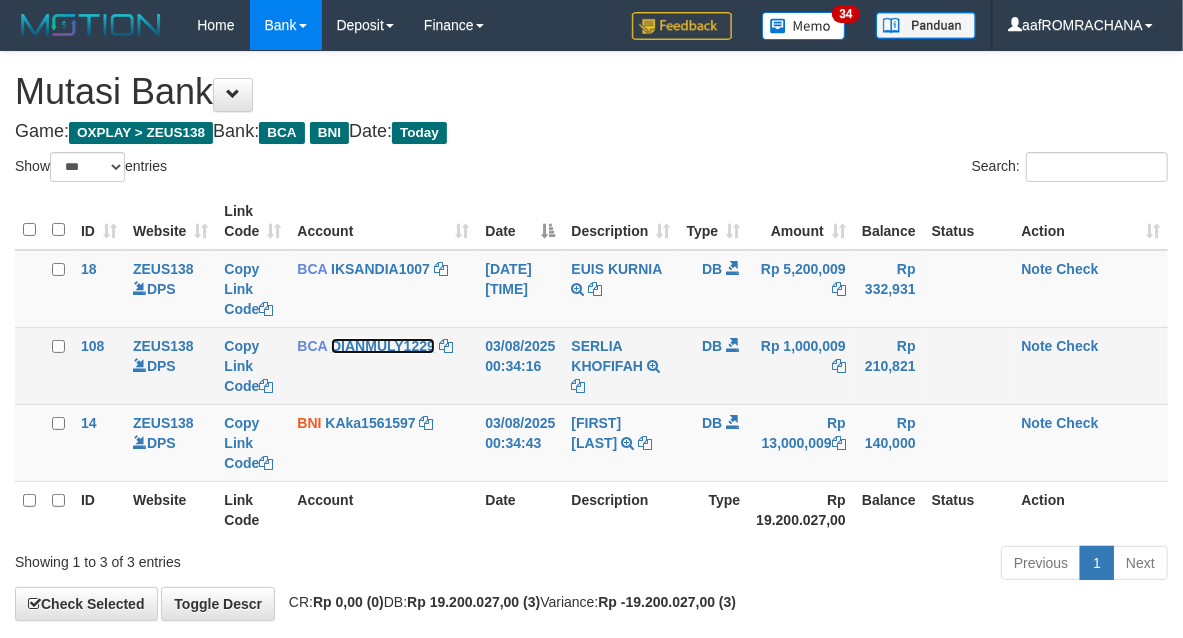drag, startPoint x: 365, startPoint y: 346, endPoint x: 455, endPoint y: 365, distance: 91.983696 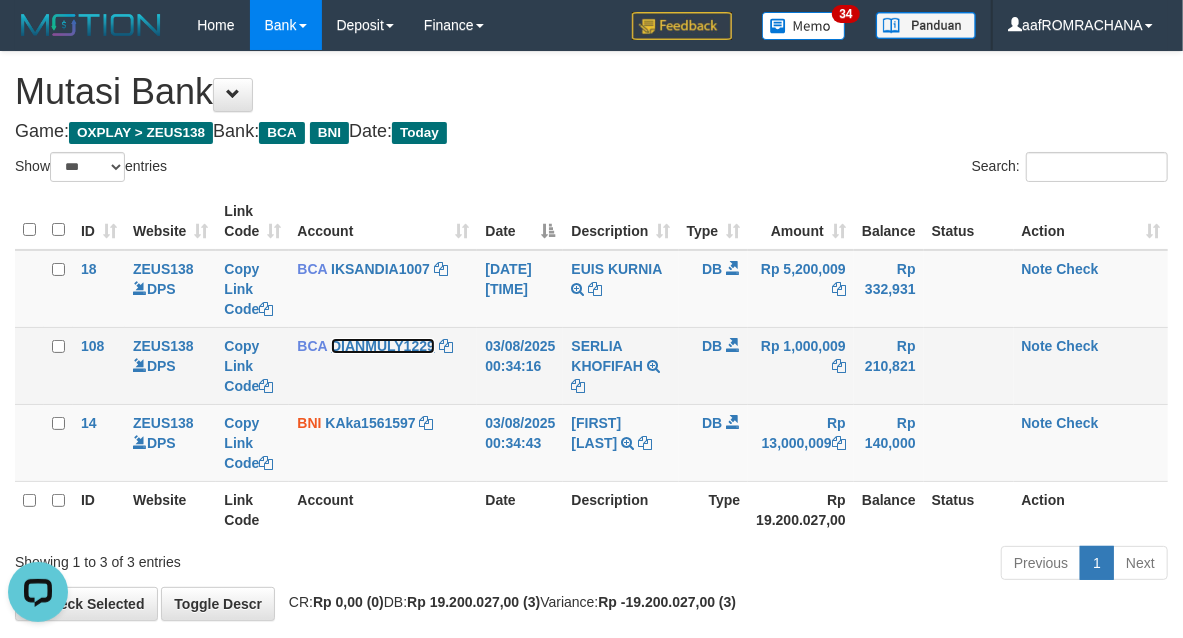 scroll, scrollTop: 0, scrollLeft: 0, axis: both 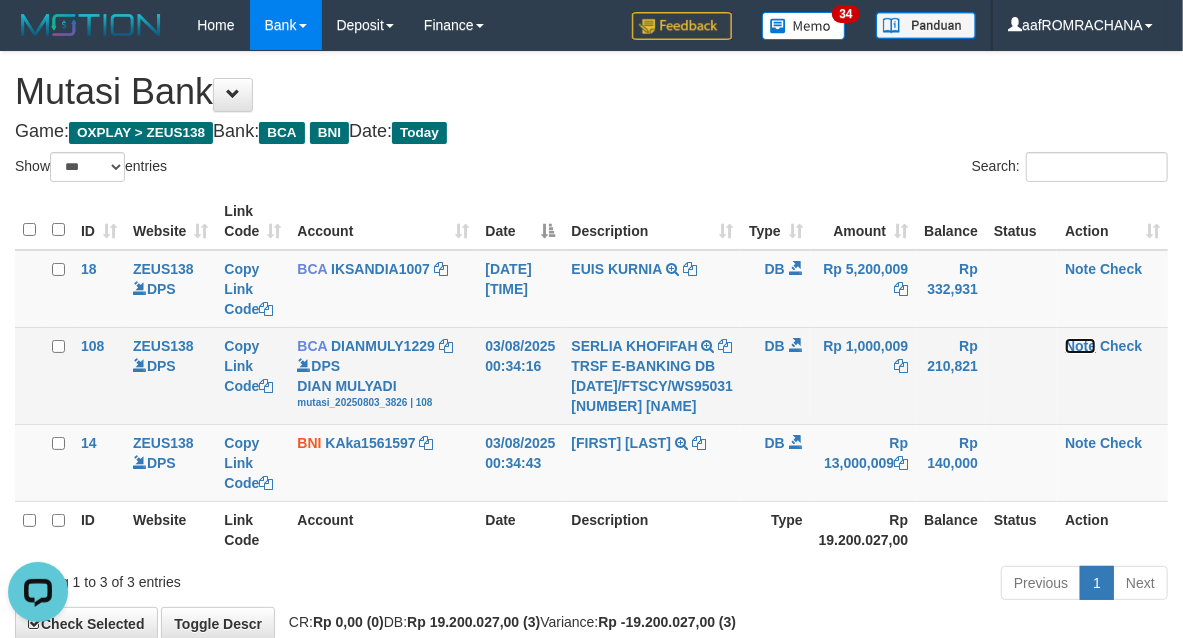 click on "Note" at bounding box center [1080, 346] 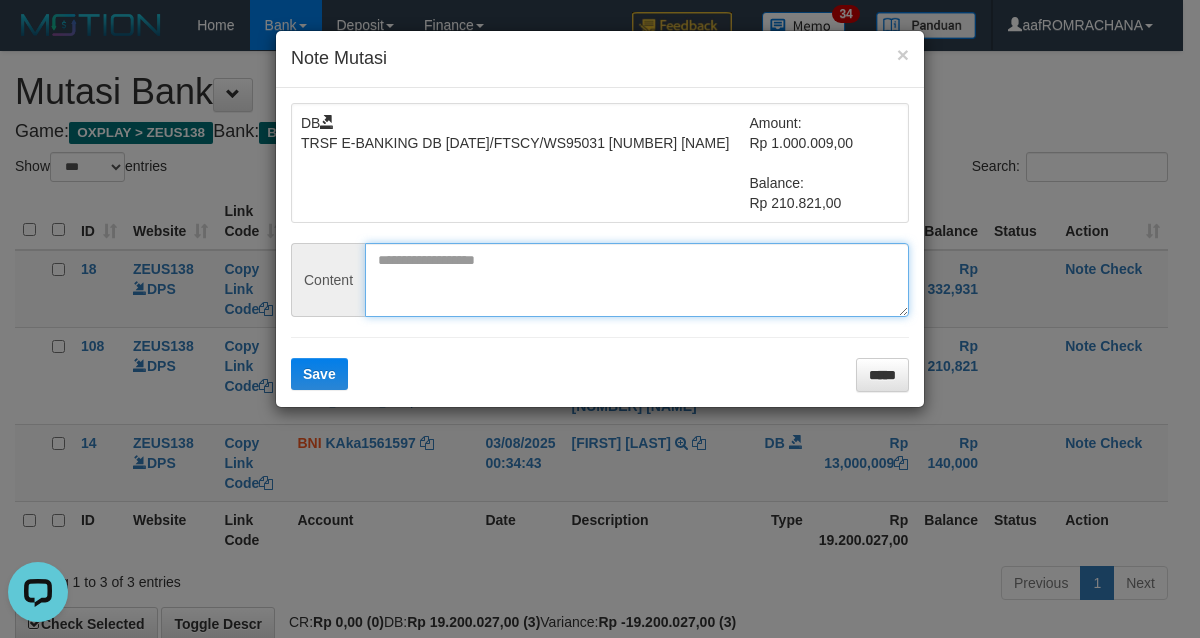 click at bounding box center [637, 280] 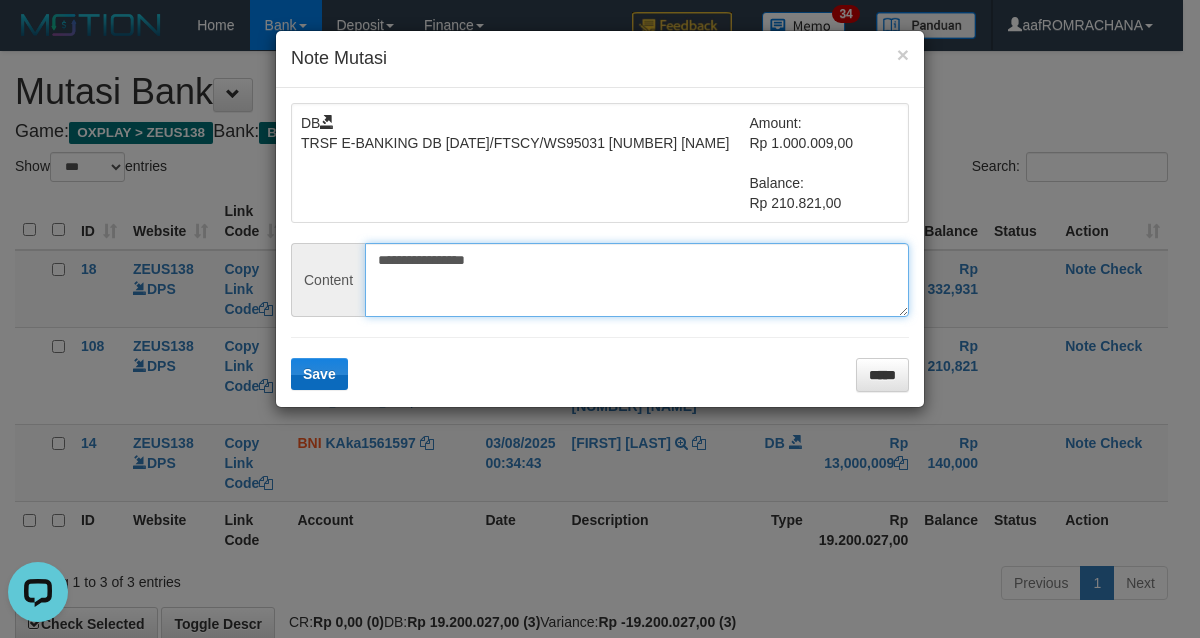 type on "**********" 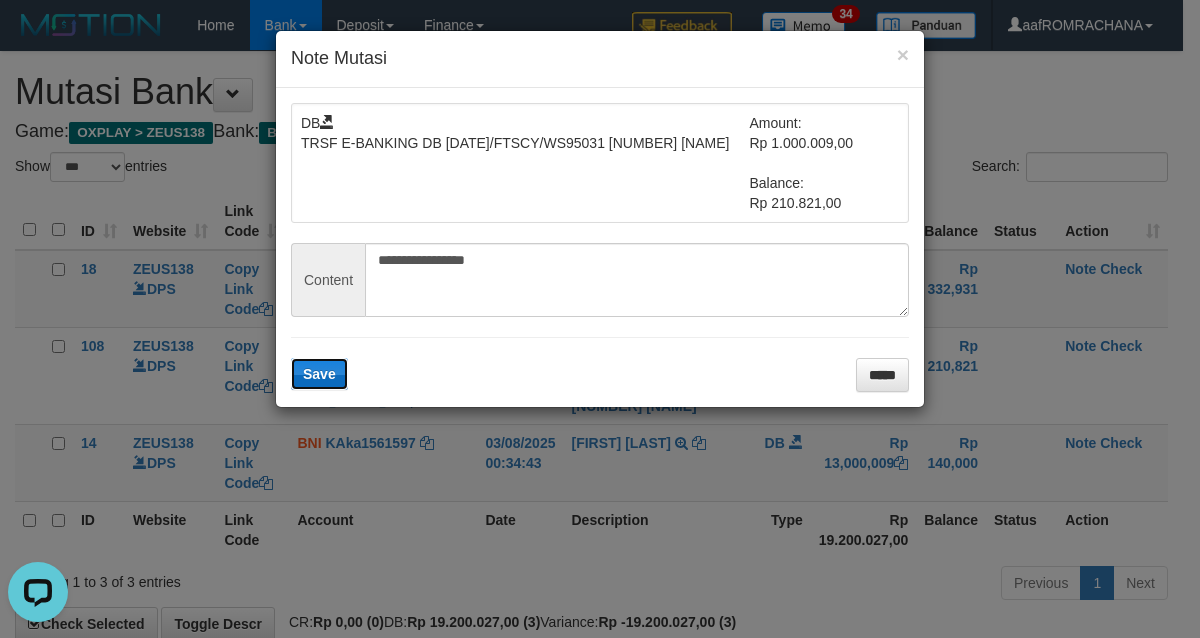 click on "Save" at bounding box center [319, 374] 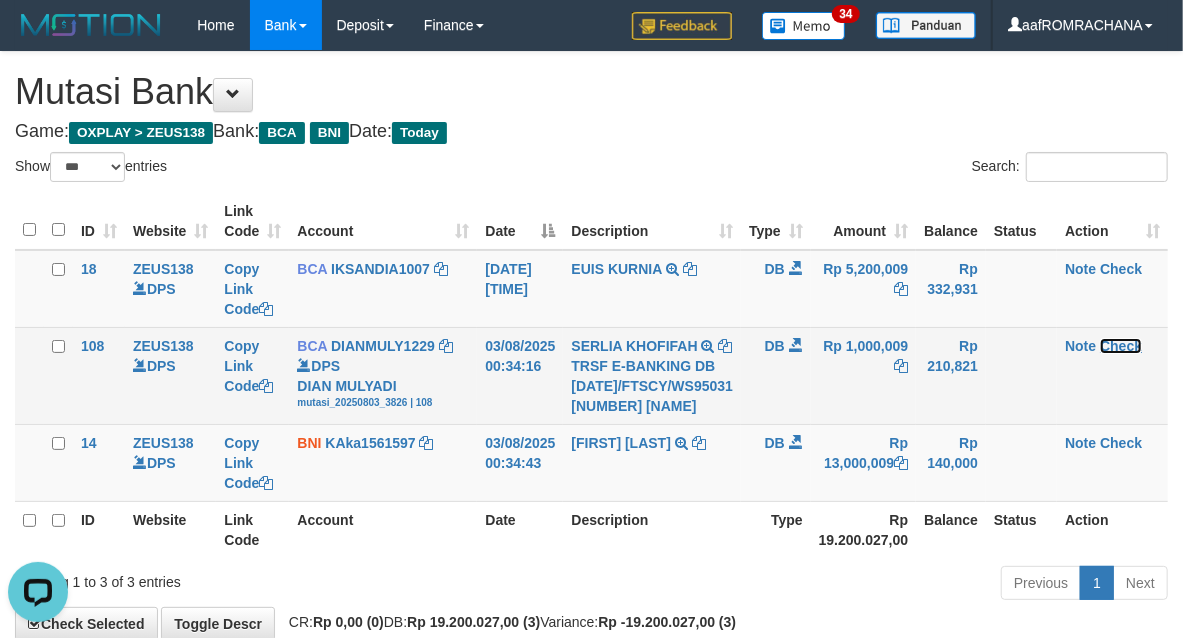 click on "Check" at bounding box center (1121, 346) 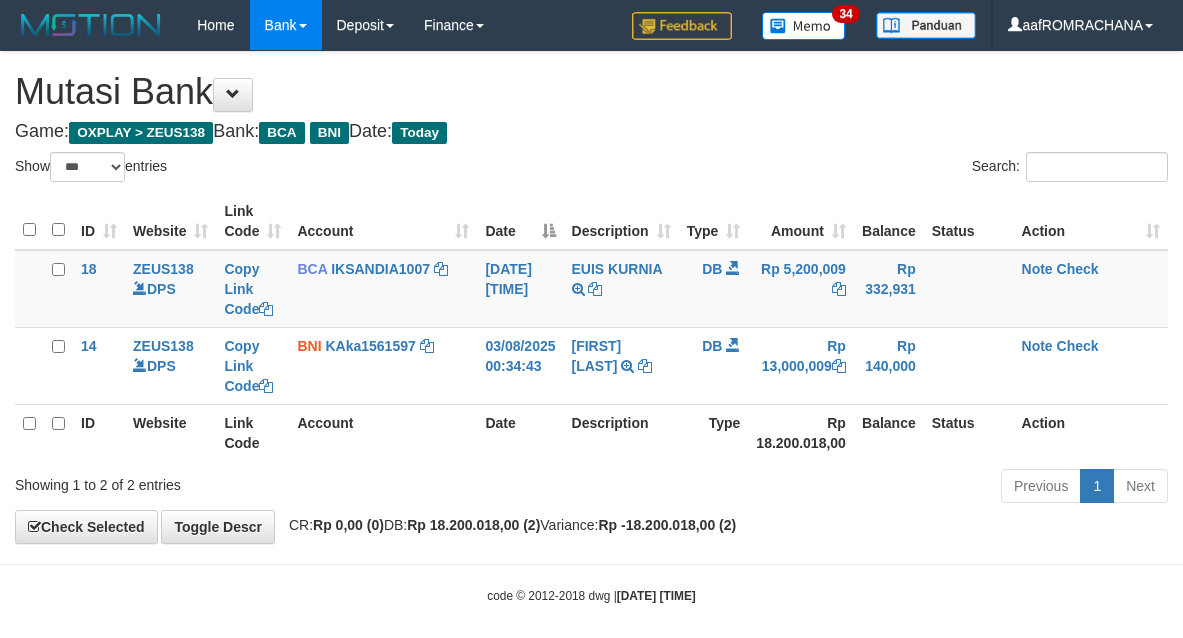 select on "***" 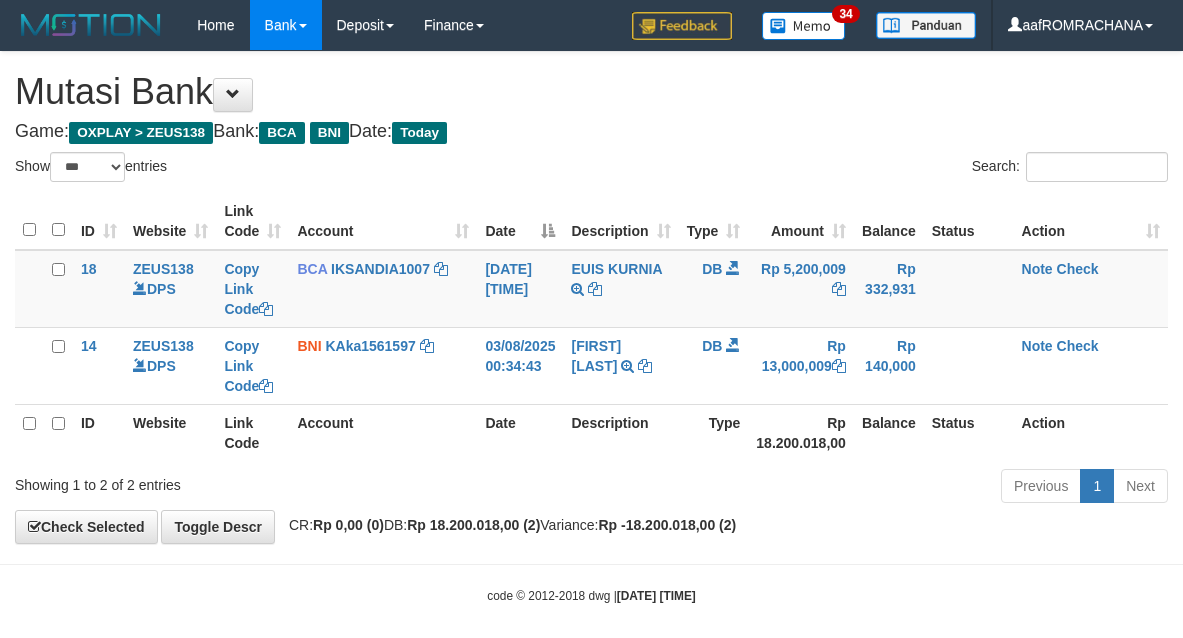 scroll, scrollTop: 0, scrollLeft: 0, axis: both 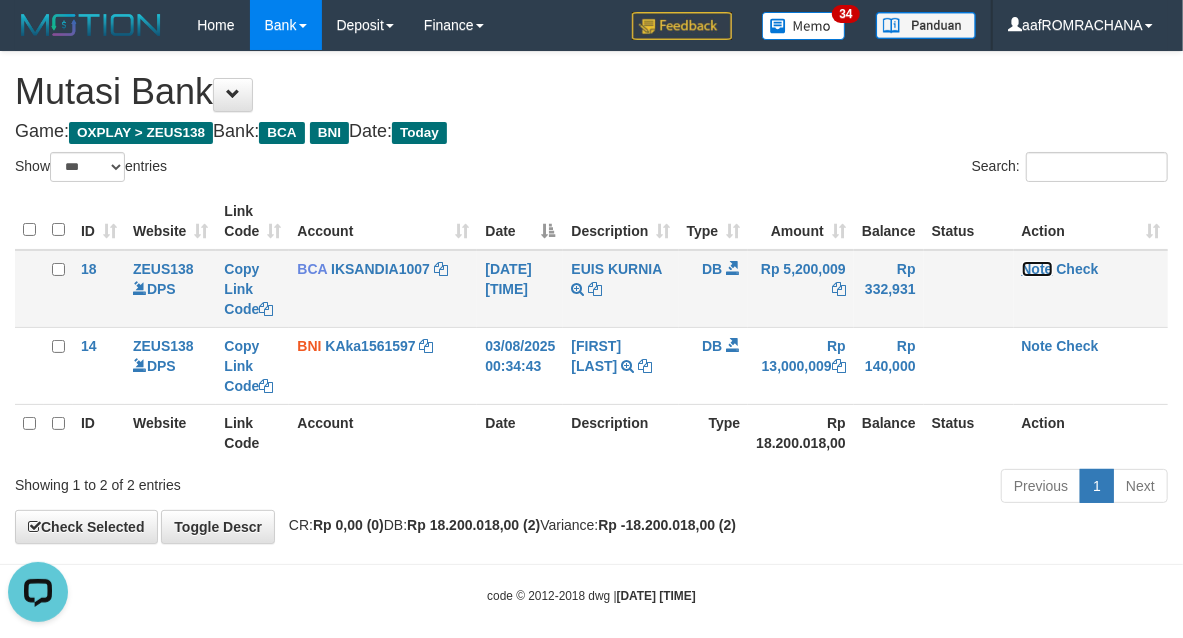 click on "Note" at bounding box center [1037, 269] 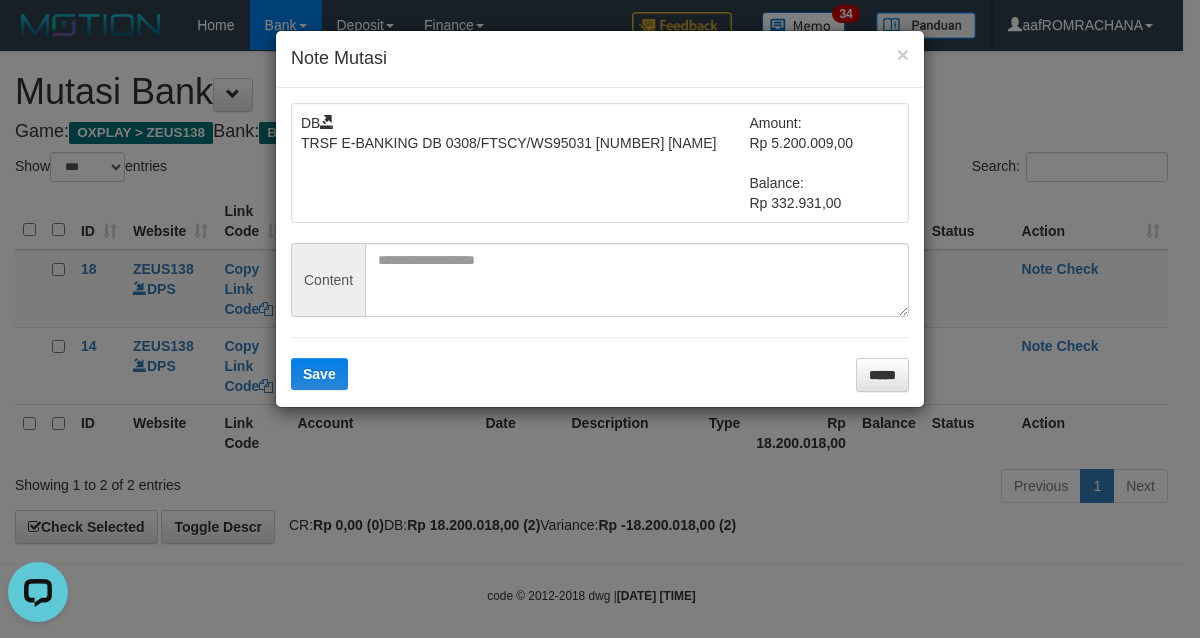click on "DB
TRSF E-BANKING DB 0308/FTSCY/WS95031
[NUMBER][NAME]
Amount:
Rp 5.200.009,00
Balance:
Rp 332.931,00
Content
Save
*****" at bounding box center [600, 247] 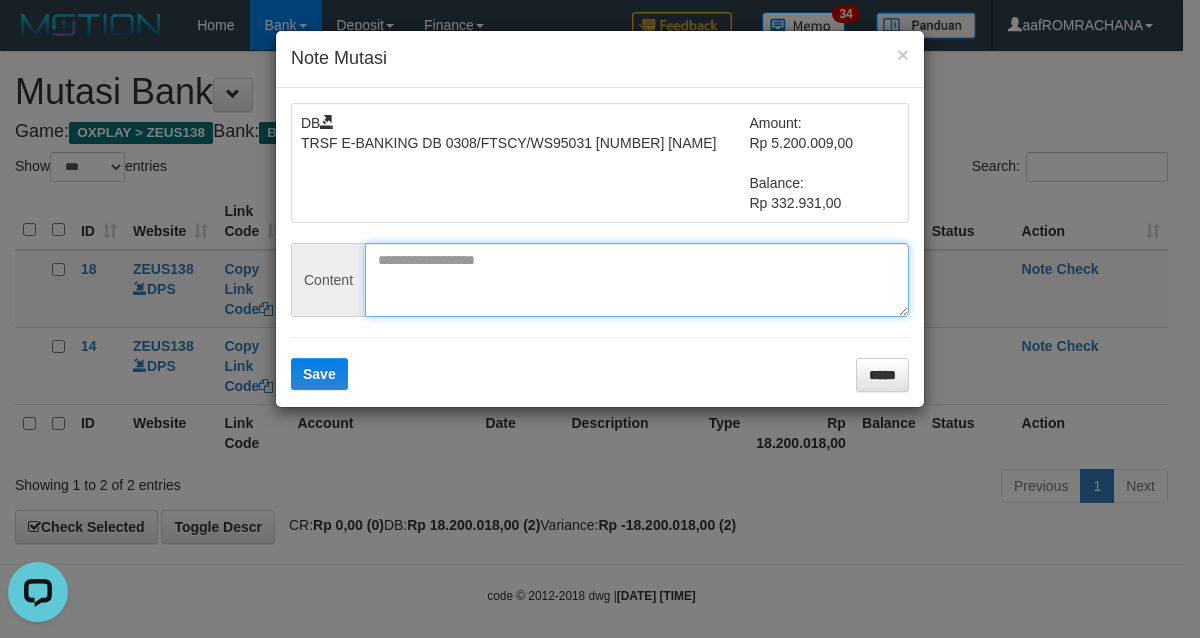 click at bounding box center [637, 280] 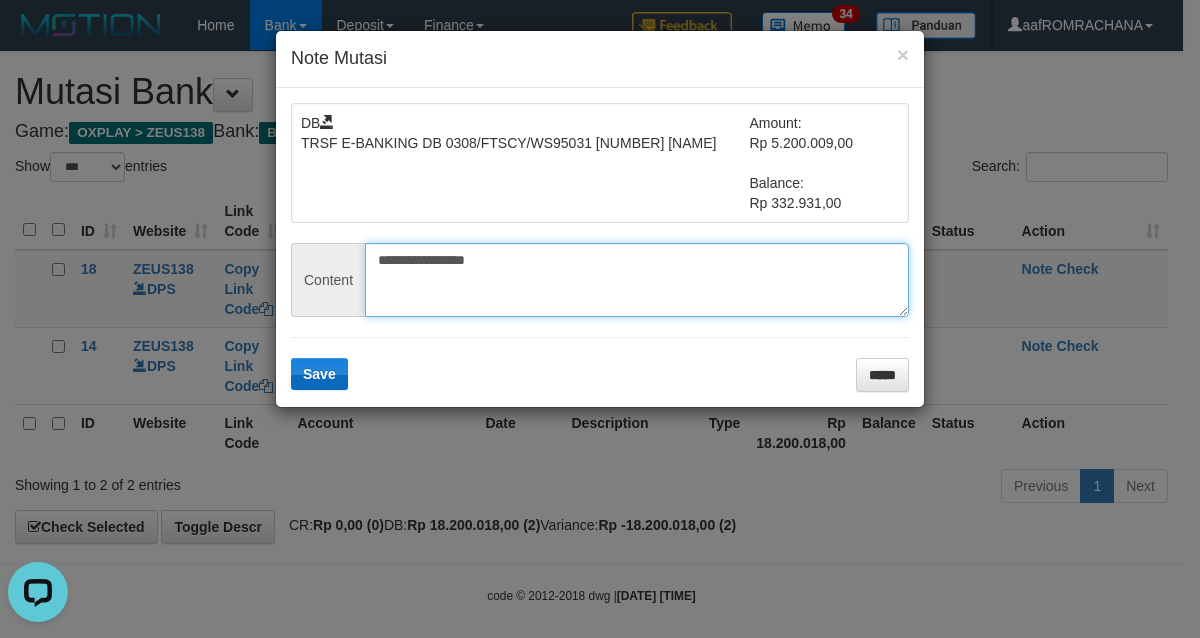 type on "**********" 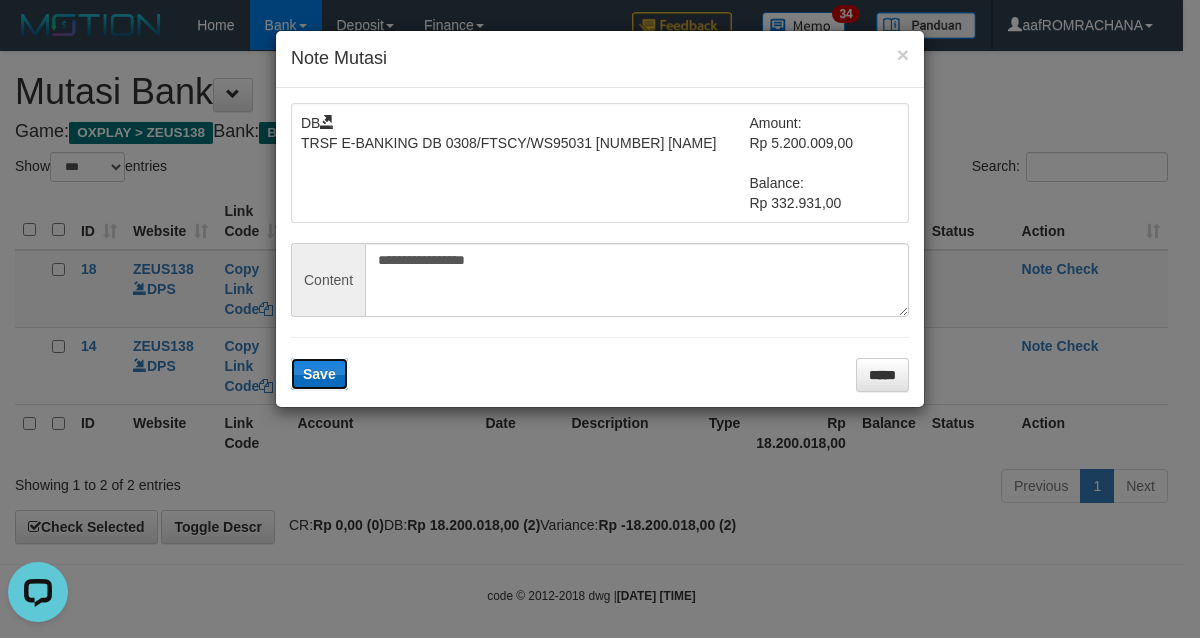 click on "Save" at bounding box center (319, 374) 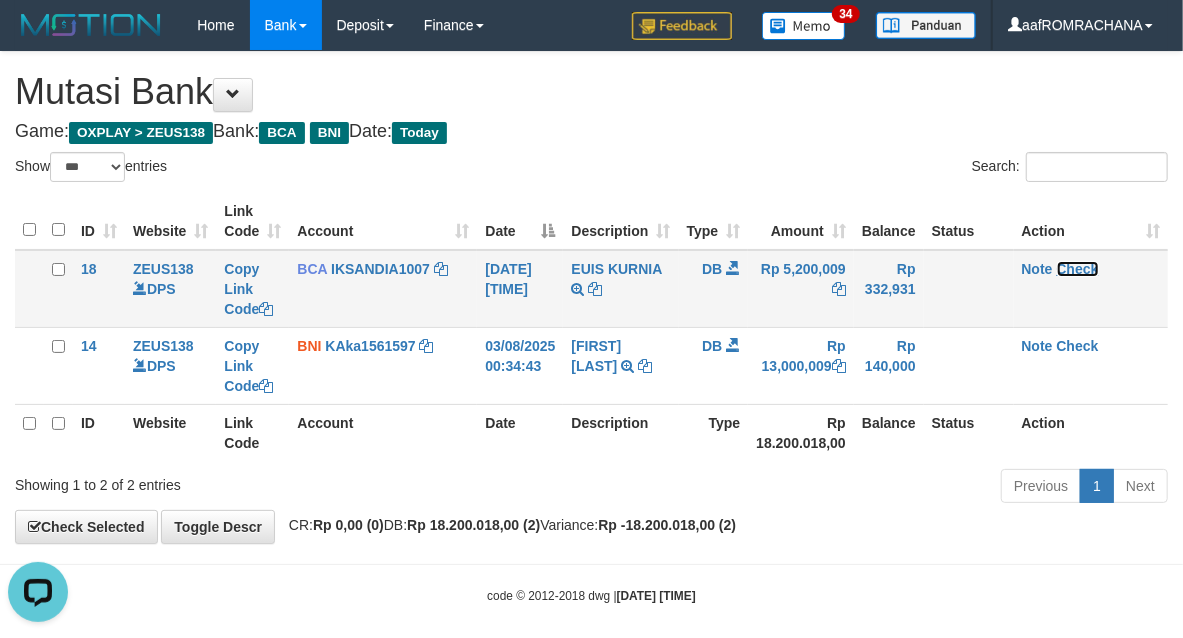click on "Check" at bounding box center (1078, 269) 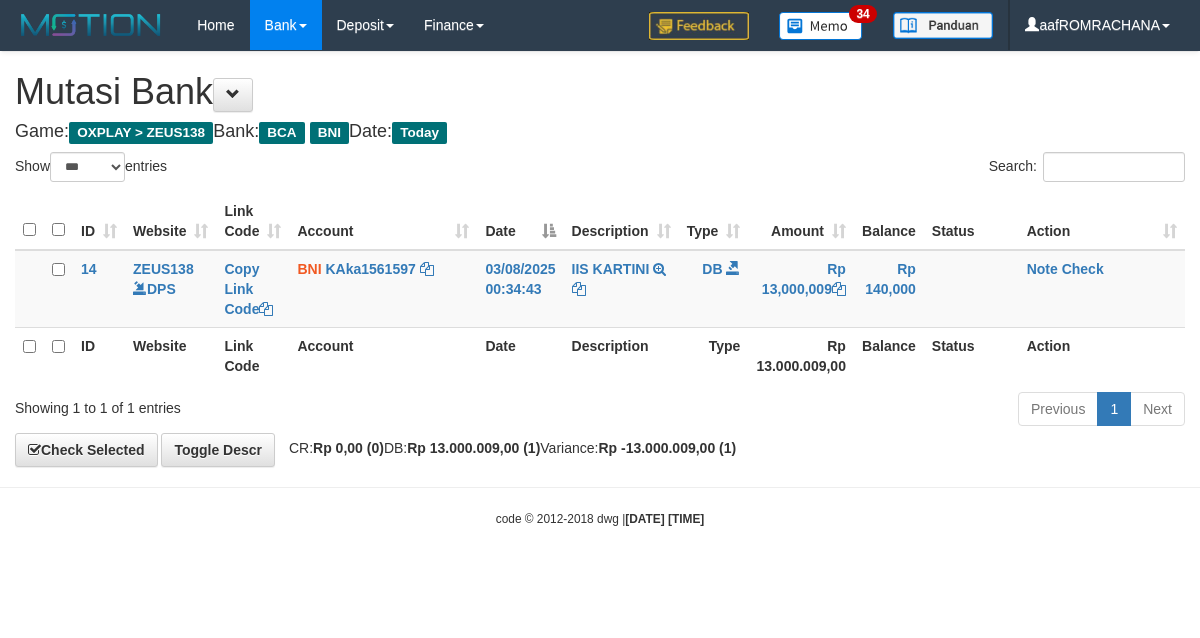 select on "***" 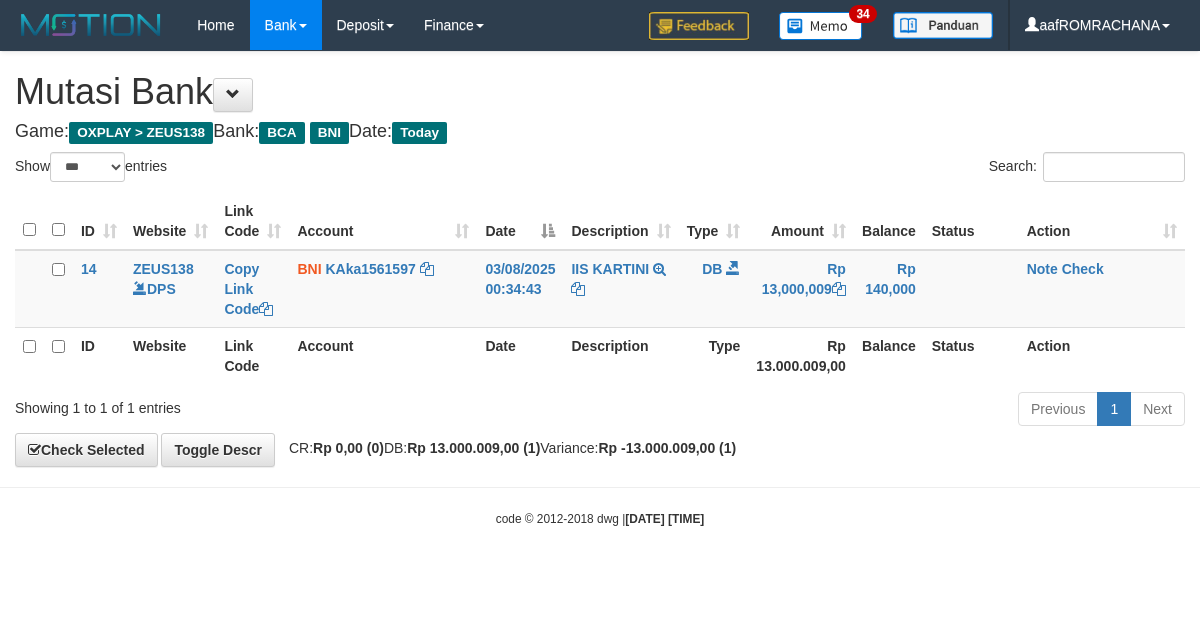 scroll, scrollTop: 0, scrollLeft: 0, axis: both 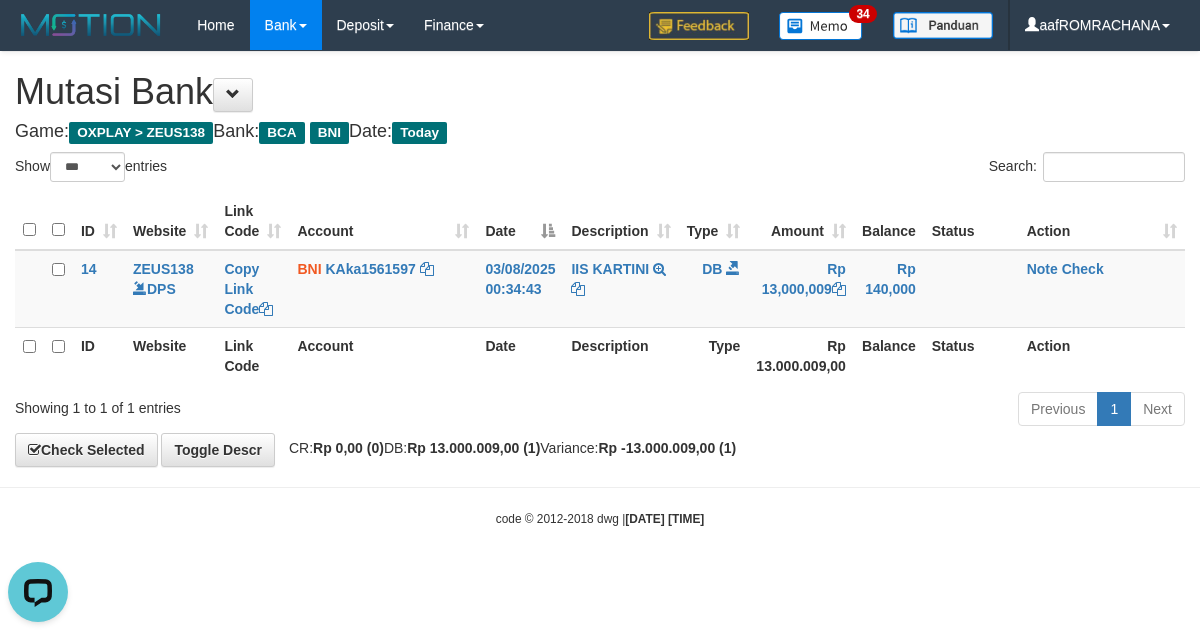 click on "Search:" at bounding box center [900, 169] 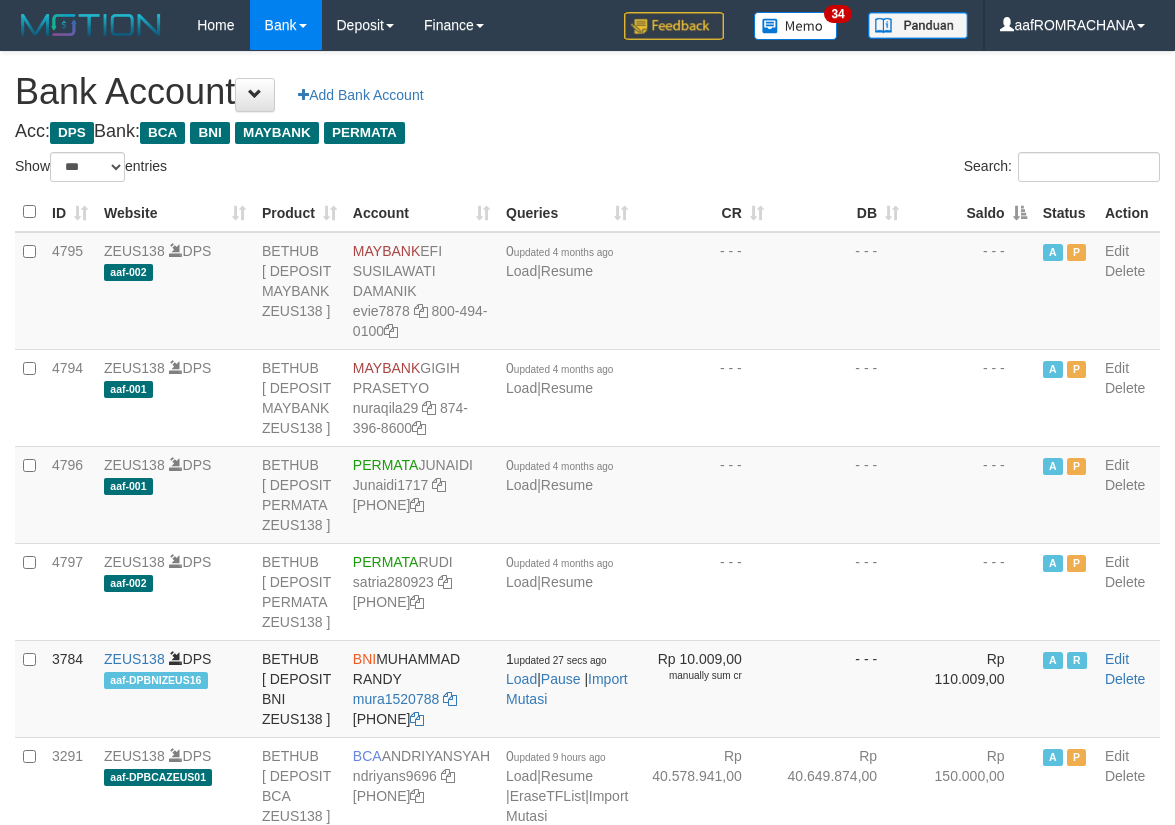 select on "***" 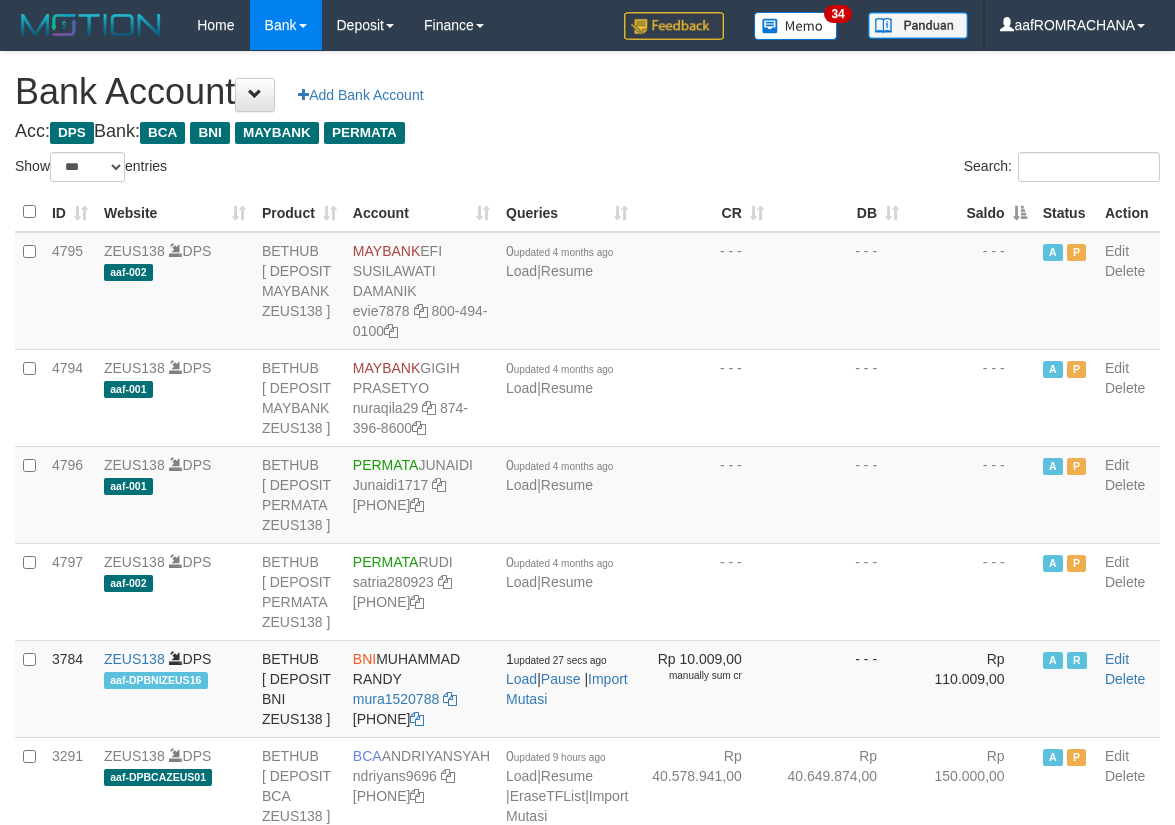 scroll, scrollTop: 0, scrollLeft: 0, axis: both 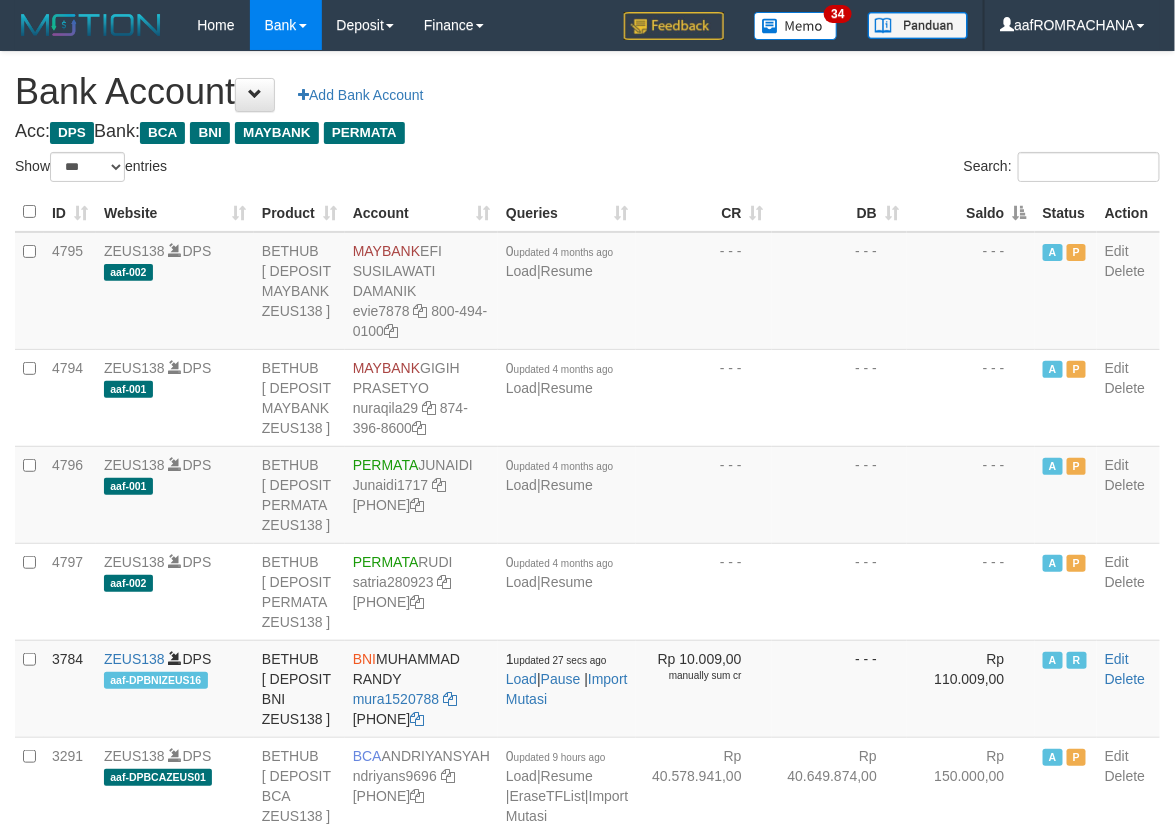click on "Saldo" at bounding box center [971, 212] 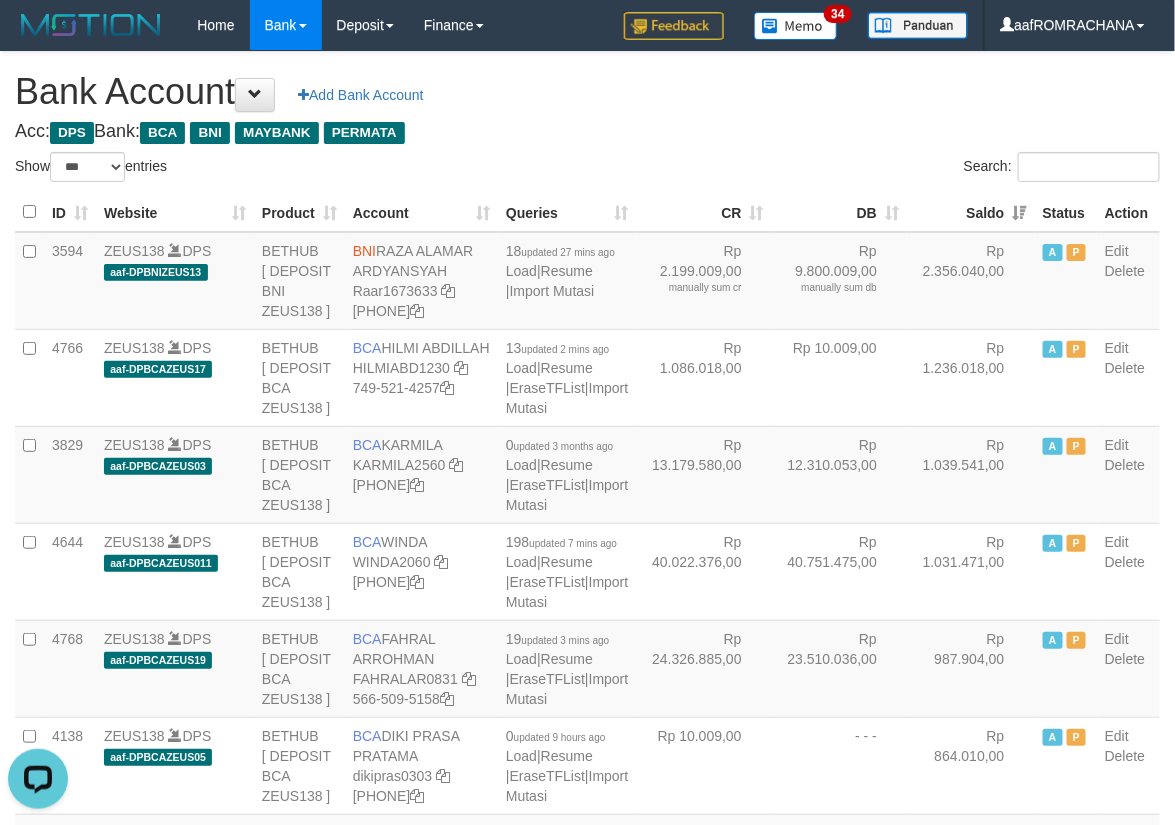 scroll, scrollTop: 0, scrollLeft: 0, axis: both 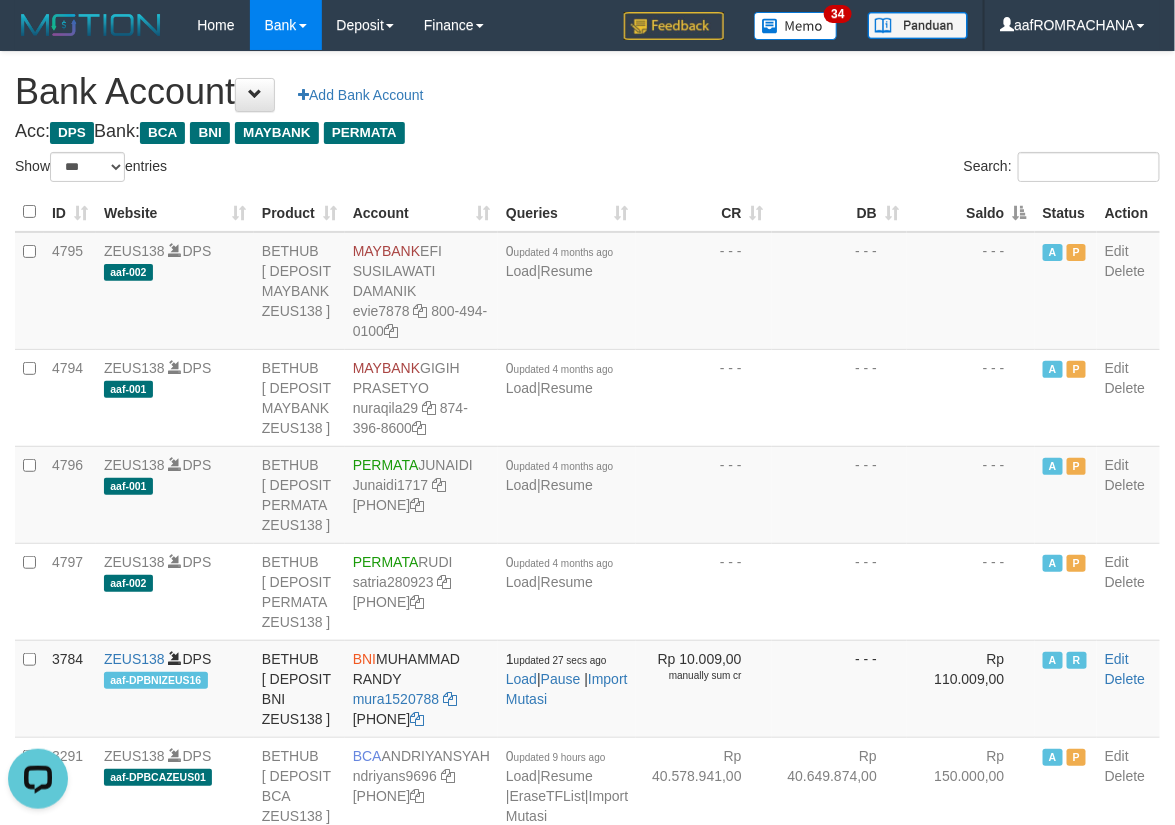 click on "Saldo" at bounding box center (971, 212) 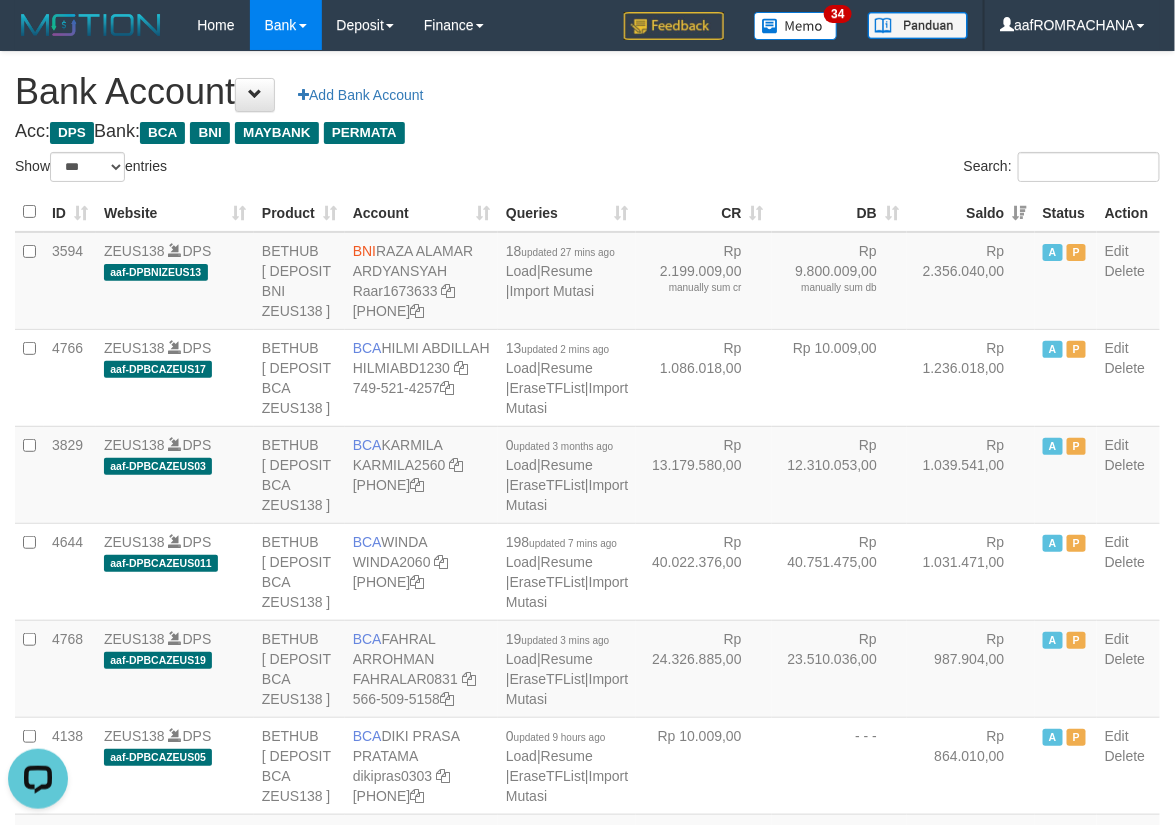 click on "Bank Account
Add Bank Account" at bounding box center [587, 92] 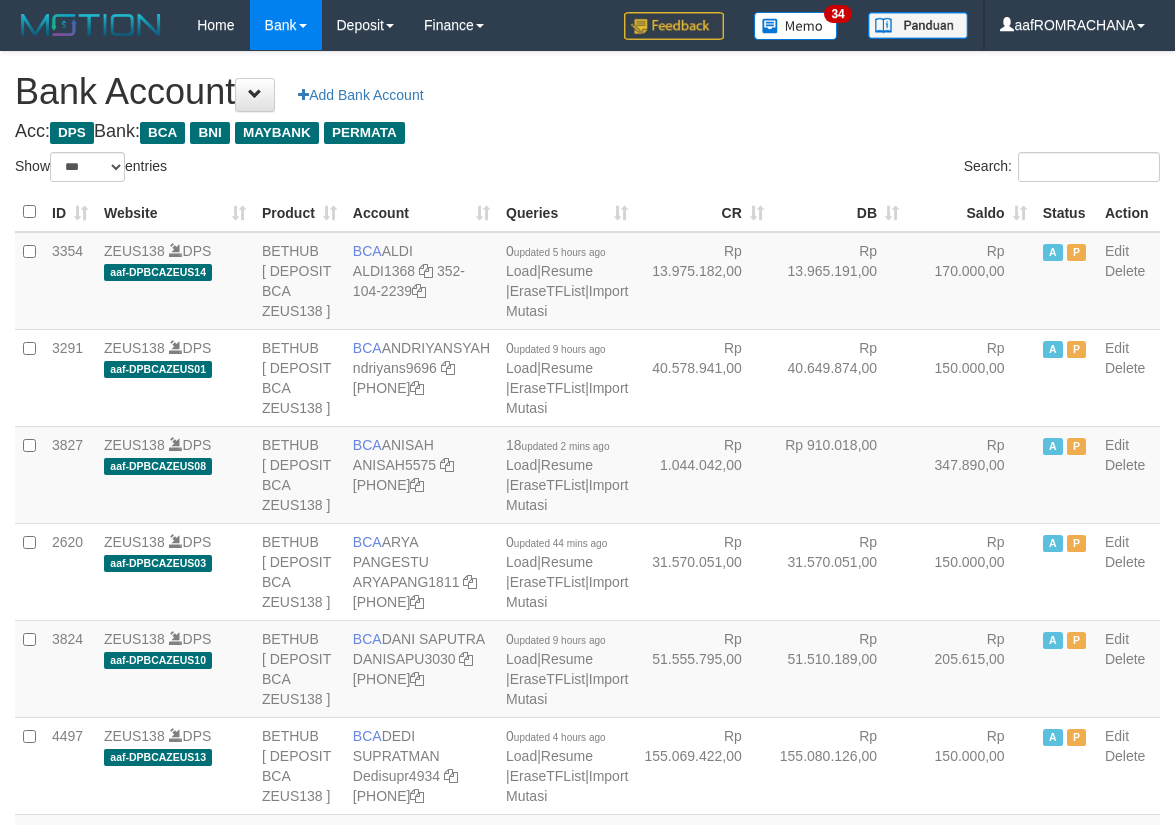 select on "***" 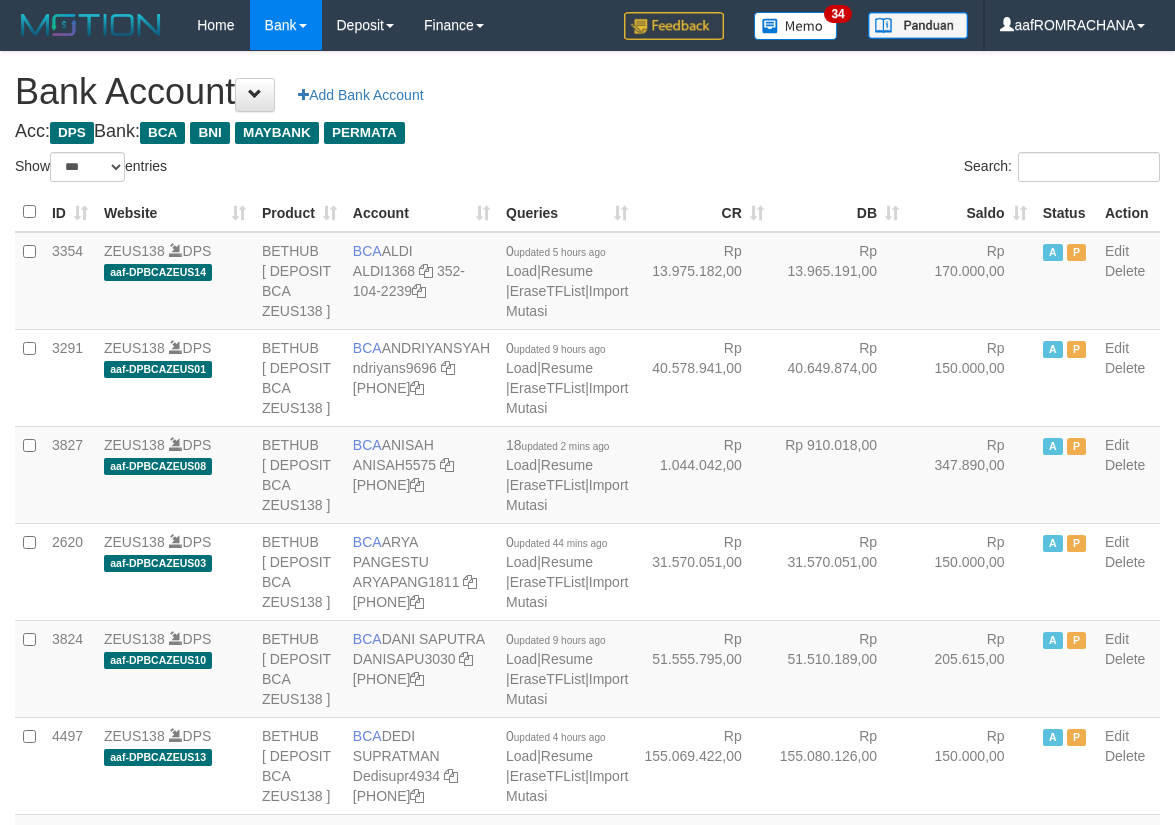 scroll, scrollTop: 0, scrollLeft: 0, axis: both 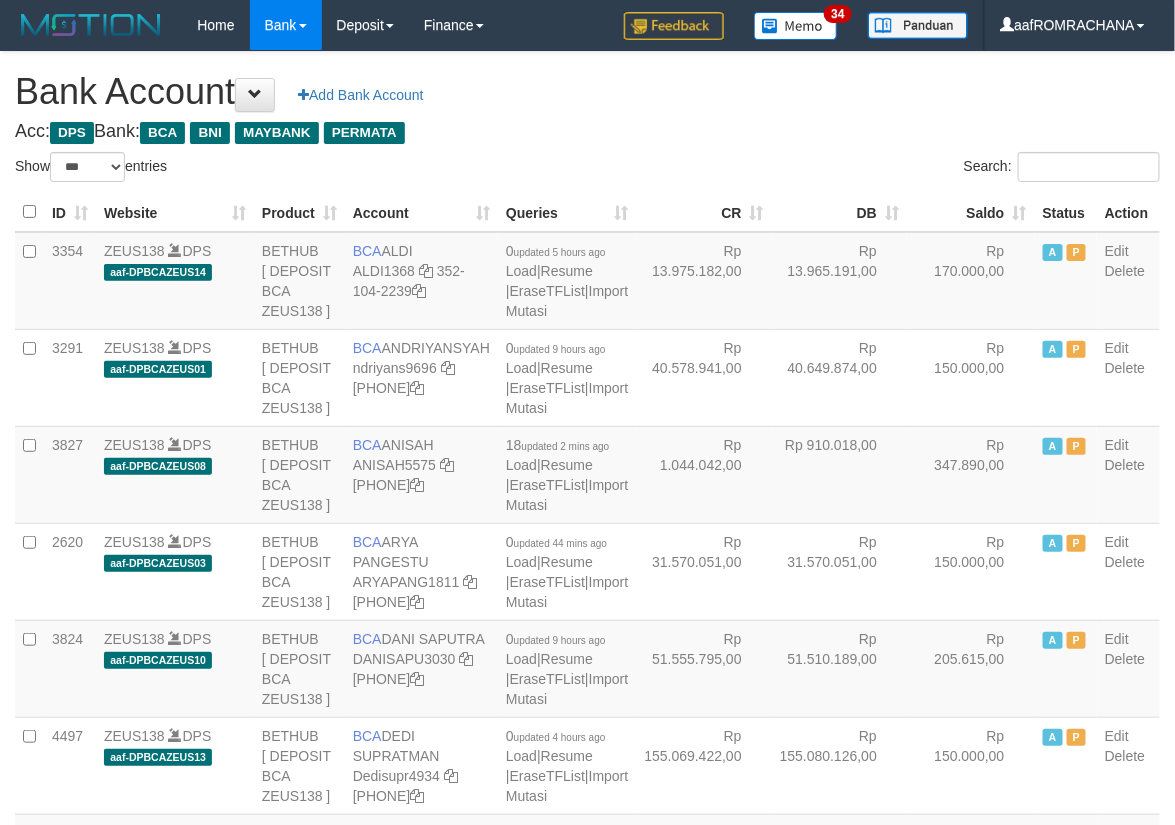 click on "Saldo" at bounding box center (971, 212) 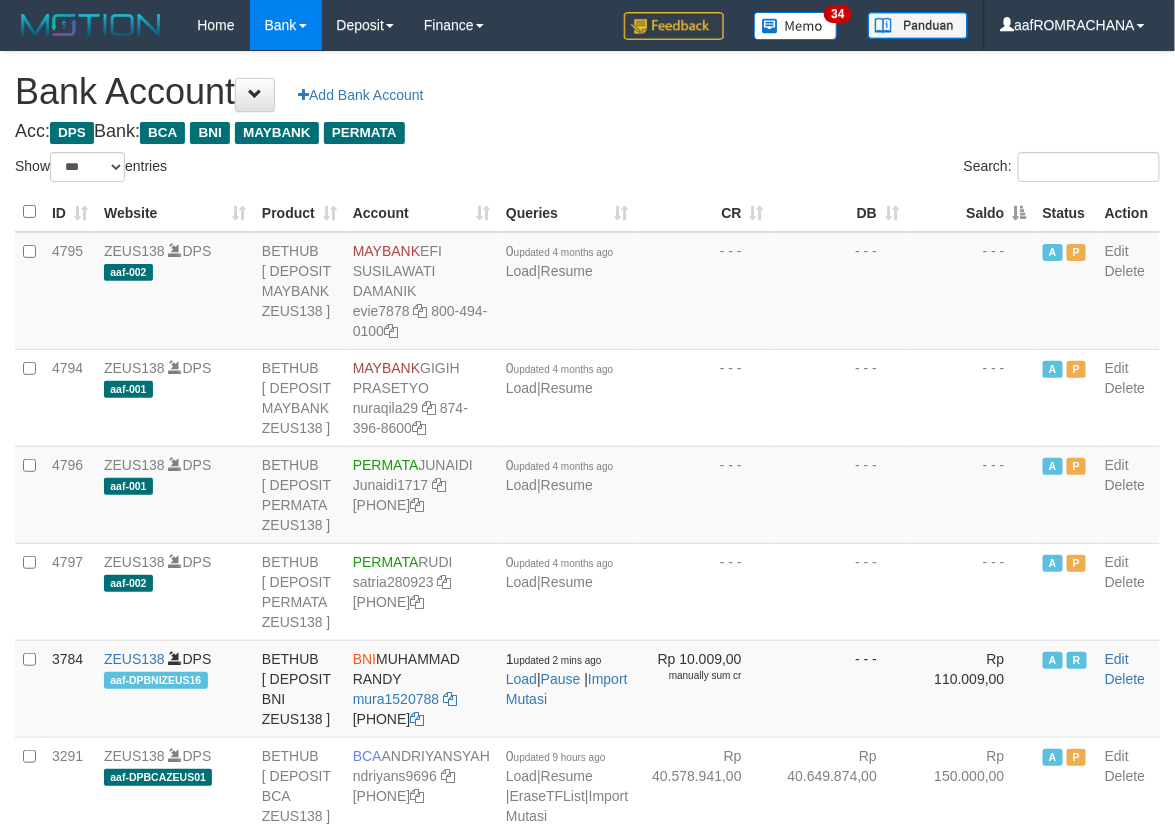 click on "Saldo" at bounding box center (971, 212) 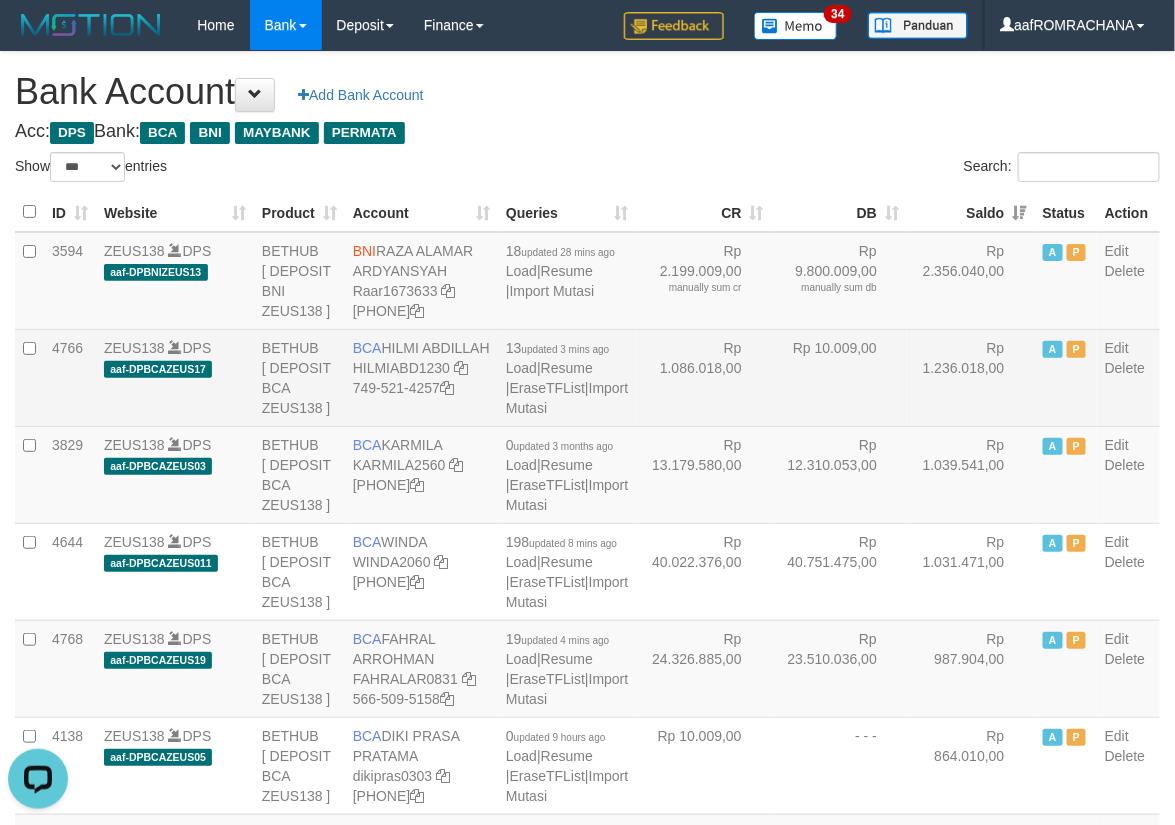 scroll, scrollTop: 0, scrollLeft: 0, axis: both 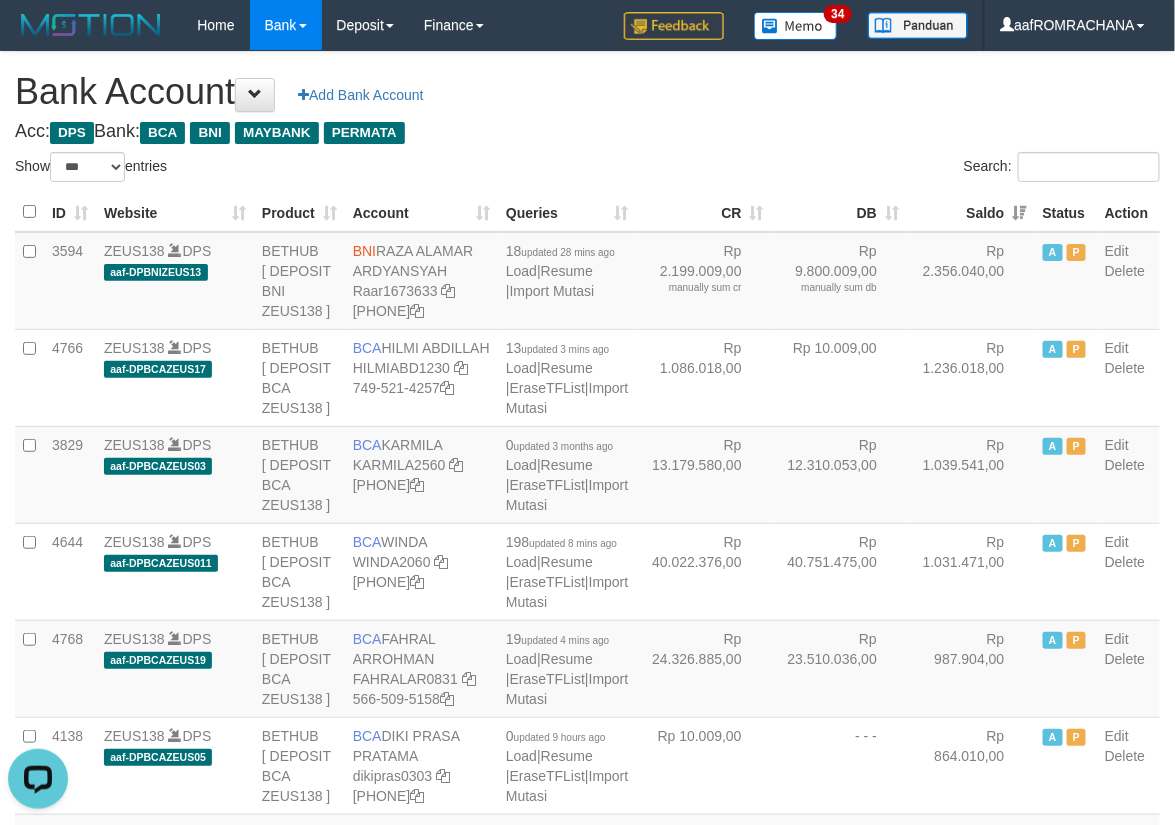 click on "**********" at bounding box center (587, 2047) 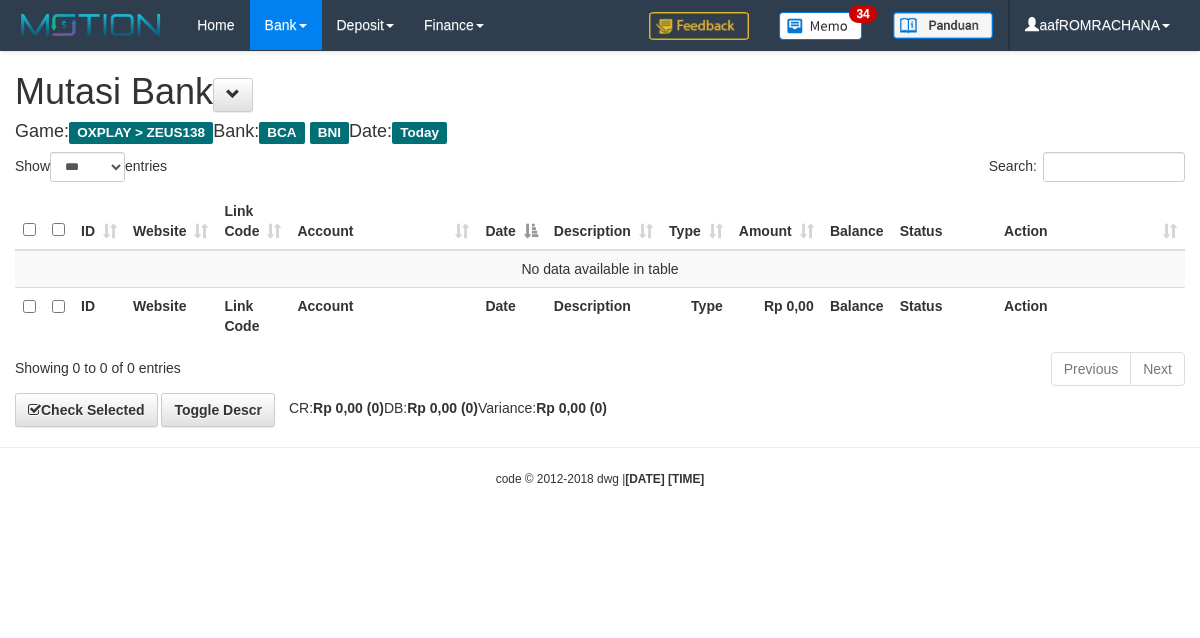 select on "***" 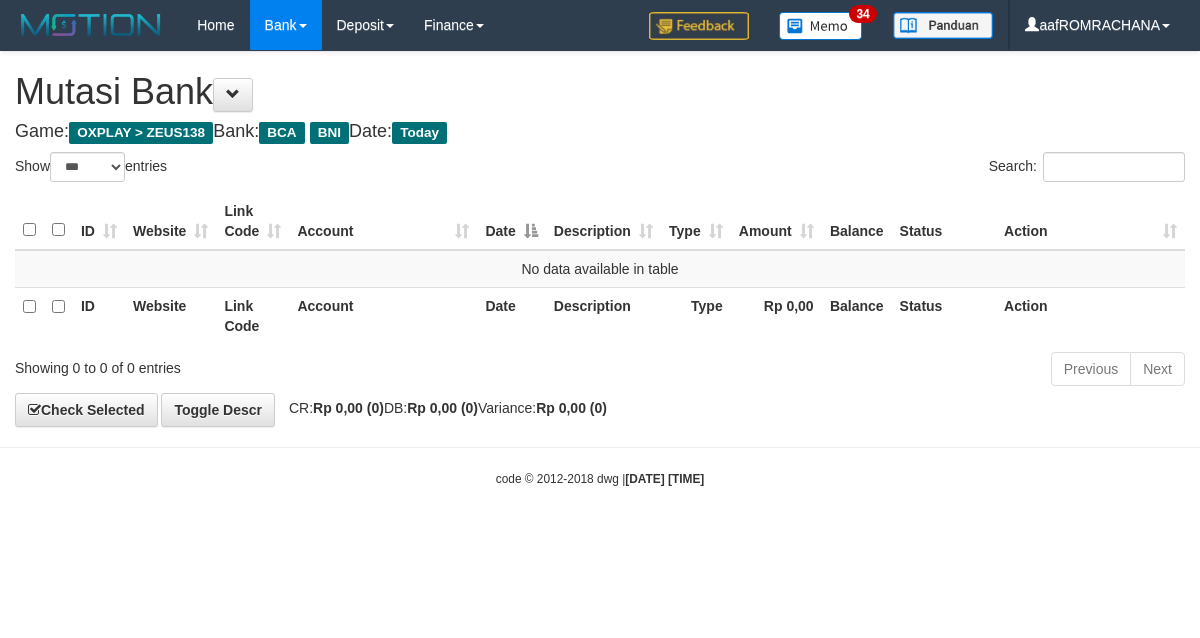 scroll, scrollTop: 0, scrollLeft: 0, axis: both 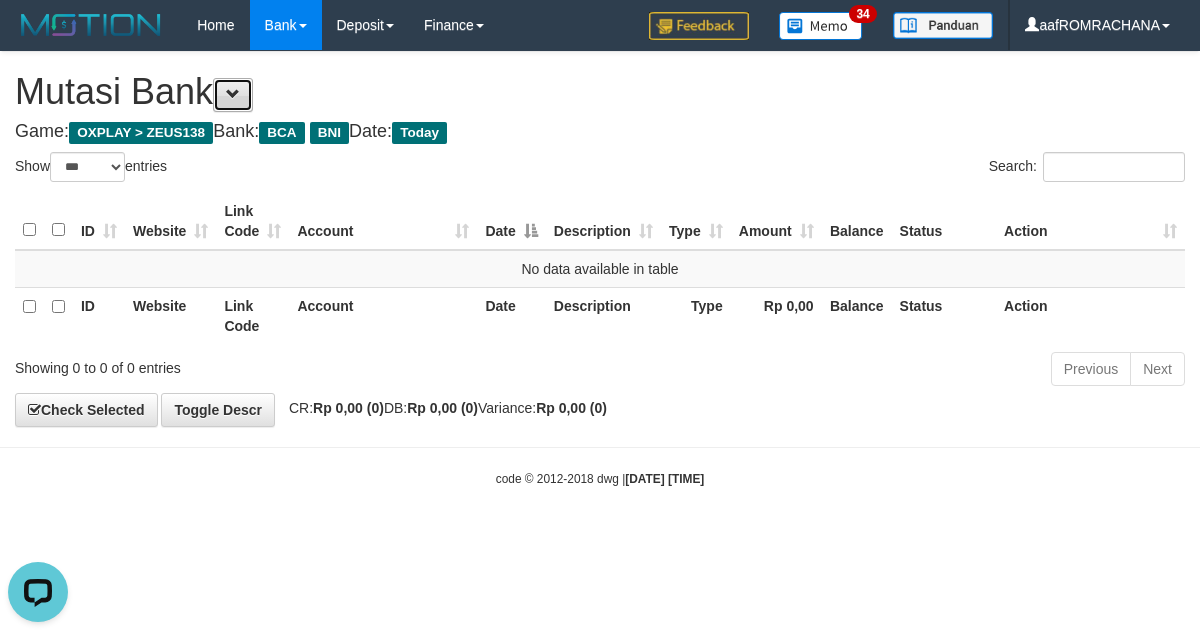 click at bounding box center (233, 95) 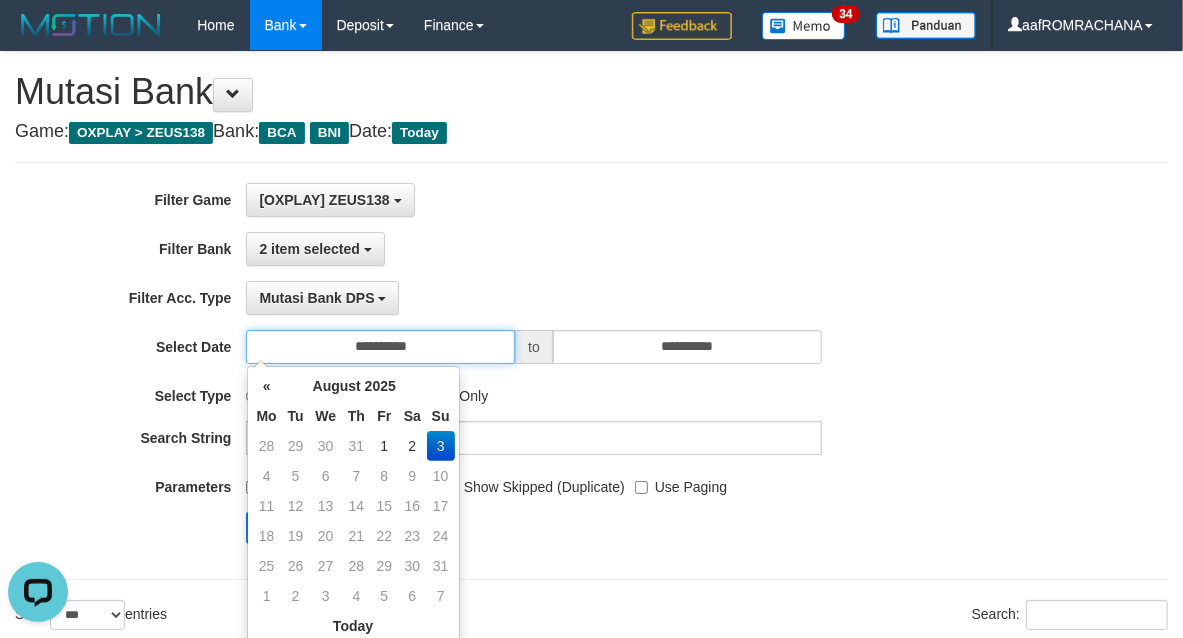 click on "**********" at bounding box center [380, 347] 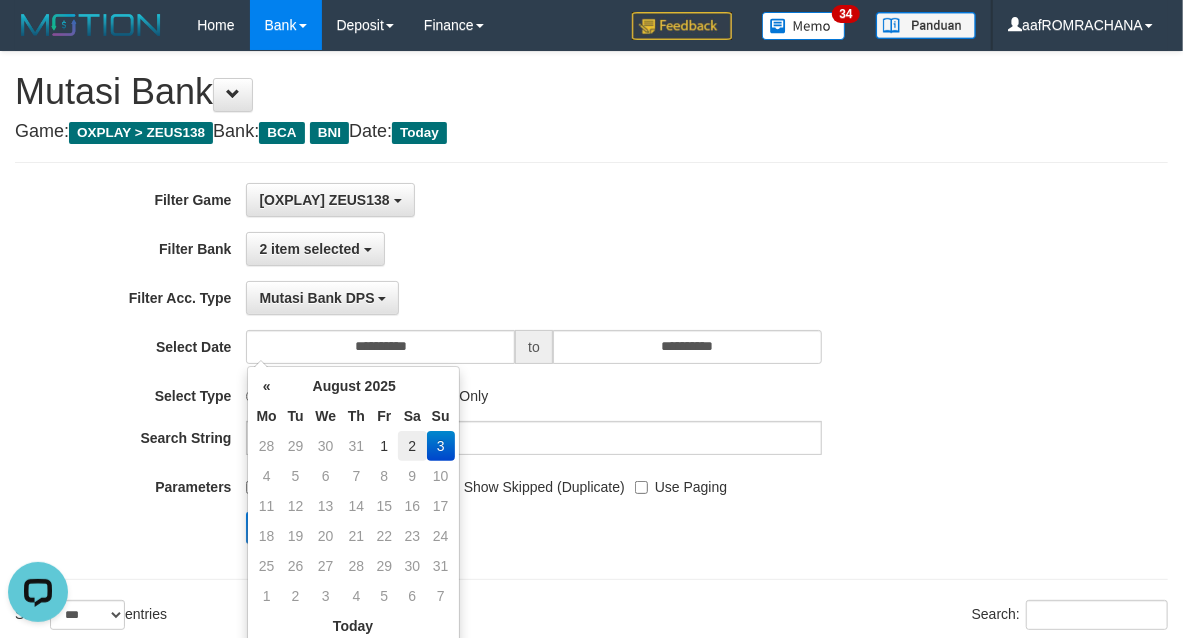 click on "2" at bounding box center (412, 446) 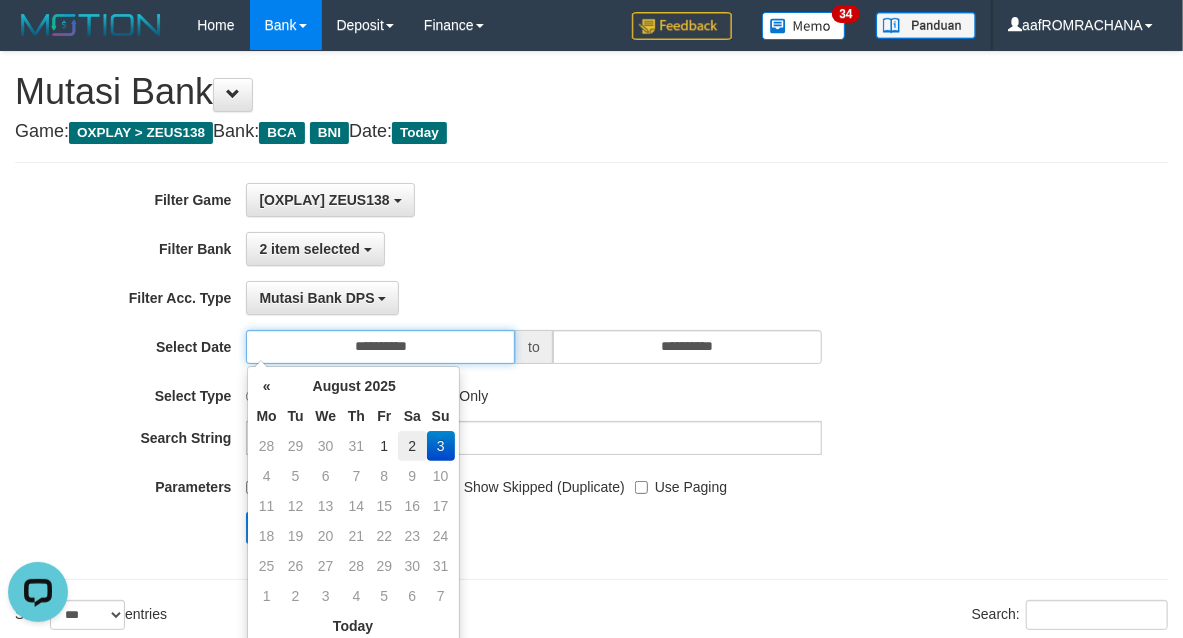 type on "**********" 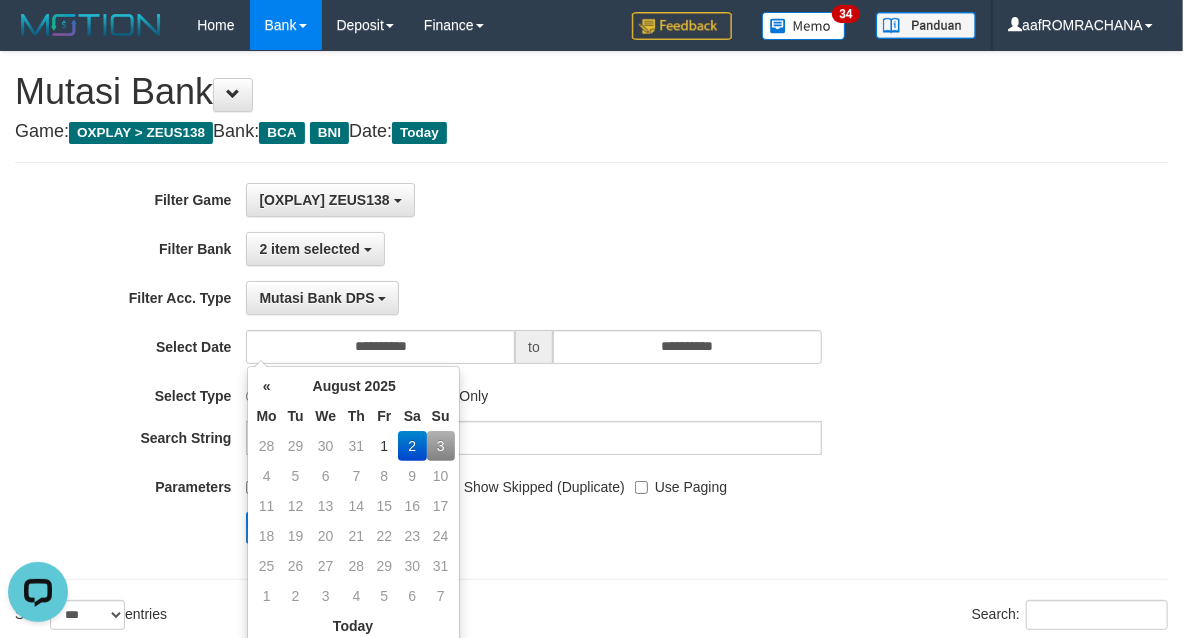 click on "2 item selected    SELECT ALL  - ALL -  SELECT BANK
BCA
MANDIRI
MANDIRIONLINE
BRI
BNI
MAYBANK
MEGA
PANIN
PERMATA
SINARMAS
MANDIRIBUSINESS
OVO
GOPAY
LINKAJA
DANA
SHOPEEPAY
SAKUKU
OCBC
JENIUS
BSI
DANAMON
CIMB
JAGO
SEABANK
PAPUA
NEO
BRIMOBILE
MANDIRIMOBILE
BNIMOBILE
PANINMOBILE
SINARMASMOBILE
PERMATAMOBILE
WONDERMOBILE
JAGOMOBILE
SEABANKMOBILE" at bounding box center [533, 249] 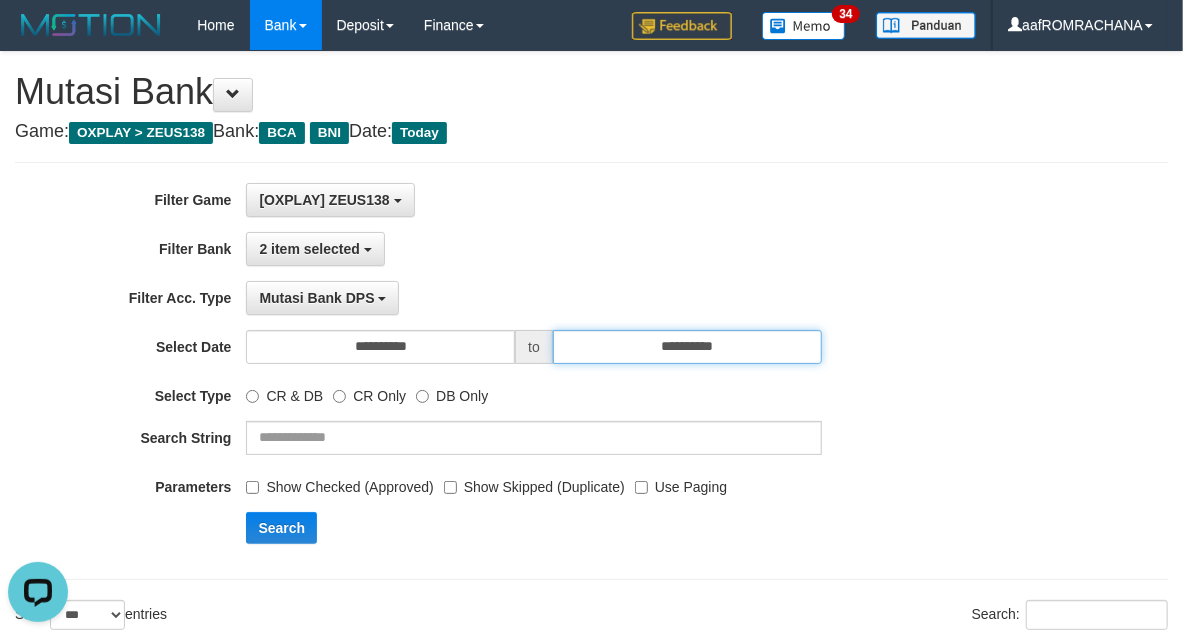 click on "**********" at bounding box center (687, 347) 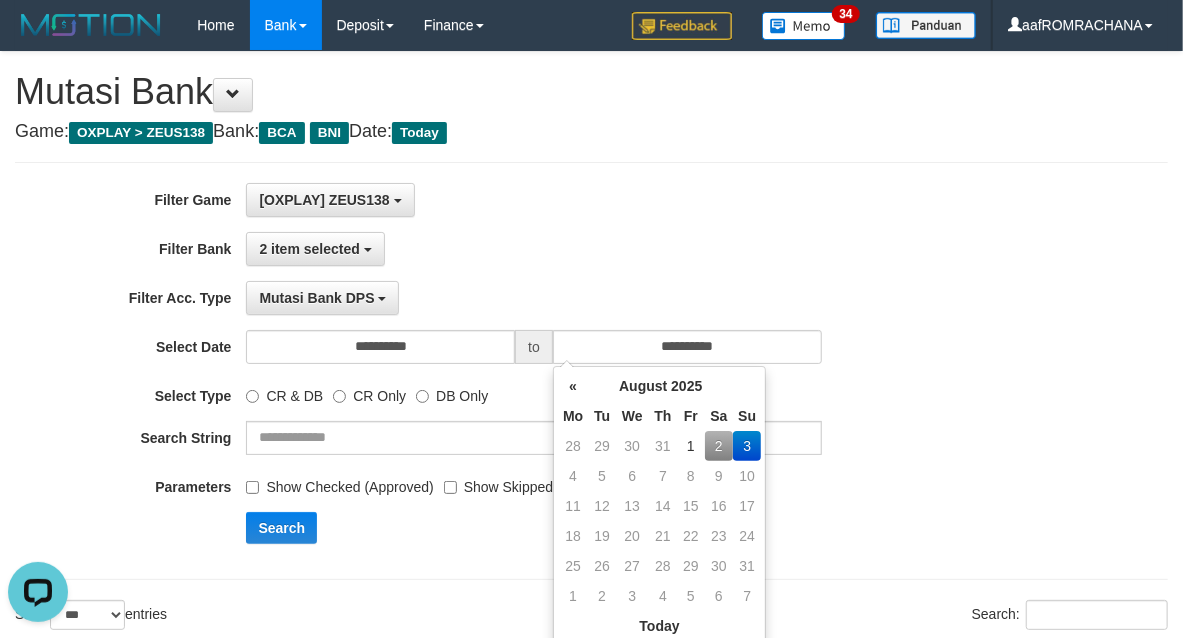 click on "2" at bounding box center (719, 446) 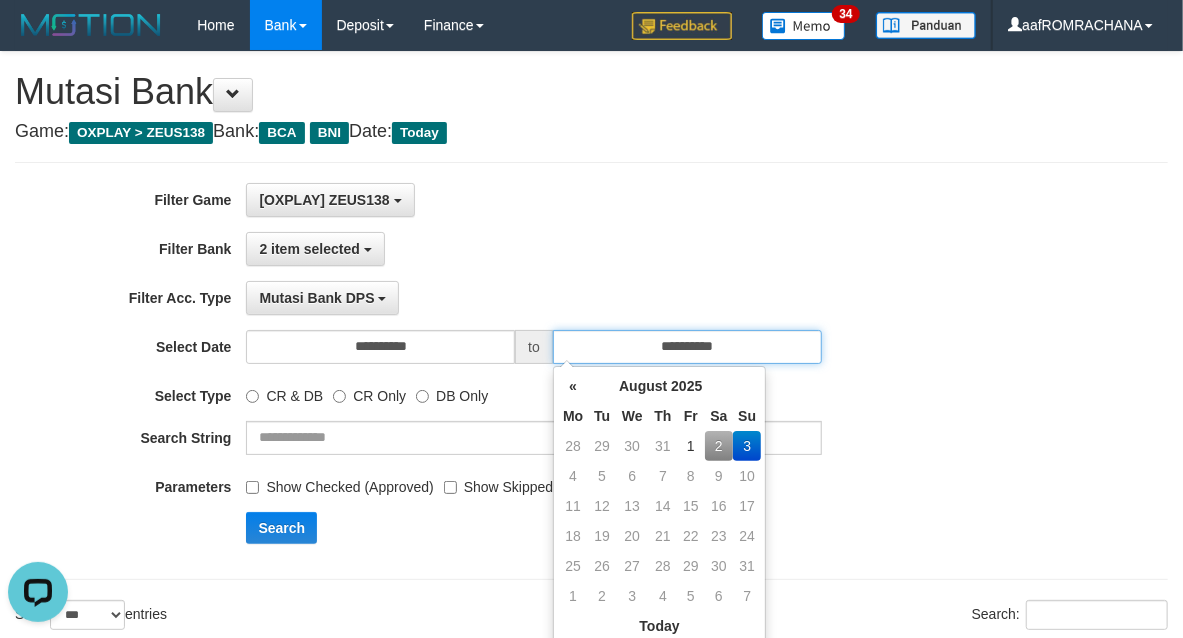 type on "**********" 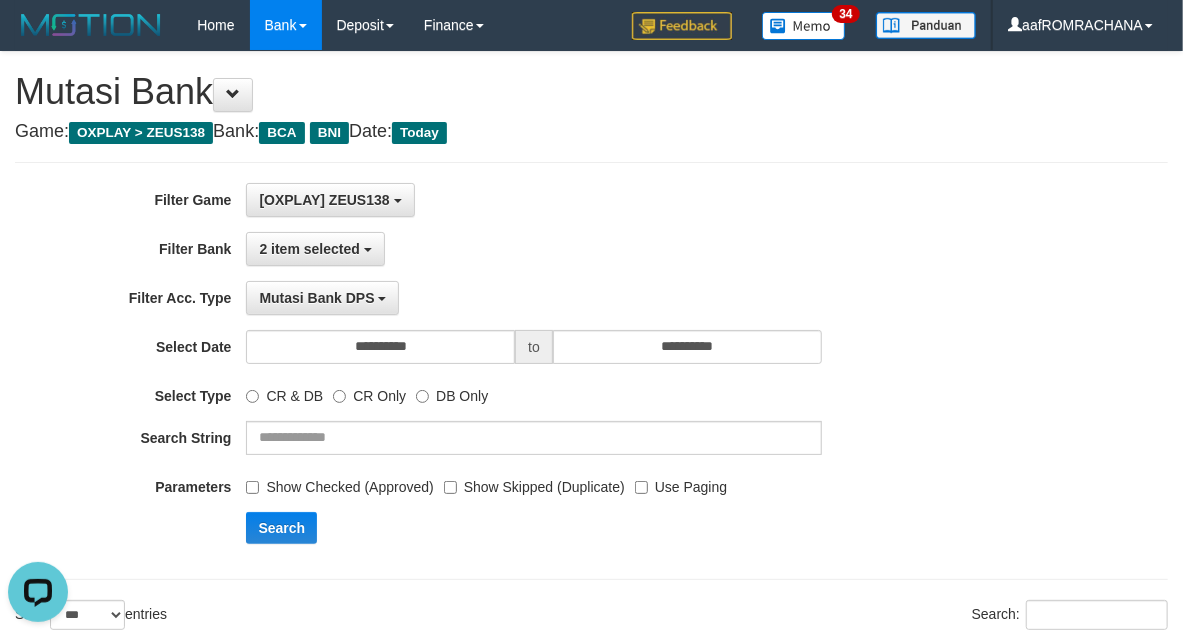 click on "**********" at bounding box center (493, 371) 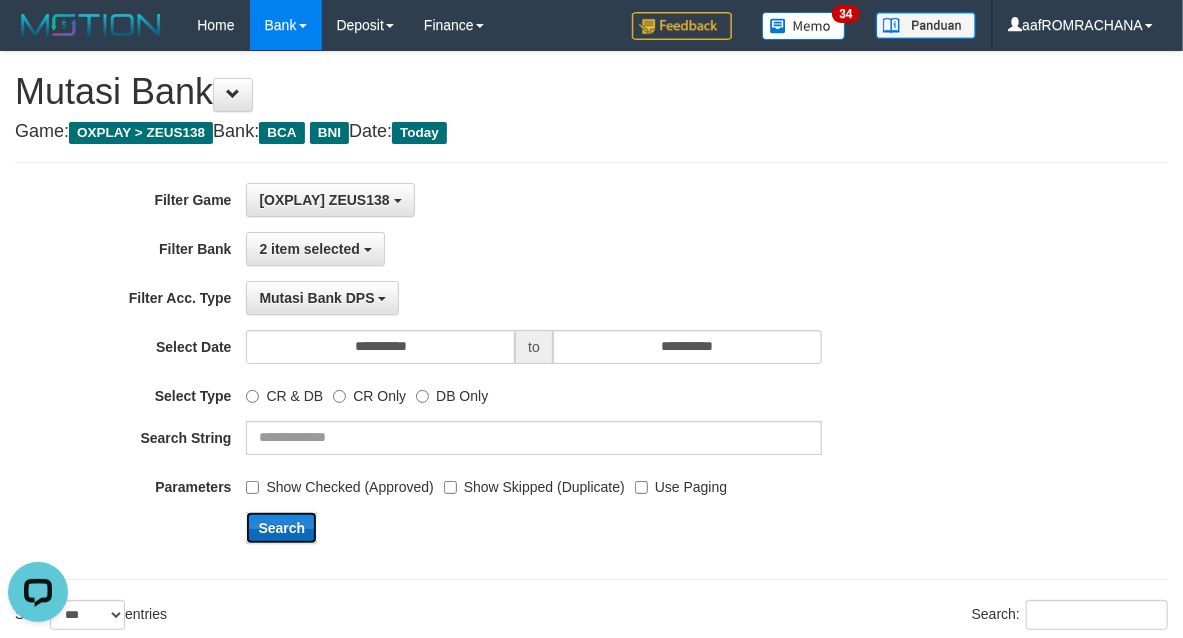 drag, startPoint x: 290, startPoint y: 536, endPoint x: 304, endPoint y: 526, distance: 17.20465 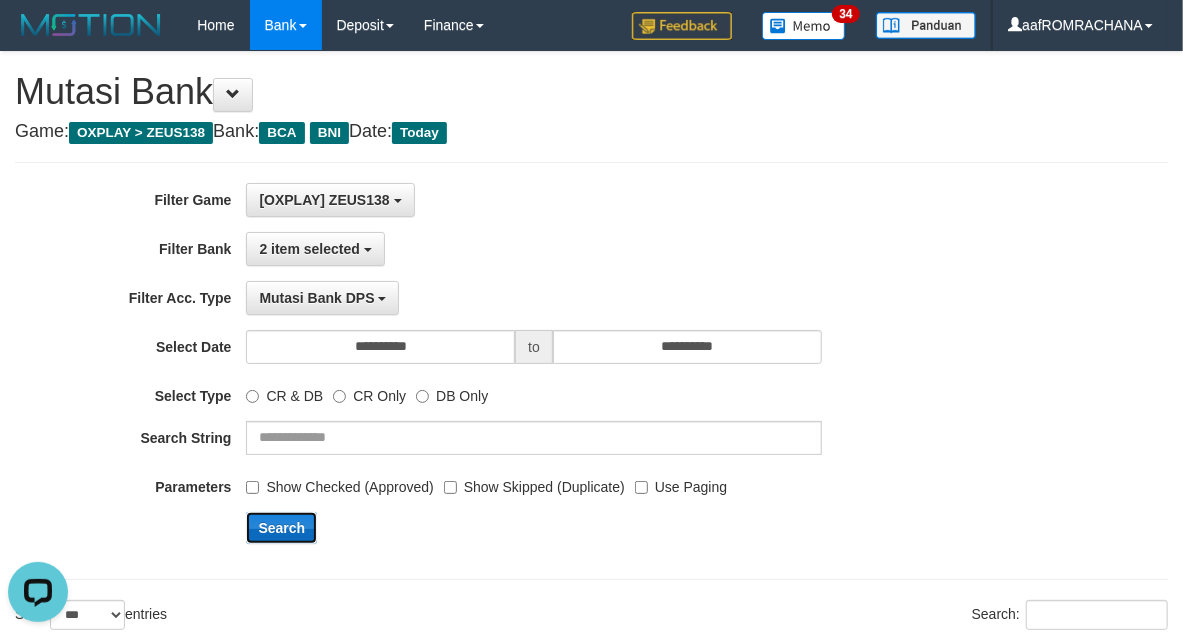 click on "Search" at bounding box center (281, 528) 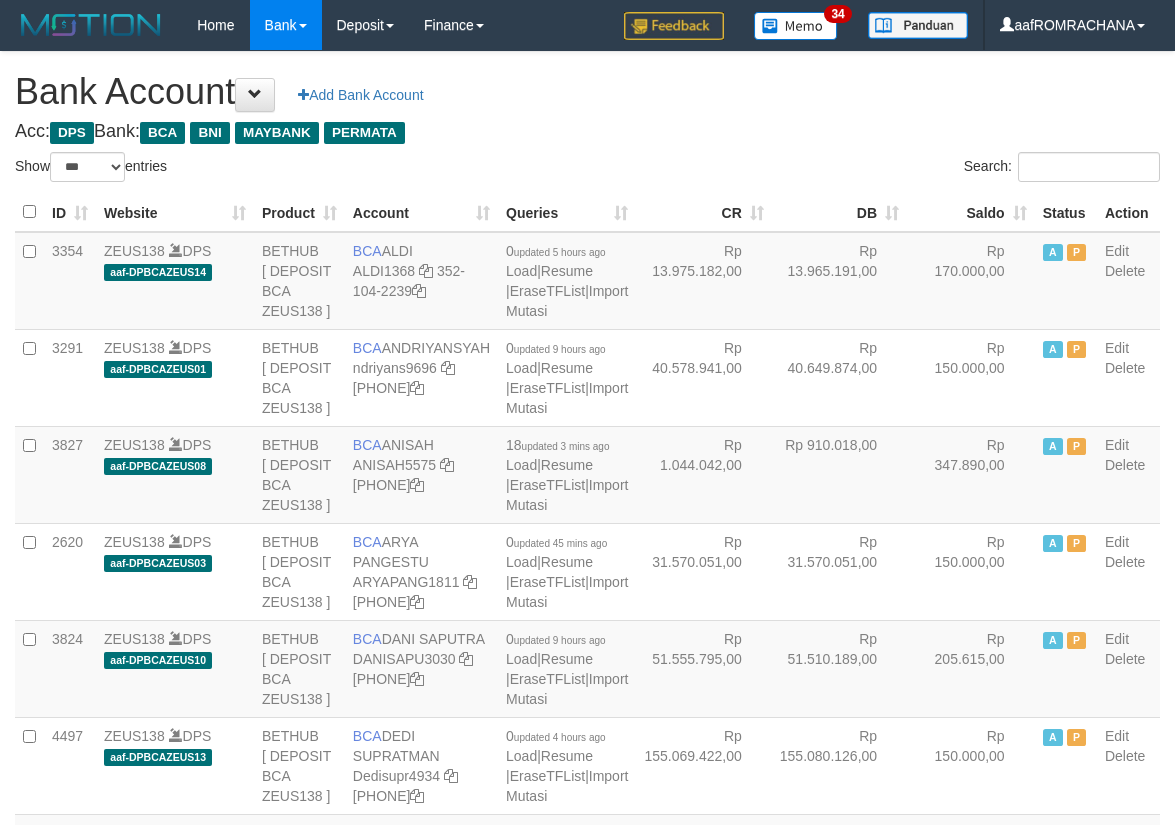 select on "***" 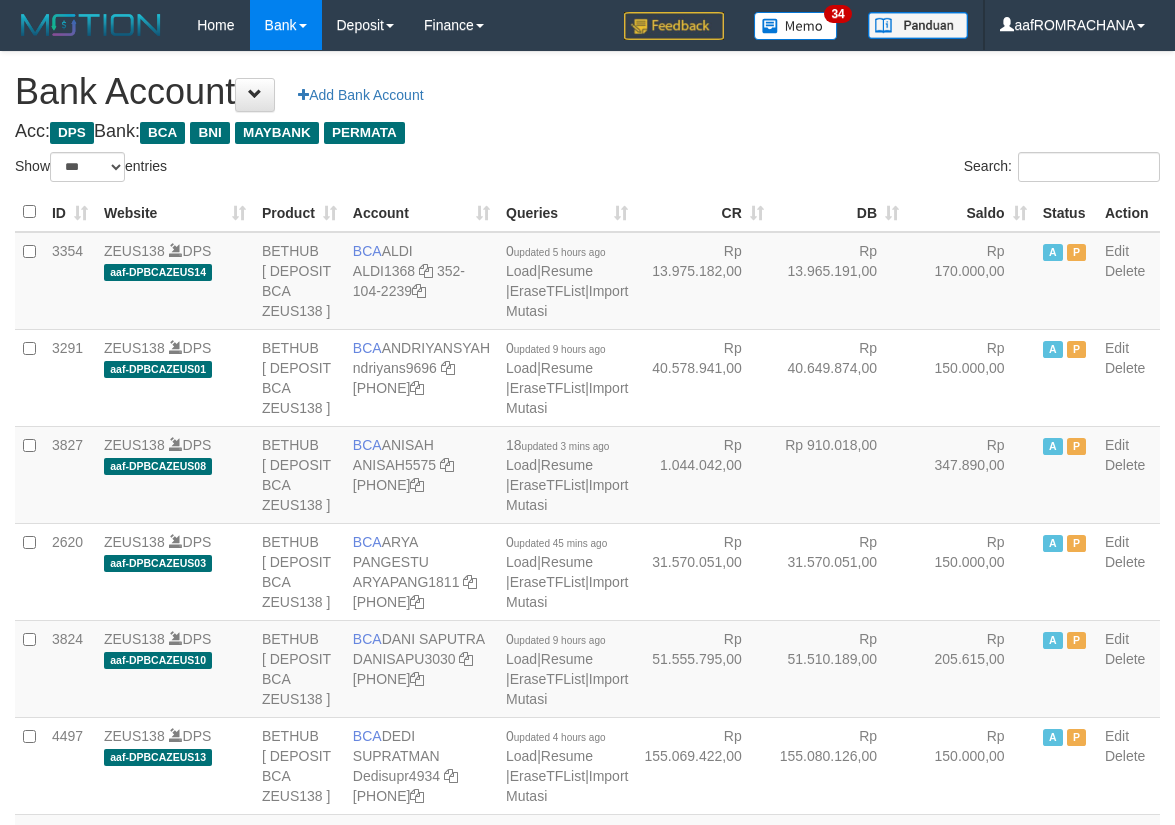 scroll, scrollTop: 0, scrollLeft: 0, axis: both 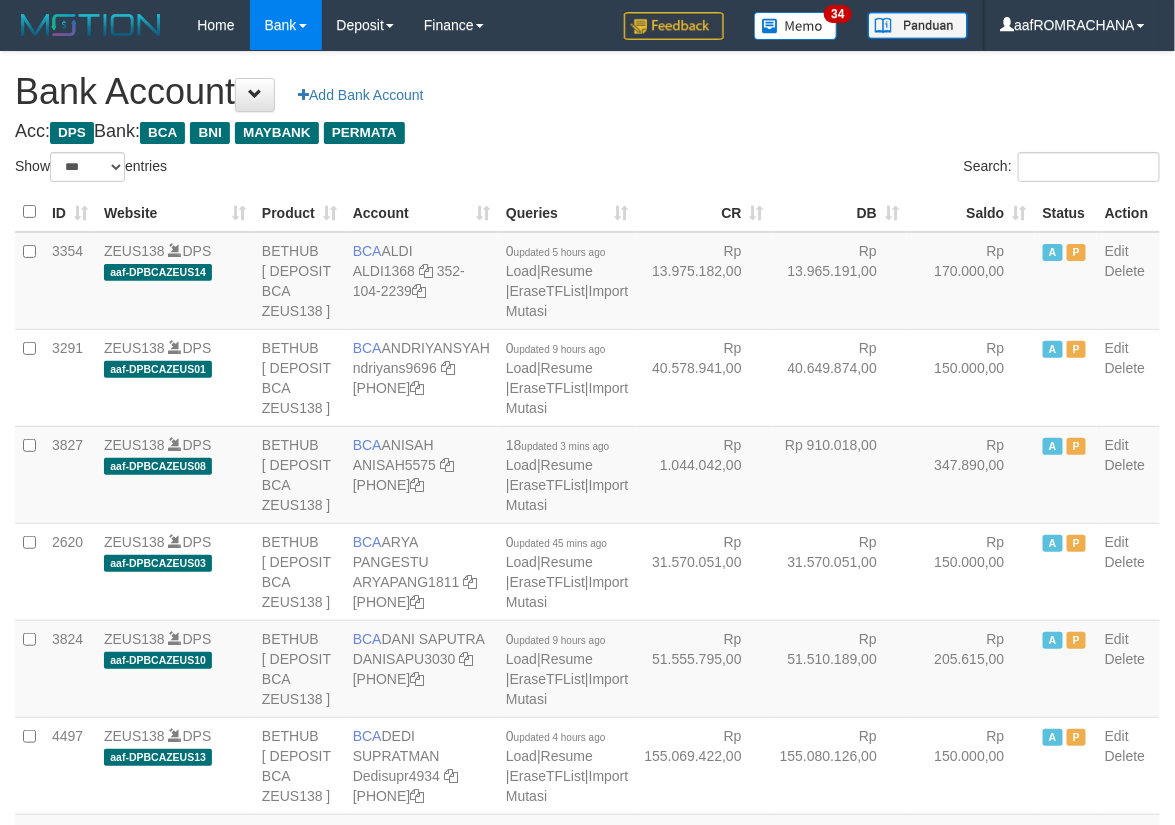 drag, startPoint x: 0, startPoint y: 0, endPoint x: 926, endPoint y: 211, distance: 949.7352 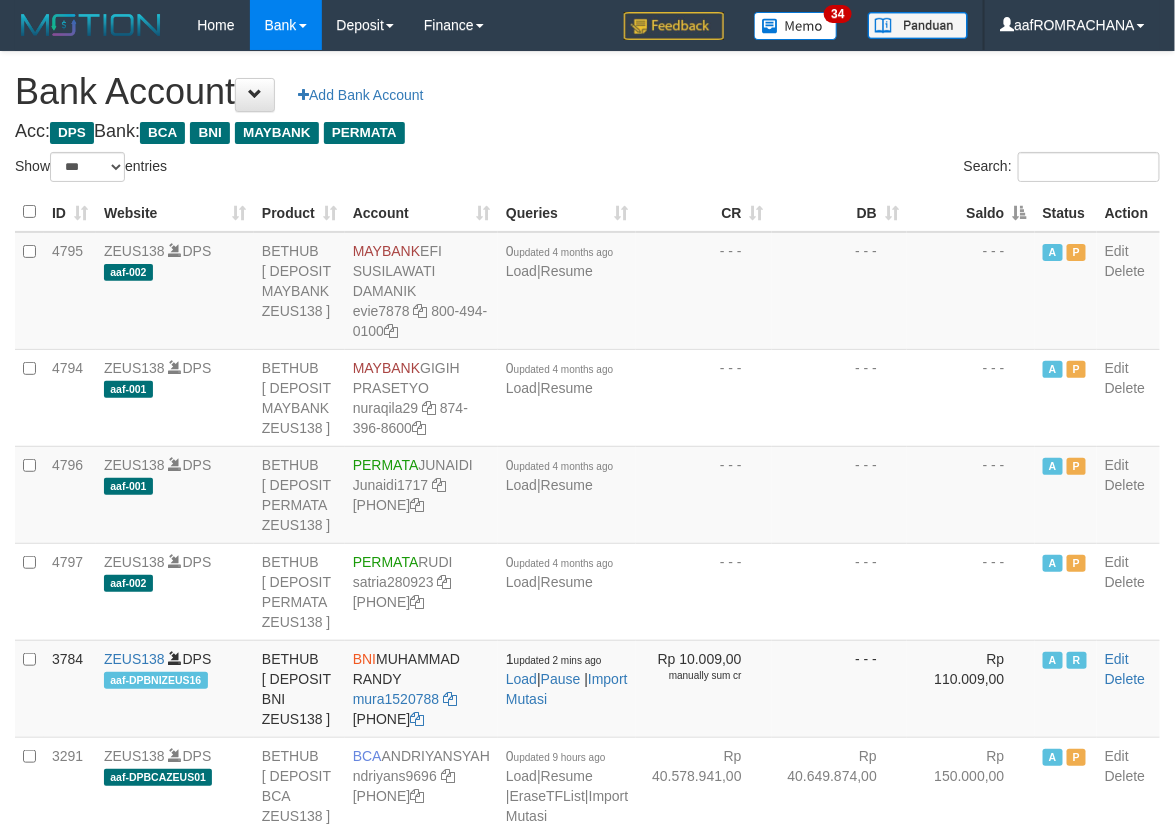 click on "Saldo" at bounding box center (971, 212) 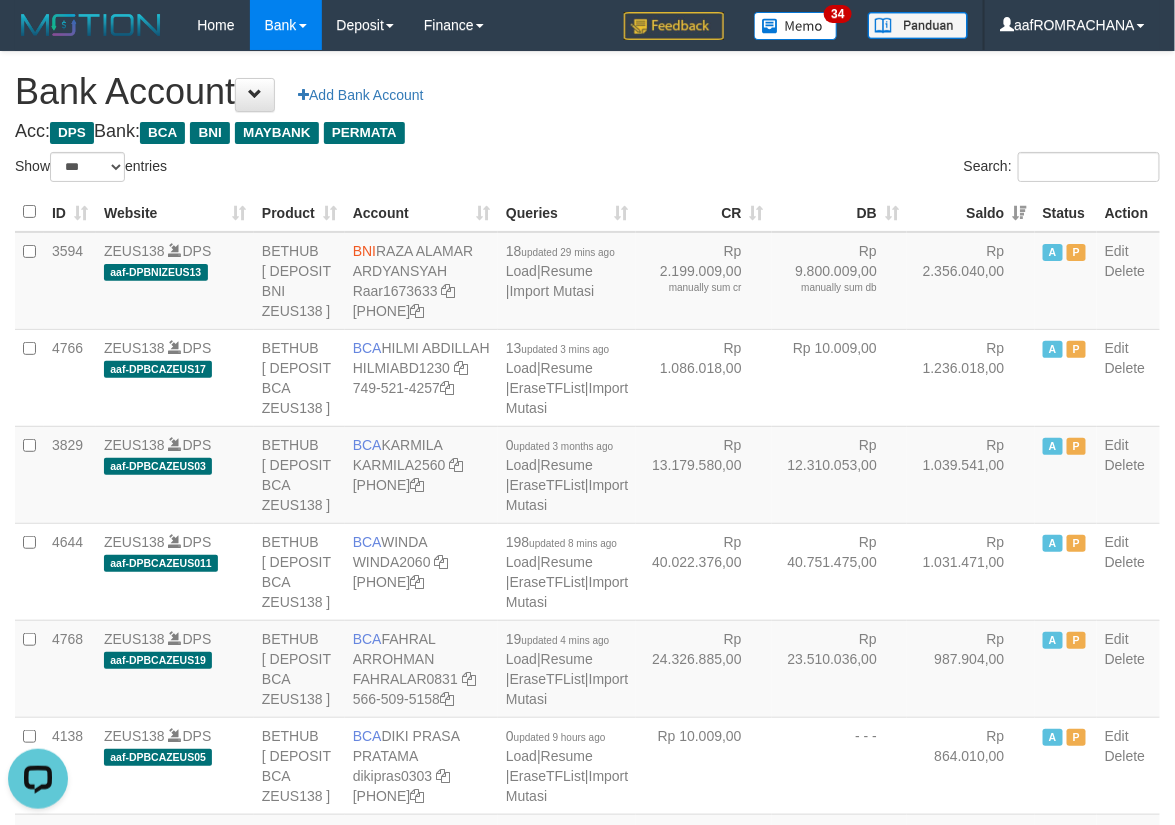 scroll, scrollTop: 0, scrollLeft: 0, axis: both 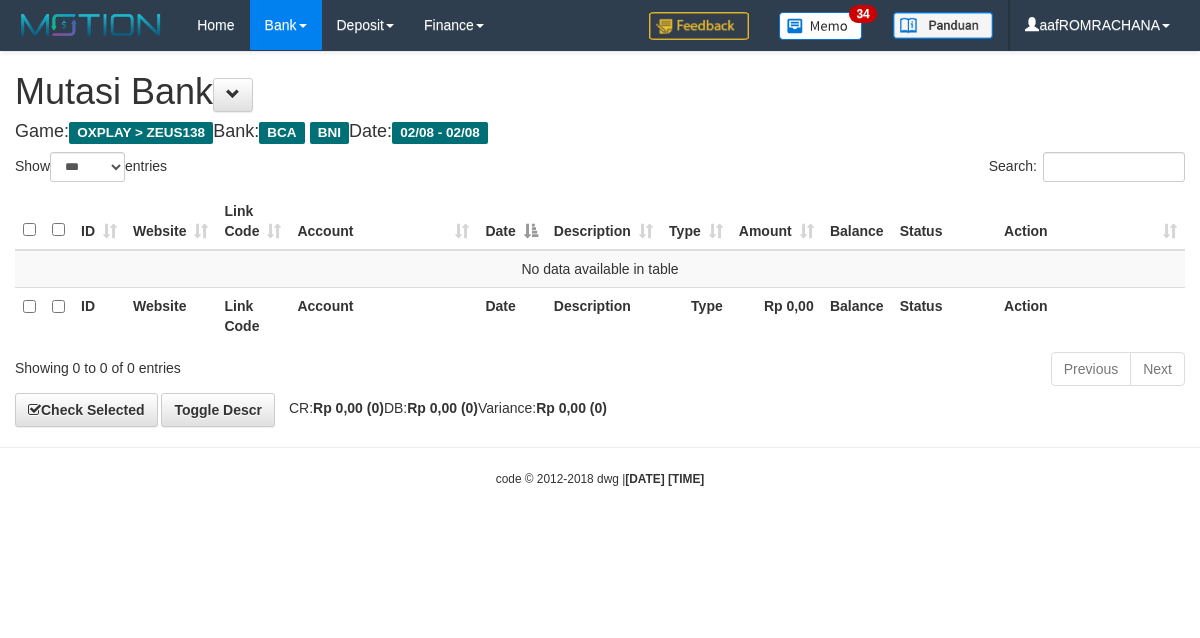 select on "***" 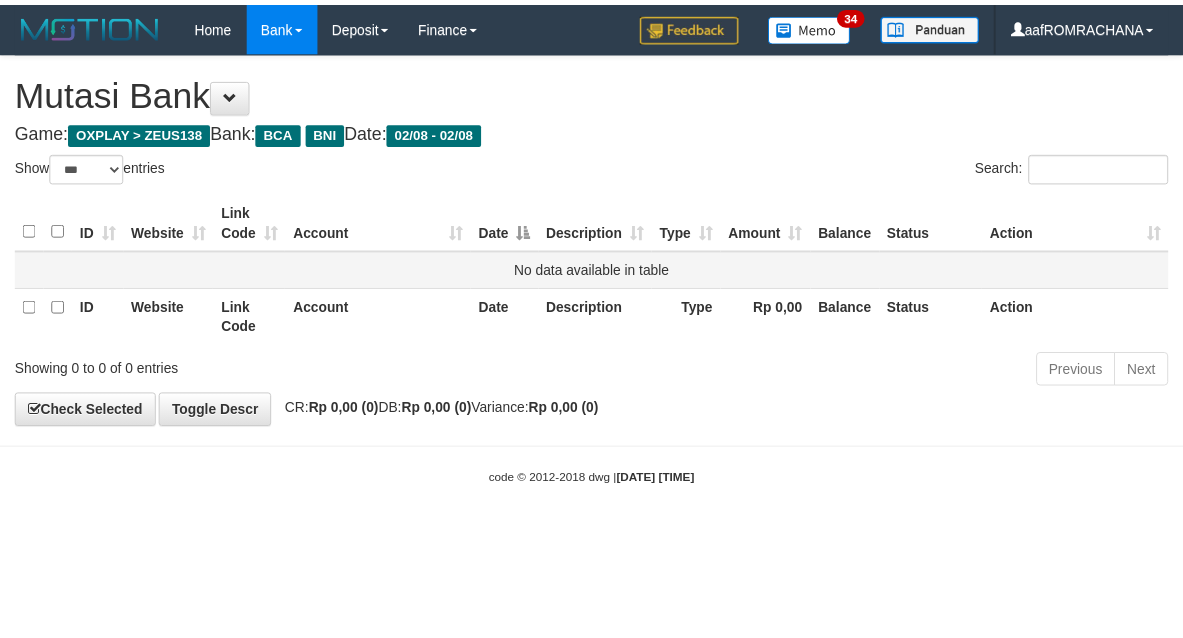 scroll, scrollTop: 0, scrollLeft: 0, axis: both 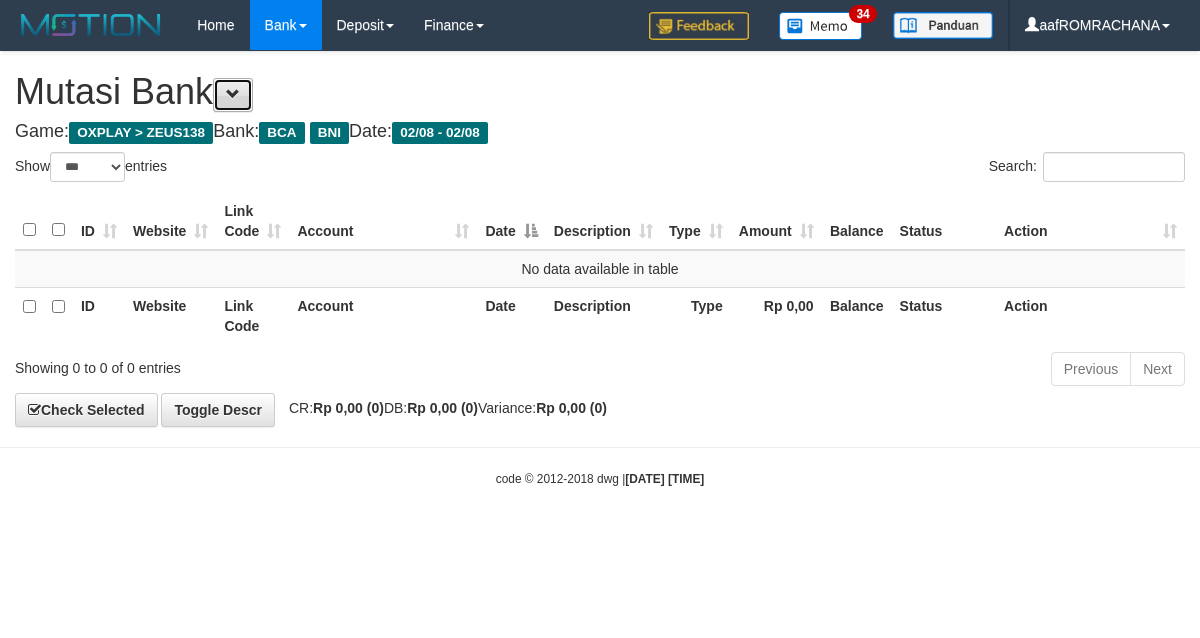 click at bounding box center (233, 95) 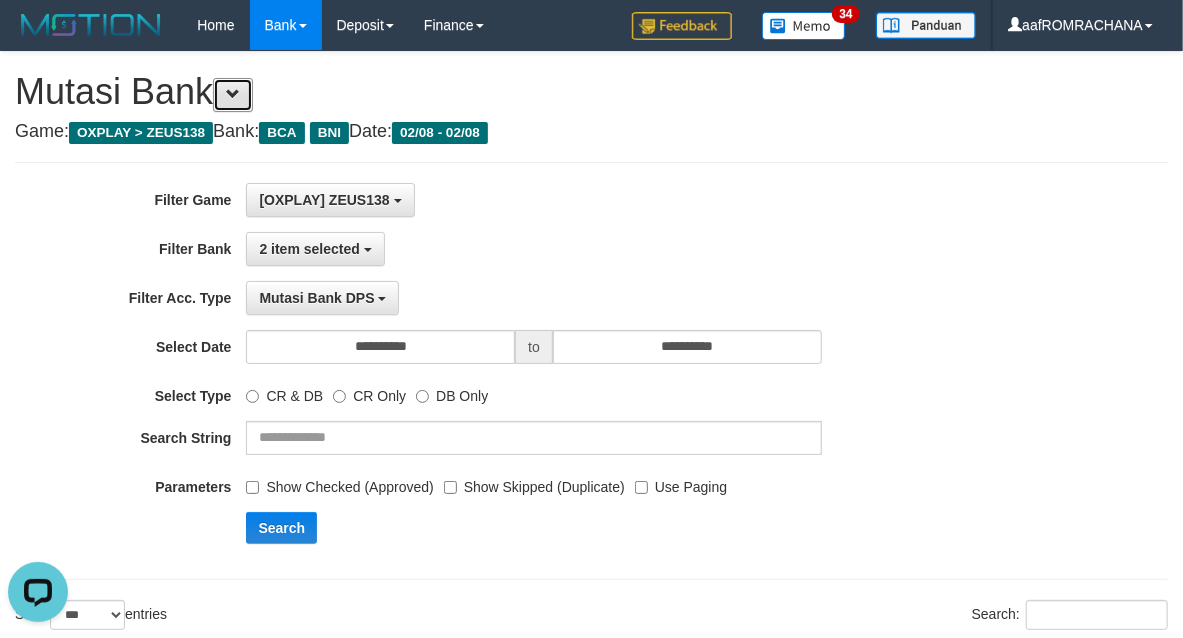 scroll, scrollTop: 0, scrollLeft: 0, axis: both 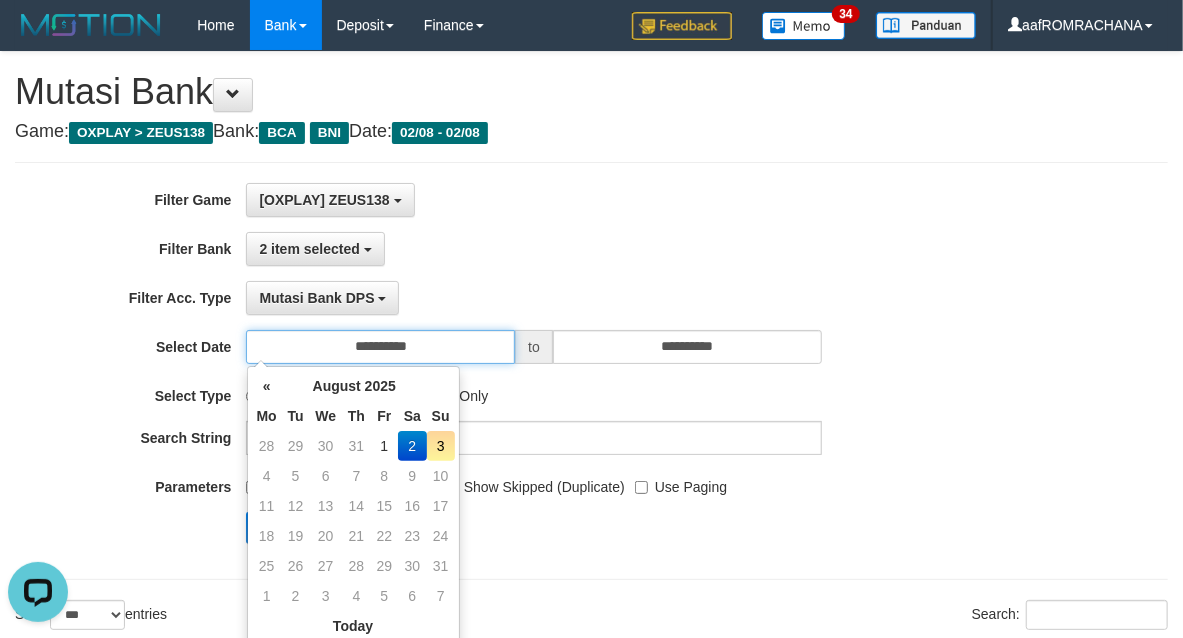 click on "**********" at bounding box center [380, 347] 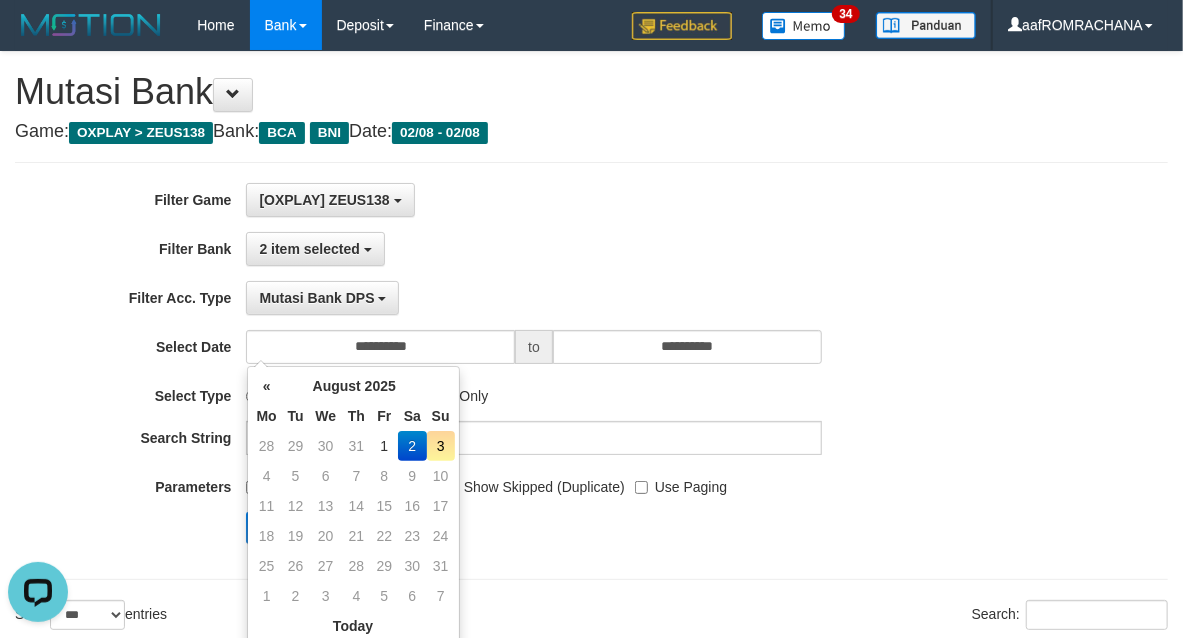 click on "3" at bounding box center [441, 446] 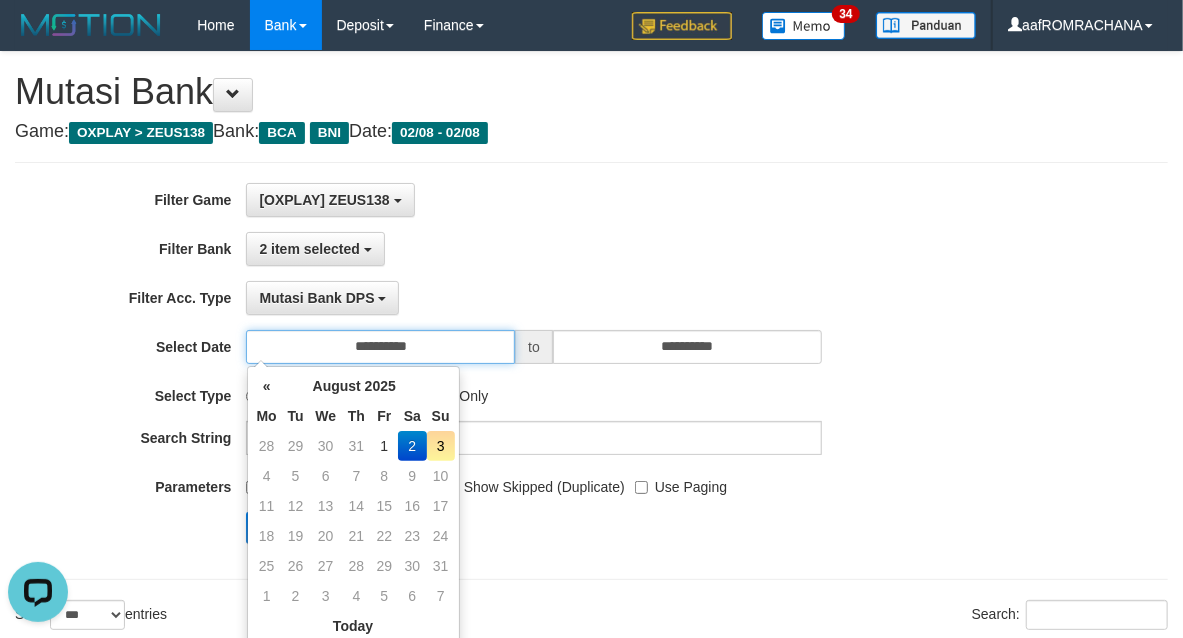 type on "**********" 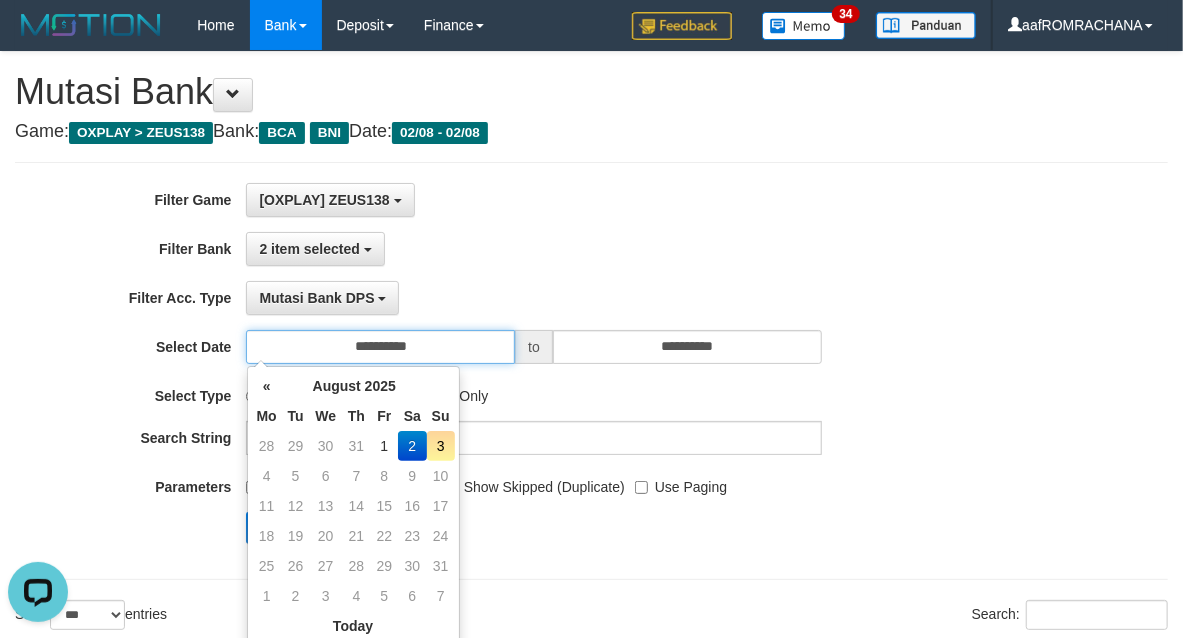 type on "**********" 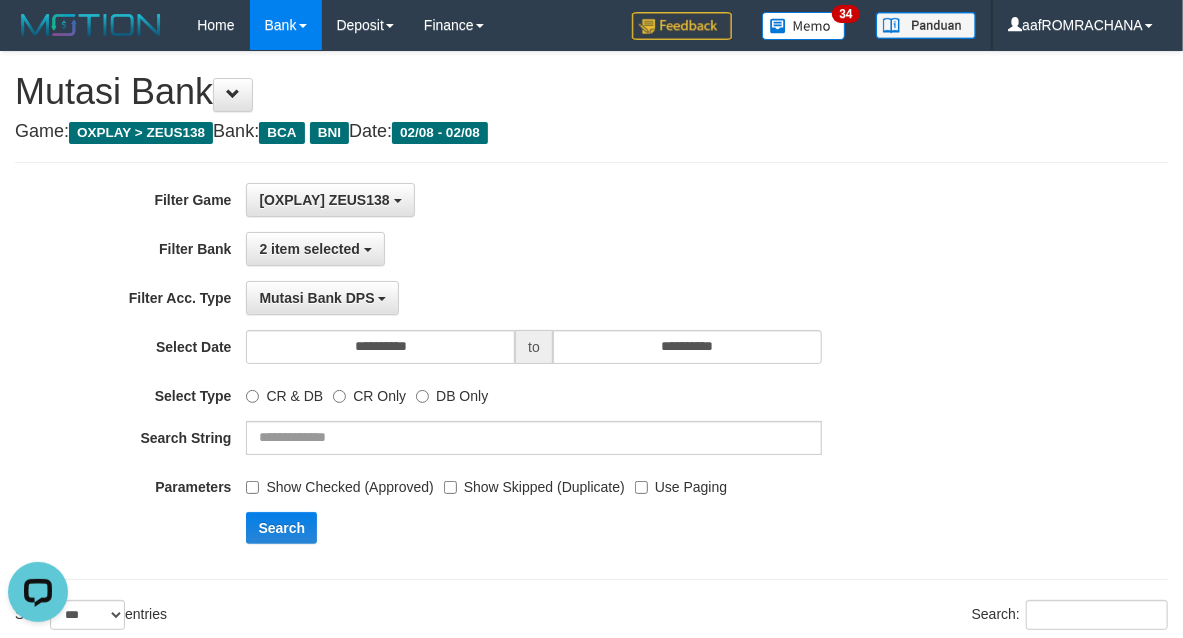 click on "2 item selected    SELECT ALL  - ALL -  SELECT BANK
BCA
MANDIRI
MANDIRIONLINE
BRI
BNI
MAYBANK
MEGA
PANIN
PERMATA
SINARMAS
MANDIRIBUSINESS
OVO
GOPAY
LINKAJA
DANA
SHOPEEPAY
SAKUKU
OCBC
JENIUS
BSI
DANAMON
CIMB
JAGO
SEABANK
PAPUA
NEO
BRIMOBILE
MANDIRIMOBILE
BNIMOBILE
PANINMOBILE
SINARMASMOBILE
PERMATAMOBILE
WONDERMOBILE
JAGOMOBILE
SEABANKMOBILE" at bounding box center [533, 249] 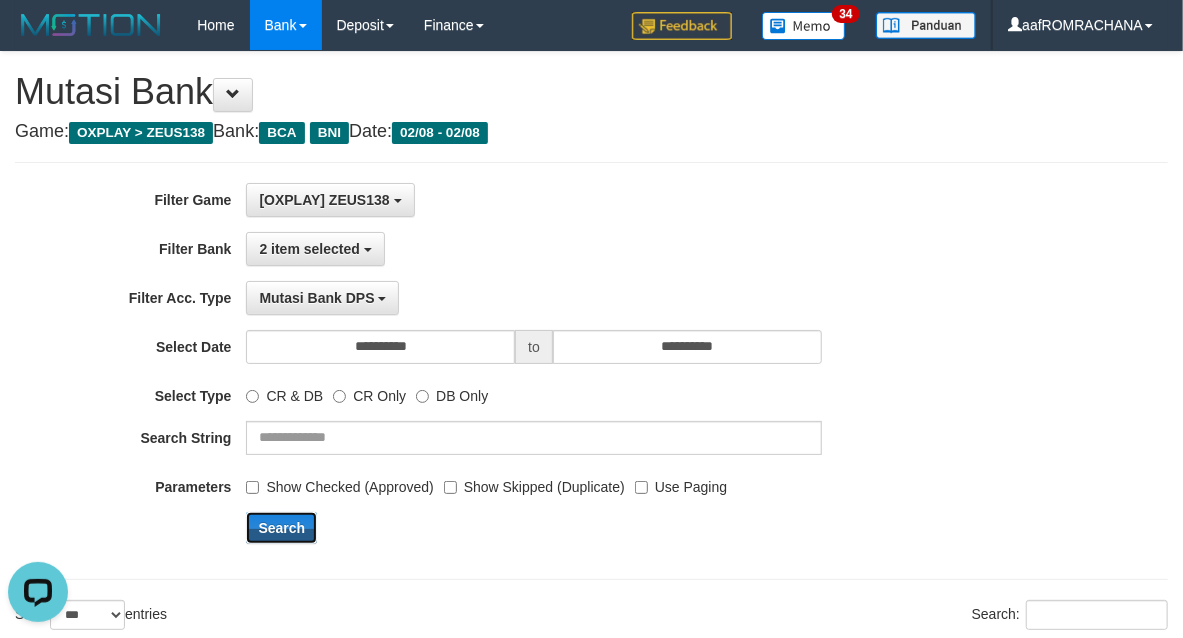 drag, startPoint x: 307, startPoint y: 527, endPoint x: 375, endPoint y: 502, distance: 72.44998 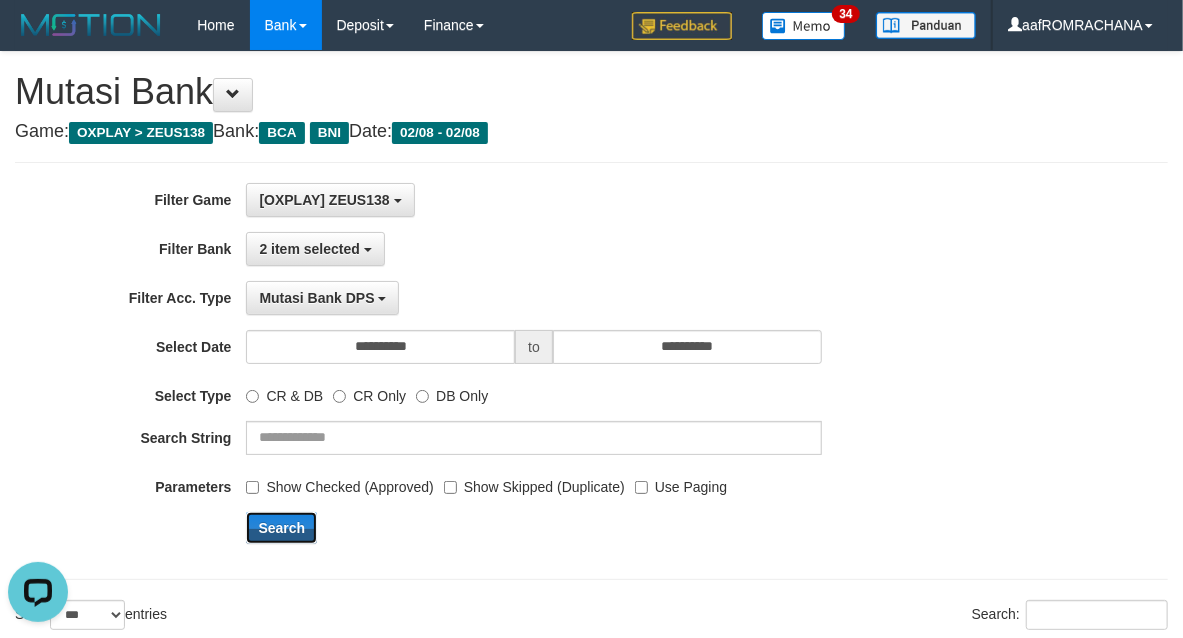 click on "Search" at bounding box center [281, 528] 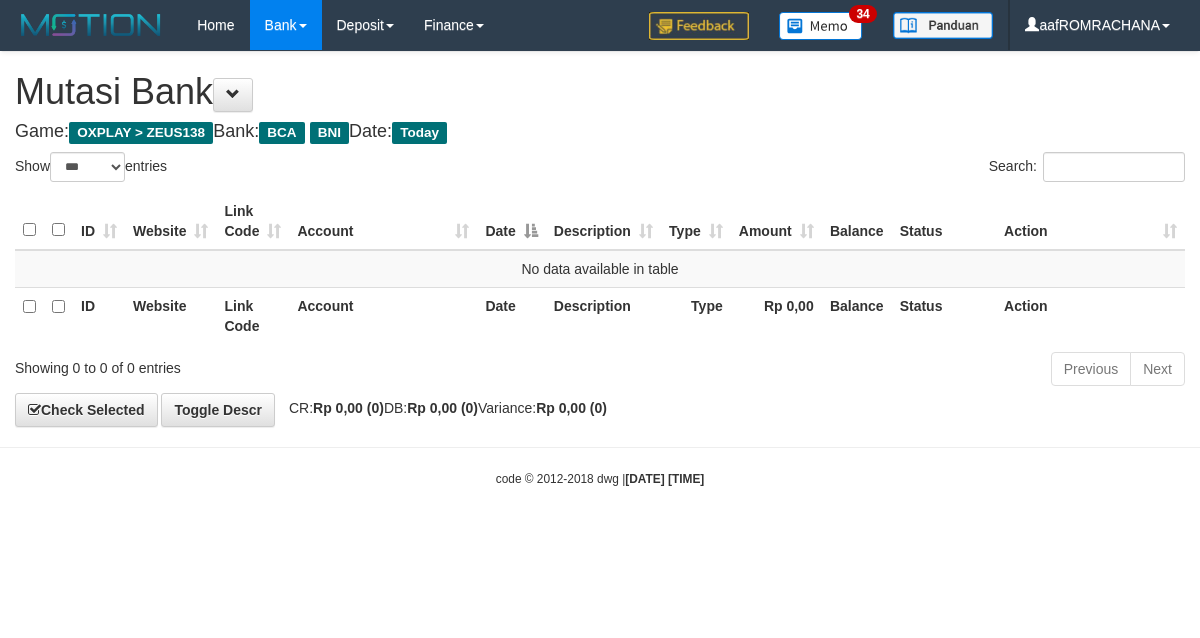 select on "***" 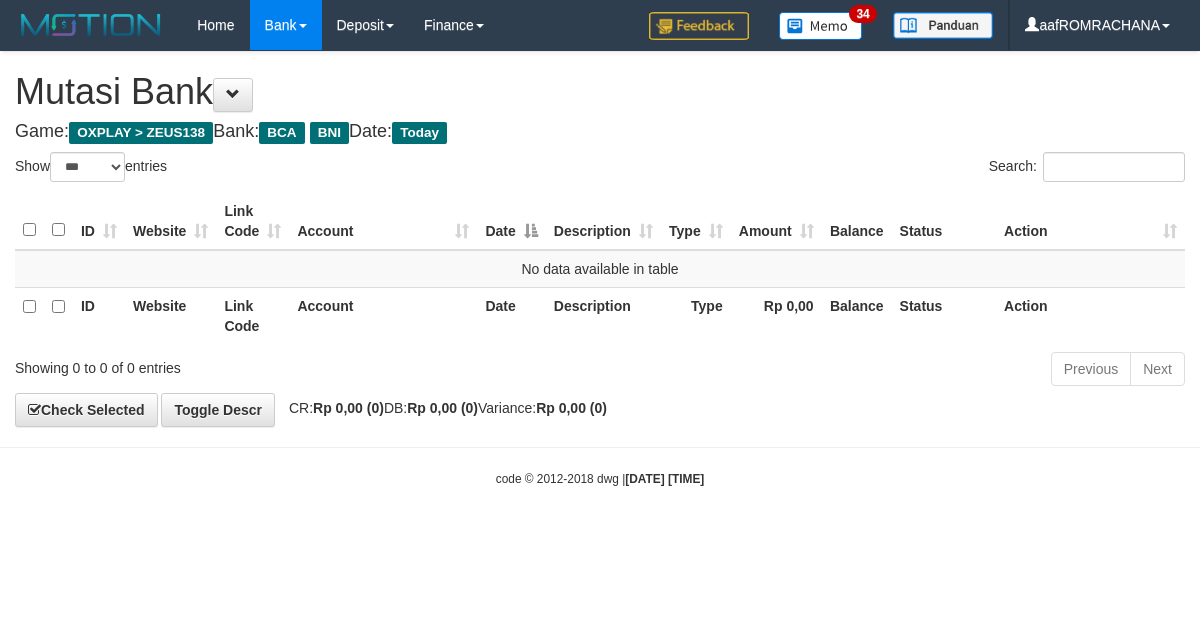 scroll, scrollTop: 0, scrollLeft: 0, axis: both 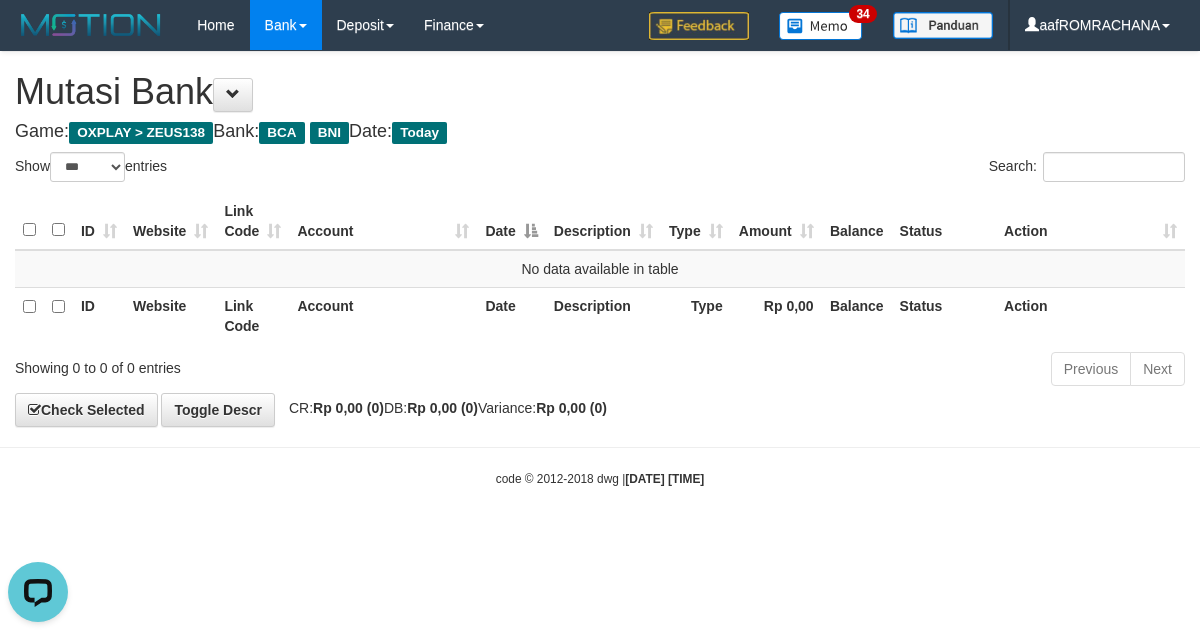 click on "Toggle navigation
Home
Bank
Account List
Load
By Website
Group
[OXPLAY]													ZEUS138
By Load Group (DPS)" at bounding box center (600, 269) 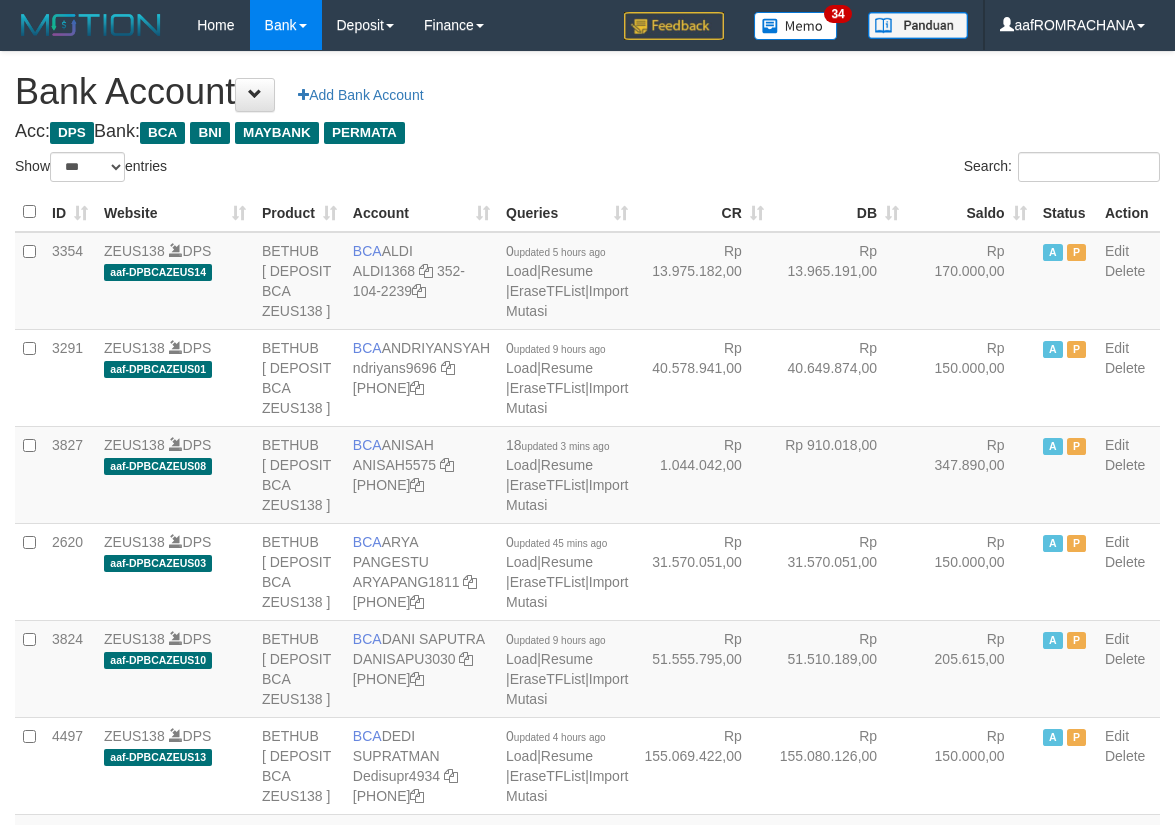 select on "***" 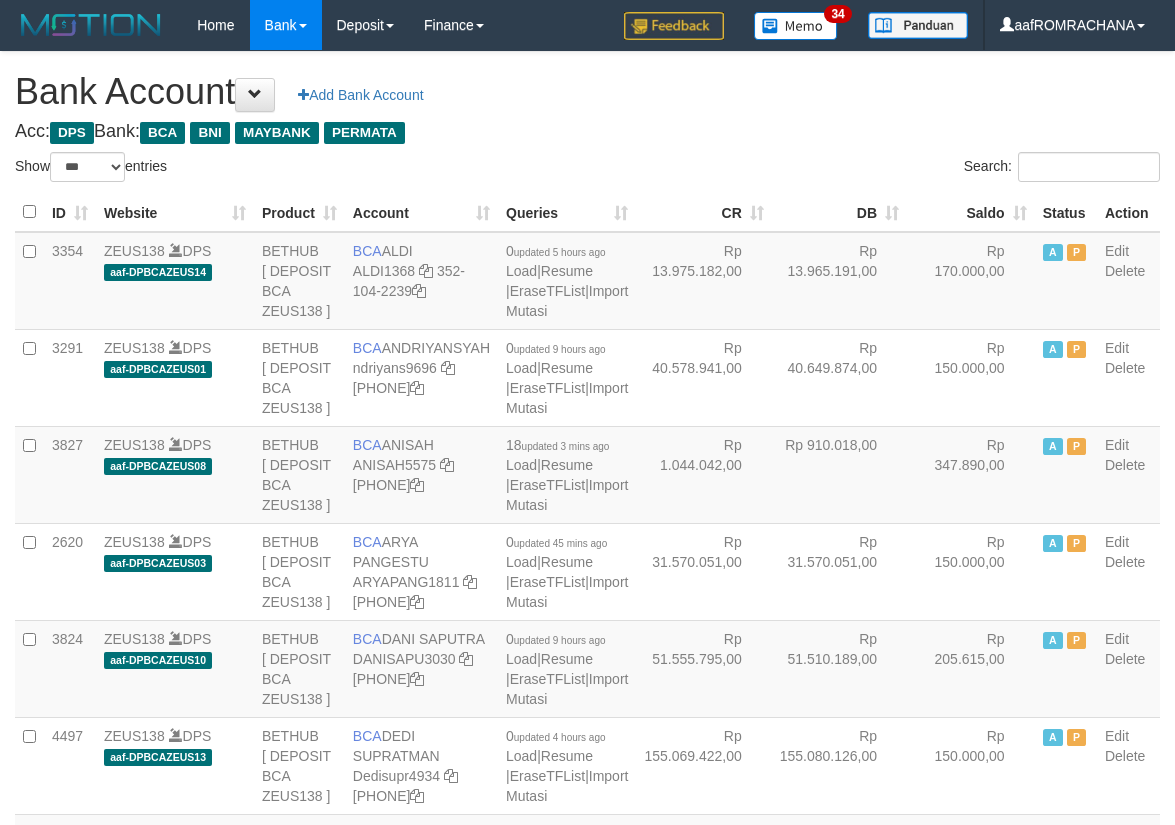 scroll, scrollTop: 0, scrollLeft: 0, axis: both 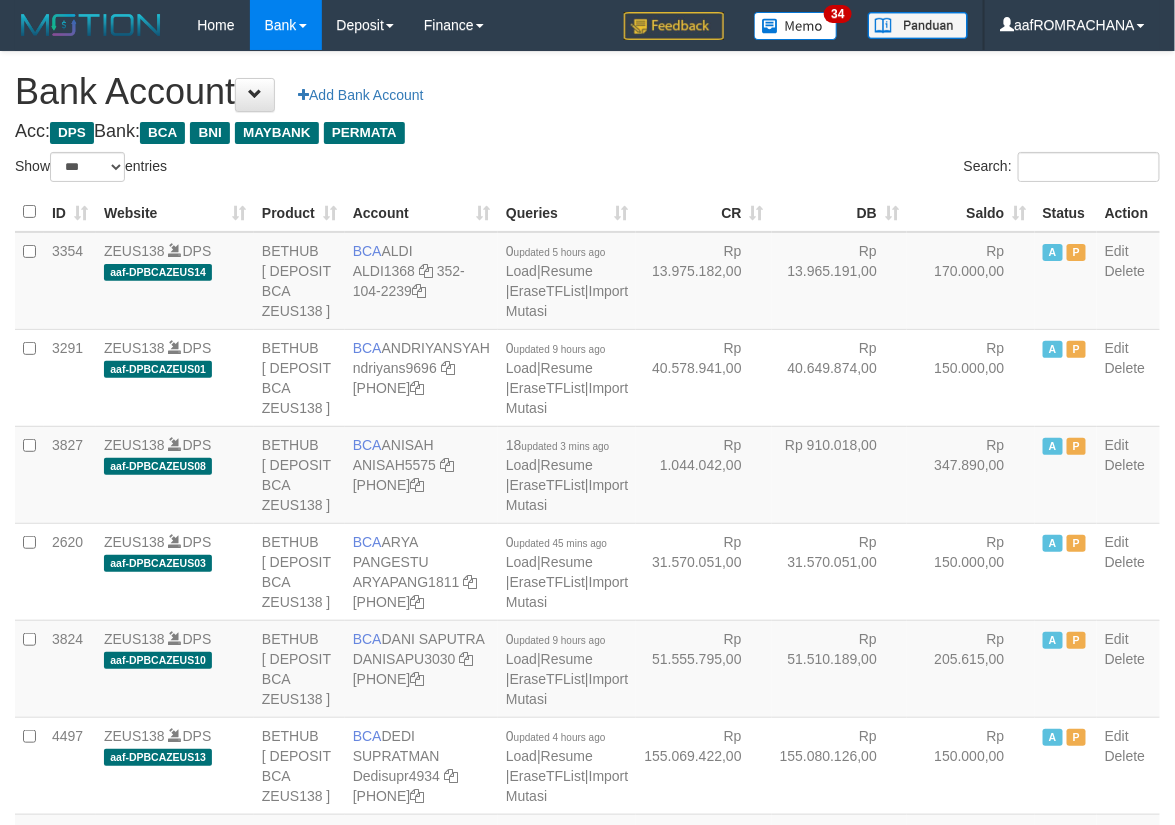 click on "Saldo" at bounding box center [971, 212] 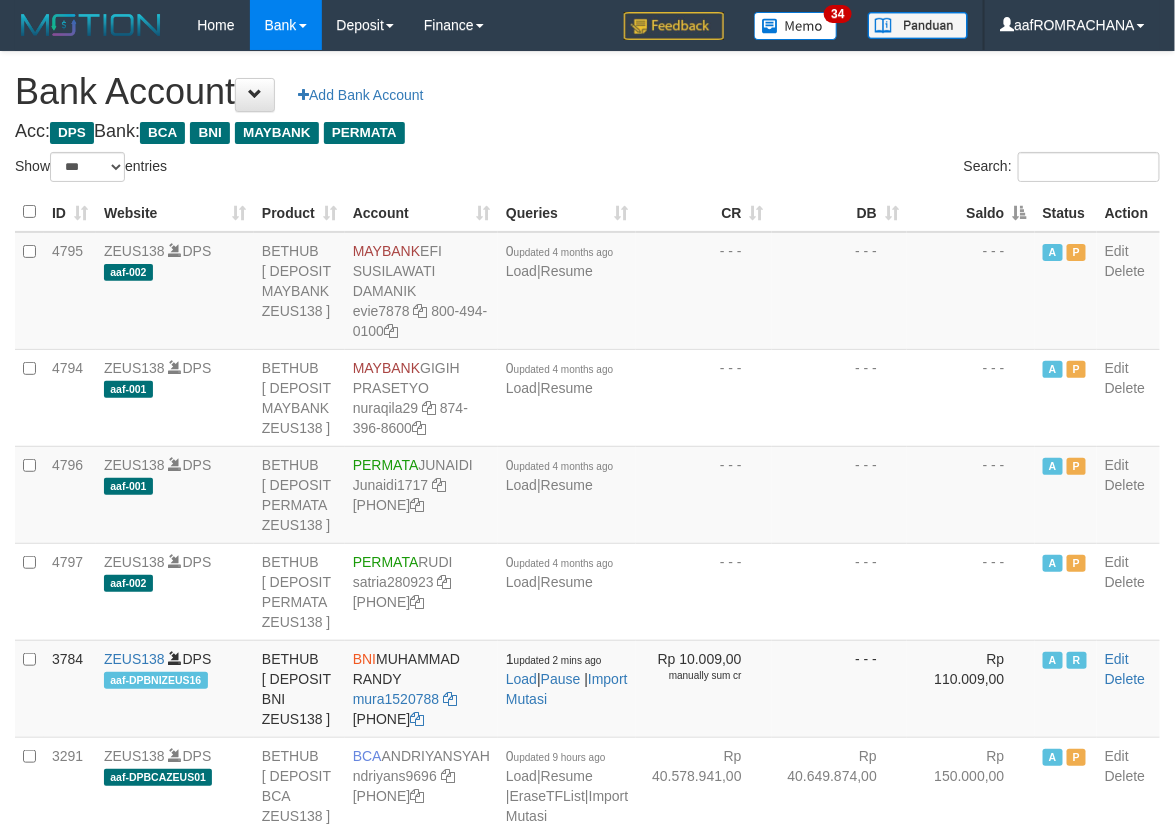 click on "Saldo" at bounding box center (971, 212) 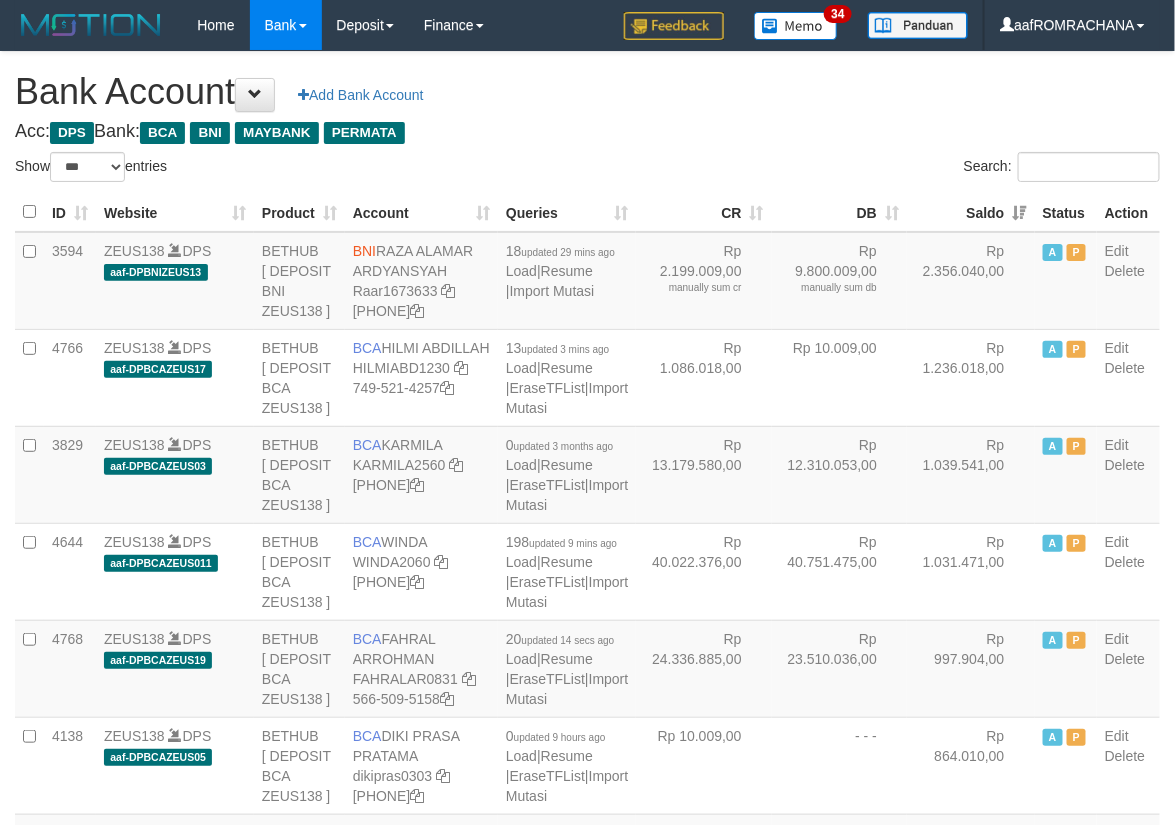 click on "Saldo" at bounding box center (971, 212) 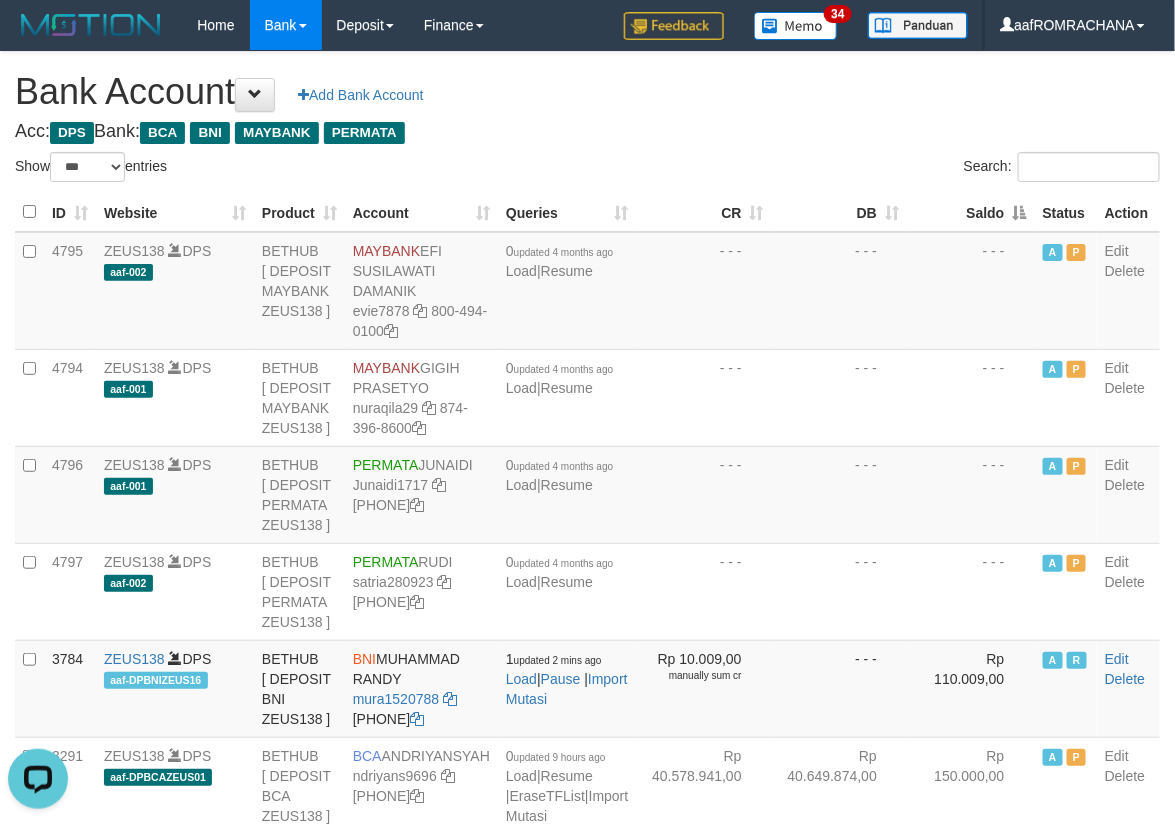 scroll, scrollTop: 0, scrollLeft: 0, axis: both 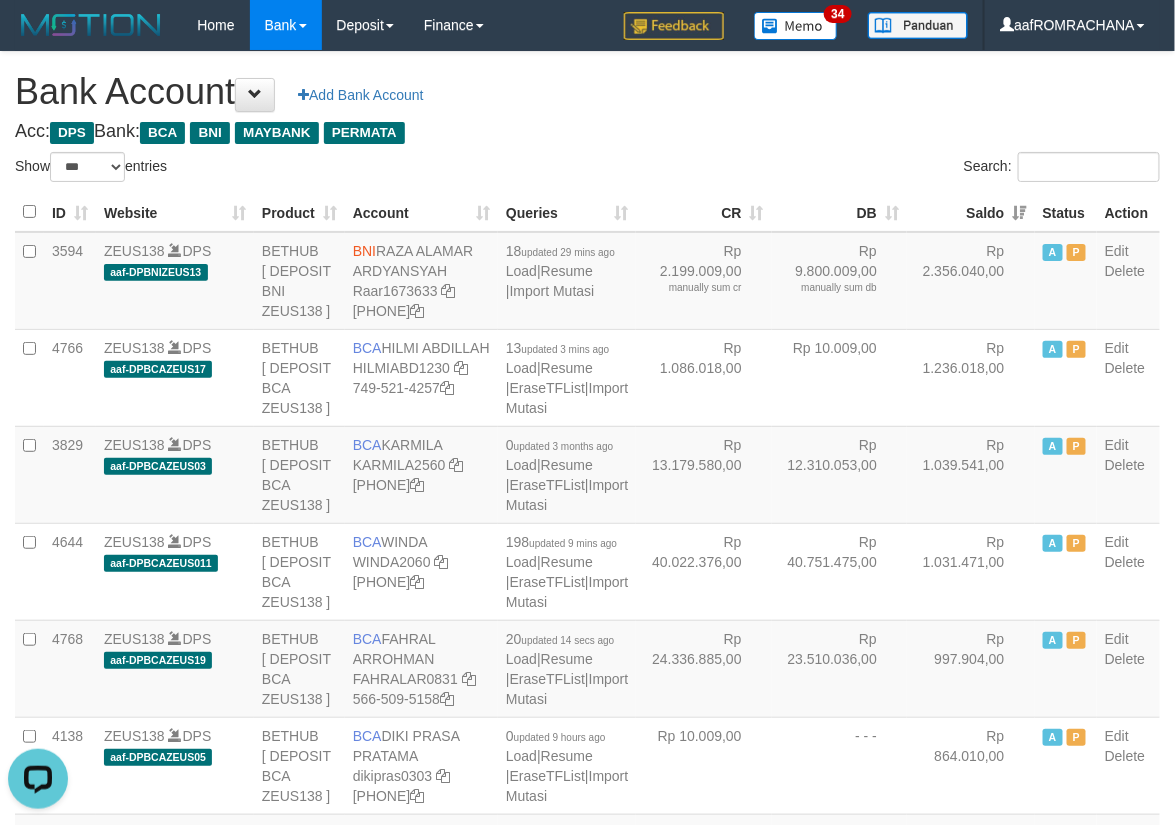click on "Bank Account
Add Bank Account" at bounding box center (587, 92) 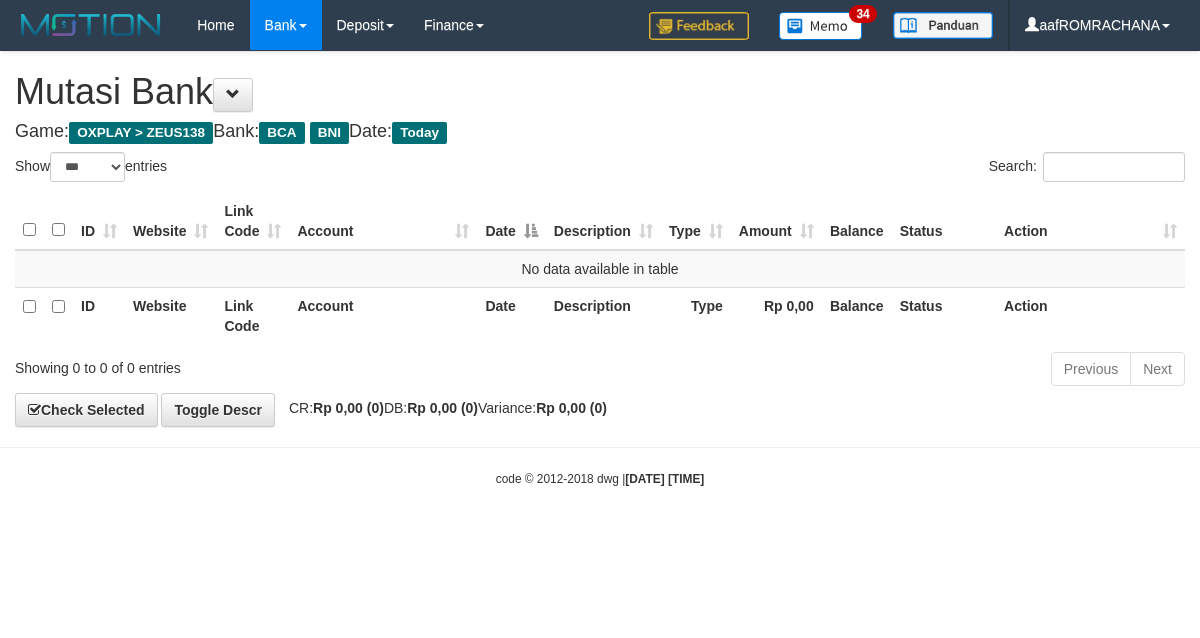 select on "***" 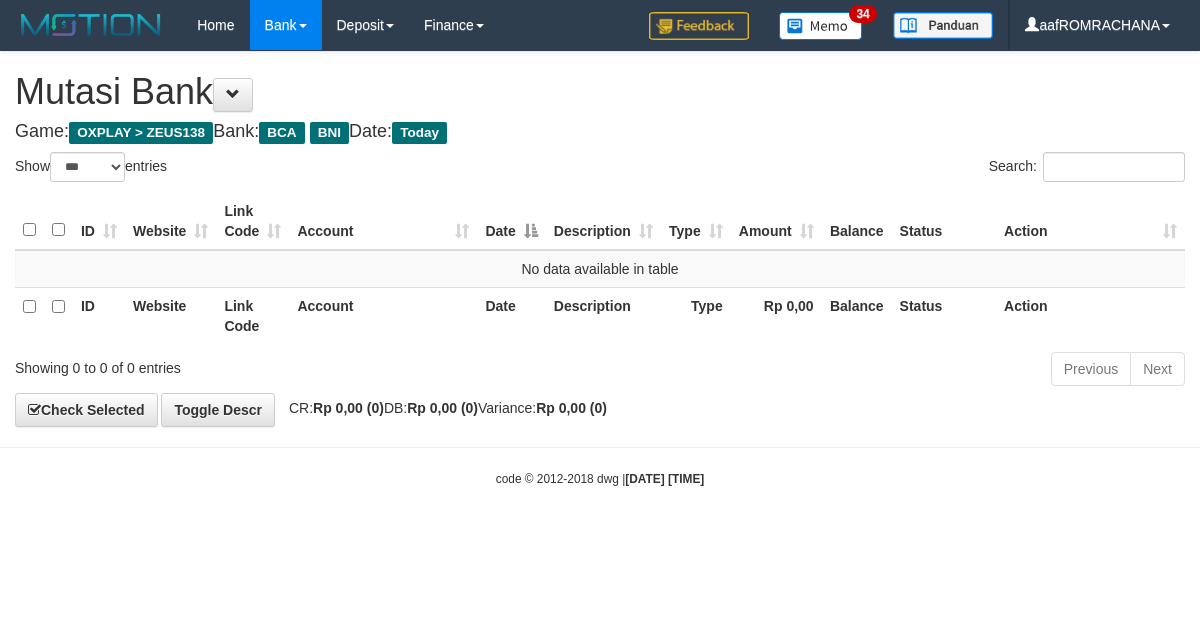 scroll, scrollTop: 0, scrollLeft: 0, axis: both 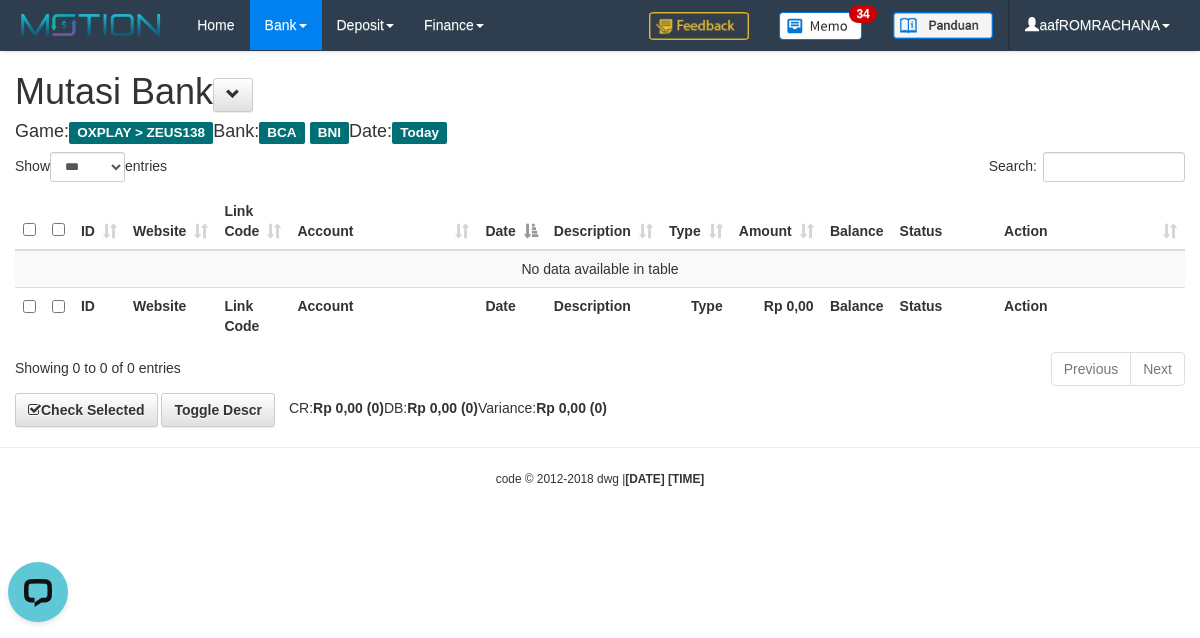 click on "Toggle navigation
Home
Bank
Account List
Load
By Website
Group
[OXPLAY]													ZEUS138
By Load Group (DPS)
Sync" at bounding box center [600, 269] 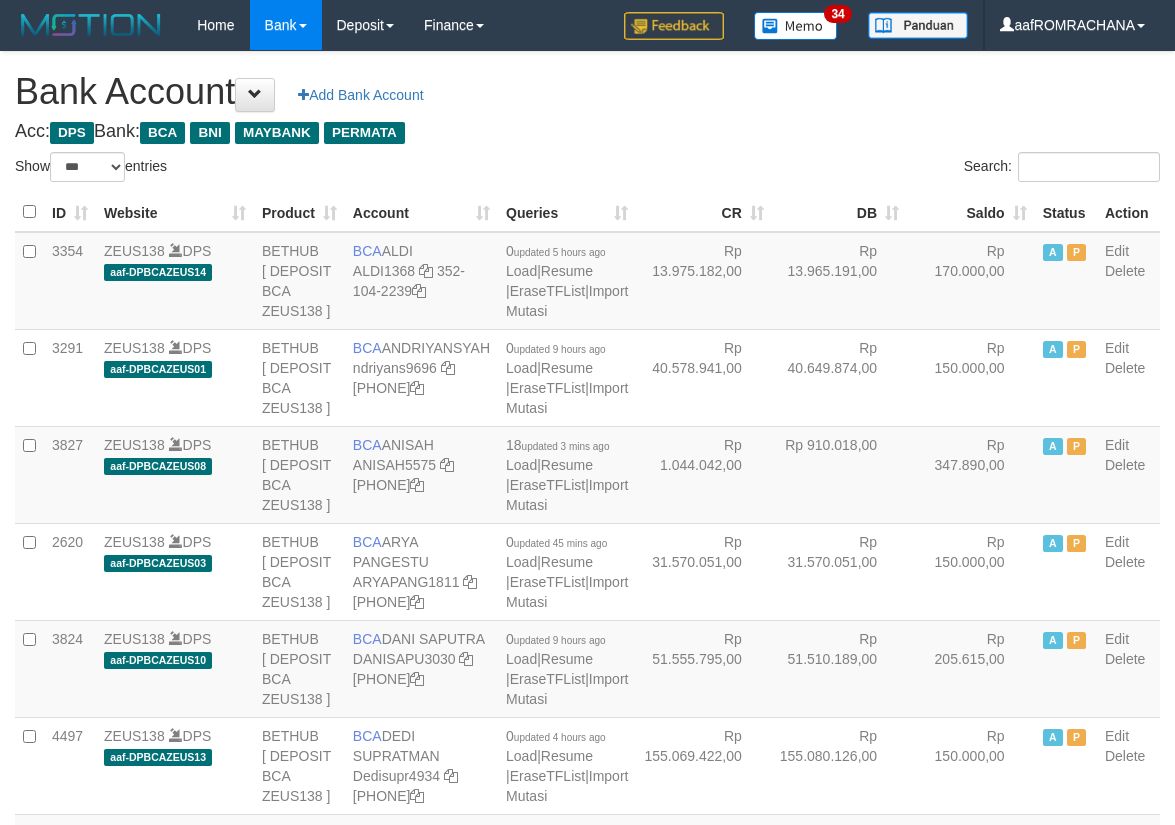 select on "***" 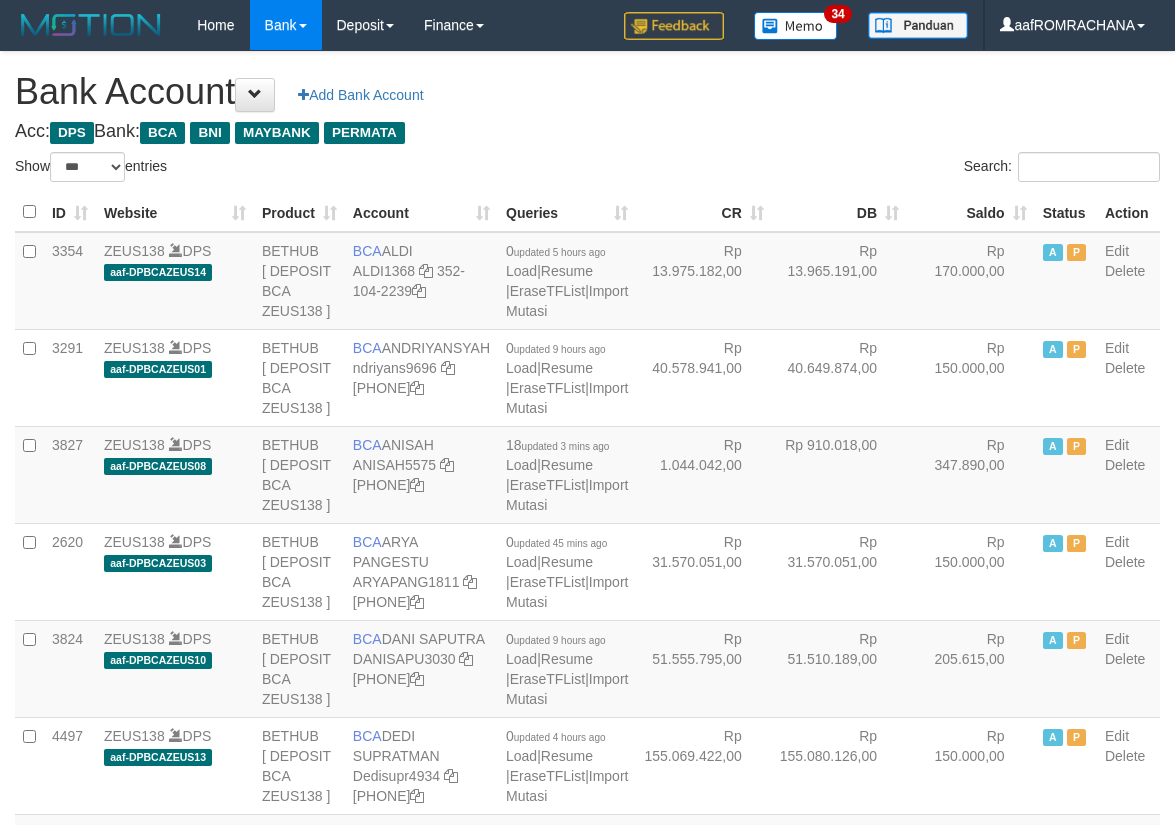 scroll, scrollTop: 0, scrollLeft: 0, axis: both 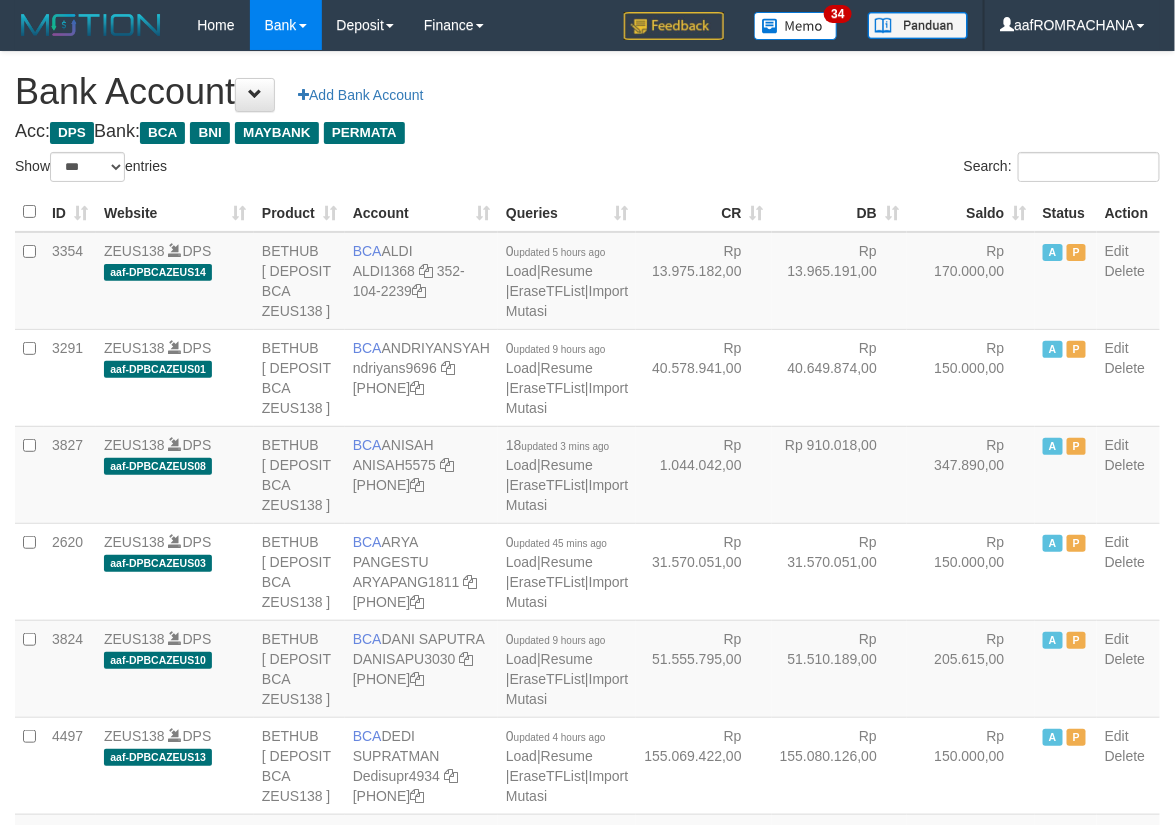 click on "Saldo" at bounding box center (971, 212) 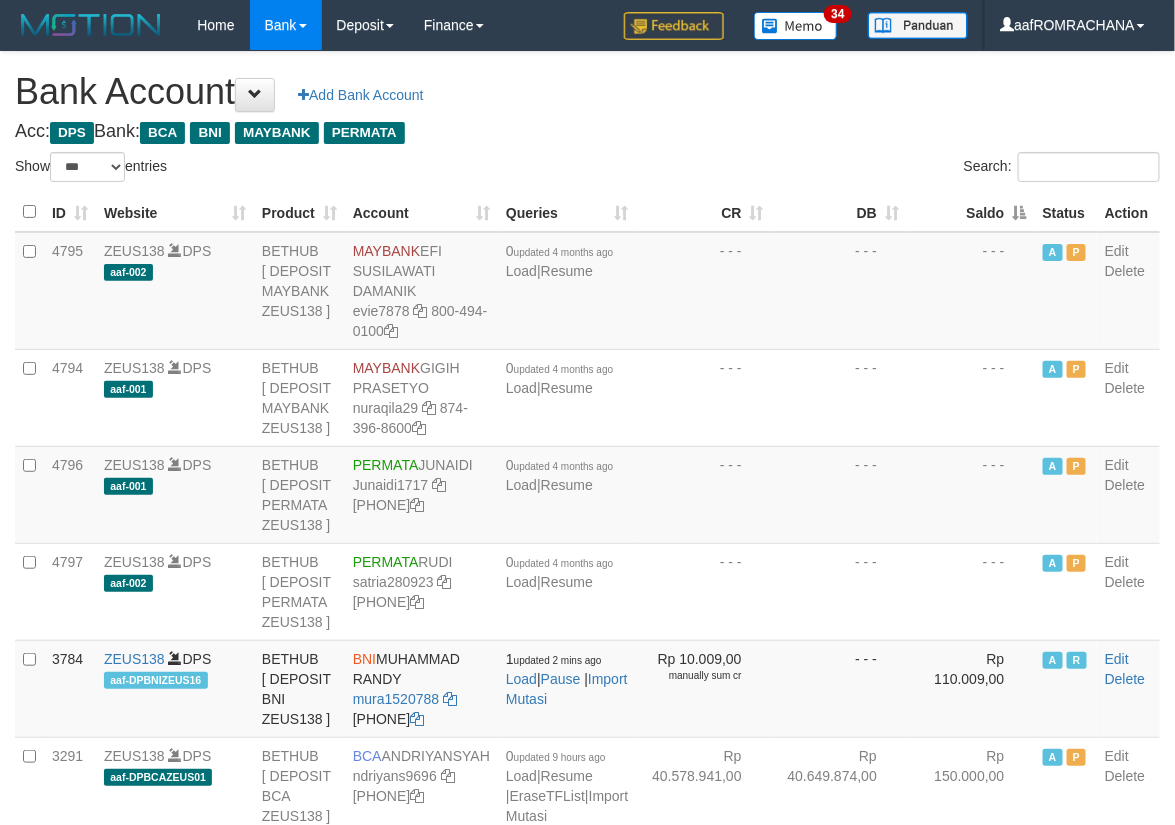 click on "Saldo" at bounding box center (971, 212) 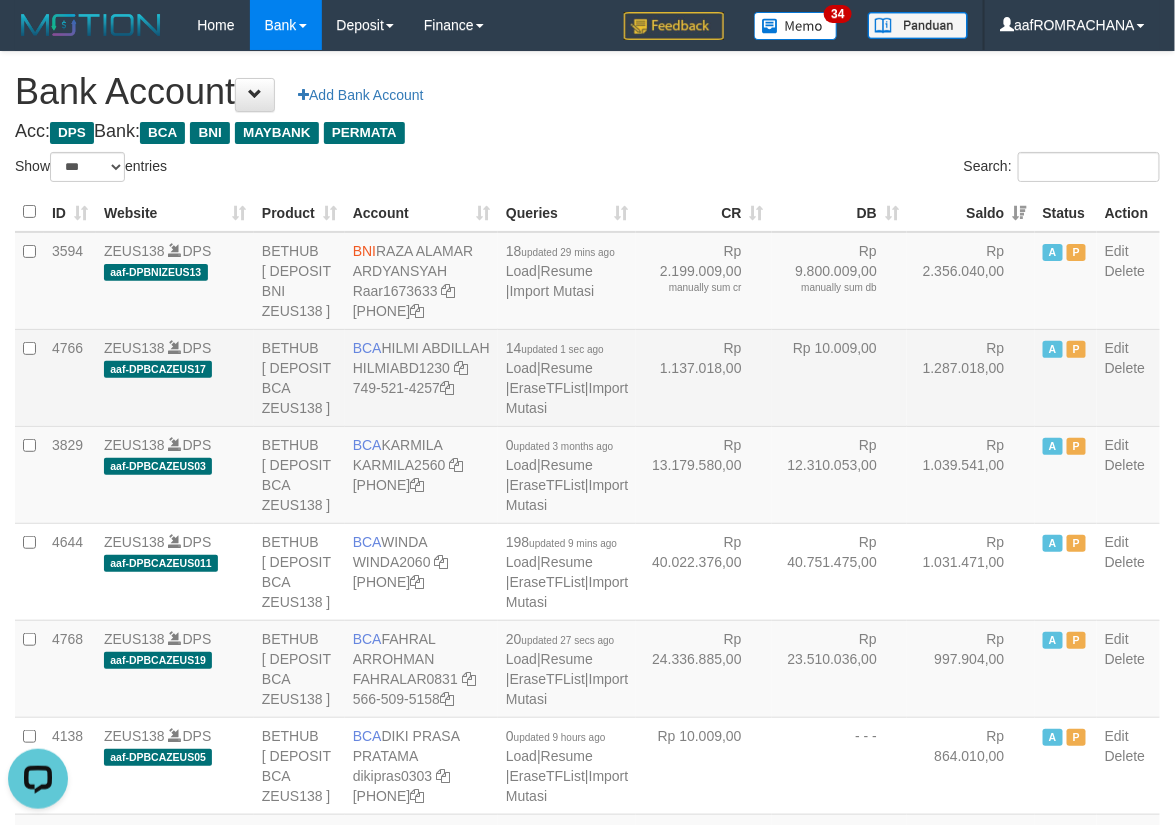 scroll, scrollTop: 0, scrollLeft: 0, axis: both 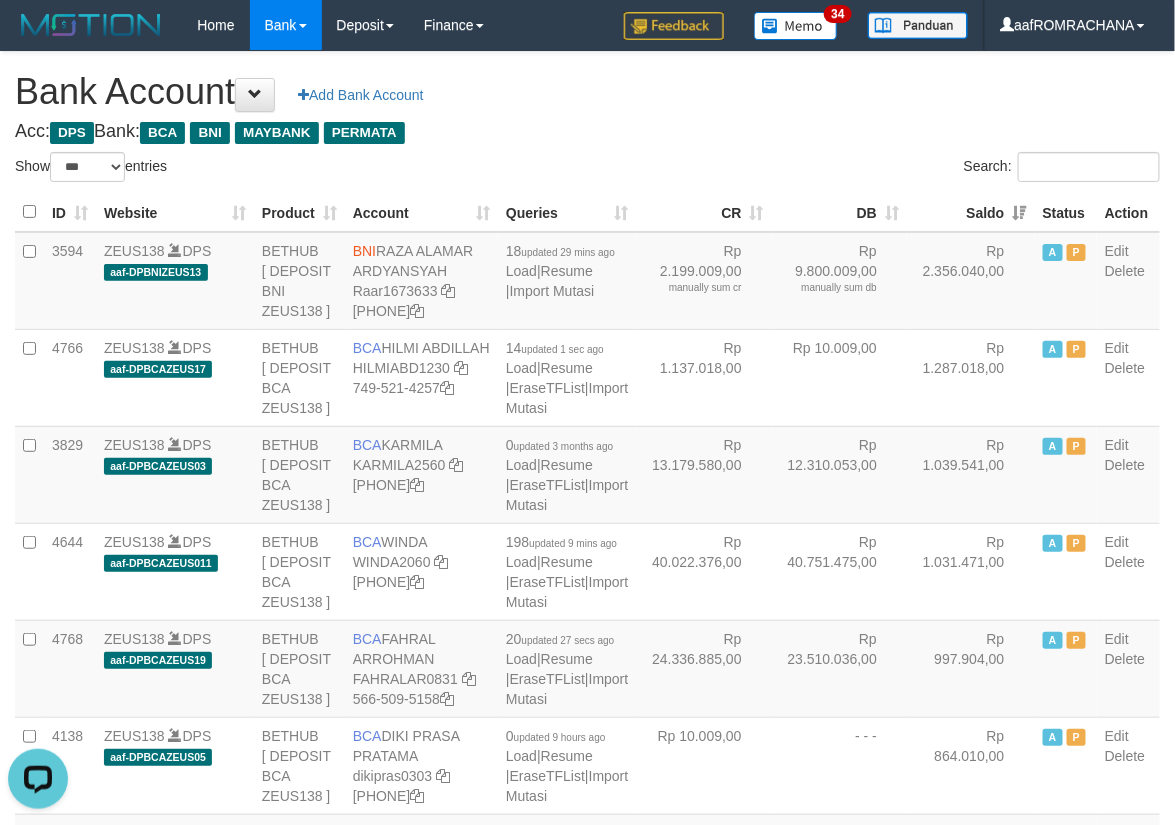 click on "Acc: 										 DPS
Bank:   BCA   BNI   MAYBANK   PERMATA" at bounding box center [587, 132] 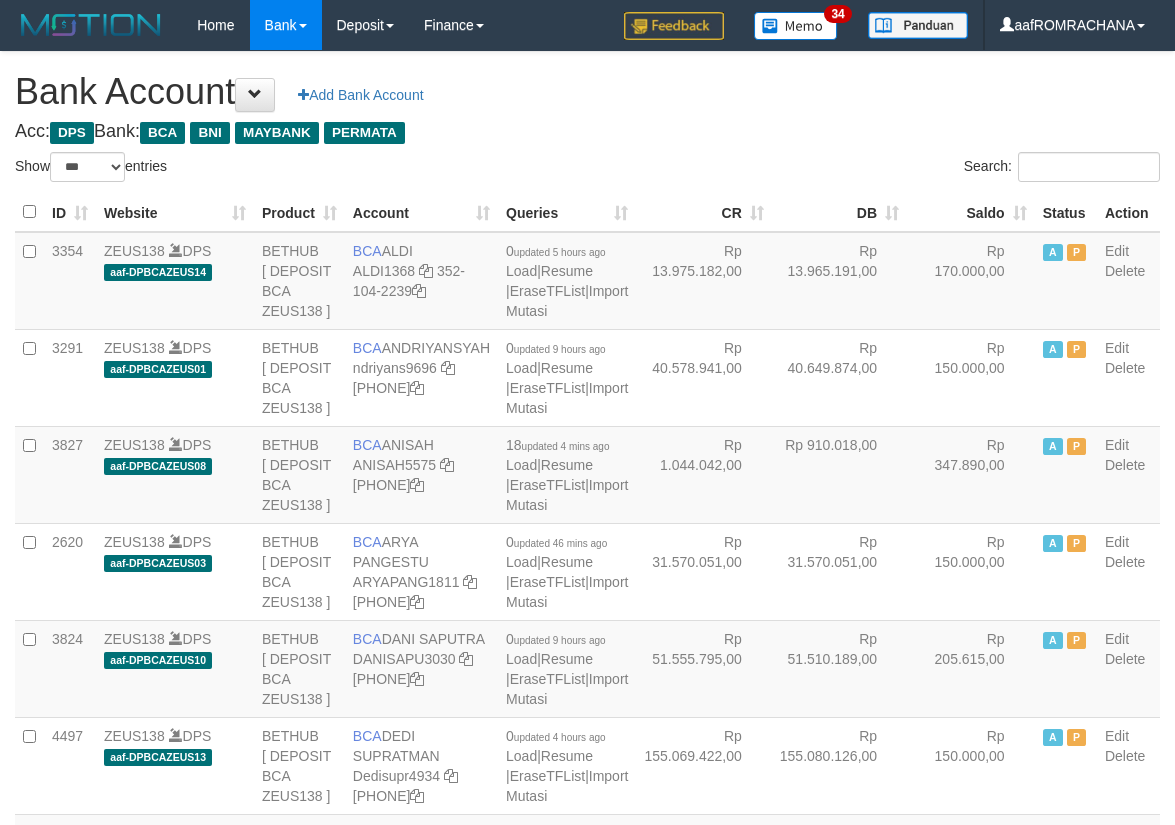 select on "***" 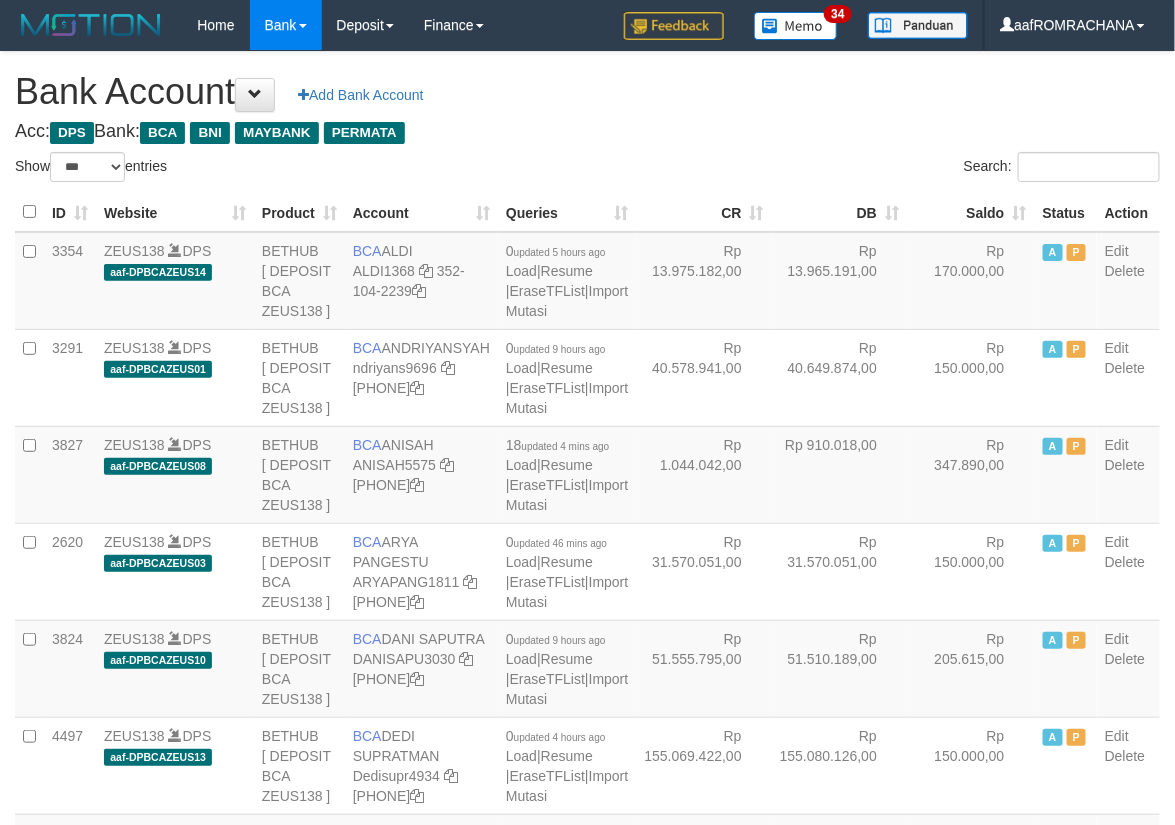 click on "Saldo" at bounding box center (971, 212) 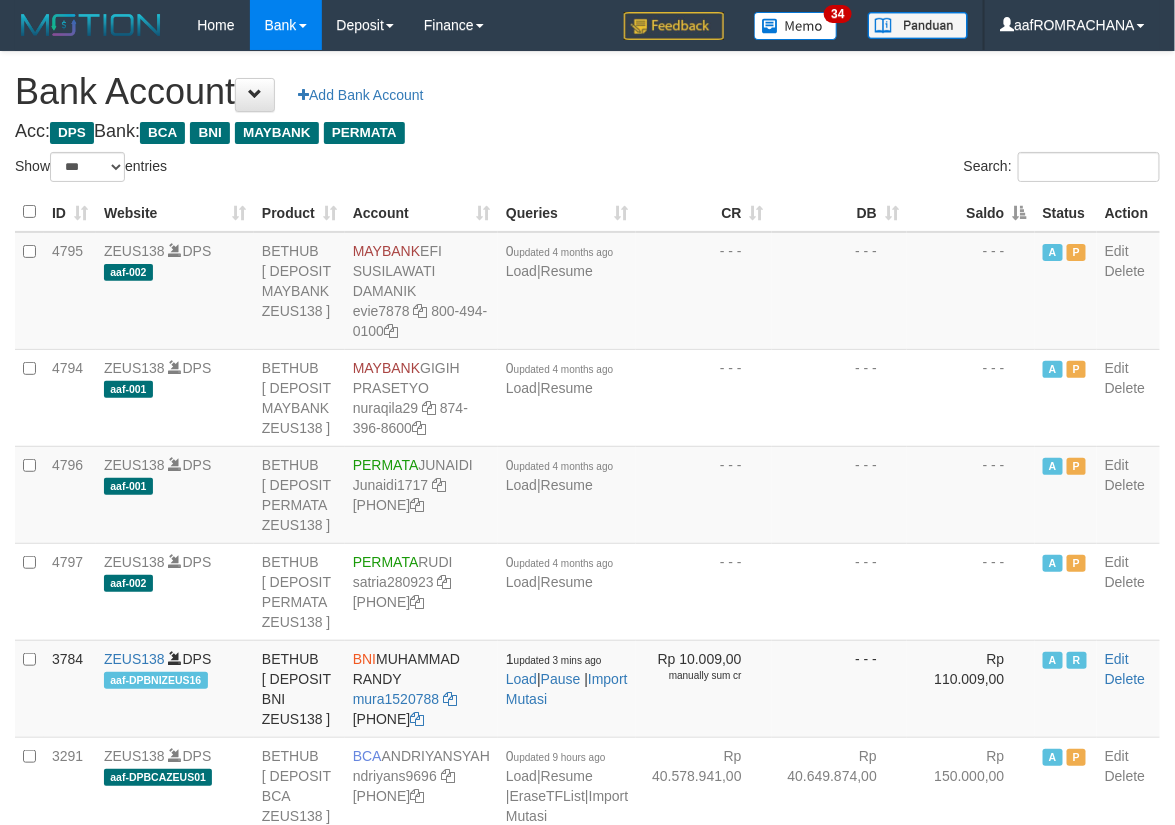 click on "Saldo" at bounding box center [971, 212] 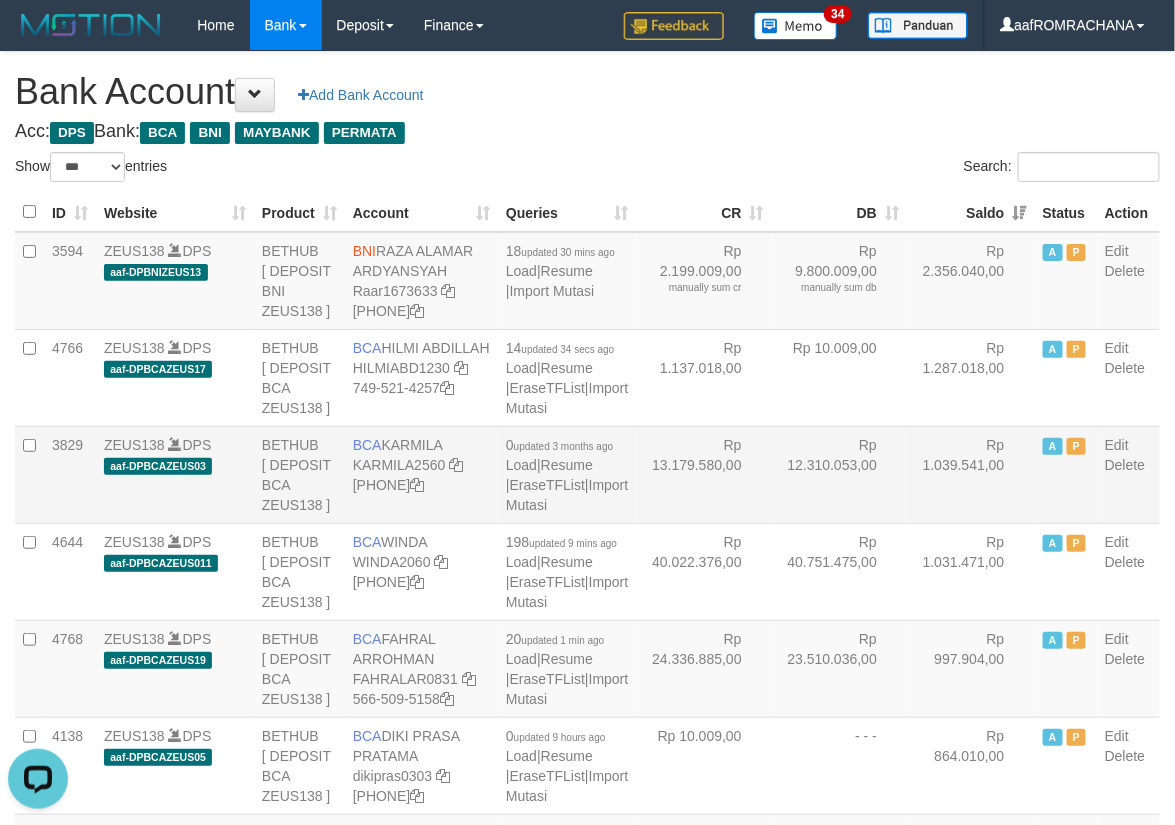 scroll, scrollTop: 0, scrollLeft: 0, axis: both 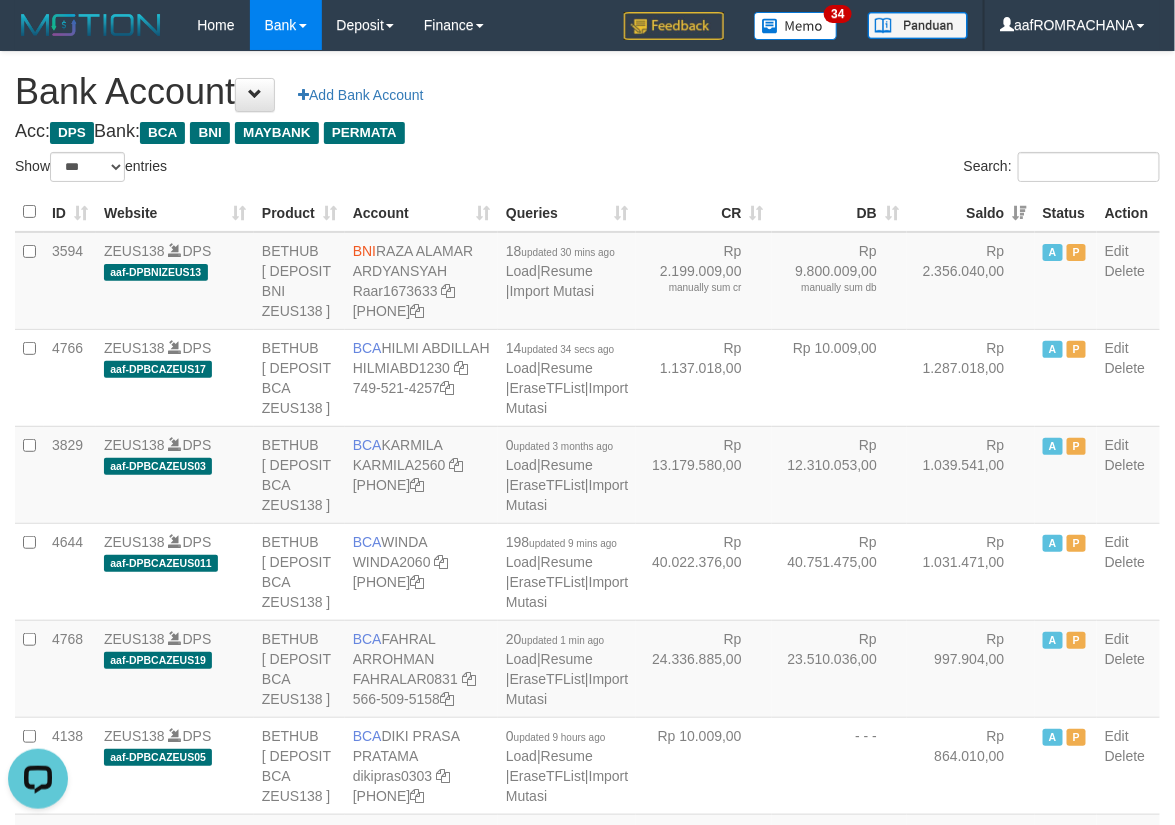 click on "Acc: 										 DPS
Bank:   BCA   BNI   MAYBANK   PERMATA" at bounding box center [587, 132] 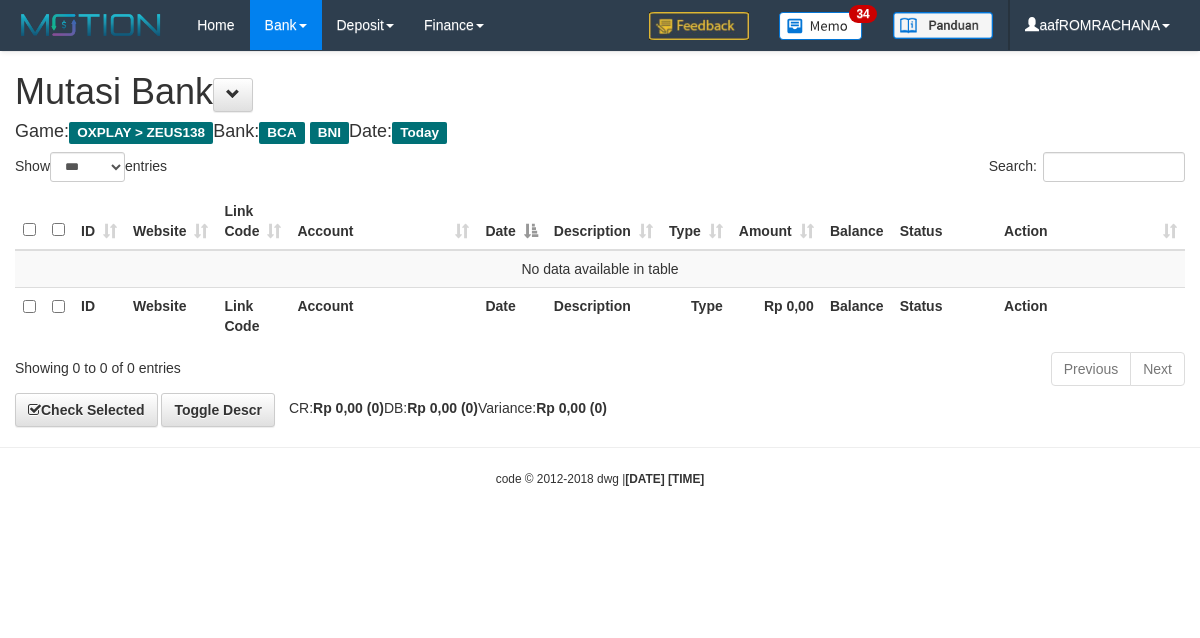 select on "***" 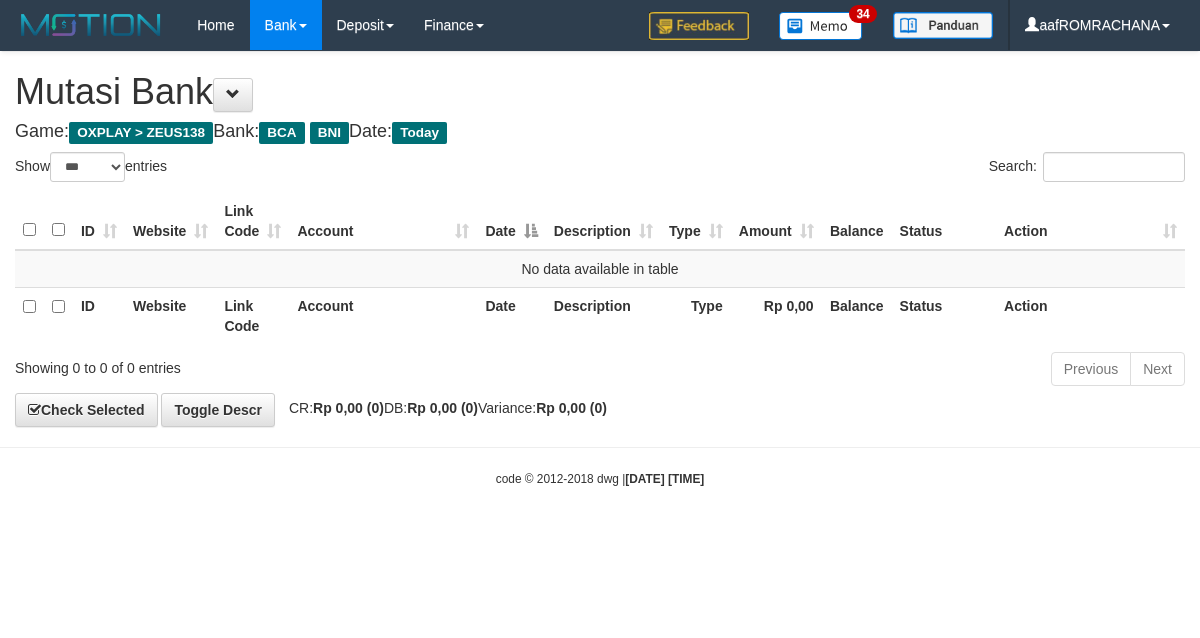 scroll, scrollTop: 0, scrollLeft: 0, axis: both 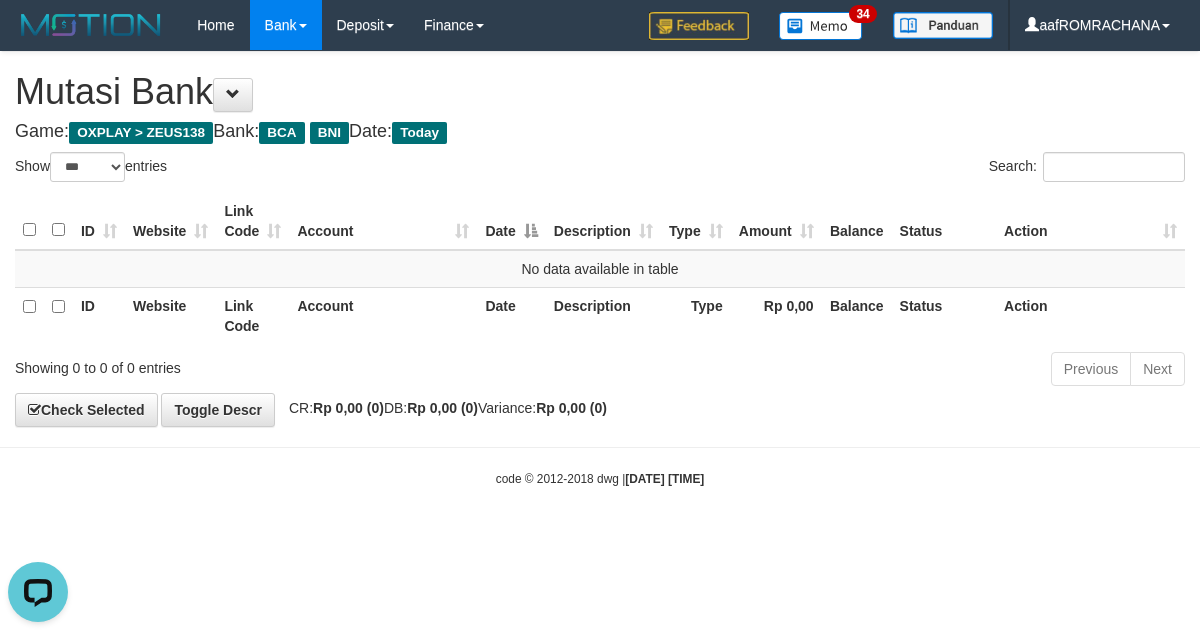 click on "Toggle navigation
Home
Bank
Account List
Load
By Website
Group
[OXPLAY]													ZEUS138
By Load Group (DPS)
Sync" at bounding box center [600, 269] 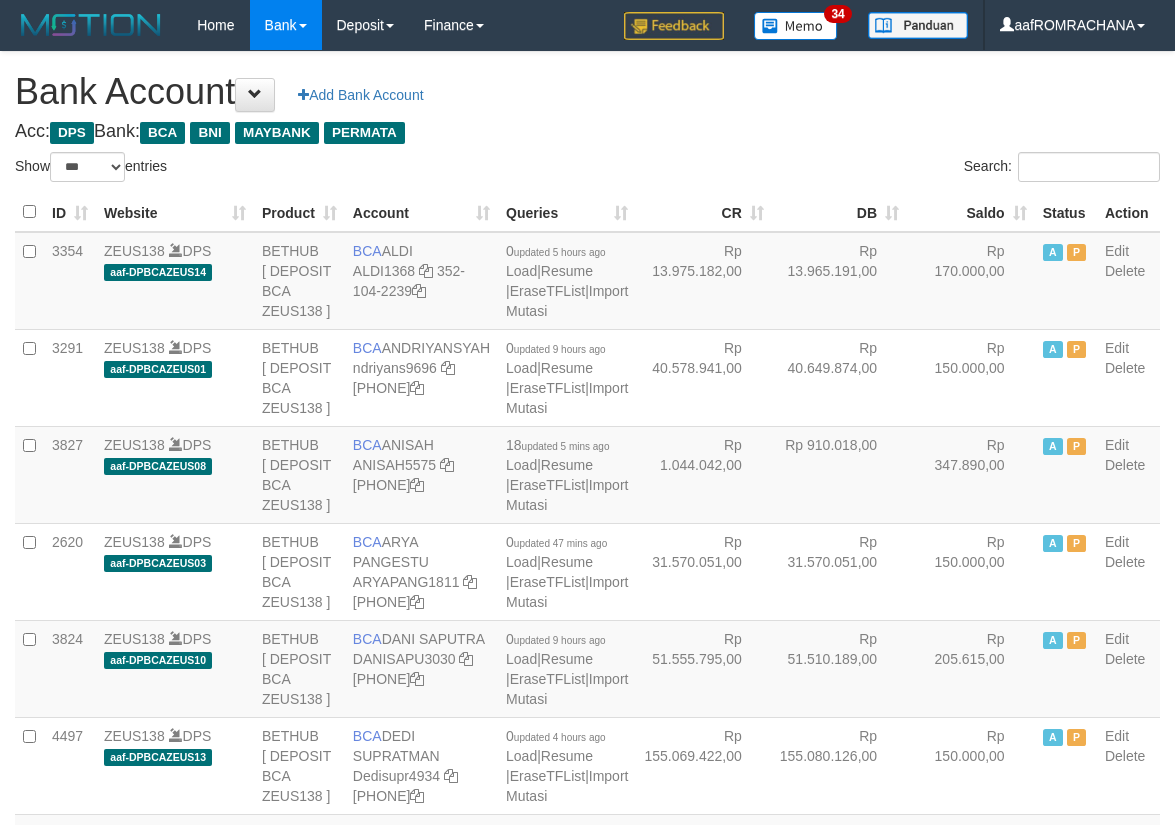 select on "***" 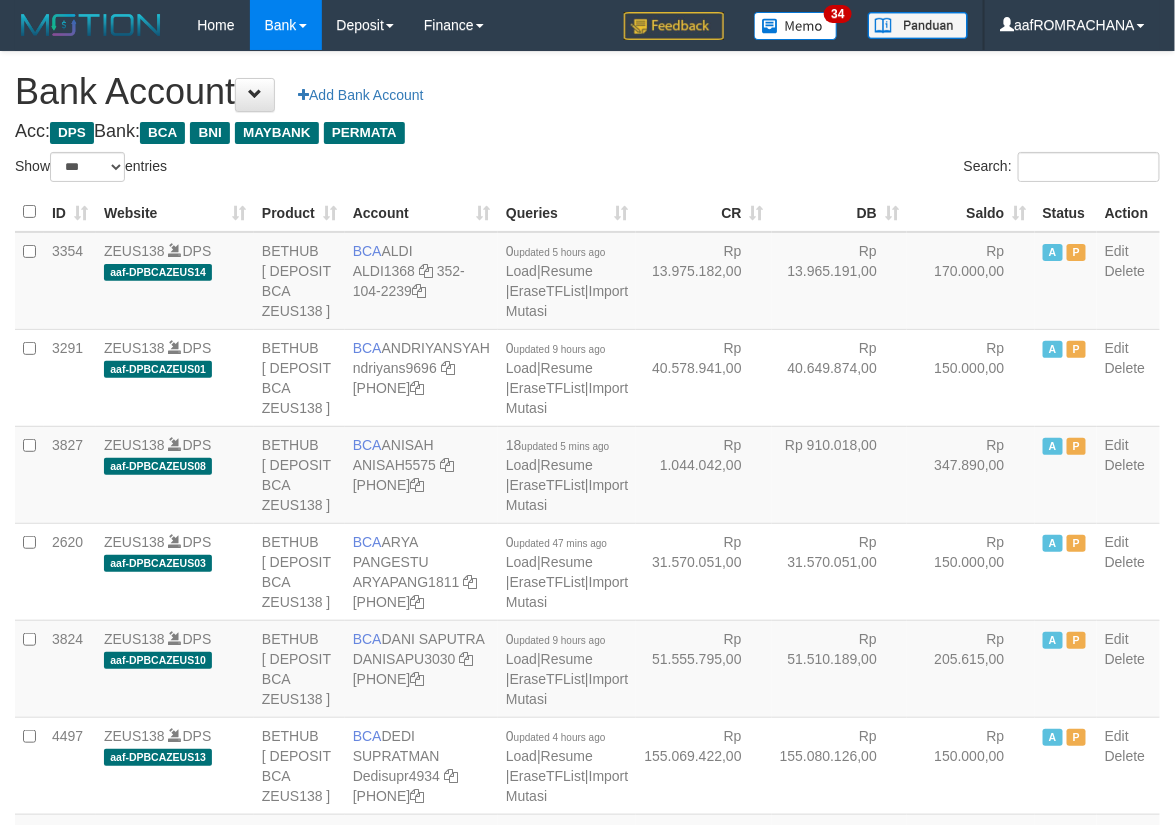 click on "Saldo" at bounding box center (971, 212) 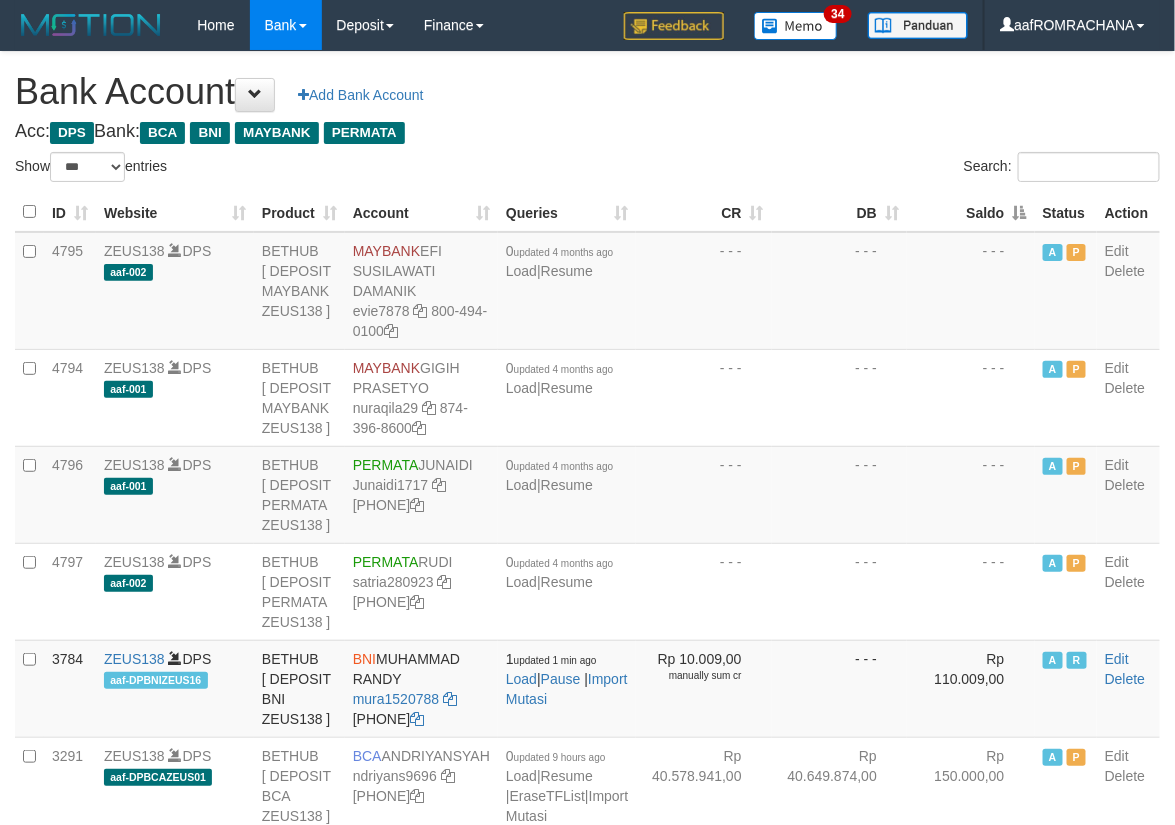 click on "Saldo" at bounding box center (971, 212) 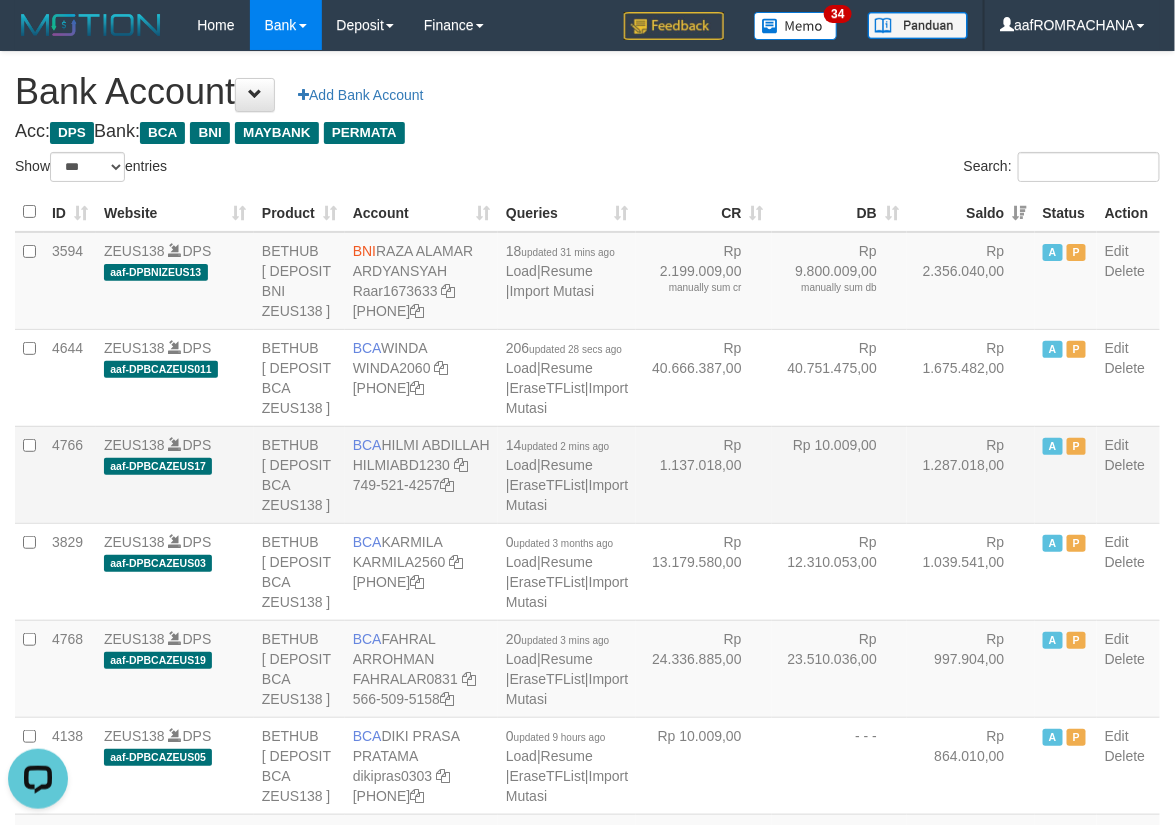 scroll, scrollTop: 0, scrollLeft: 0, axis: both 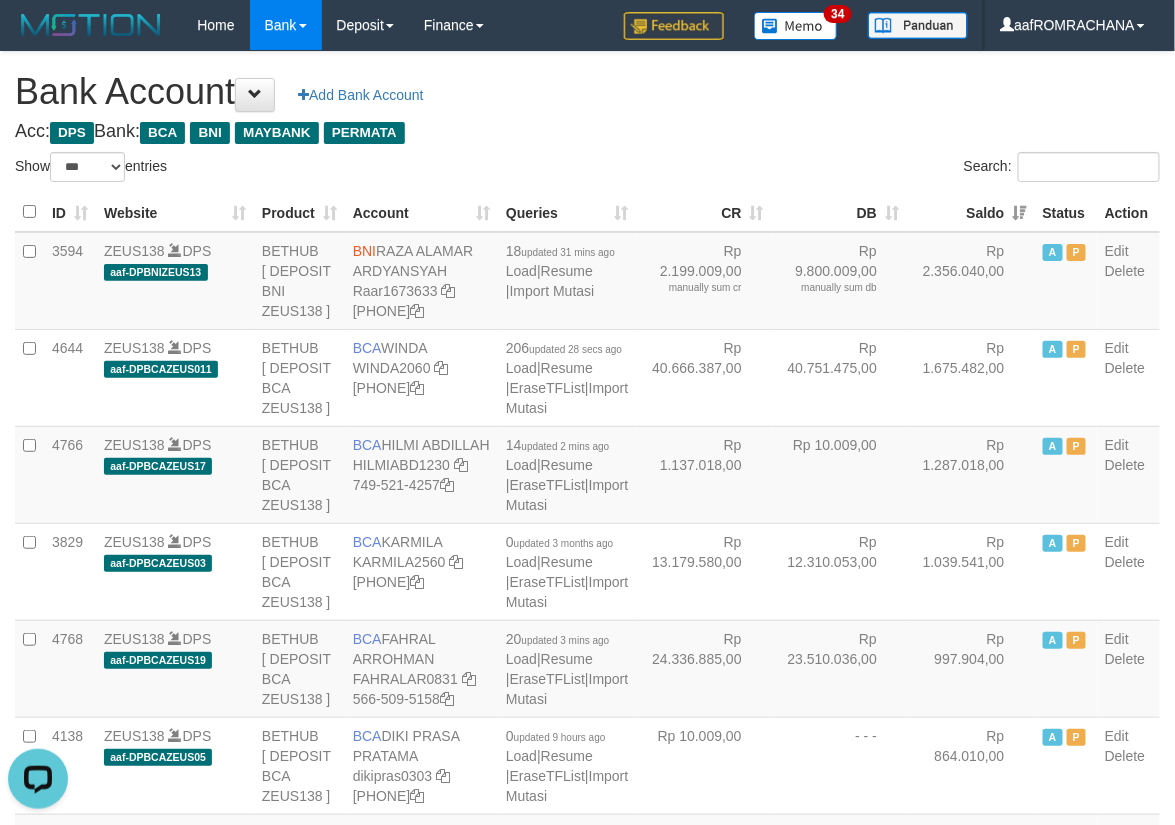 click on "Acc: 										 DPS
Bank:   BCA   BNI   MAYBANK   PERMATA" at bounding box center [587, 132] 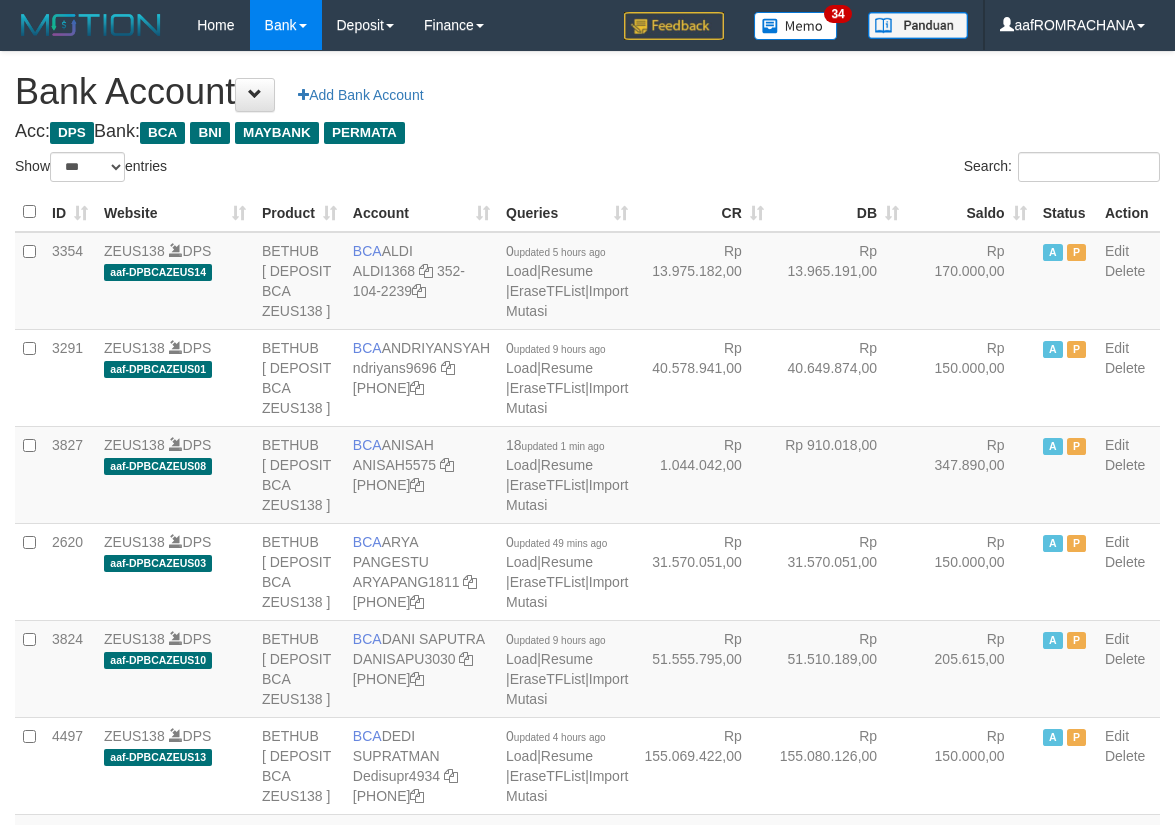 select on "***" 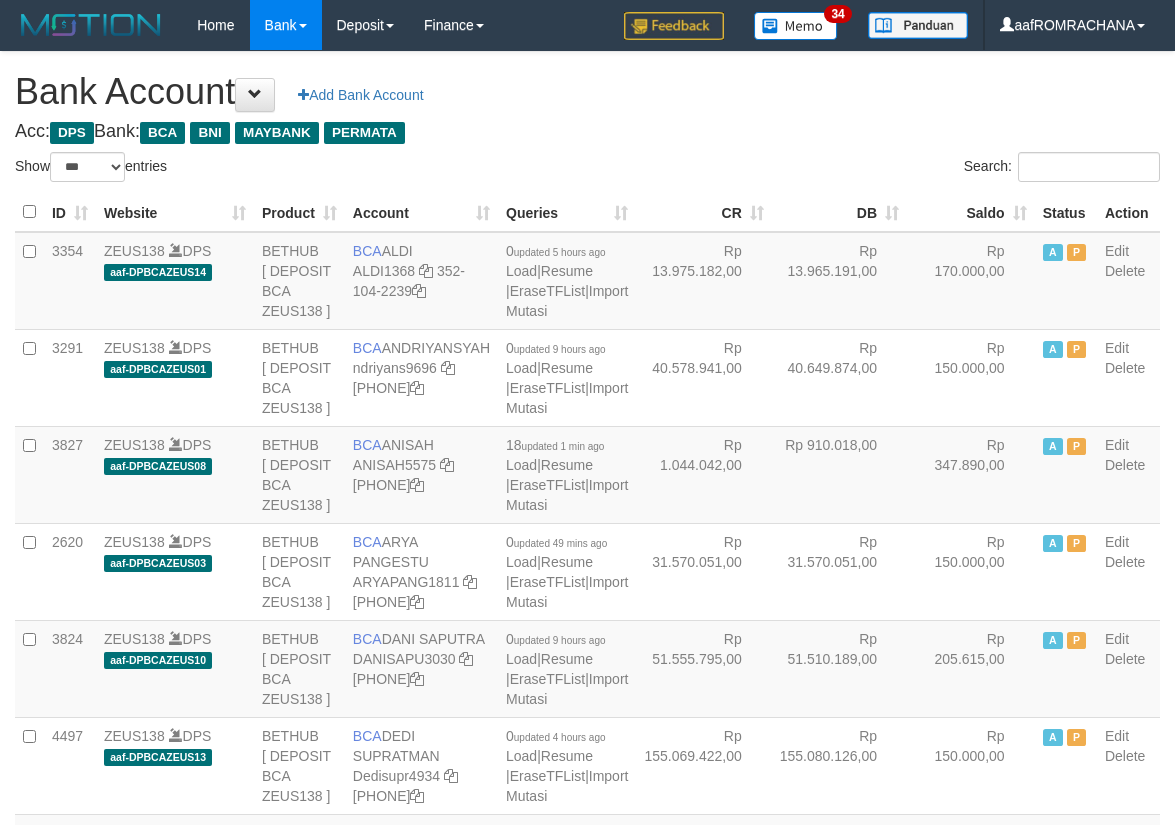 scroll, scrollTop: 0, scrollLeft: 0, axis: both 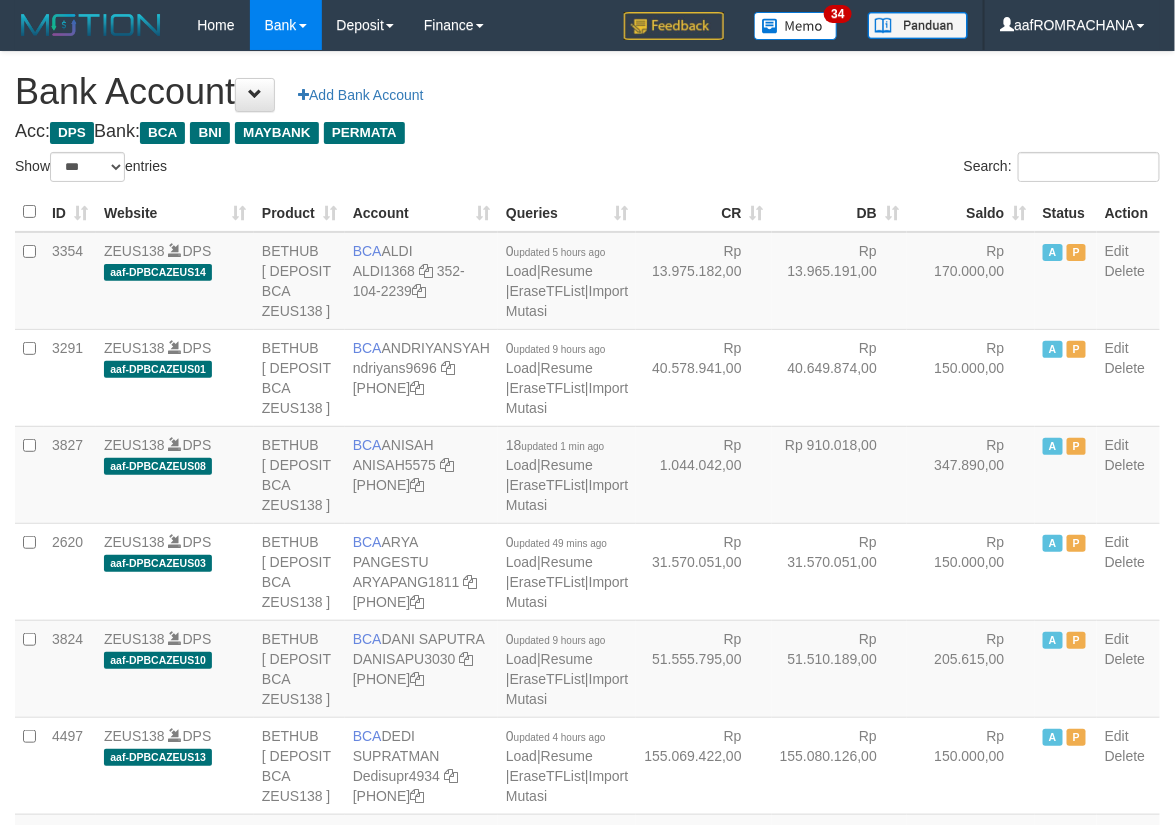 click on "Saldo" at bounding box center (971, 212) 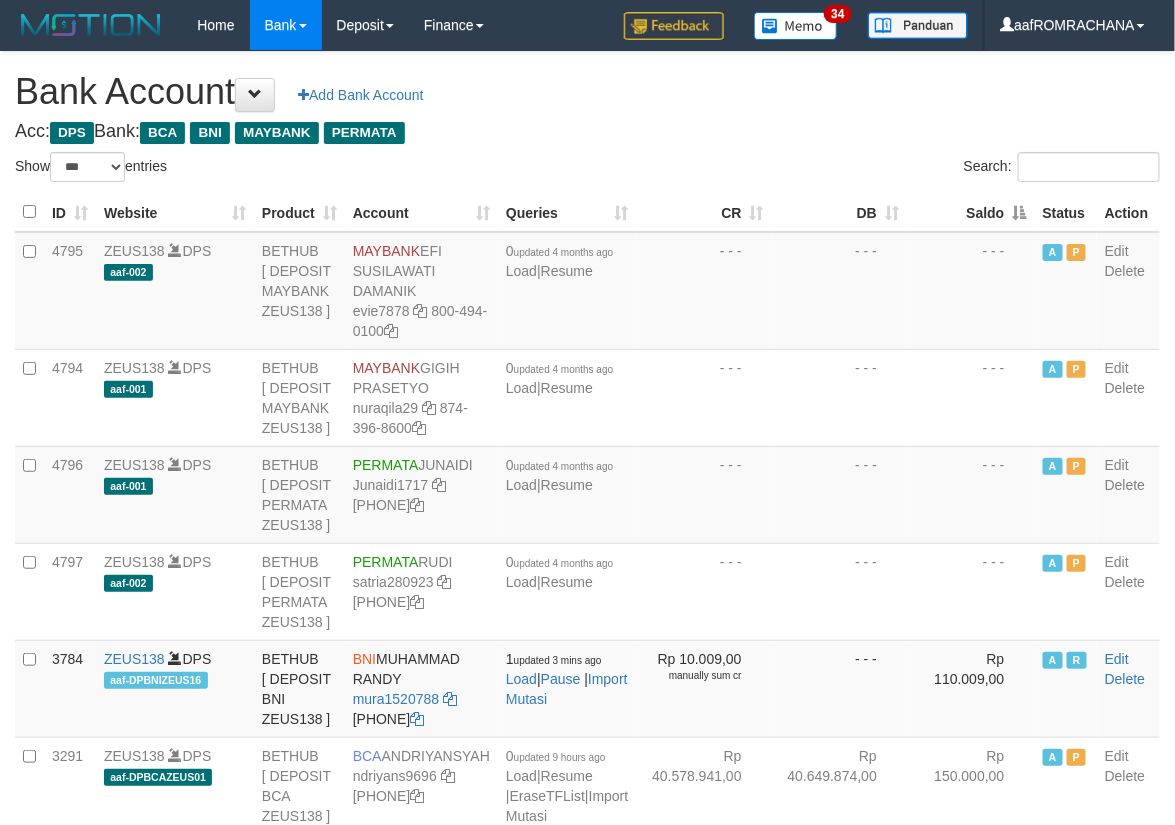 click on "Saldo" at bounding box center (971, 212) 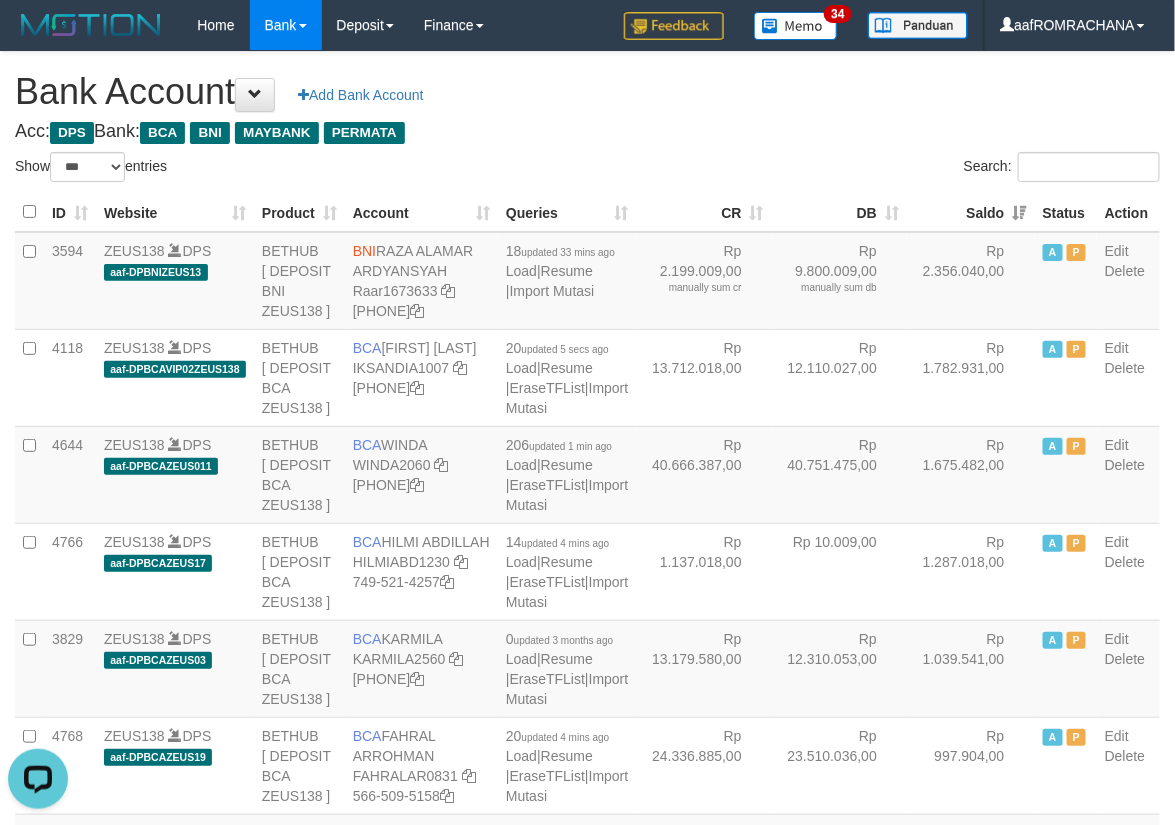 scroll, scrollTop: 0, scrollLeft: 0, axis: both 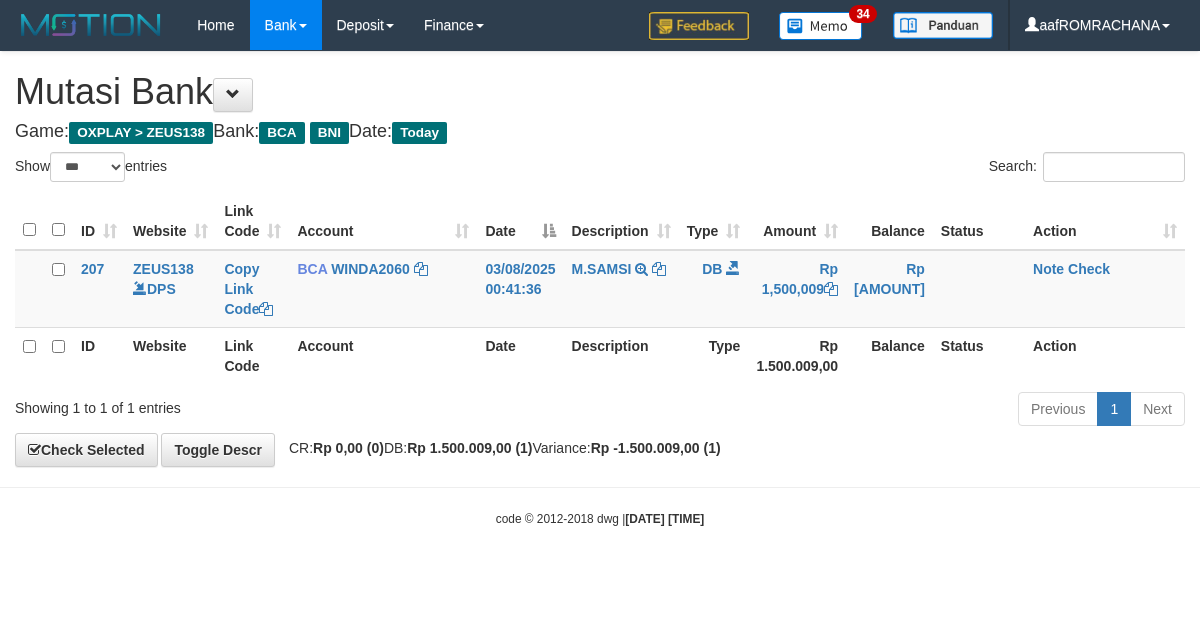 select on "***" 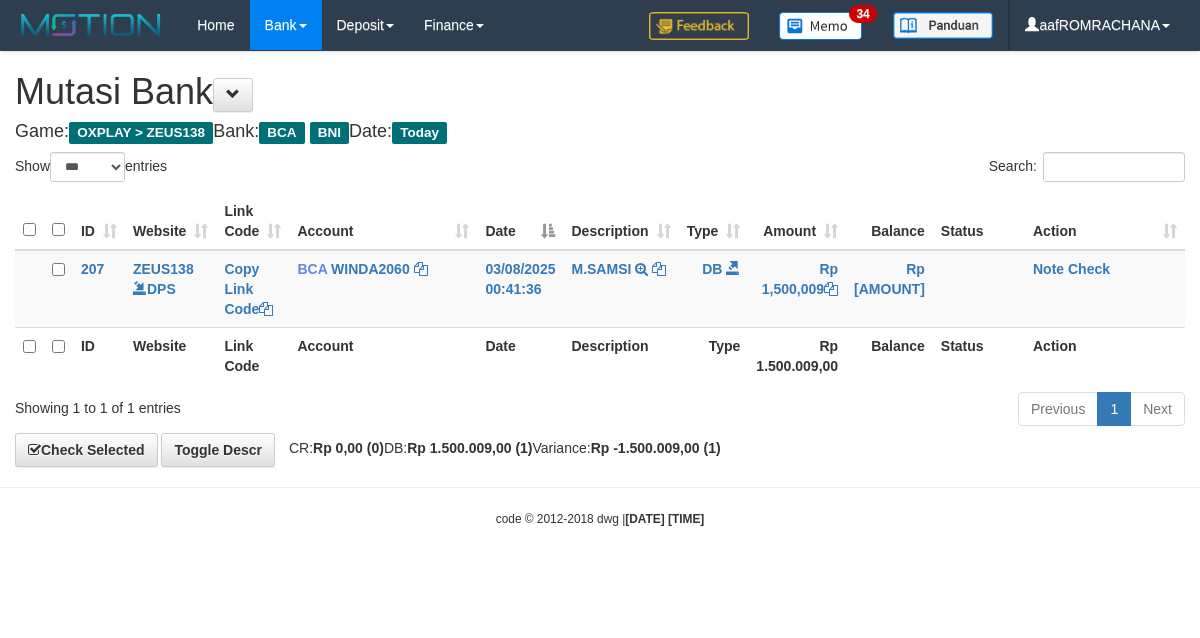 scroll, scrollTop: 0, scrollLeft: 0, axis: both 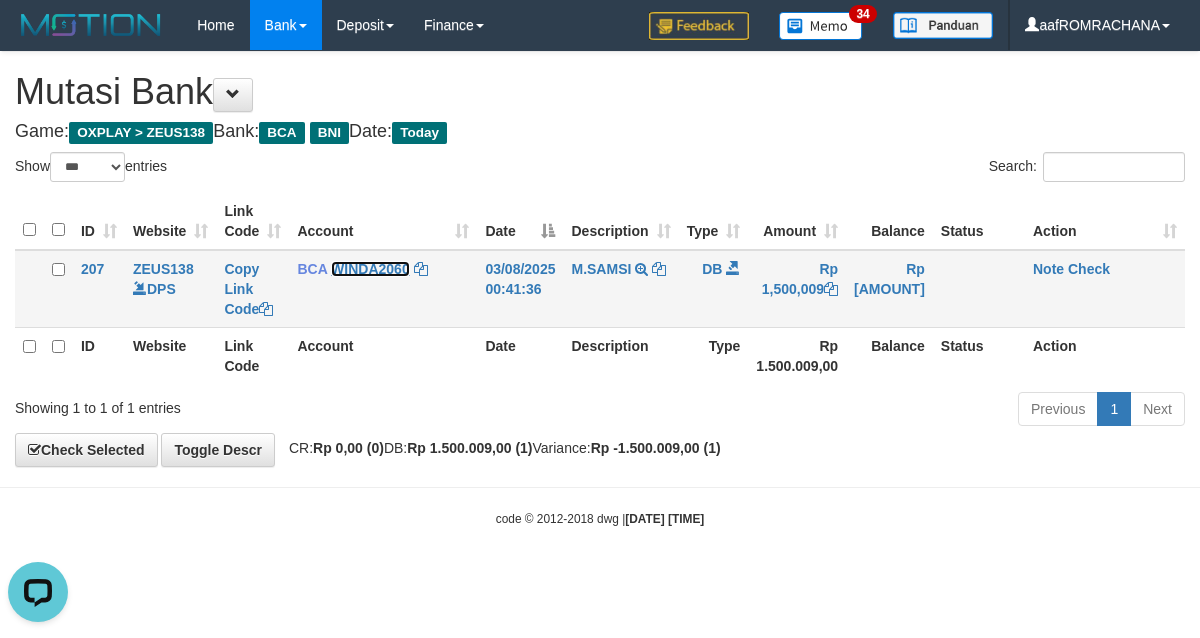 click on "WINDA2060" at bounding box center (370, 269) 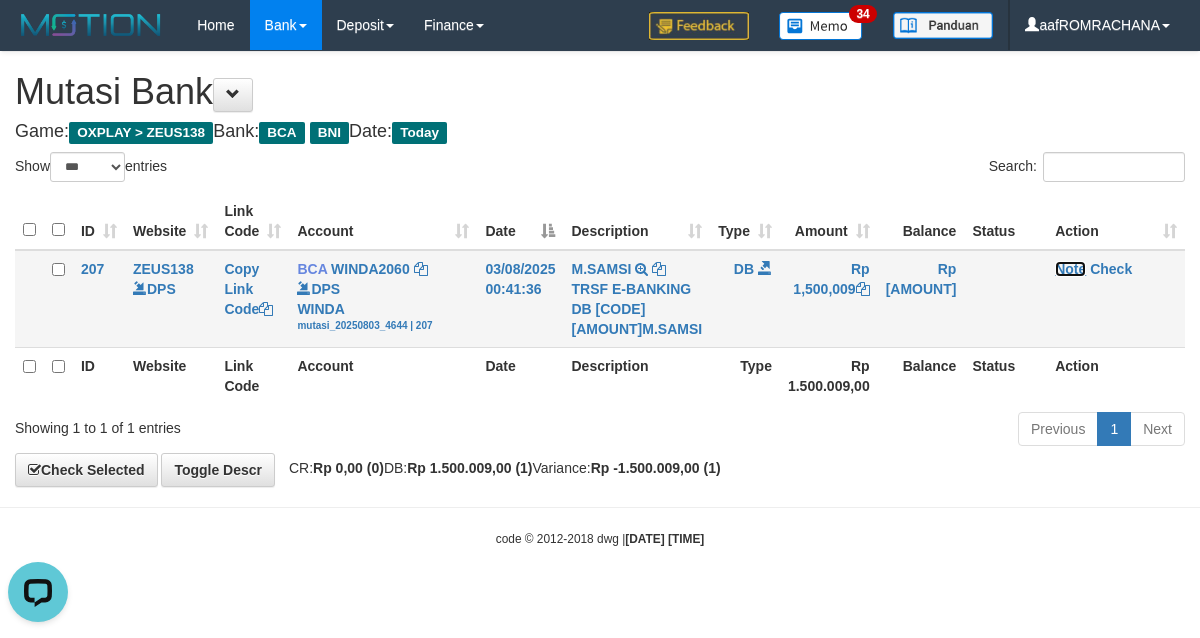 click on "Note" at bounding box center (1070, 269) 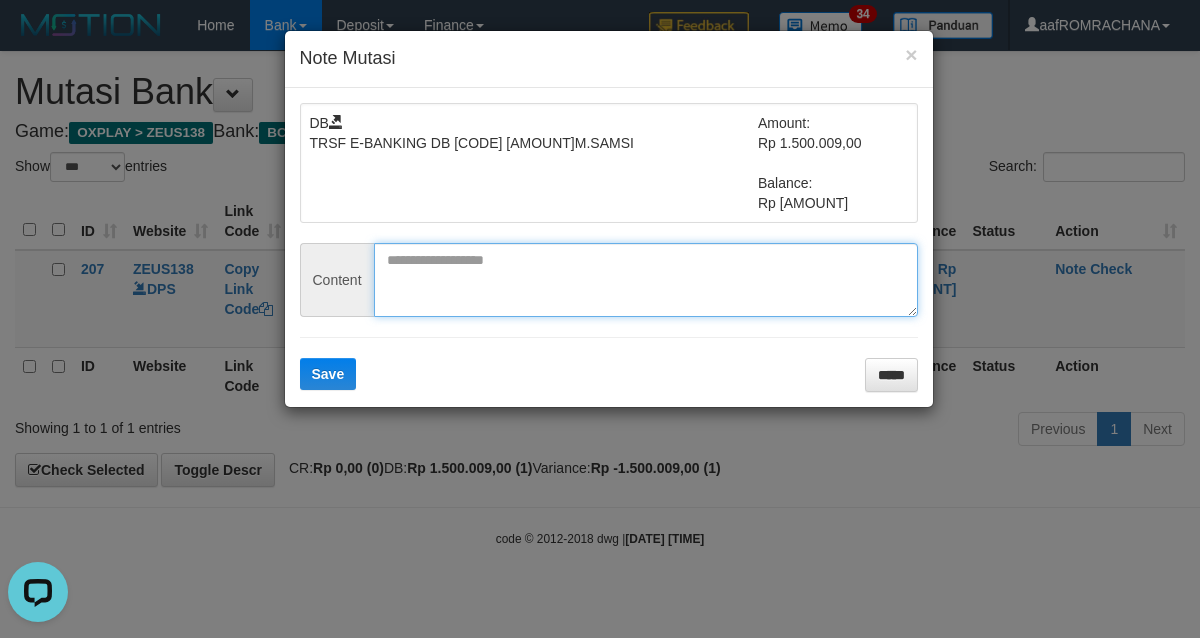 click at bounding box center (646, 280) 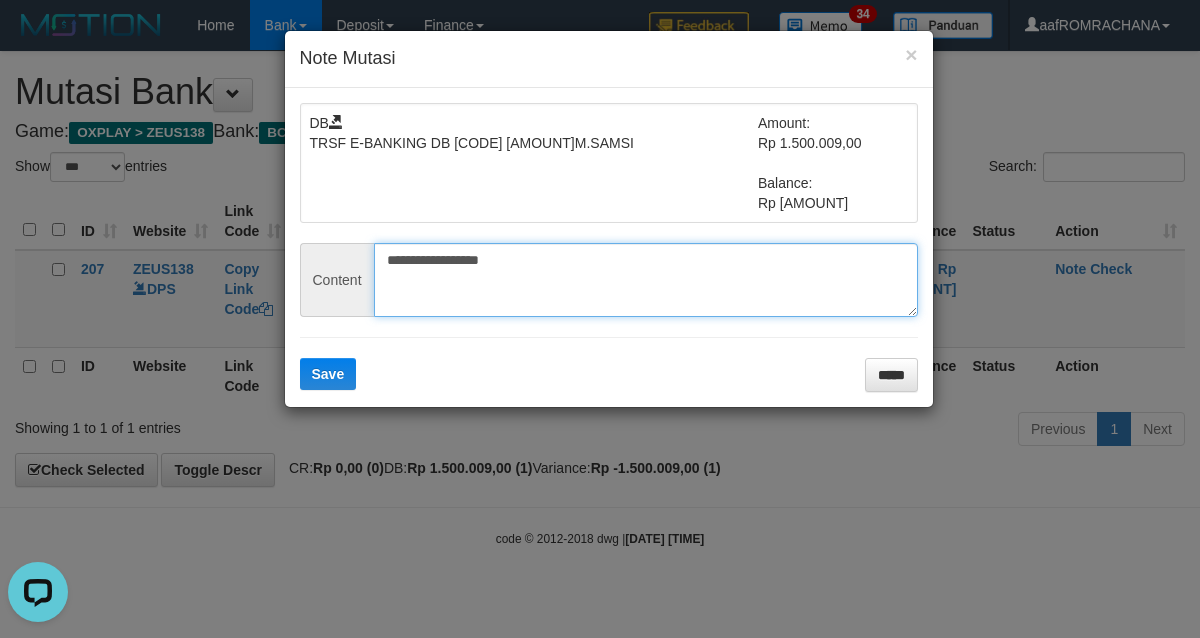 type on "**********" 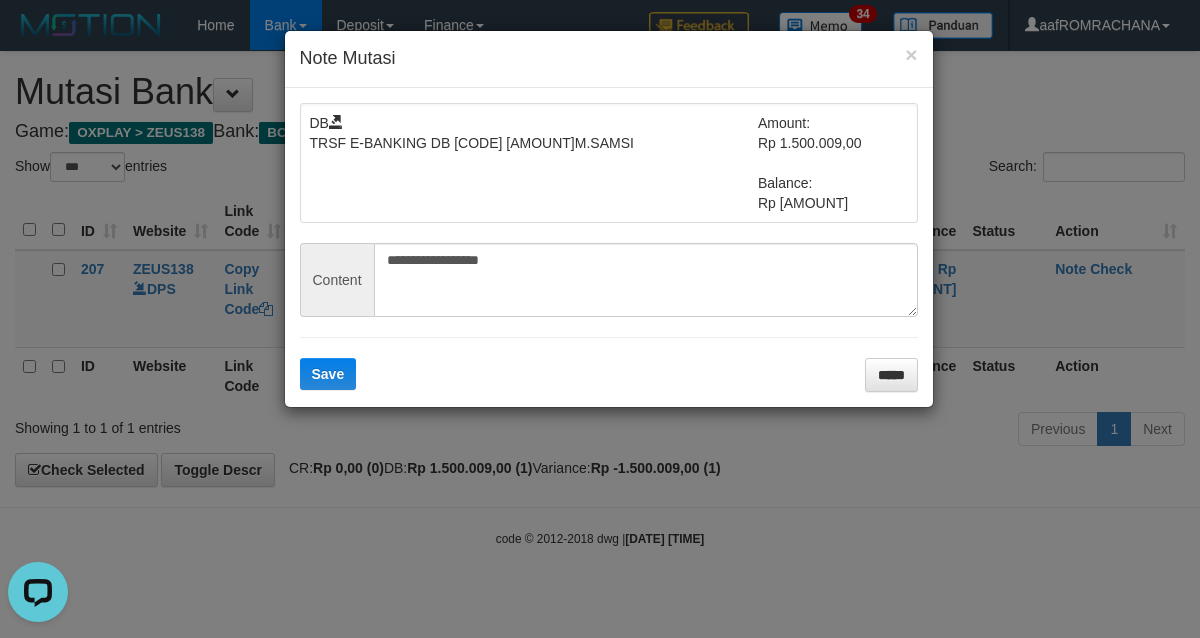 drag, startPoint x: 358, startPoint y: 363, endPoint x: 420, endPoint y: 377, distance: 63.560993 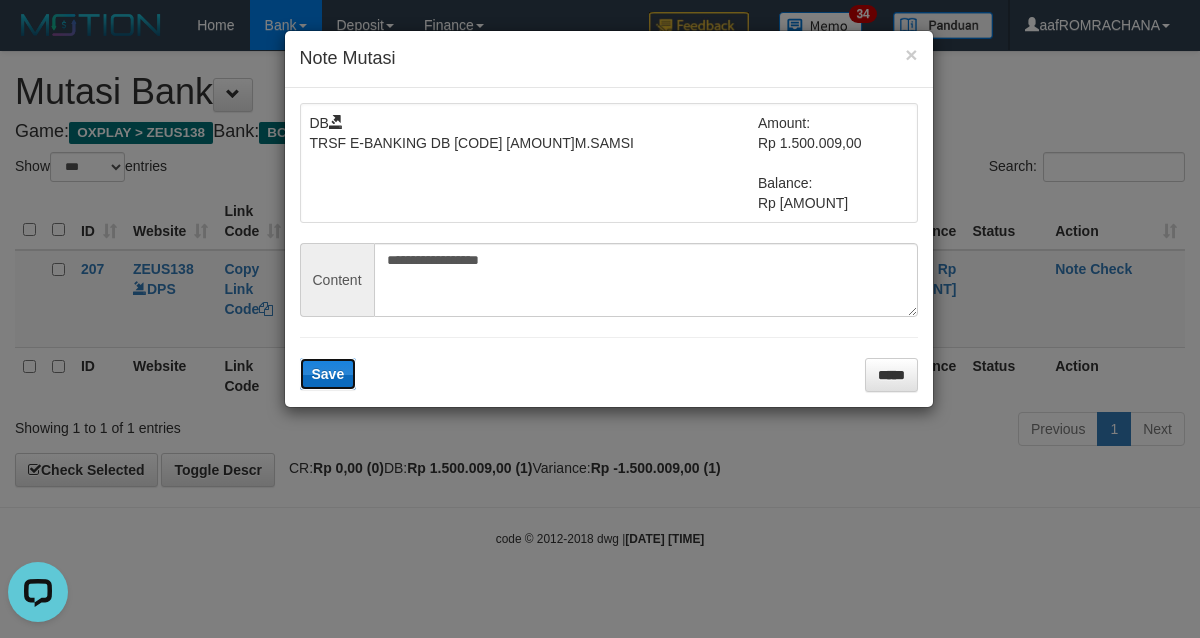 click on "Save" at bounding box center [328, 374] 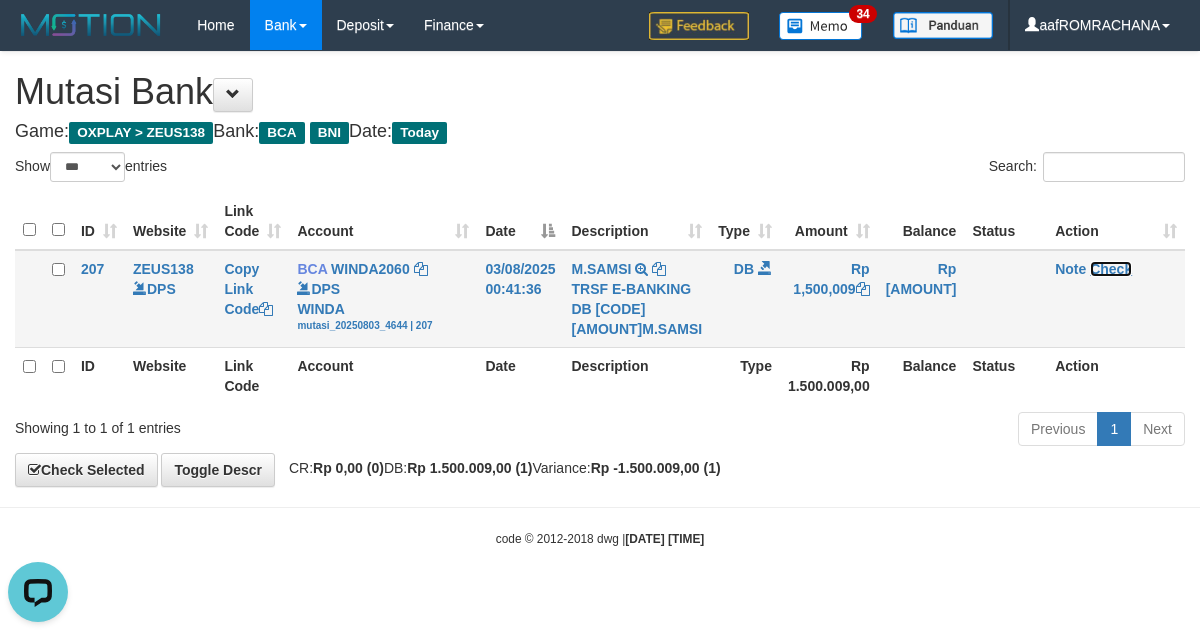 click on "Check" at bounding box center (1111, 269) 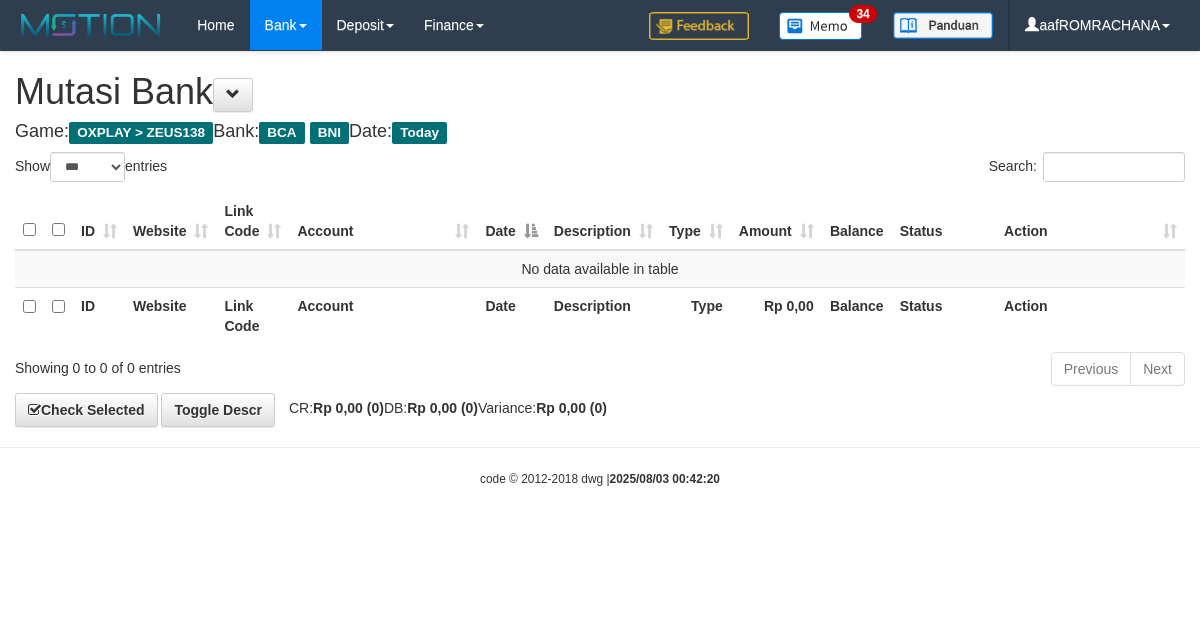 select on "***" 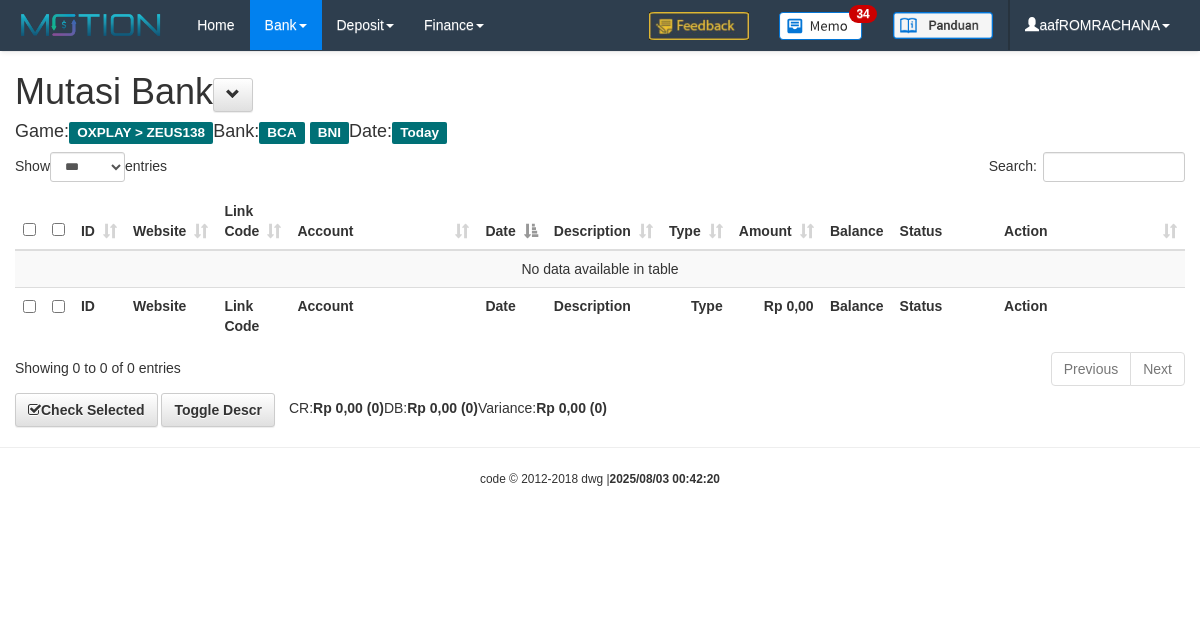 scroll, scrollTop: 0, scrollLeft: 0, axis: both 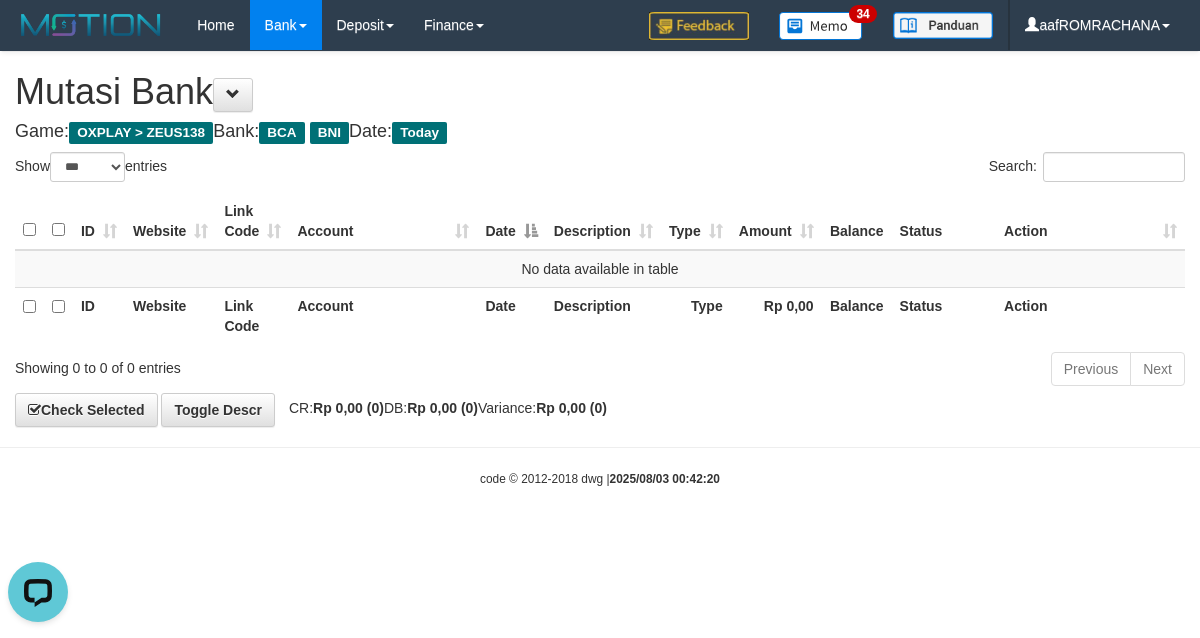 click on "Toggle navigation
Home
Bank
Account List
Load
By Website
Group
[OXPLAY]													ZEUS138
By Load Group (DPS)
Sync" at bounding box center [600, 269] 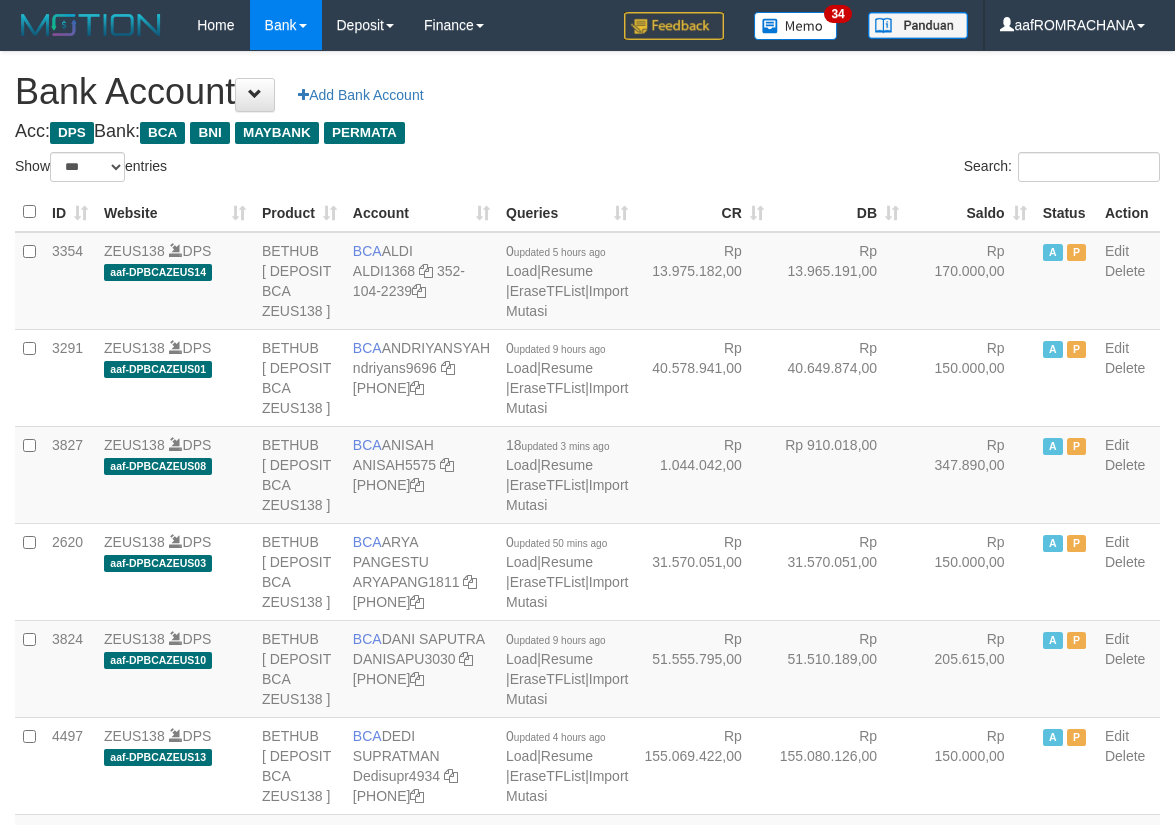 select on "***" 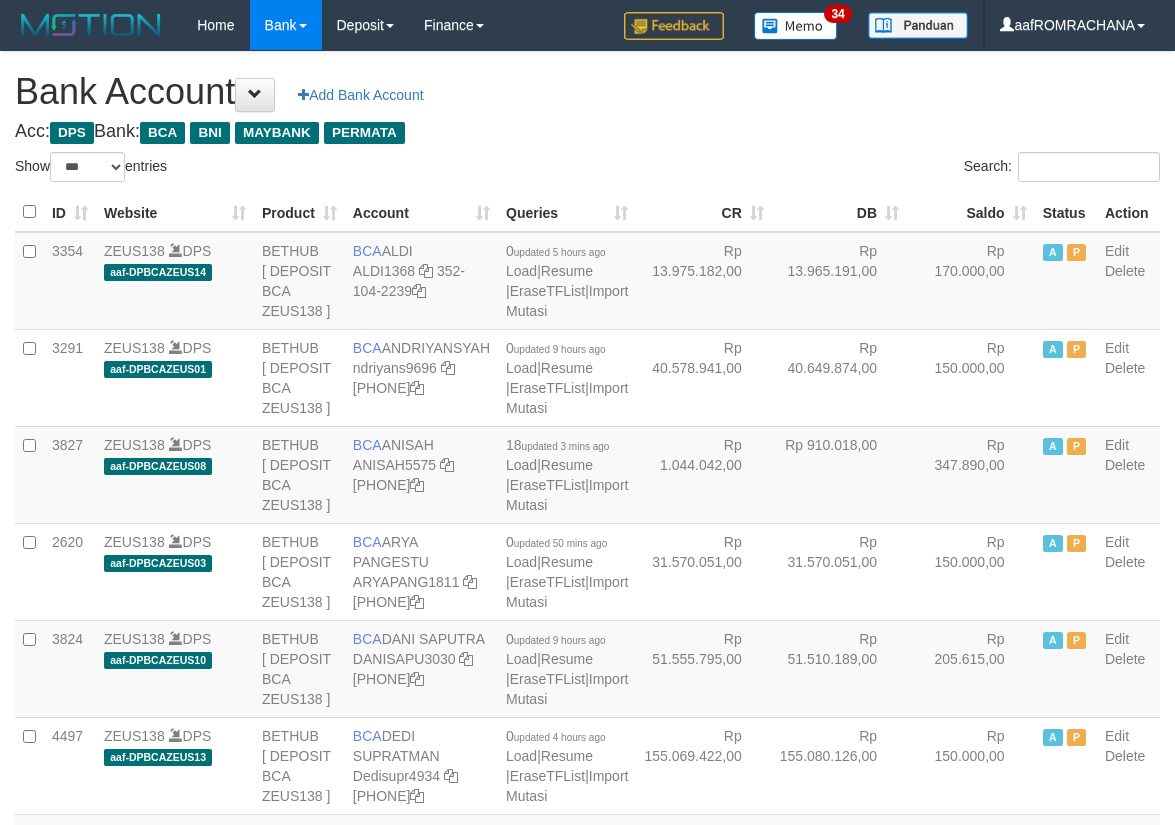 scroll, scrollTop: 0, scrollLeft: 0, axis: both 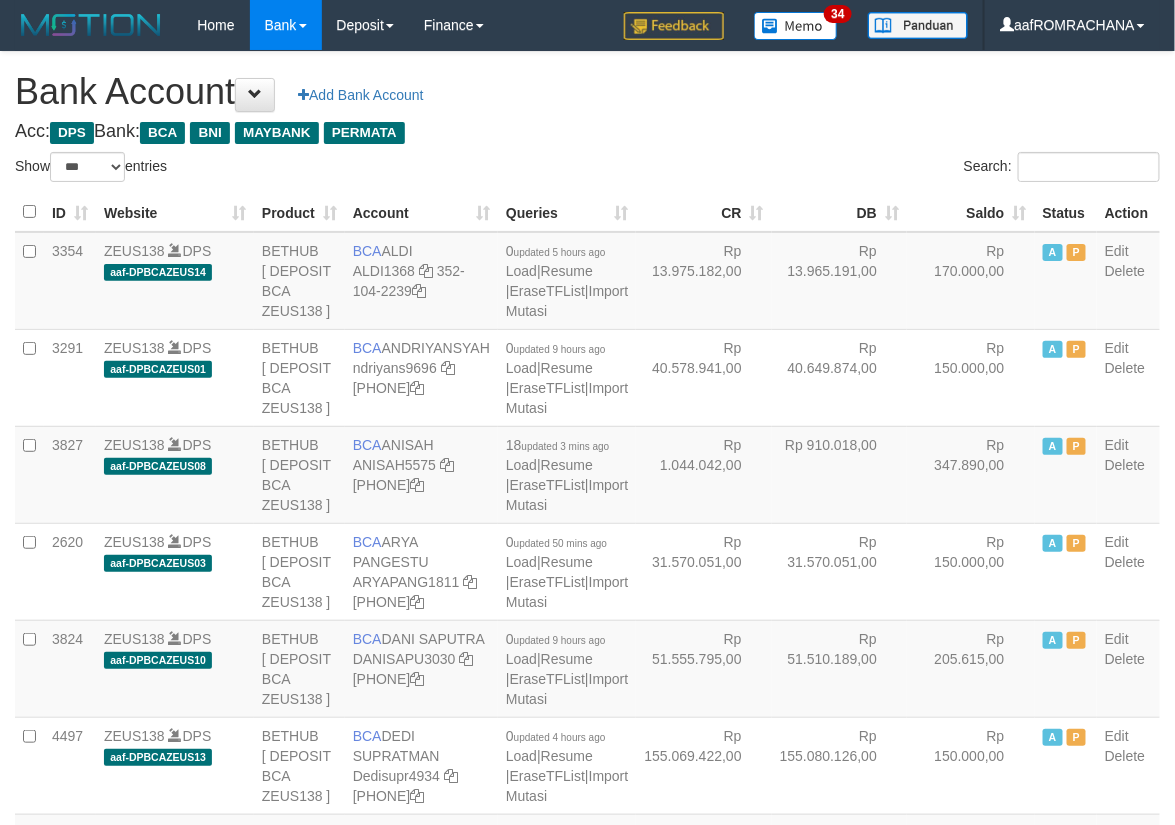 click on "Saldo" at bounding box center [971, 212] 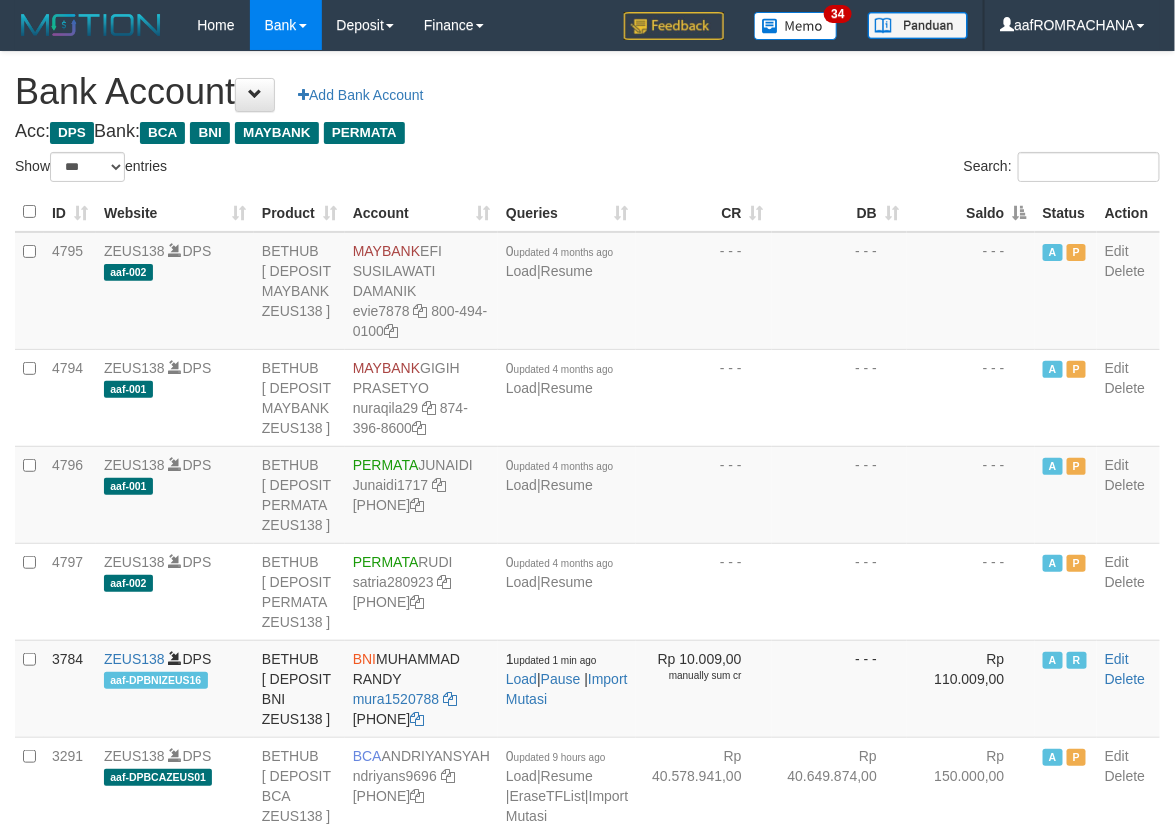 click on "Saldo" at bounding box center [971, 212] 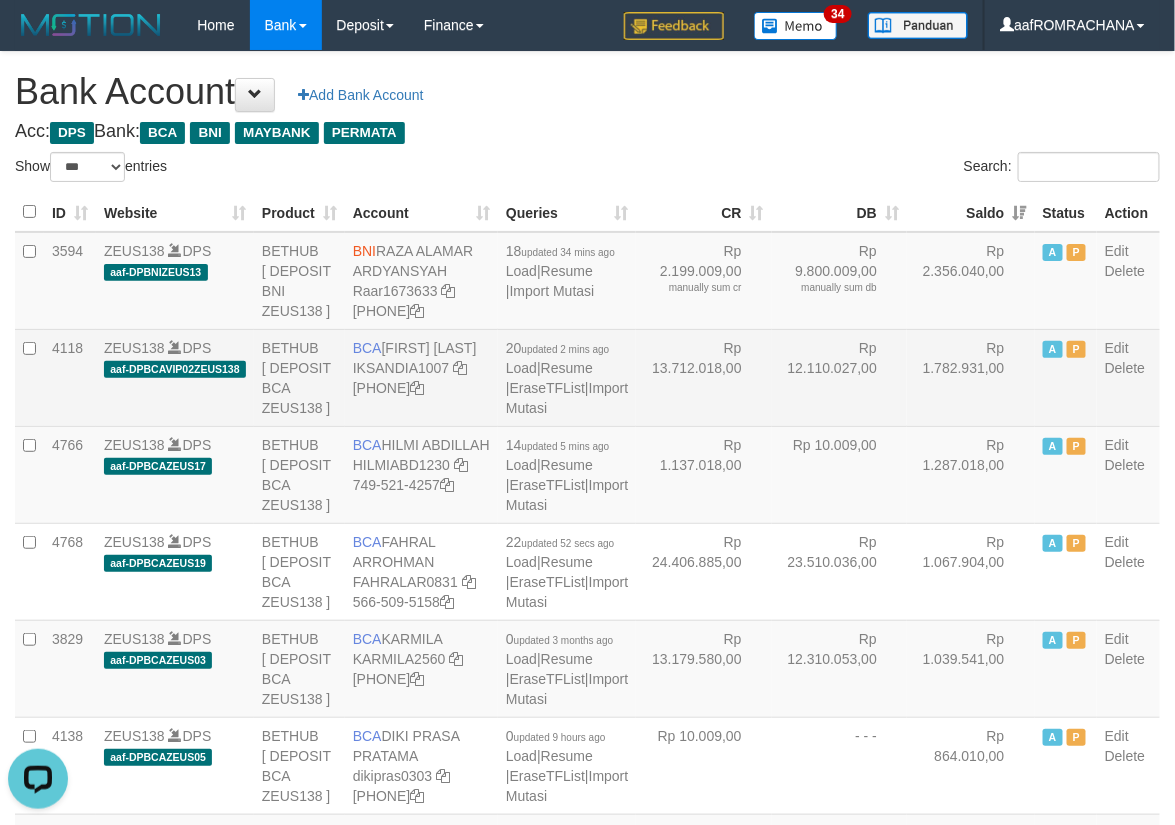 scroll, scrollTop: 0, scrollLeft: 0, axis: both 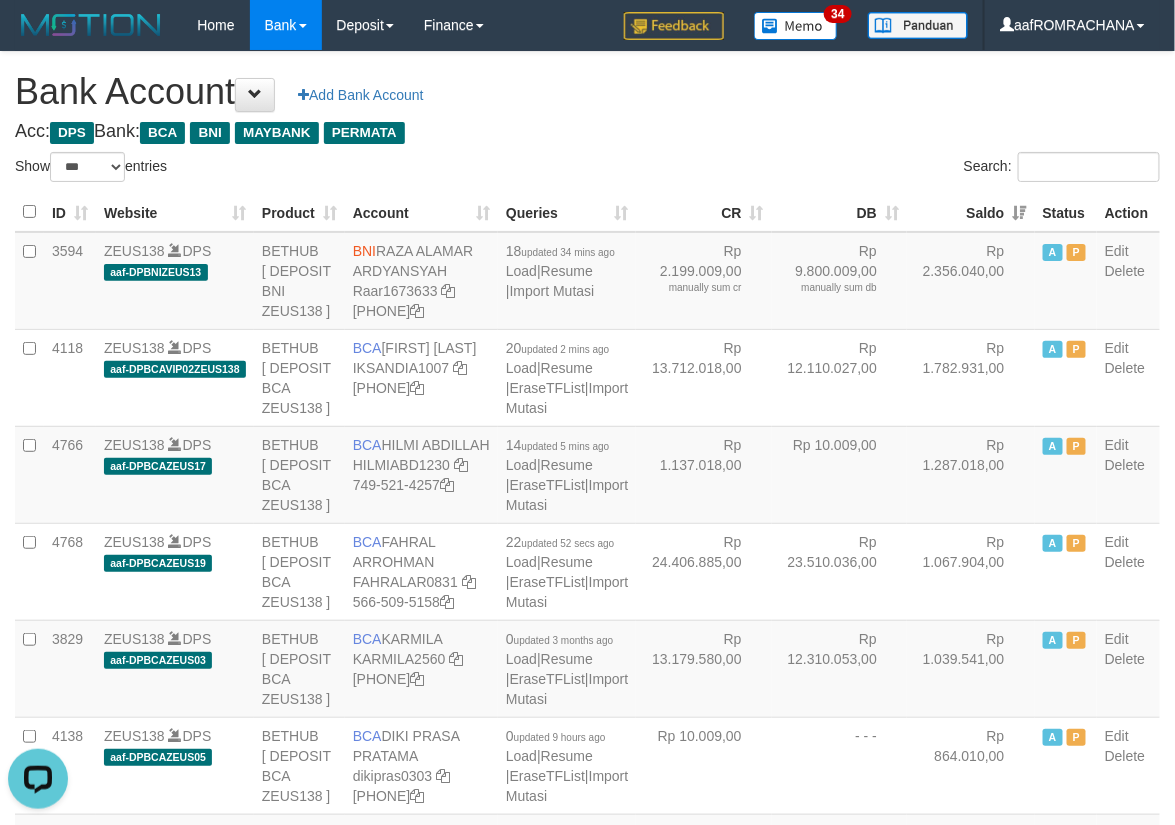 click on "Acc: 										 DPS
Bank:   BCA   BNI   MAYBANK   PERMATA" at bounding box center (587, 132) 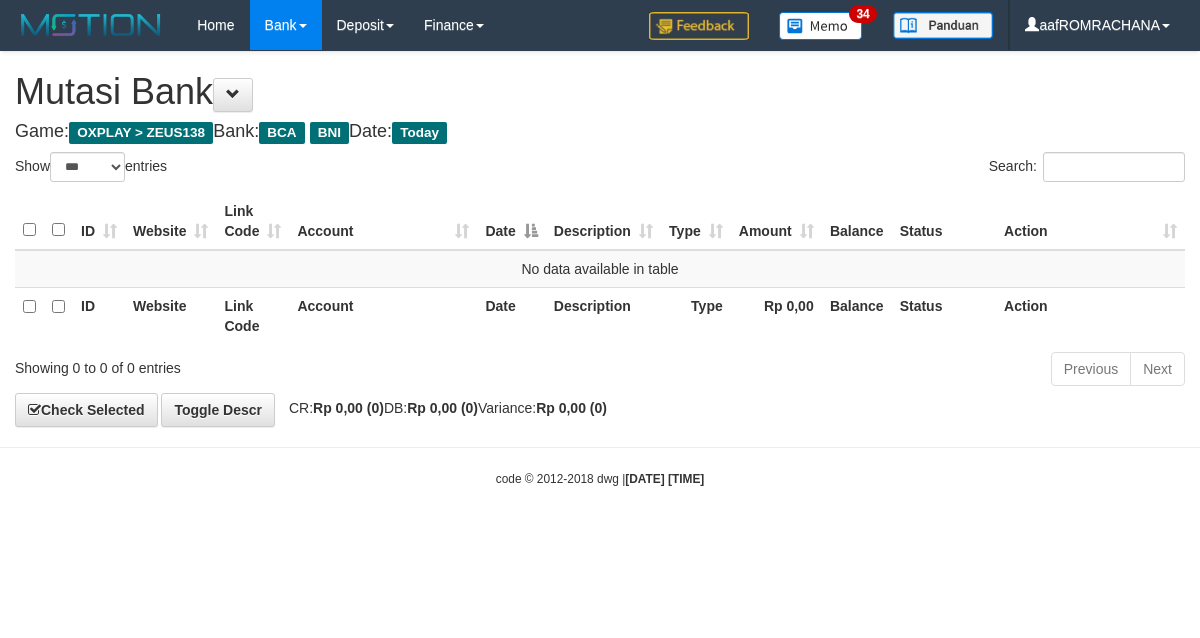 select on "***" 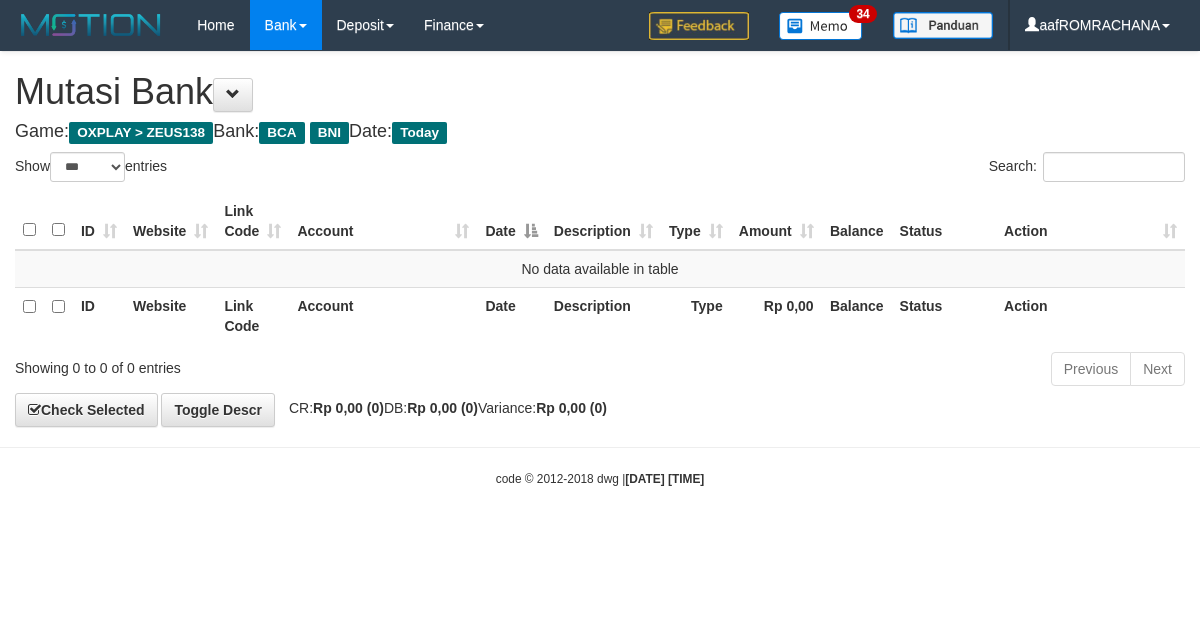 scroll, scrollTop: 0, scrollLeft: 0, axis: both 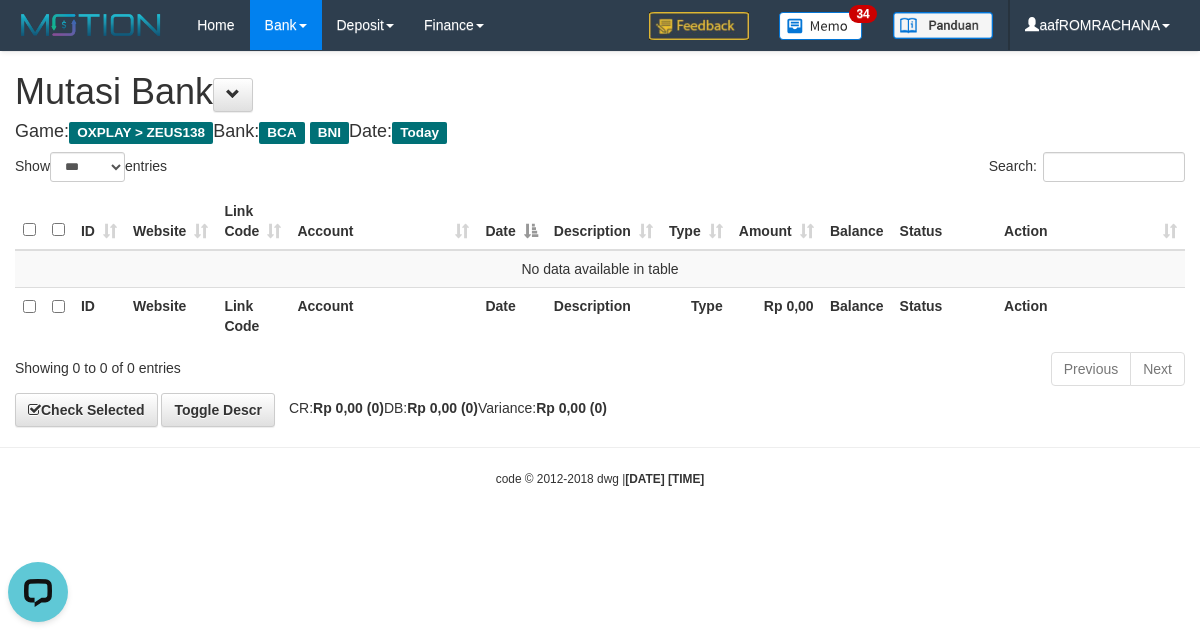 click on "Toggle navigation
Home
Bank
Account List
Load
By Website
Group
[OXPLAY]													ZEUS138
By Load Group (DPS)" at bounding box center (600, 269) 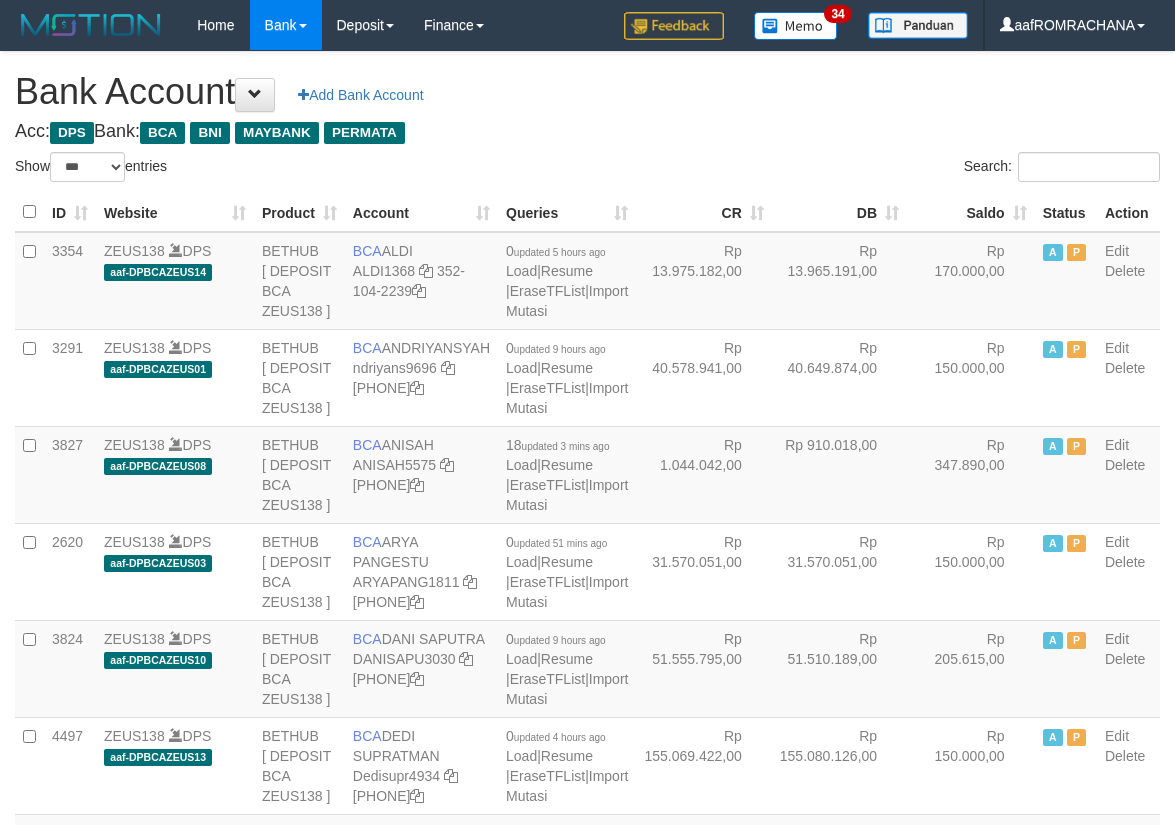 select on "***" 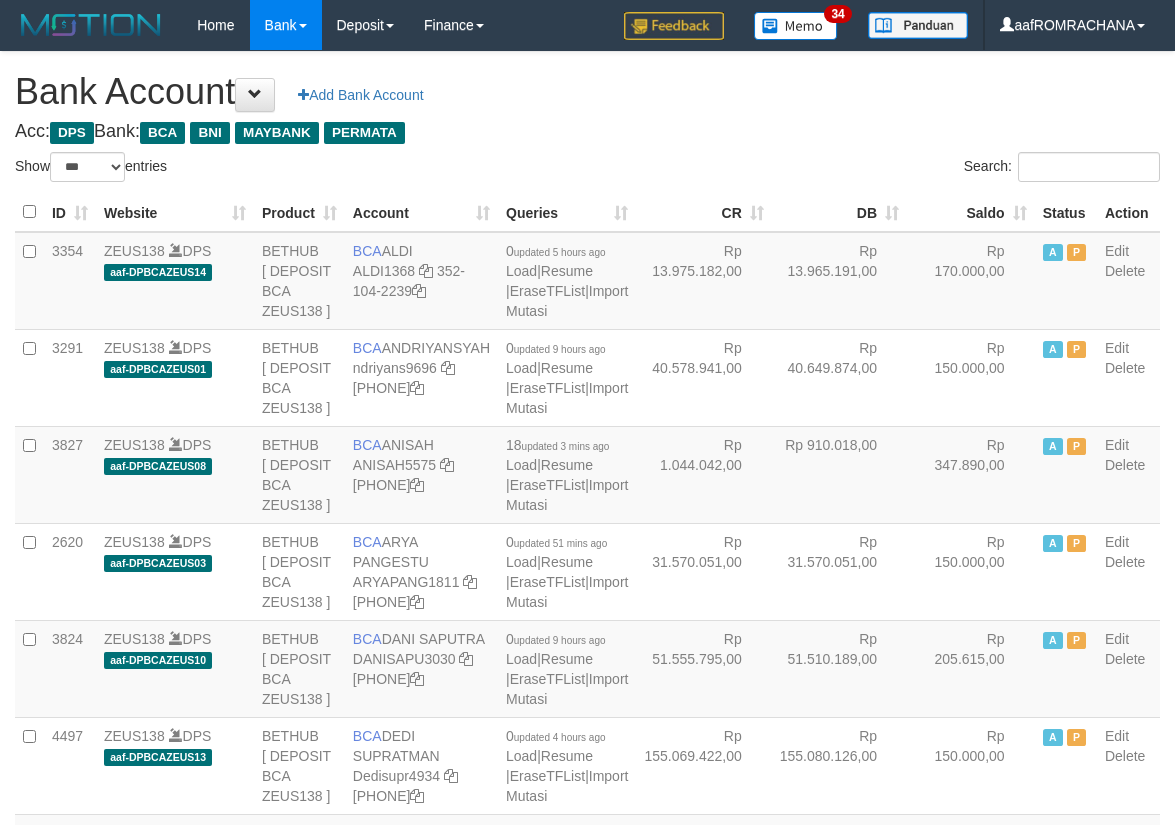 scroll, scrollTop: 0, scrollLeft: 0, axis: both 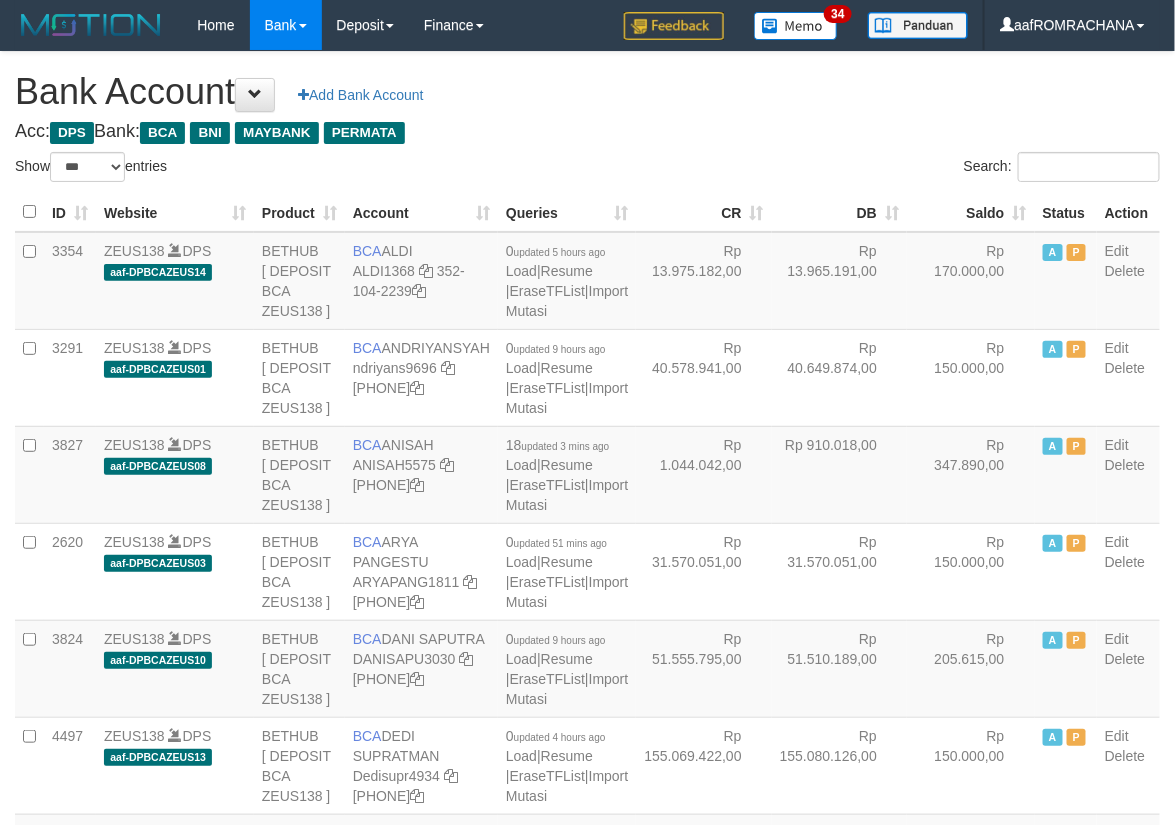 click on "Saldo" at bounding box center (971, 212) 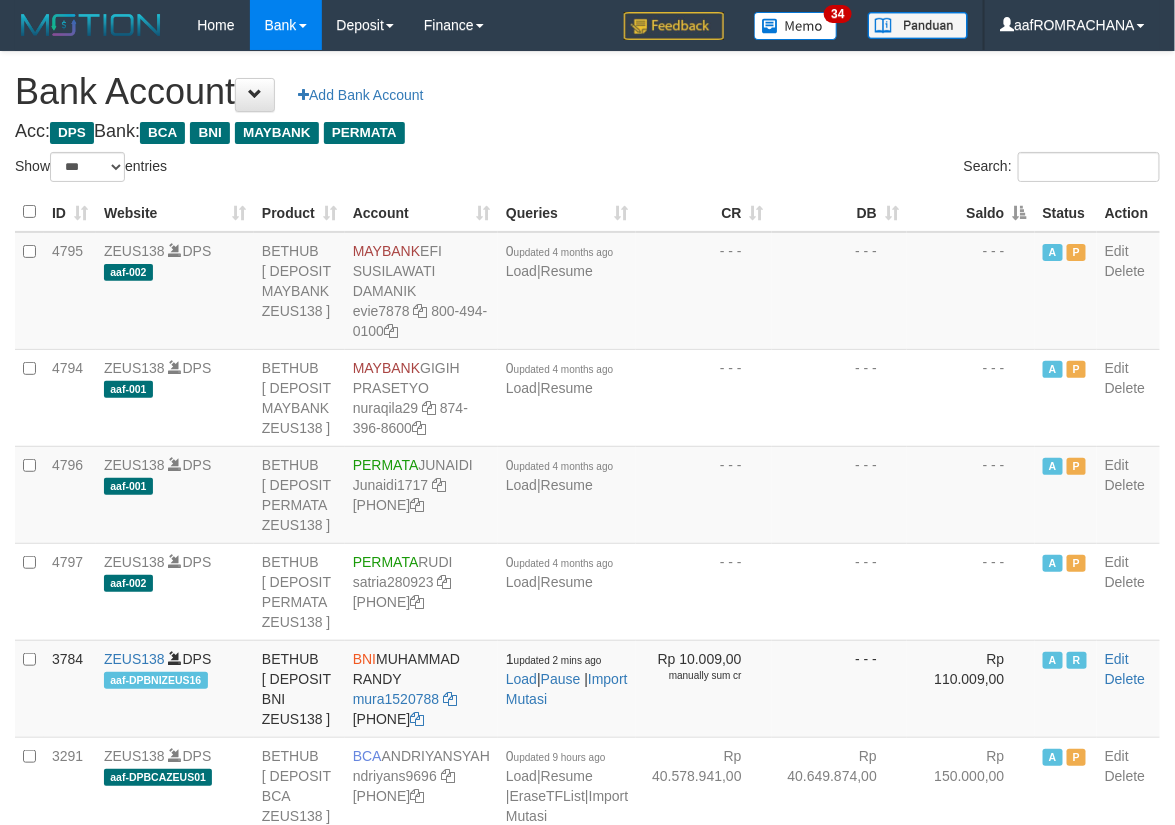 click on "Saldo" at bounding box center (971, 212) 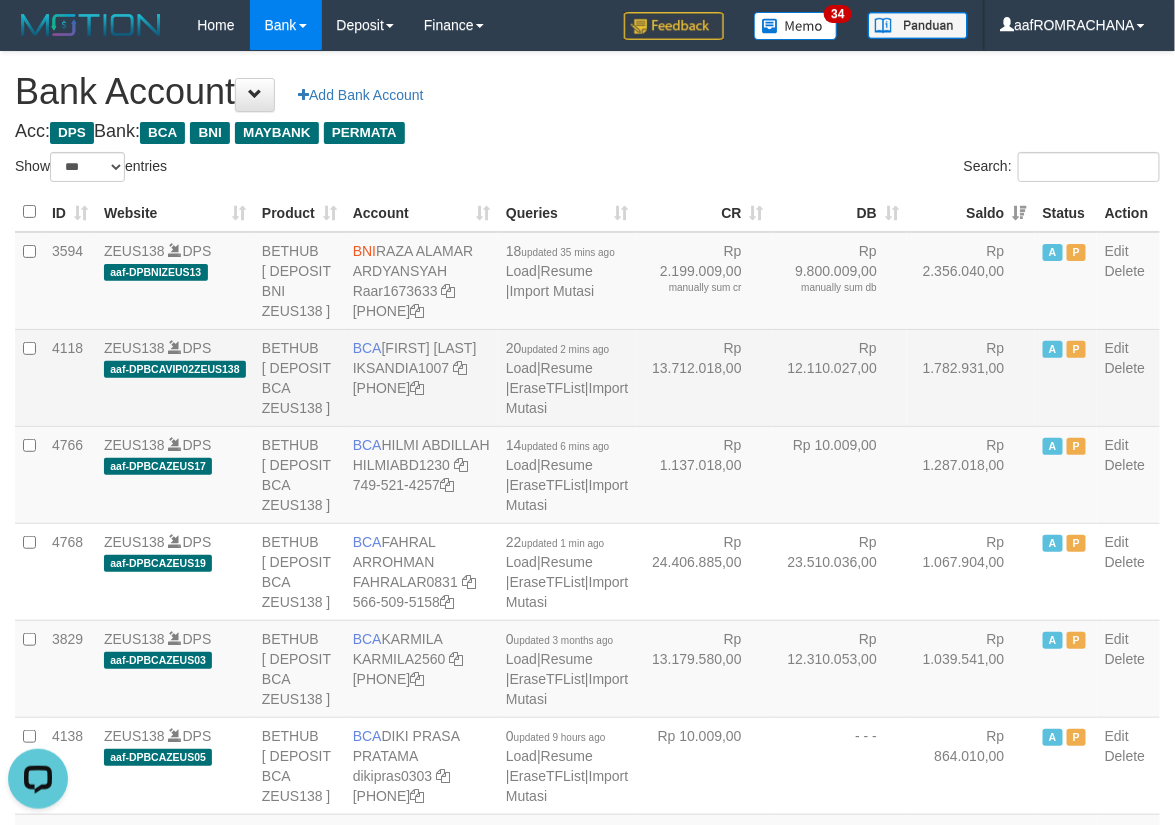 scroll, scrollTop: 0, scrollLeft: 0, axis: both 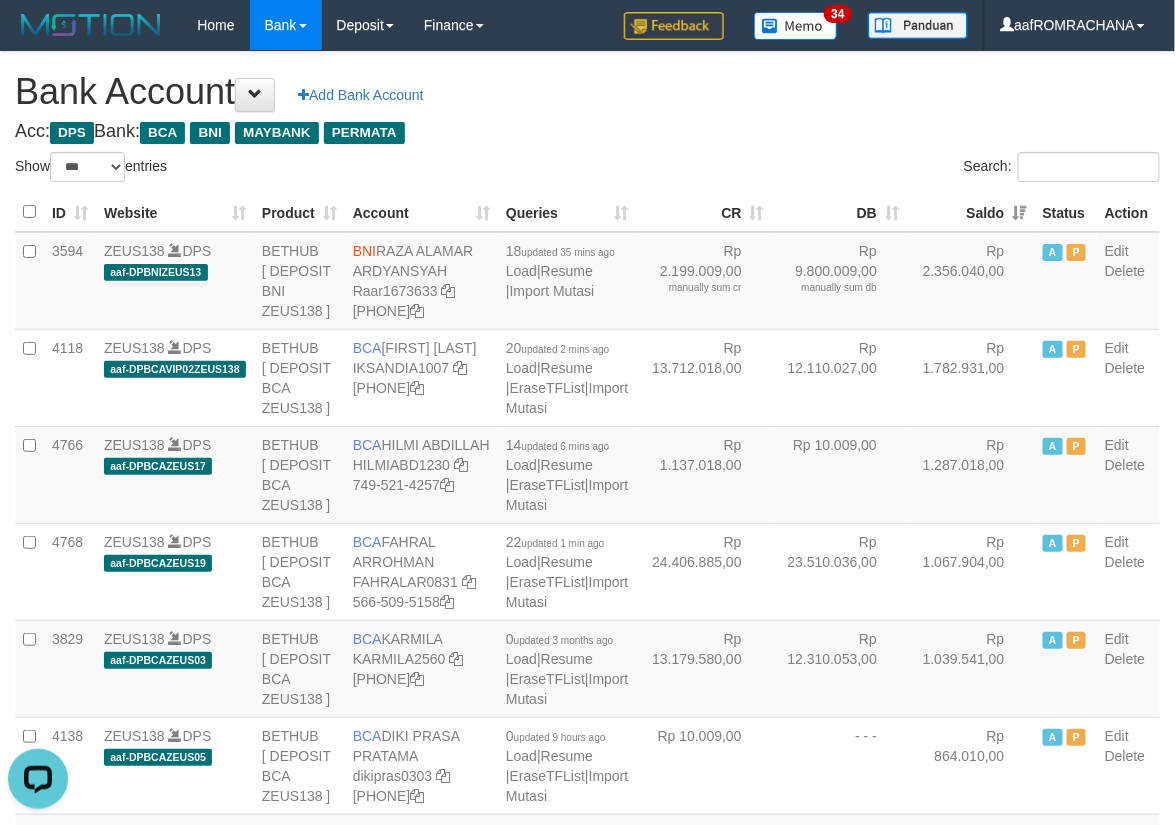 click on "Acc: 										 DPS
Bank:   BCA   BNI   MAYBANK   PERMATA" at bounding box center (587, 132) 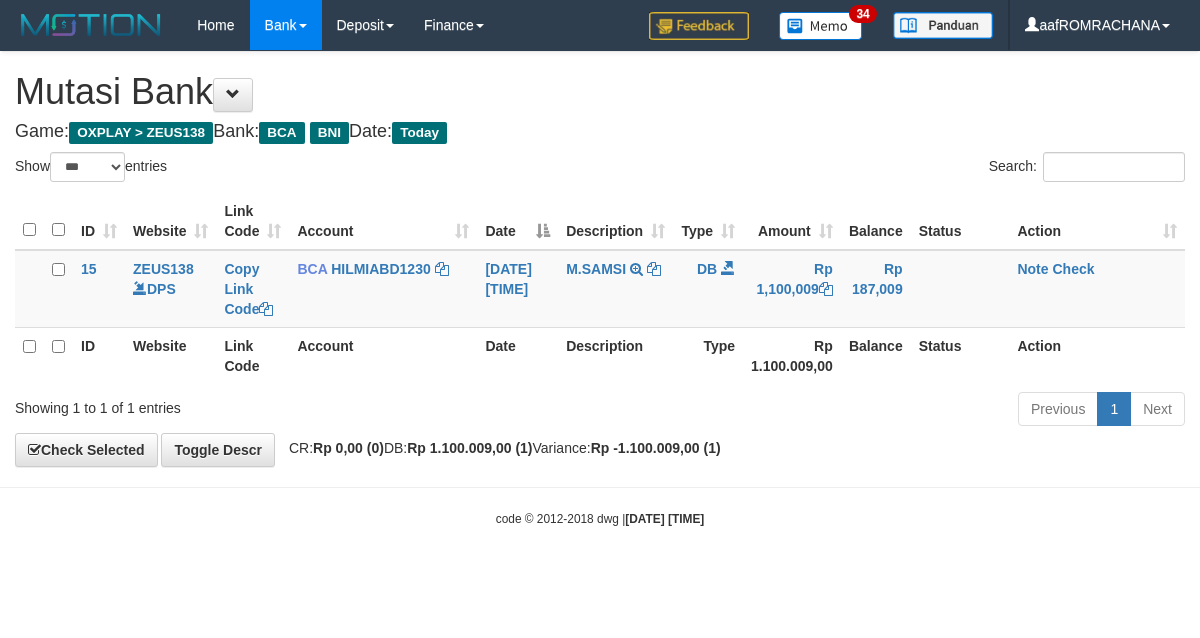select on "***" 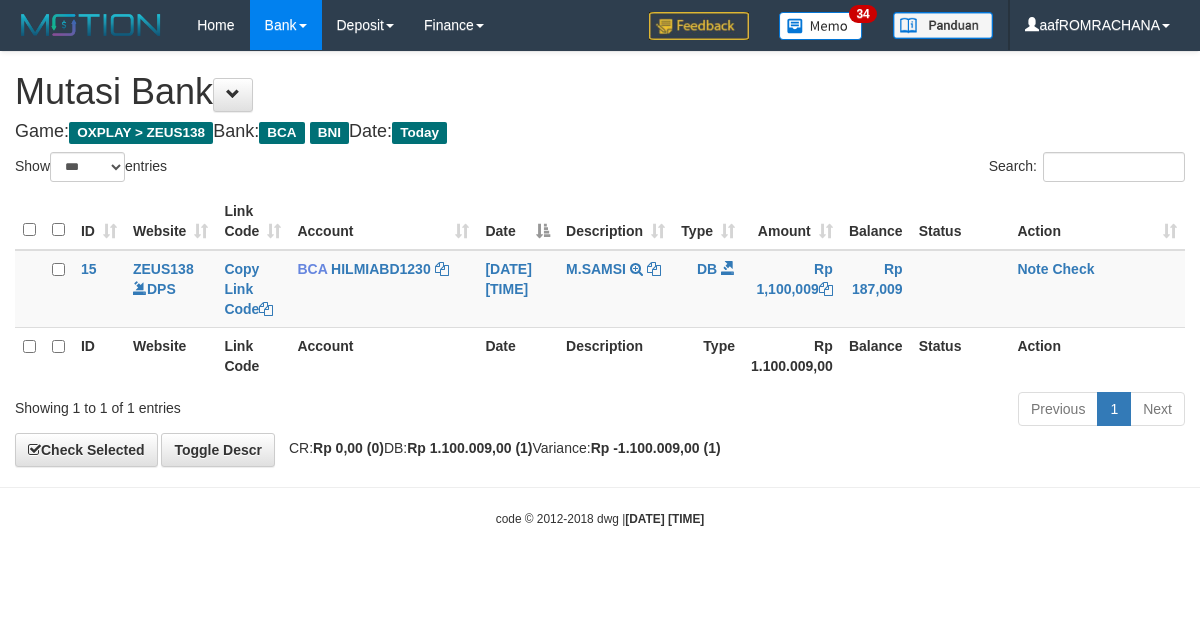 scroll, scrollTop: 0, scrollLeft: 0, axis: both 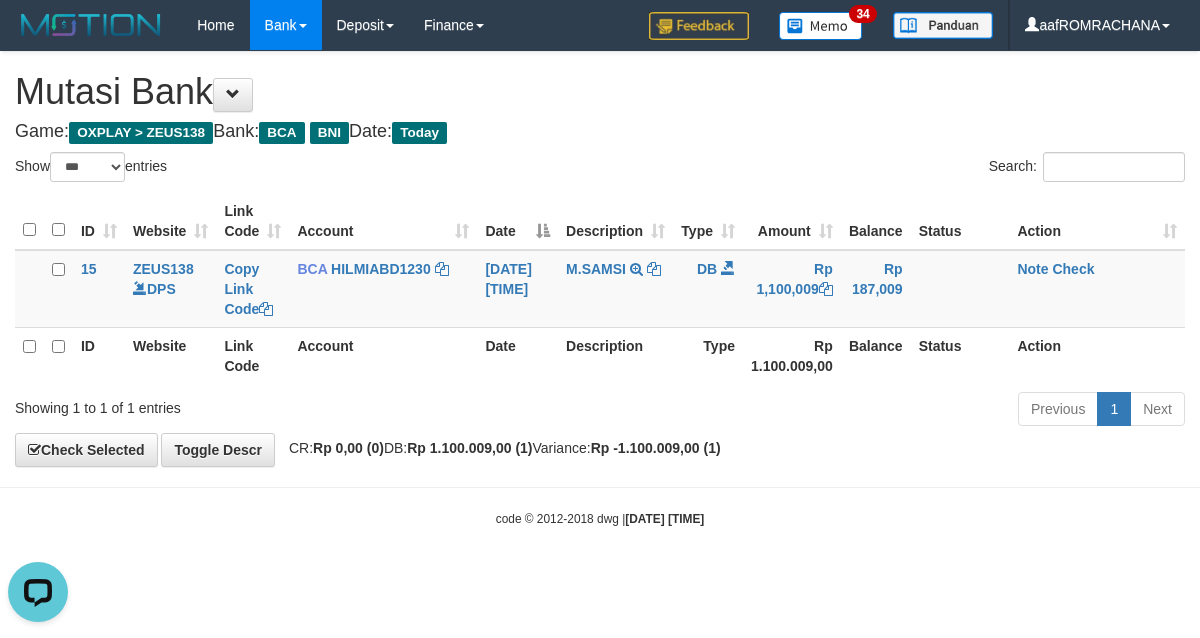 click on "code © 2012-2018 dwg |  2025/08/03 00:46:31" at bounding box center (600, 518) 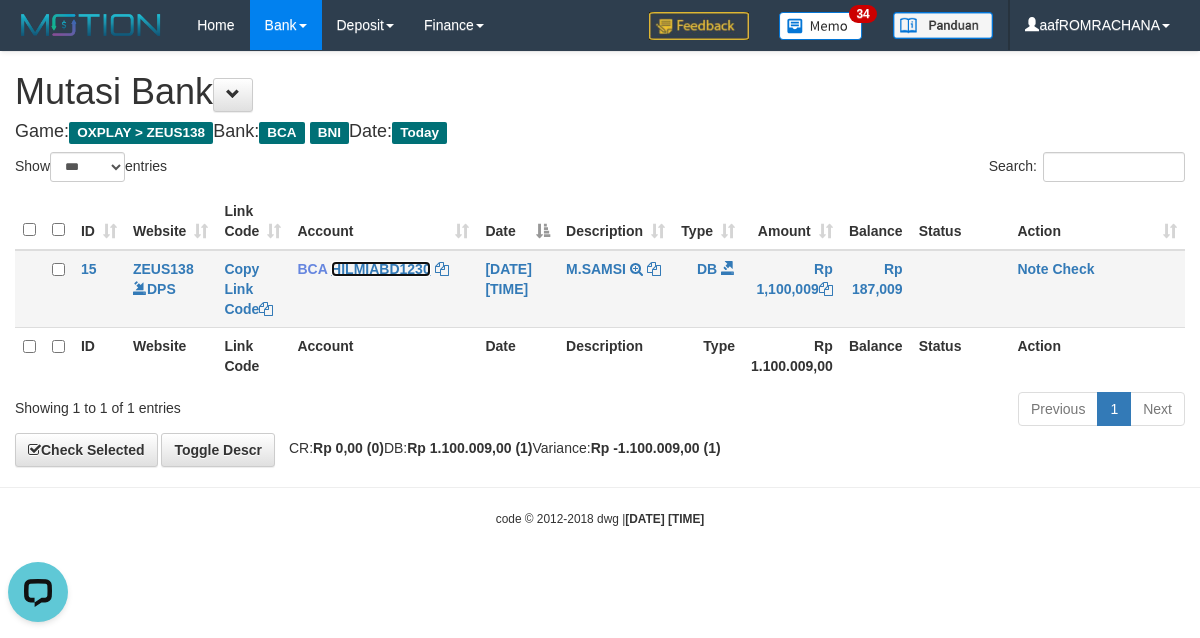 click on "HILMIABD1230" at bounding box center (381, 269) 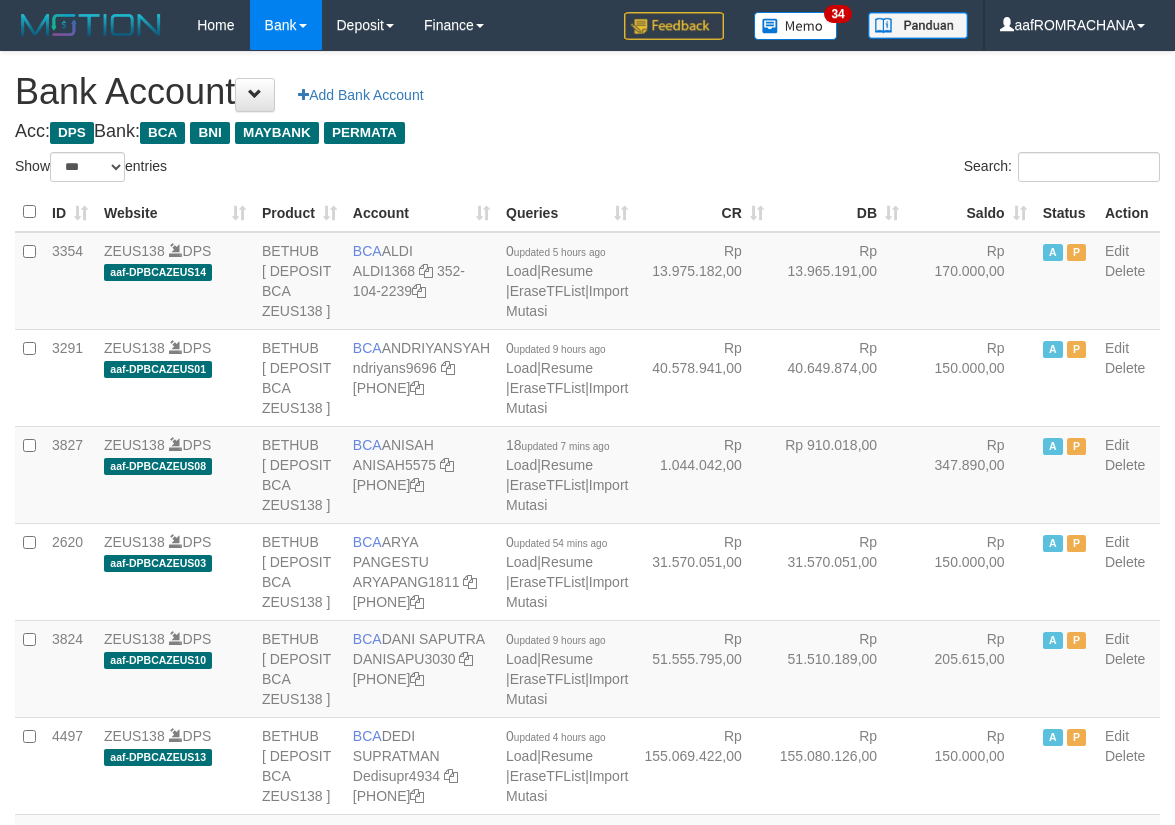 select on "***" 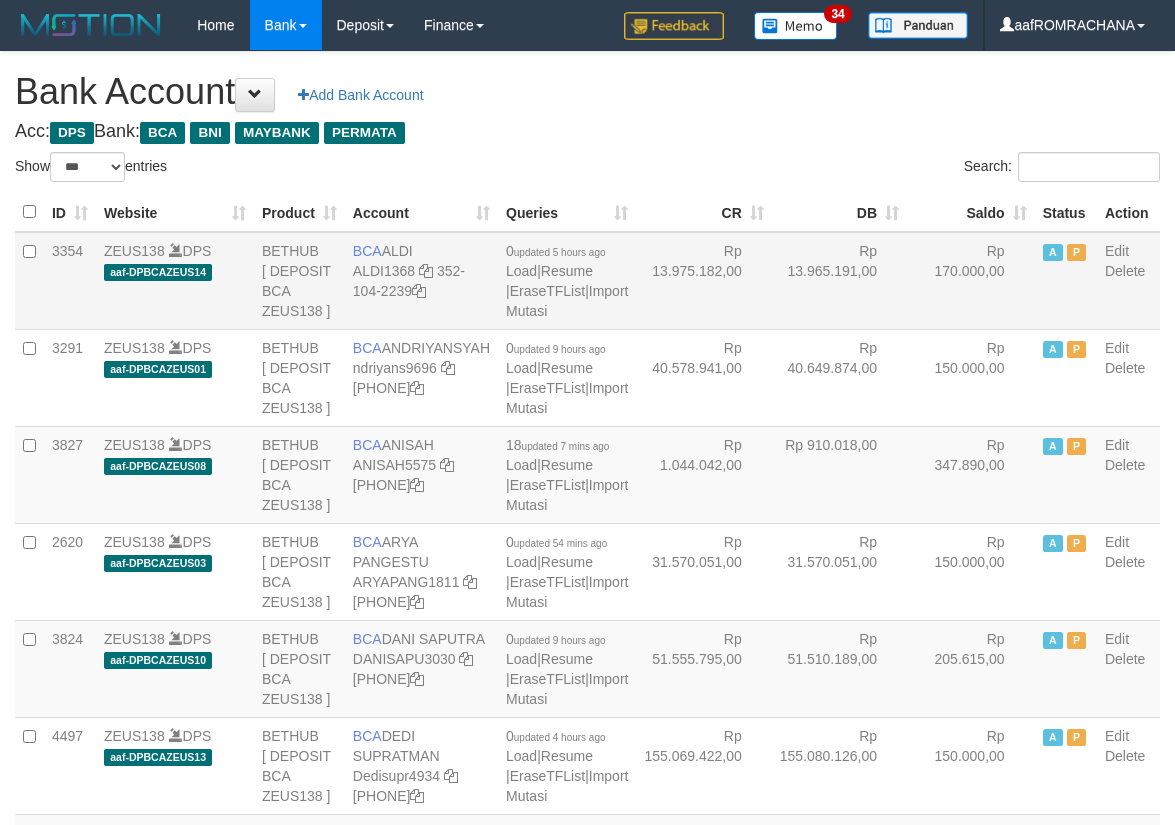 scroll, scrollTop: 0, scrollLeft: 0, axis: both 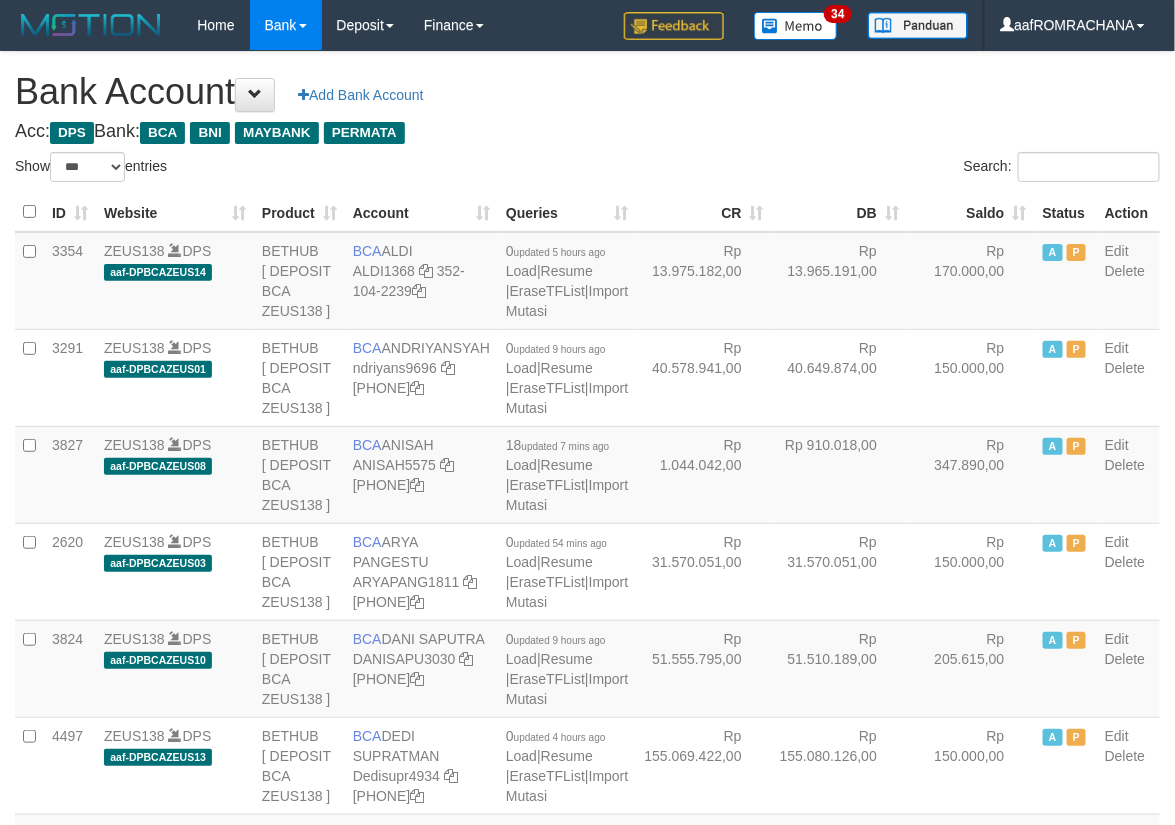 click on "Saldo" at bounding box center (971, 212) 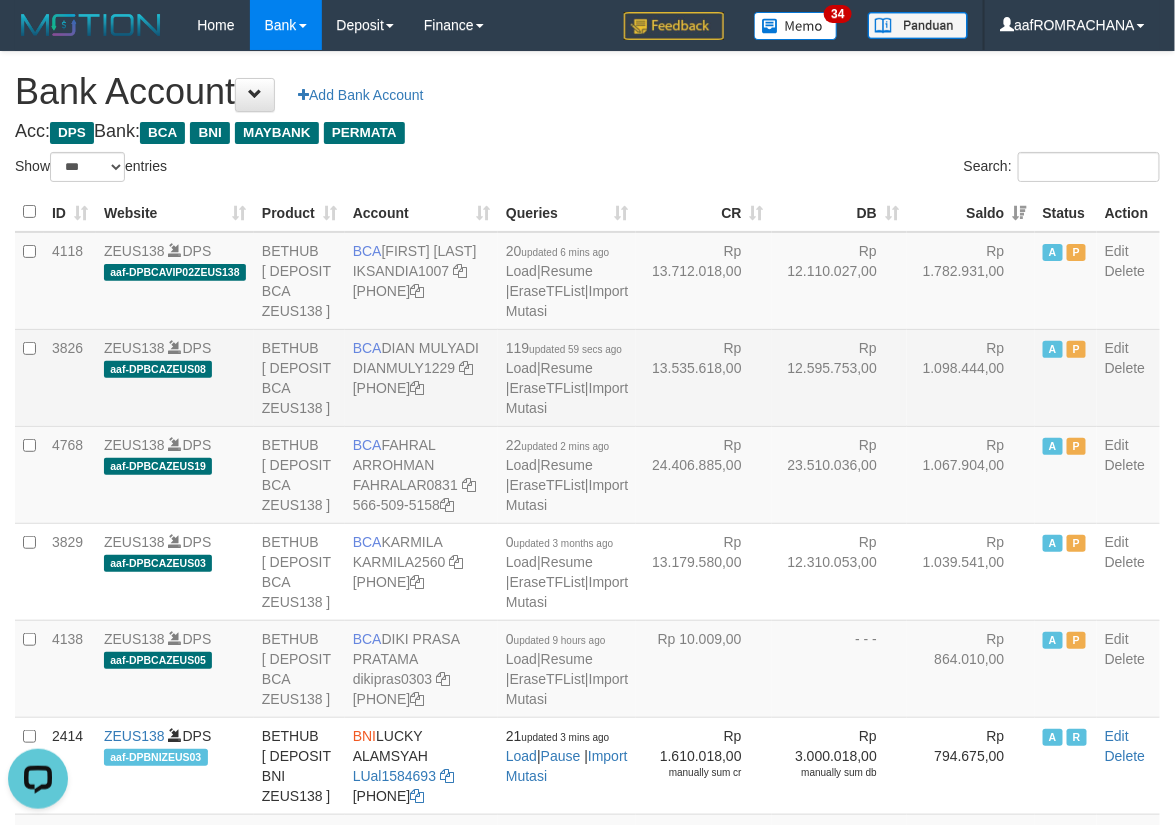 scroll, scrollTop: 0, scrollLeft: 0, axis: both 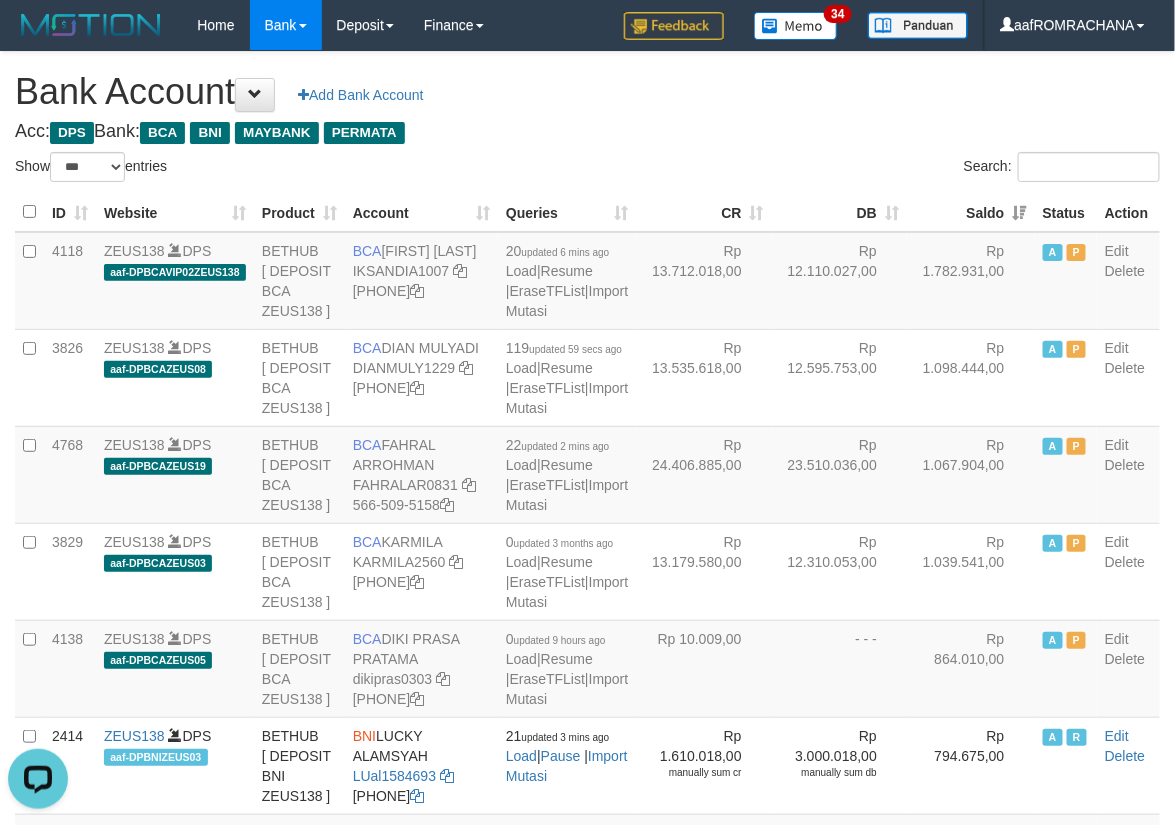 click on "**********" at bounding box center [587, 2047] 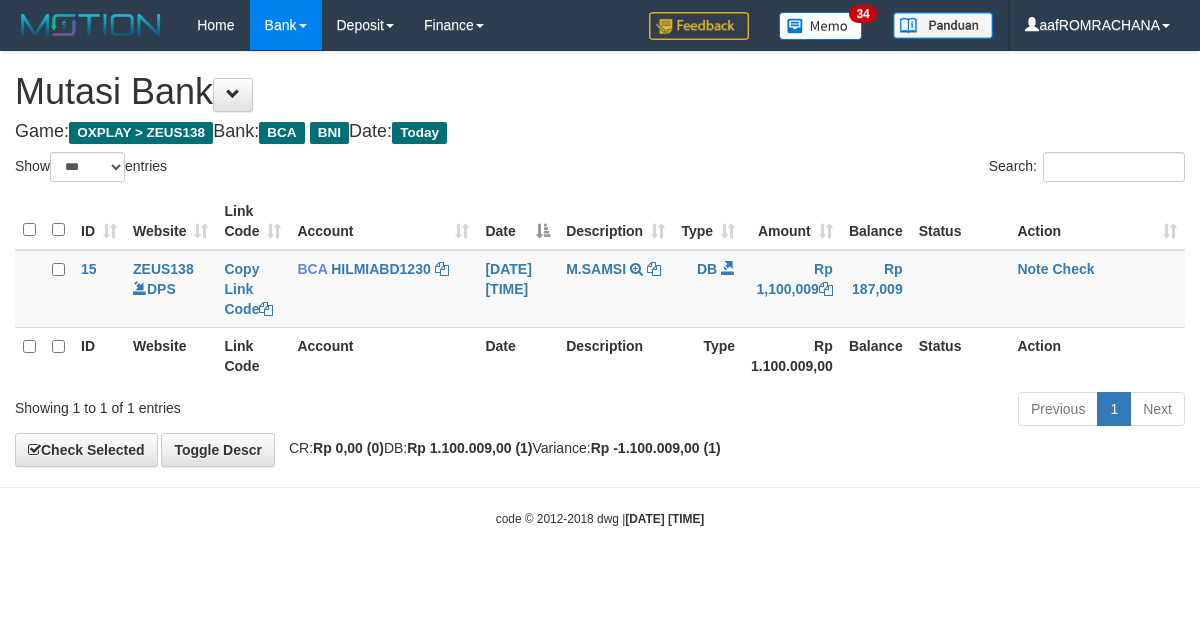 select on "***" 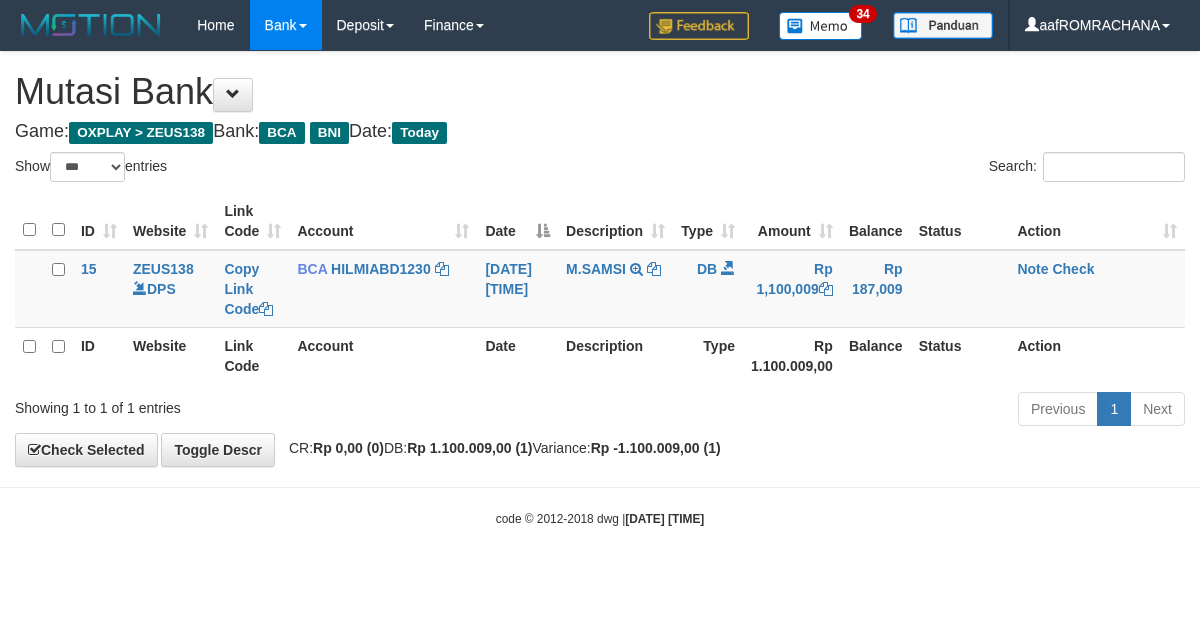 scroll, scrollTop: 0, scrollLeft: 0, axis: both 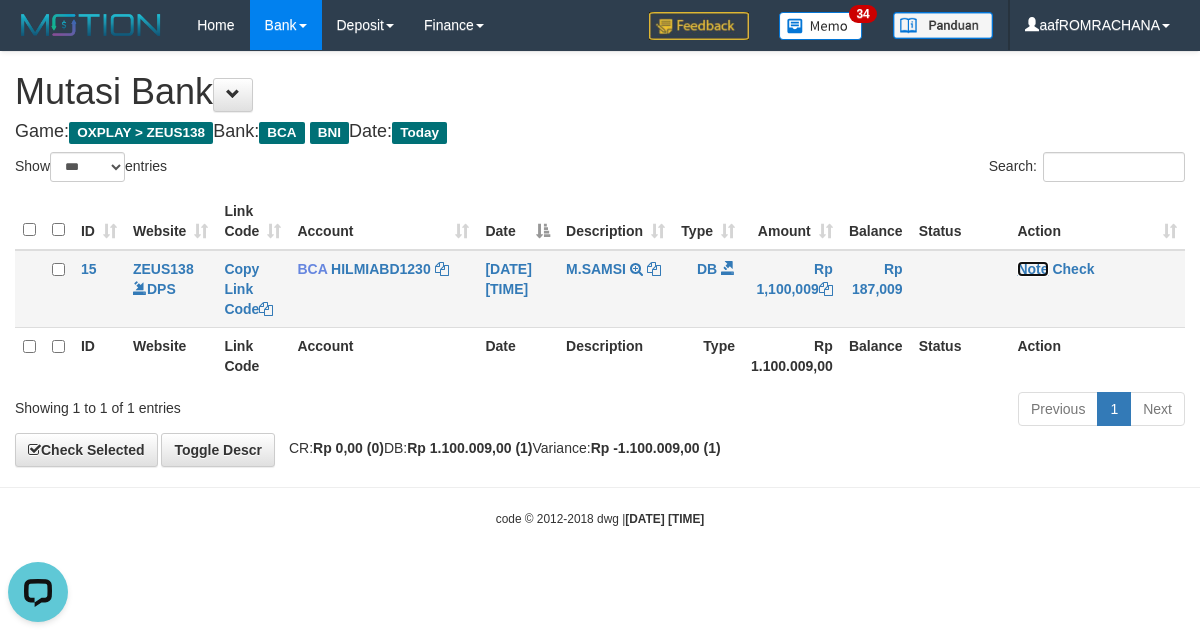 click on "Note" at bounding box center [1032, 269] 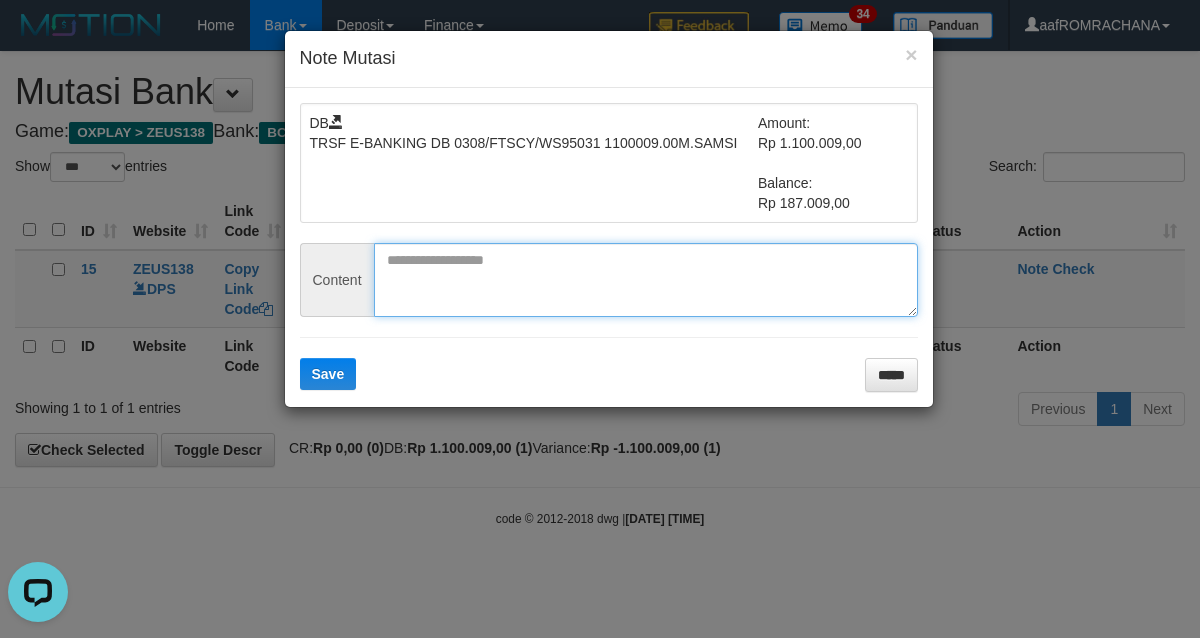 click at bounding box center [646, 280] 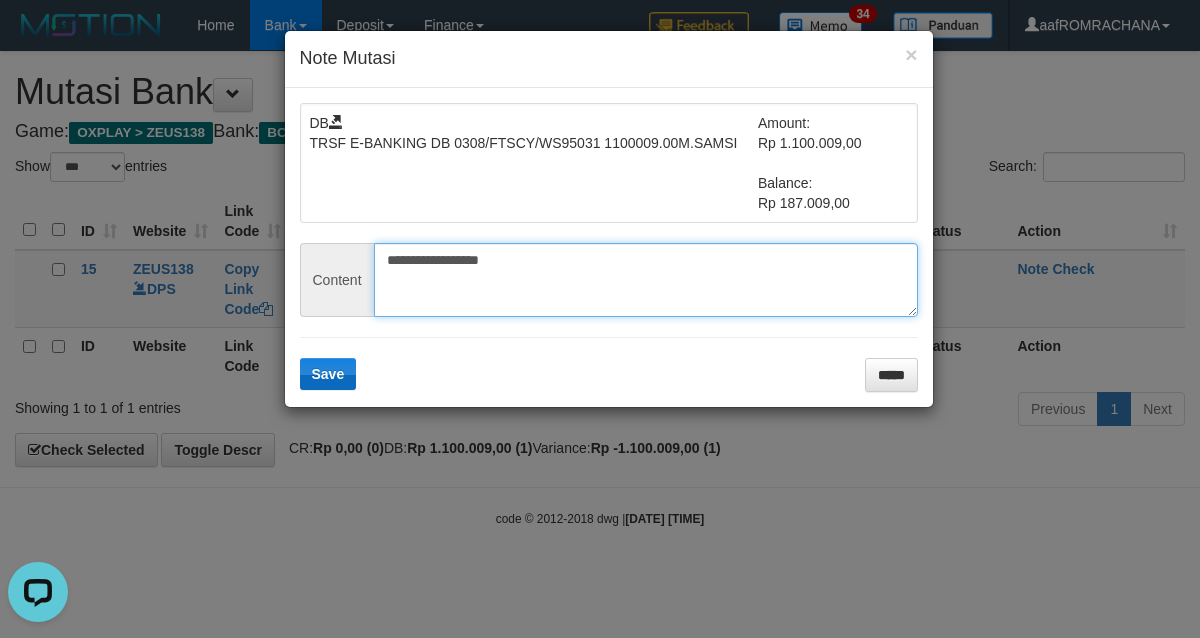 type on "**********" 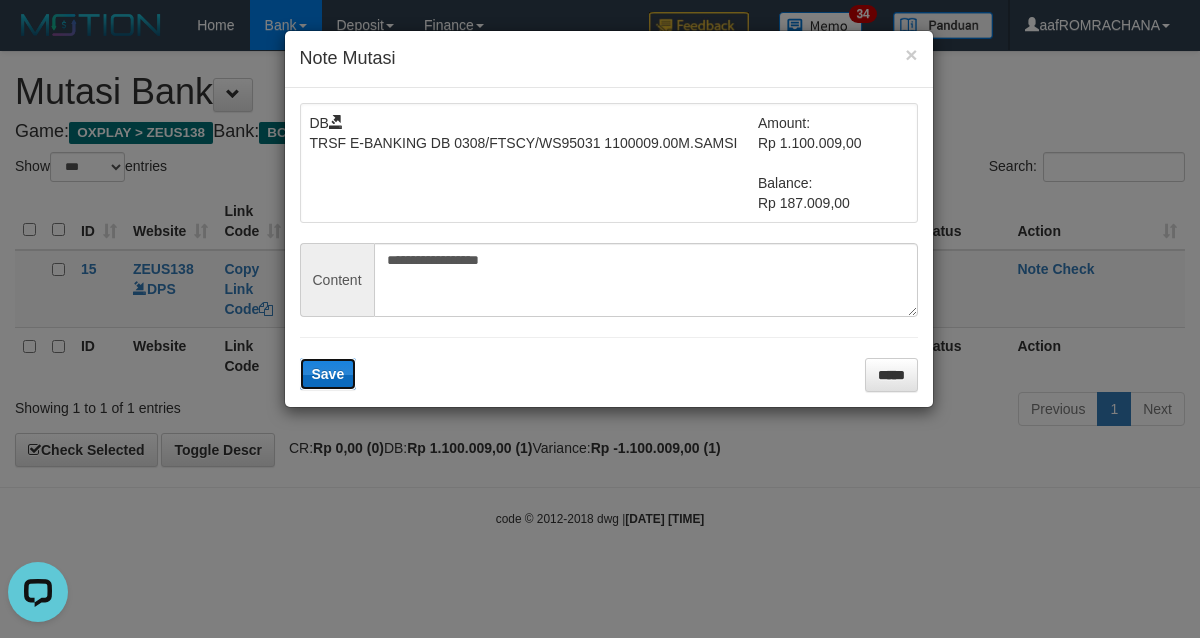 click on "Save" at bounding box center (328, 374) 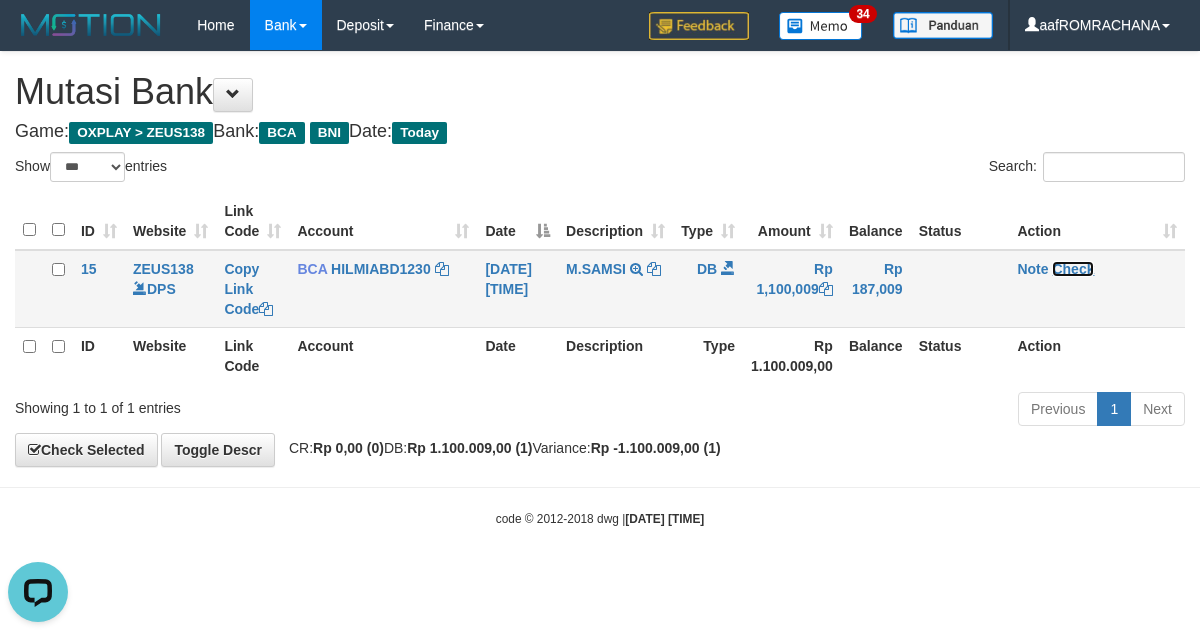 click on "Check" at bounding box center (1073, 269) 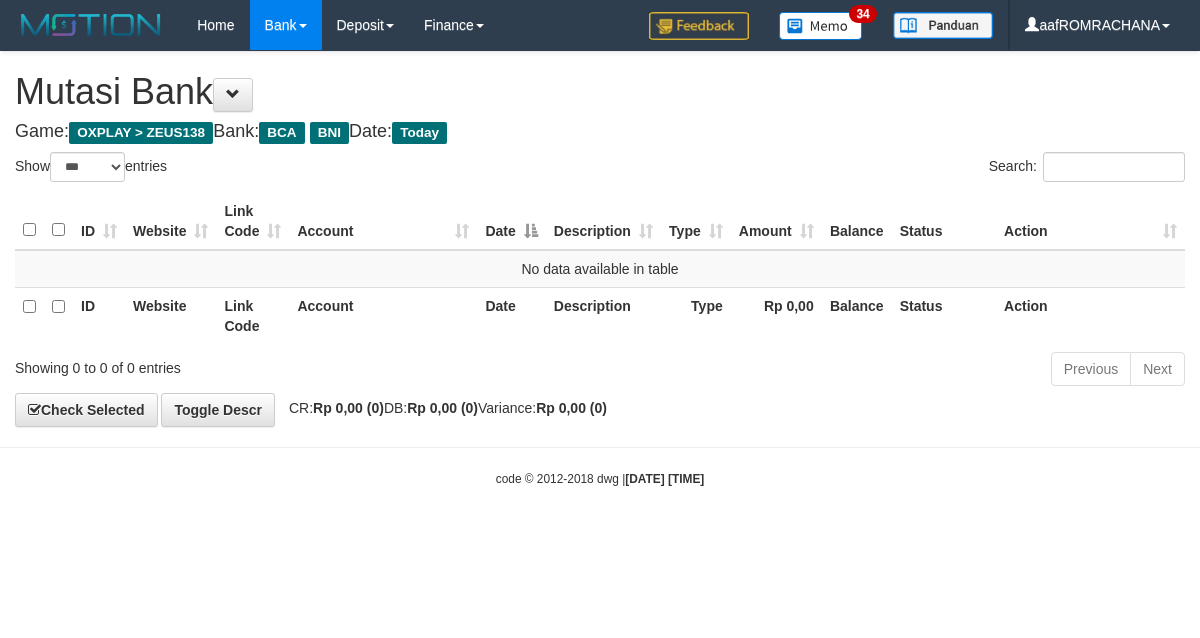 select on "***" 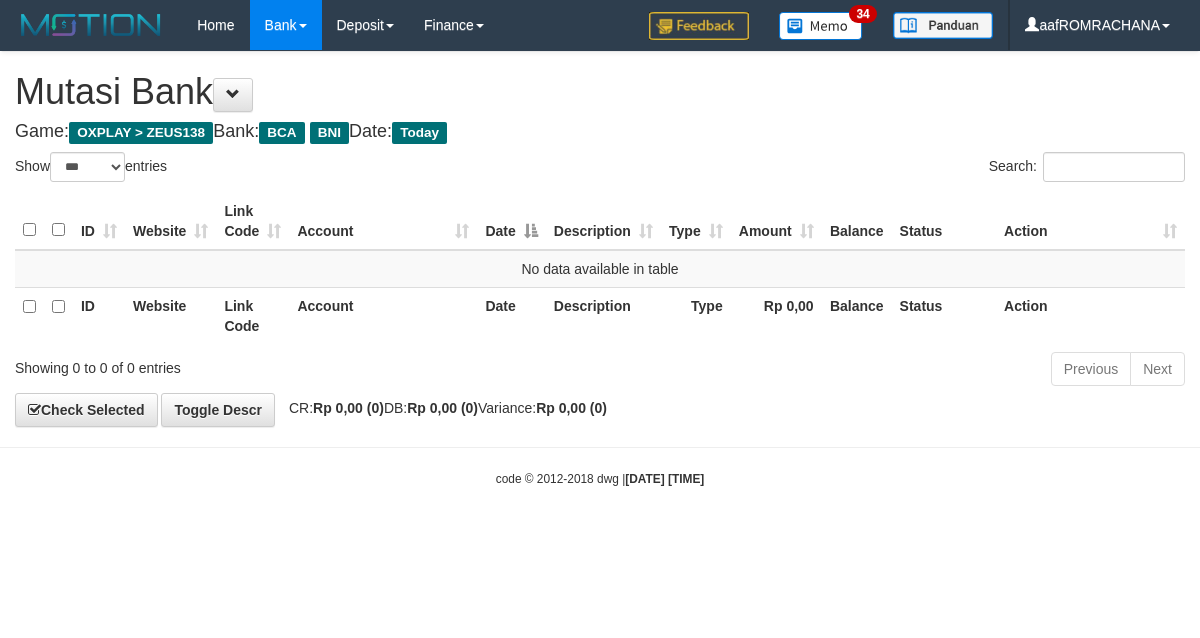 scroll, scrollTop: 0, scrollLeft: 0, axis: both 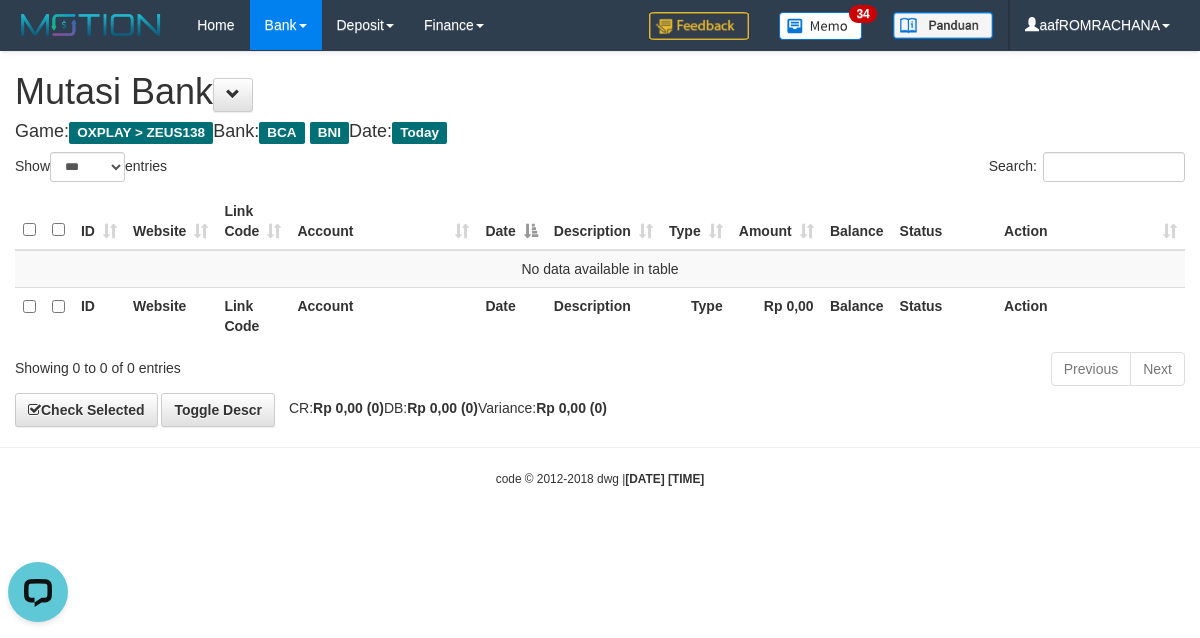 click on "code © 2012-2018 dwg |  2025/08/03 00:47:06" at bounding box center [600, 478] 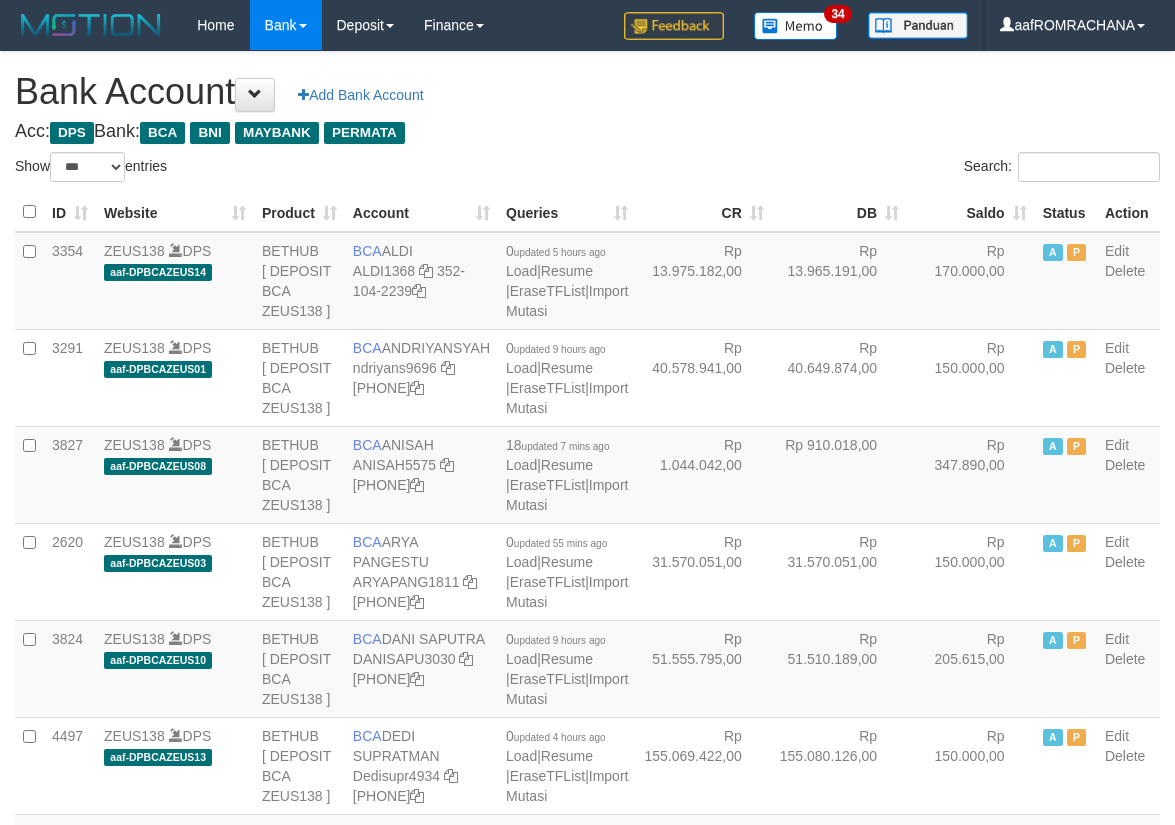 select on "***" 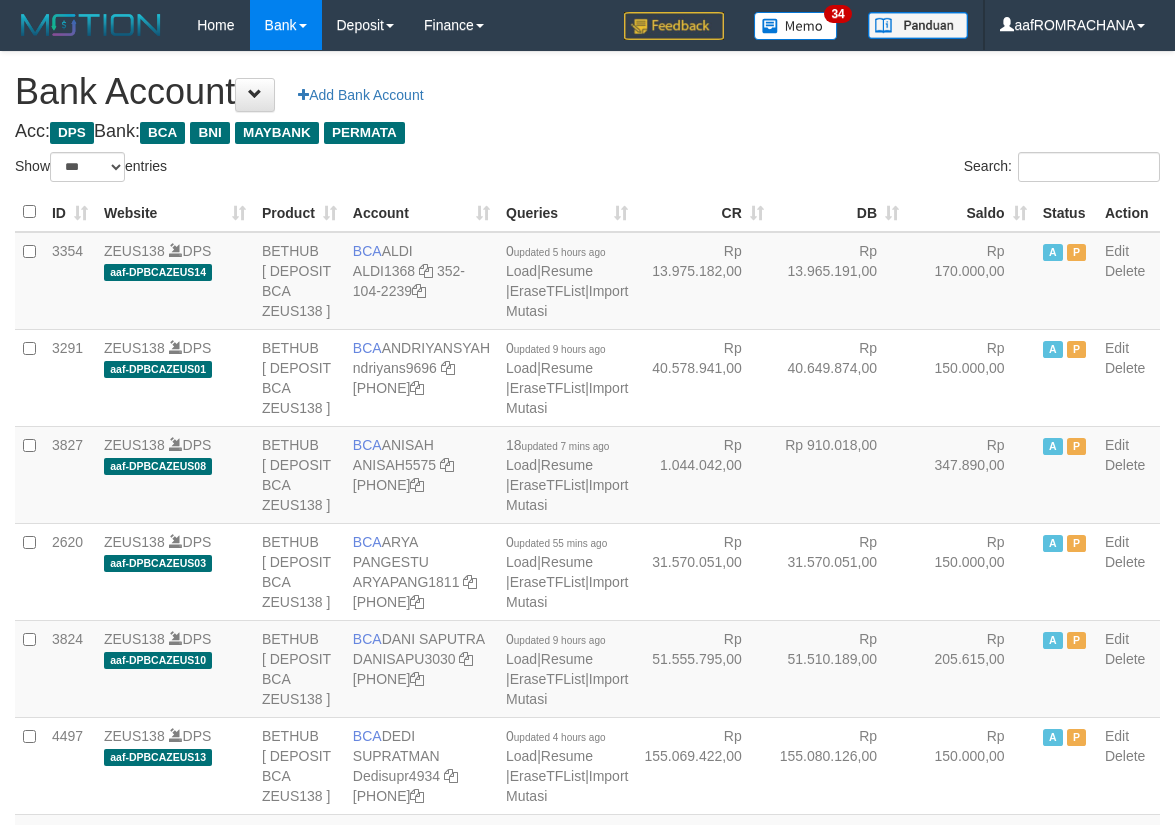 scroll, scrollTop: 0, scrollLeft: 0, axis: both 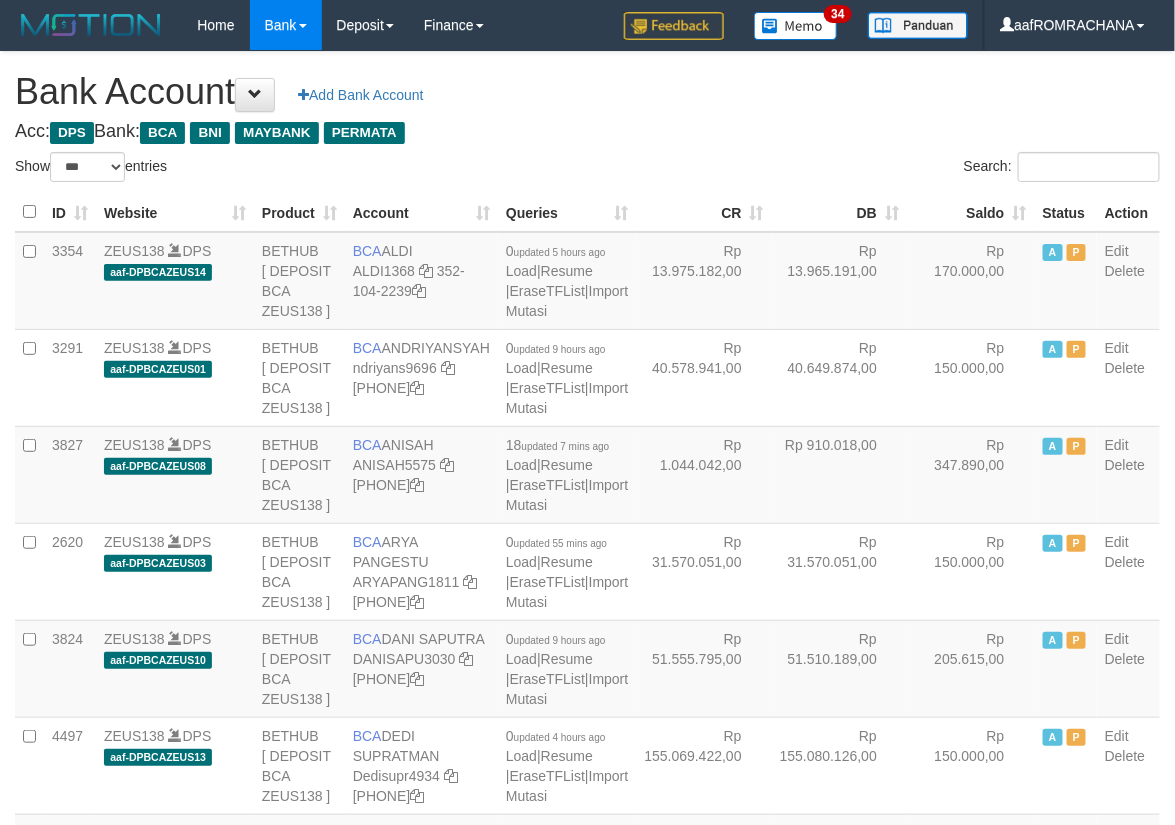 click on "Saldo" at bounding box center (971, 212) 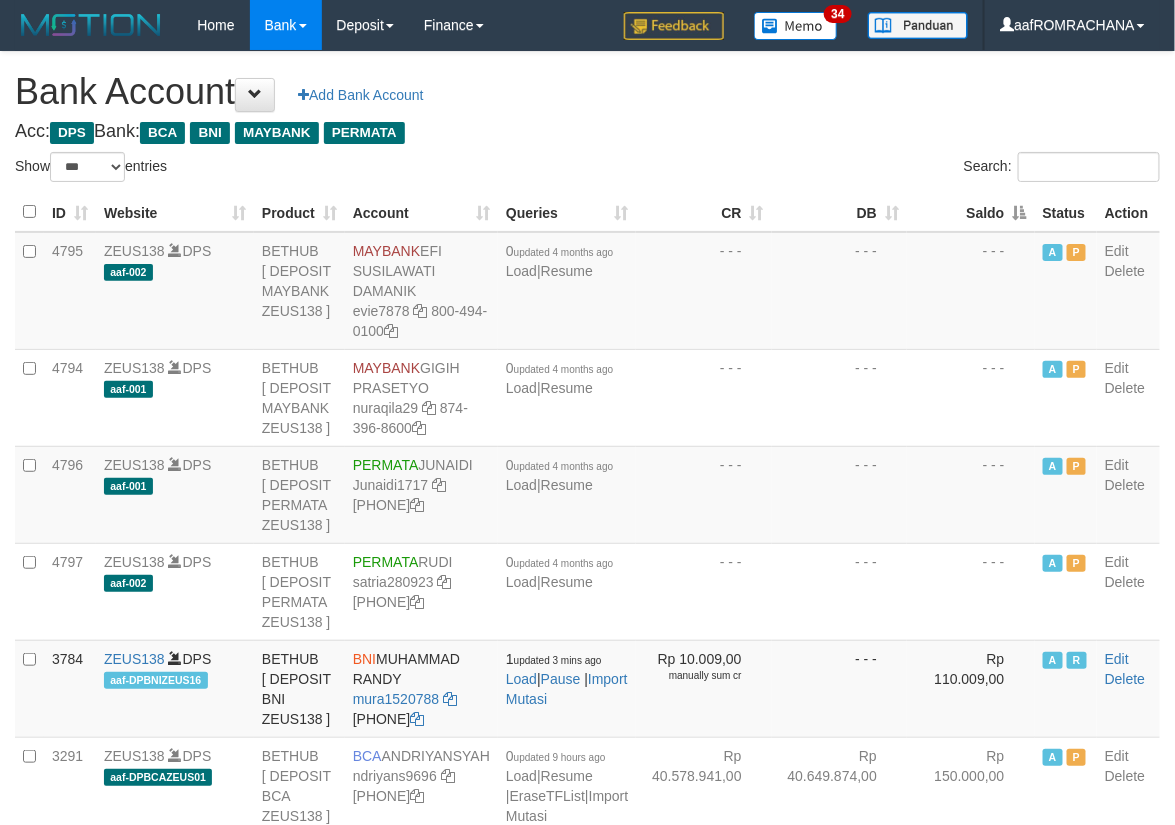 click on "Saldo" at bounding box center (971, 212) 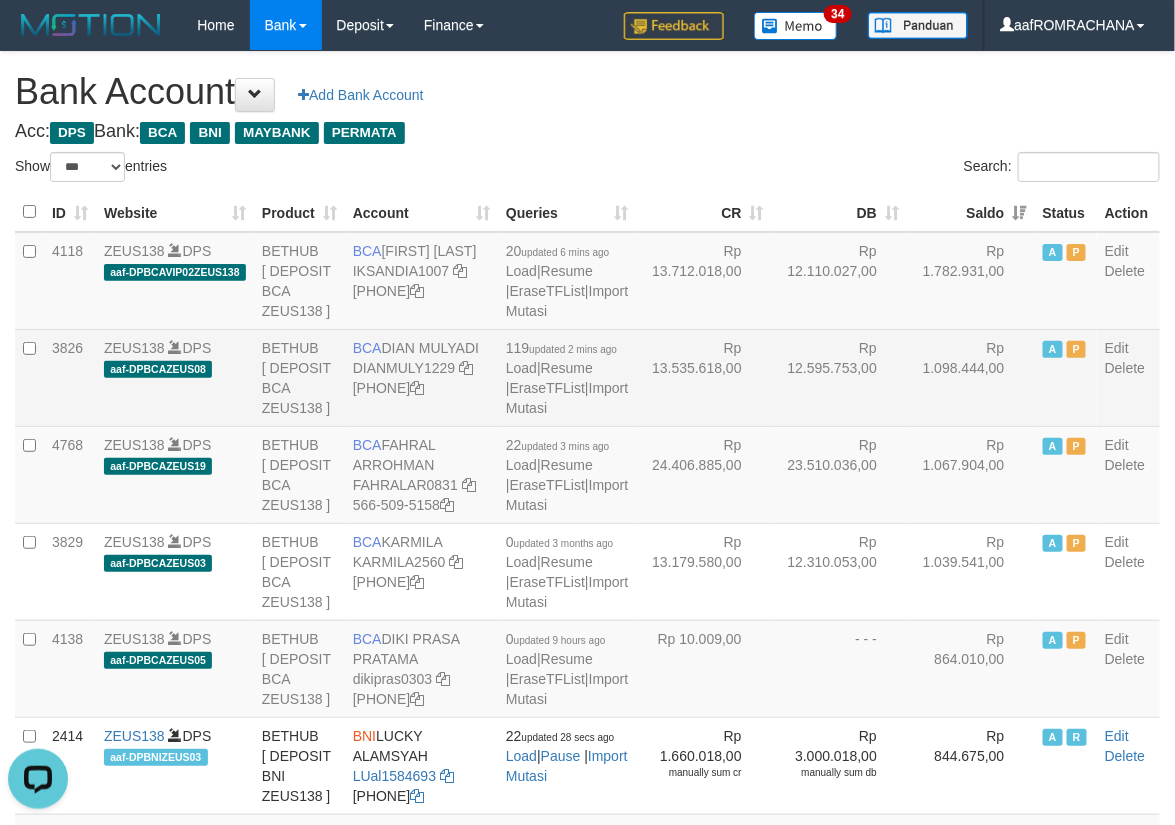 scroll, scrollTop: 0, scrollLeft: 0, axis: both 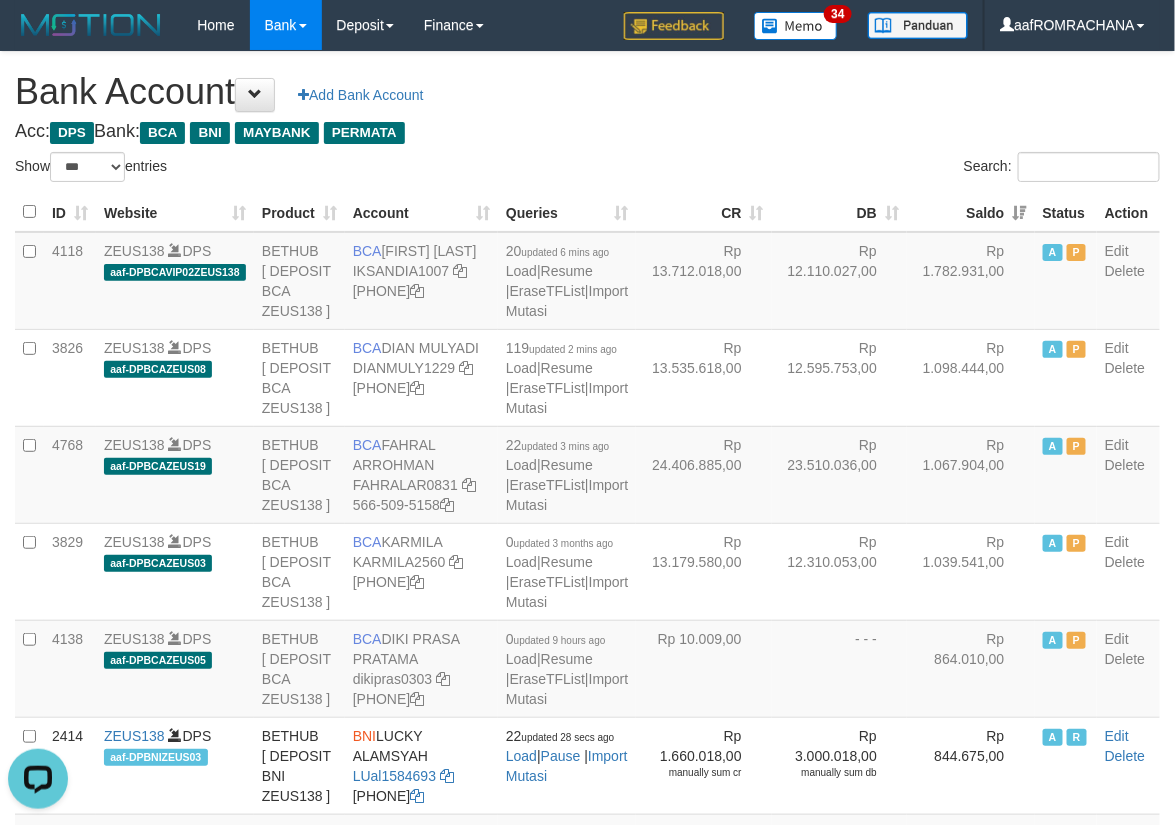 click on "Bank Account
Add Bank Account" at bounding box center (587, 92) 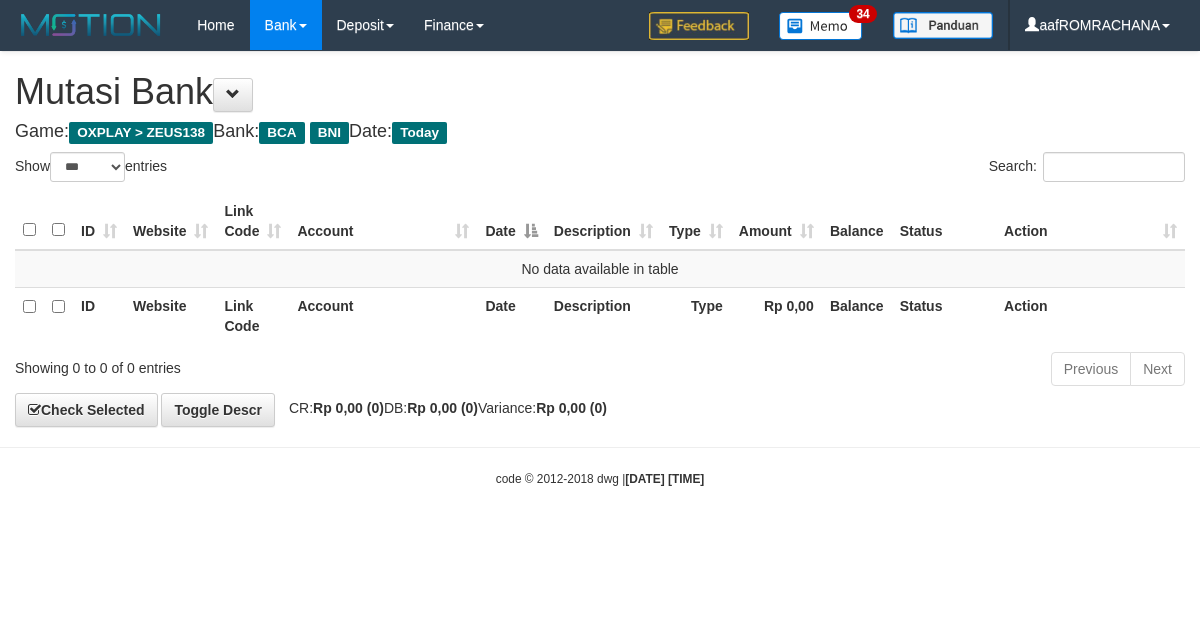 select on "***" 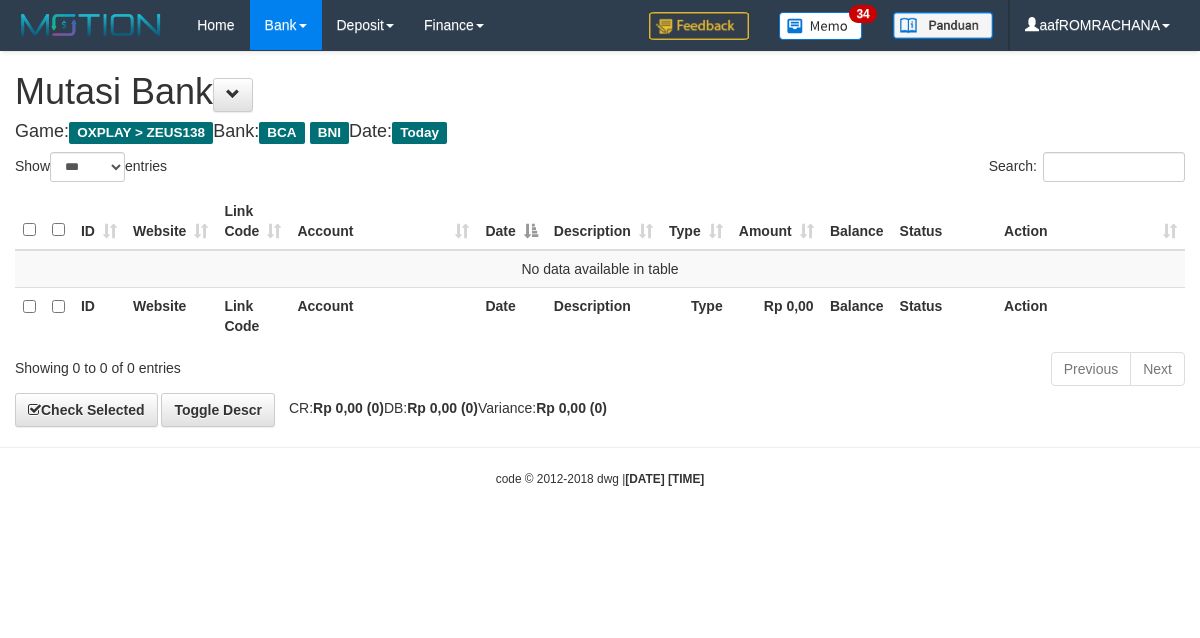 scroll, scrollTop: 0, scrollLeft: 0, axis: both 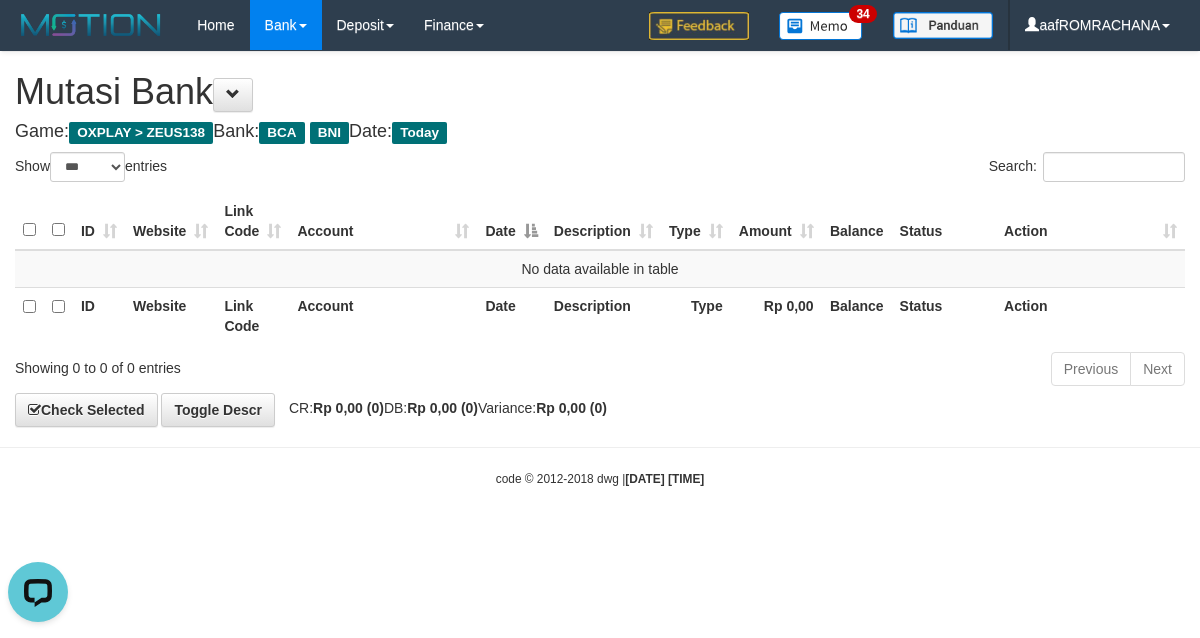 click on "Toggle navigation
Home
Bank
Account List
Load
By Website
Group
[OXPLAY]													ZEUS138
By Load Group (DPS)" at bounding box center (600, 269) 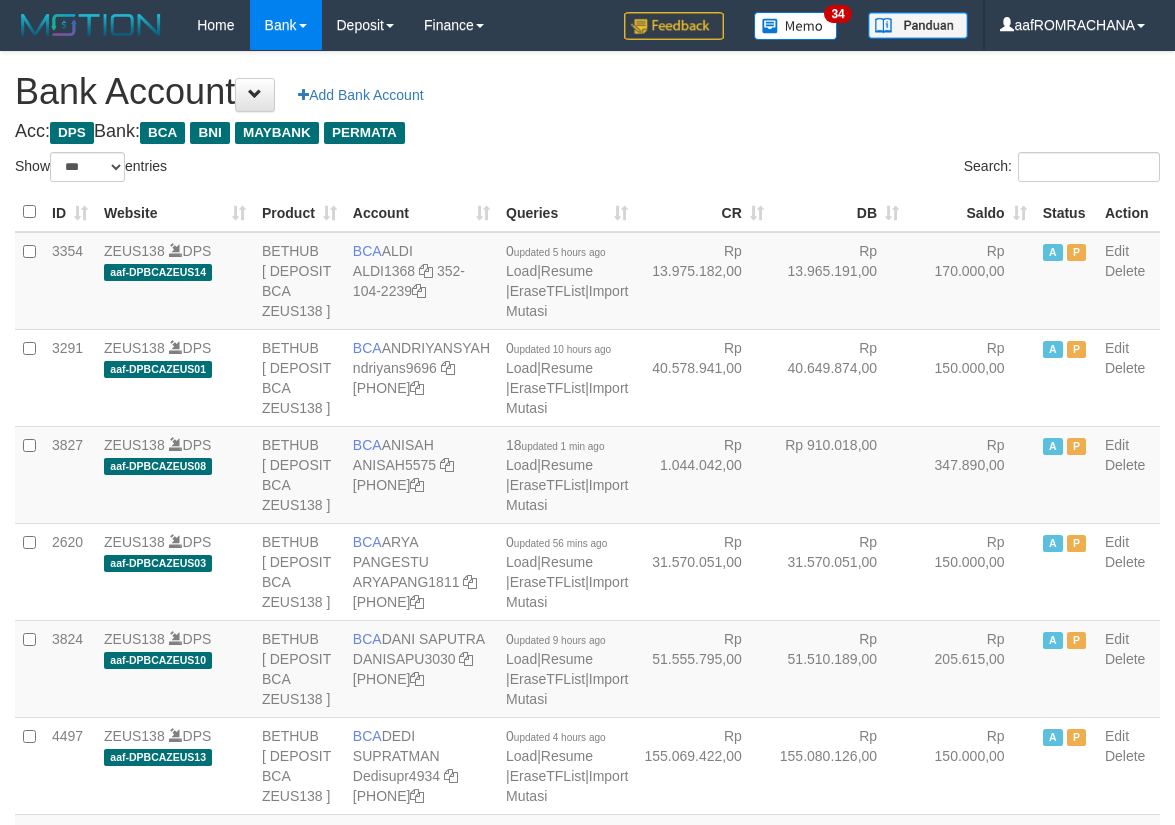 select on "***" 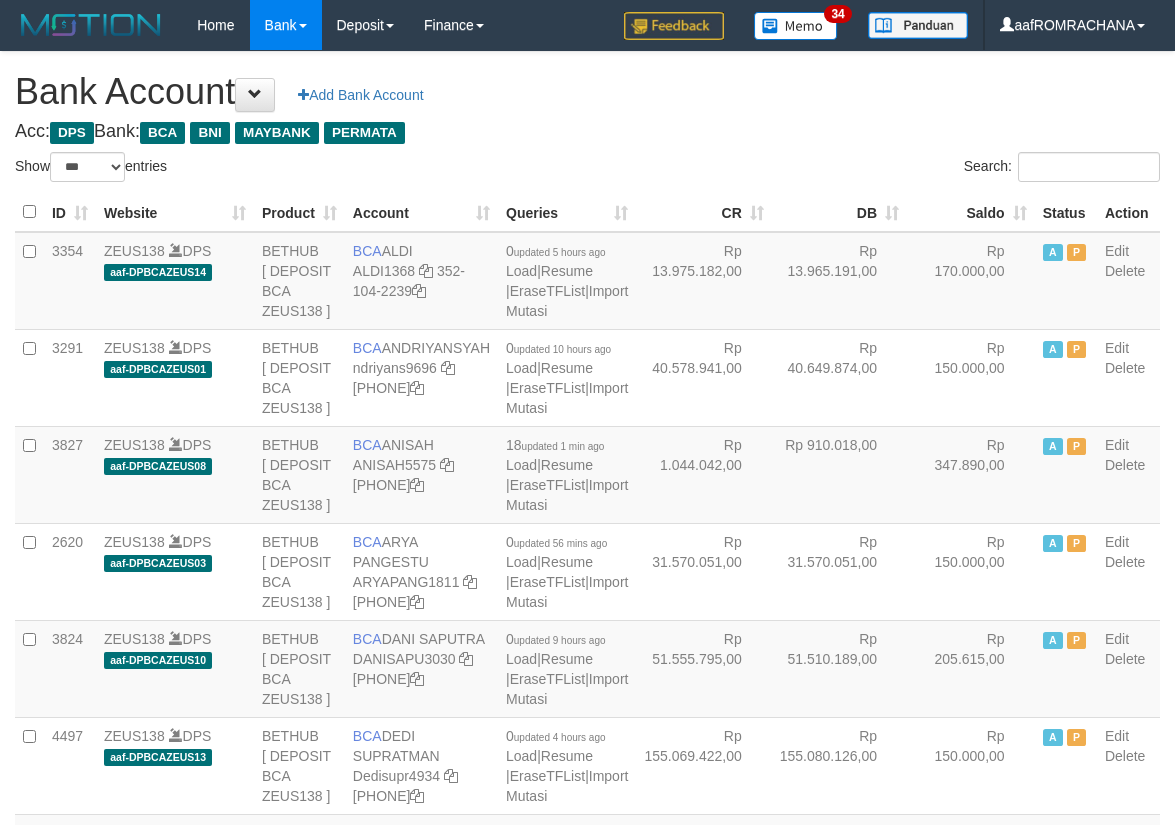 scroll, scrollTop: 0, scrollLeft: 0, axis: both 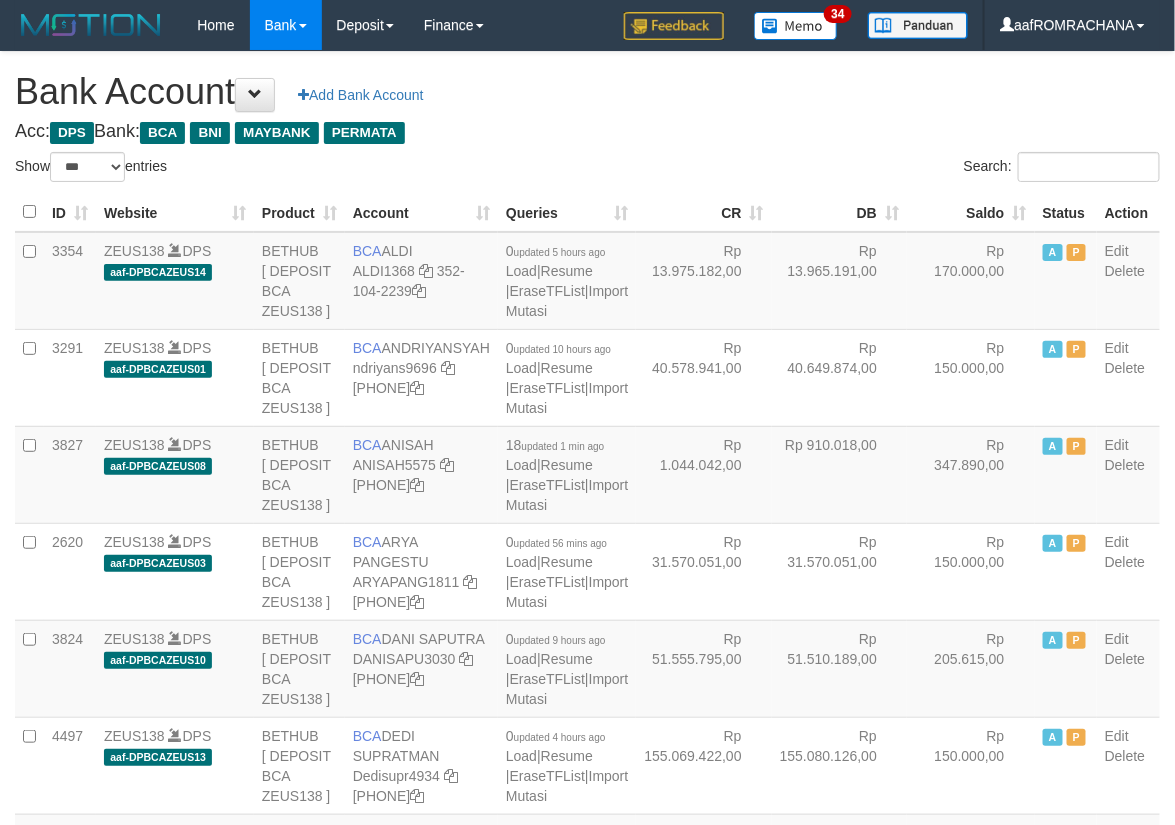 click on "Saldo" at bounding box center (971, 212) 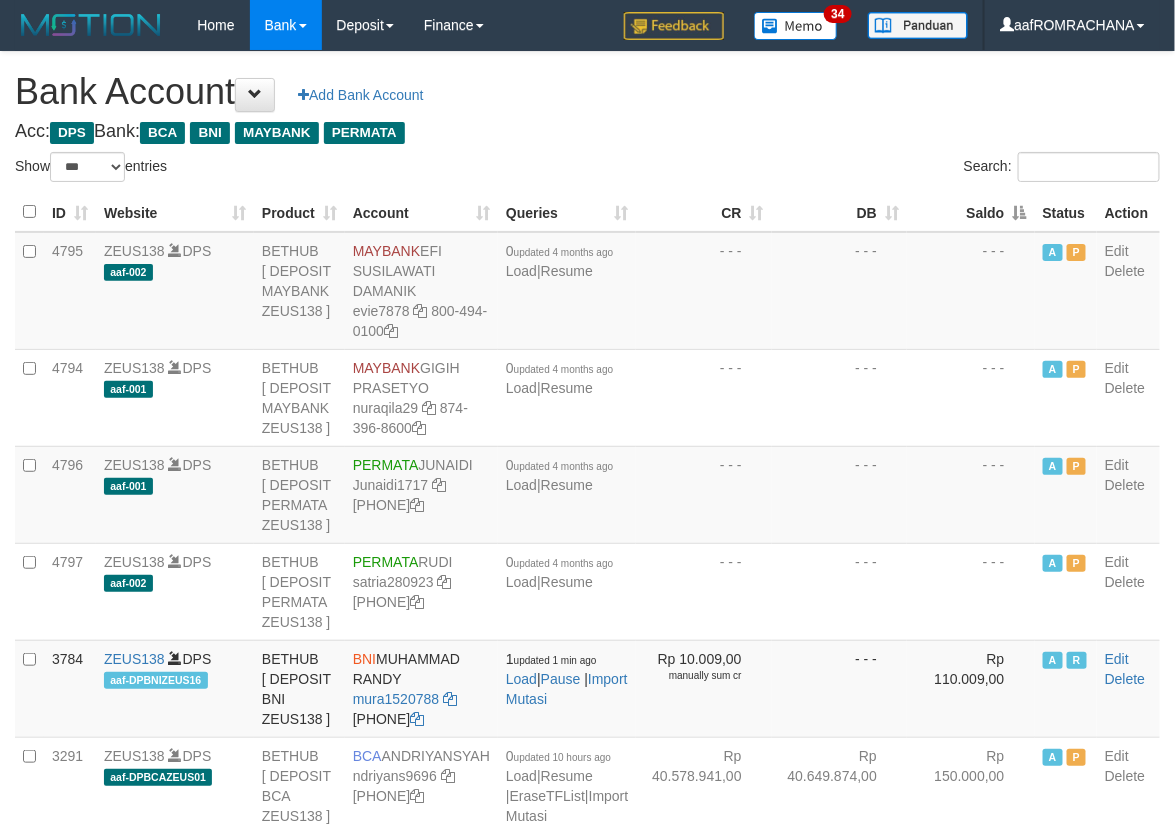 click on "Saldo" at bounding box center [971, 212] 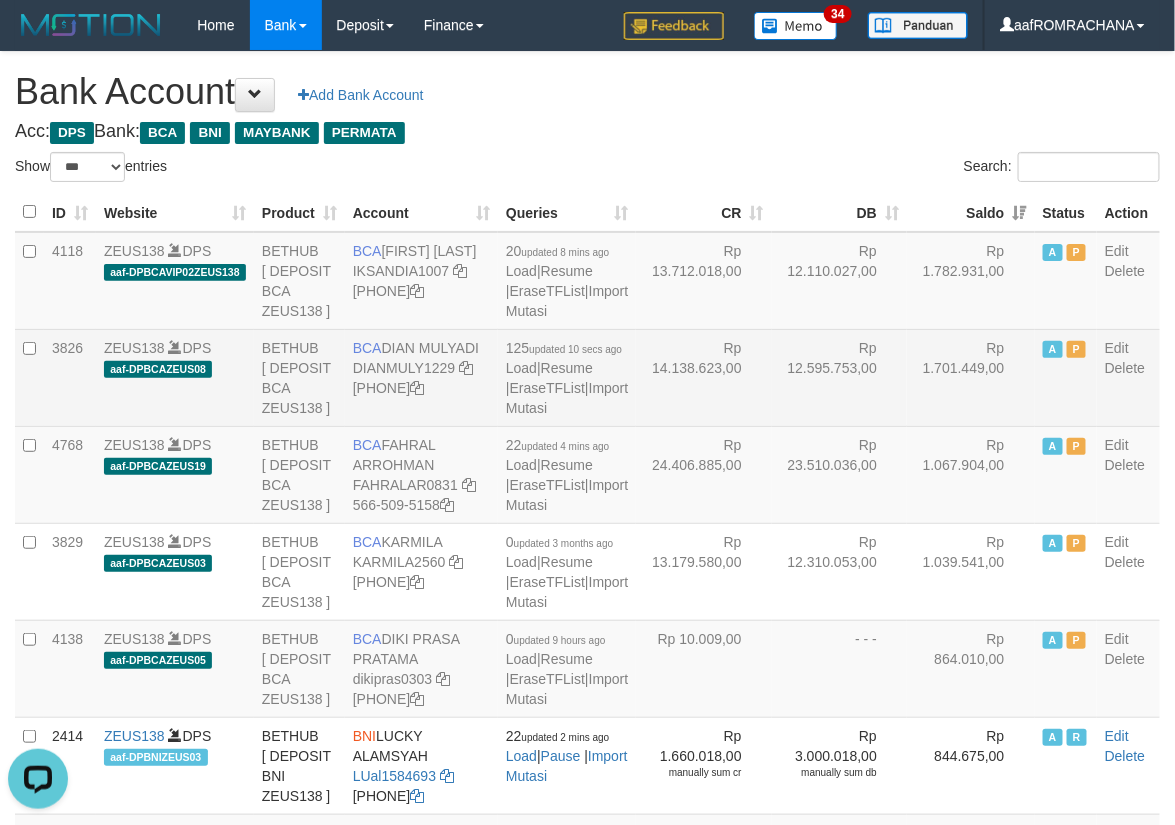 scroll, scrollTop: 0, scrollLeft: 0, axis: both 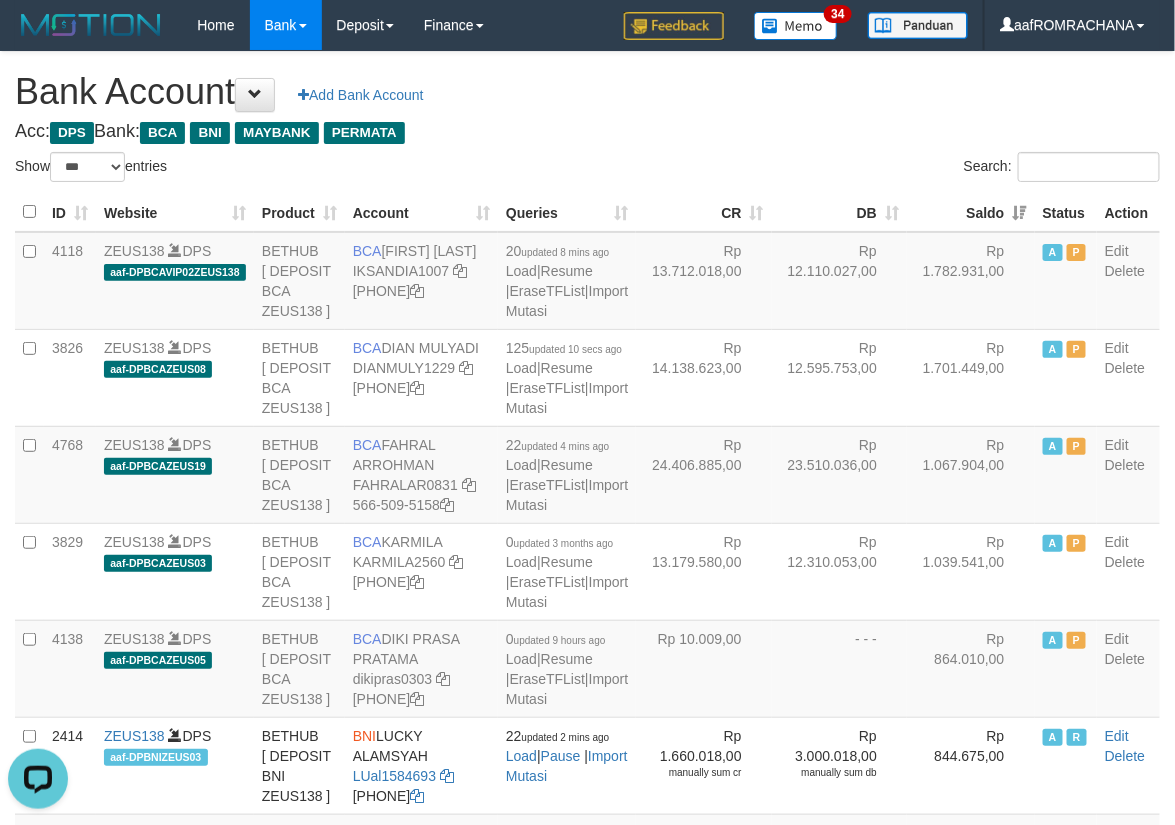 drag, startPoint x: 593, startPoint y: 134, endPoint x: 573, endPoint y: 130, distance: 20.396078 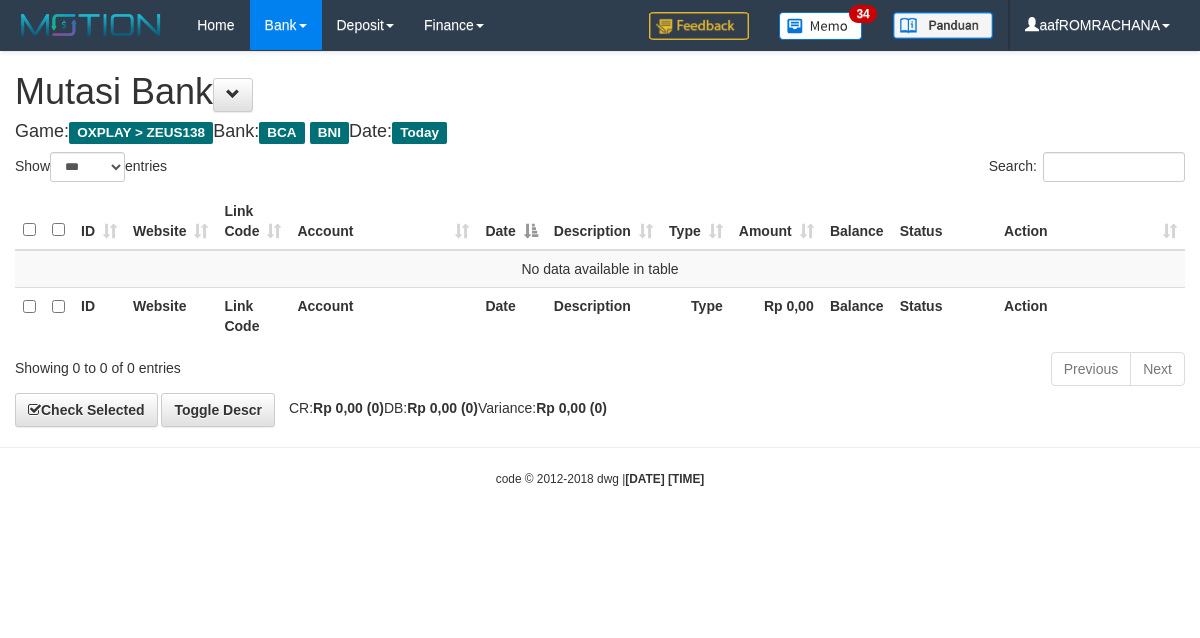 select on "***" 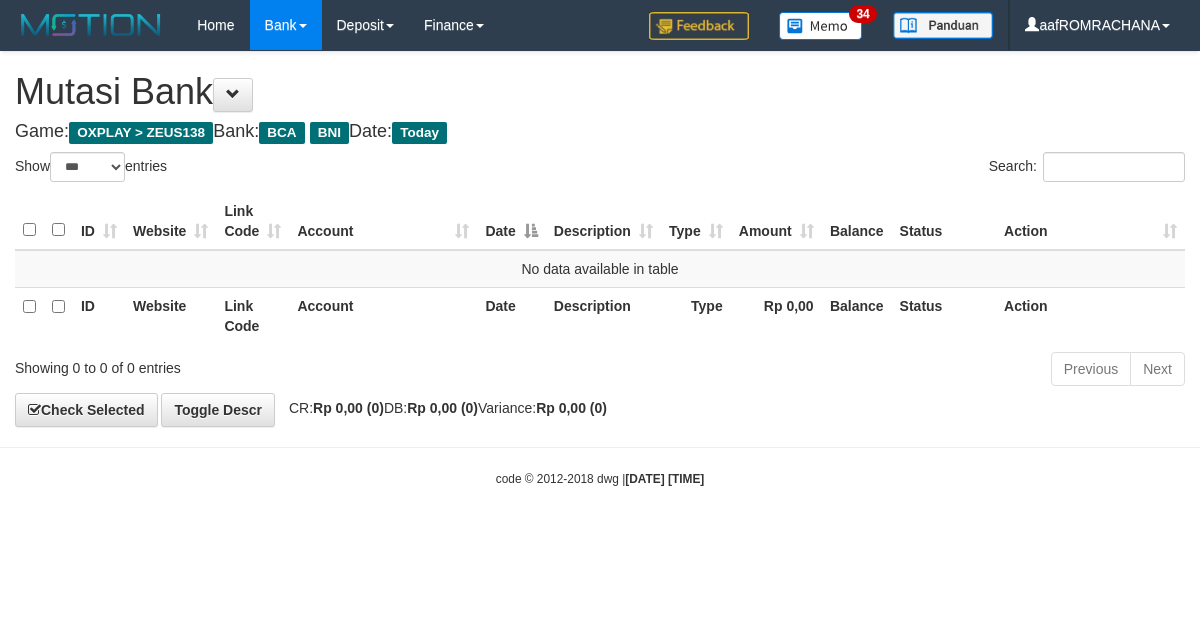 scroll, scrollTop: 0, scrollLeft: 0, axis: both 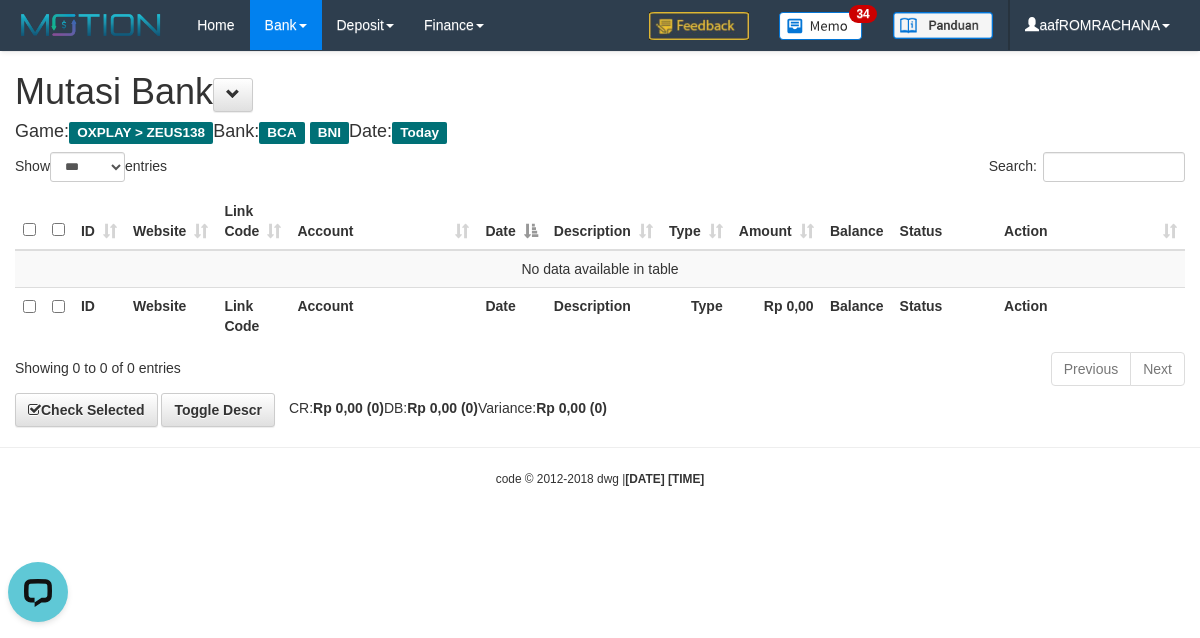 click at bounding box center (600, 447) 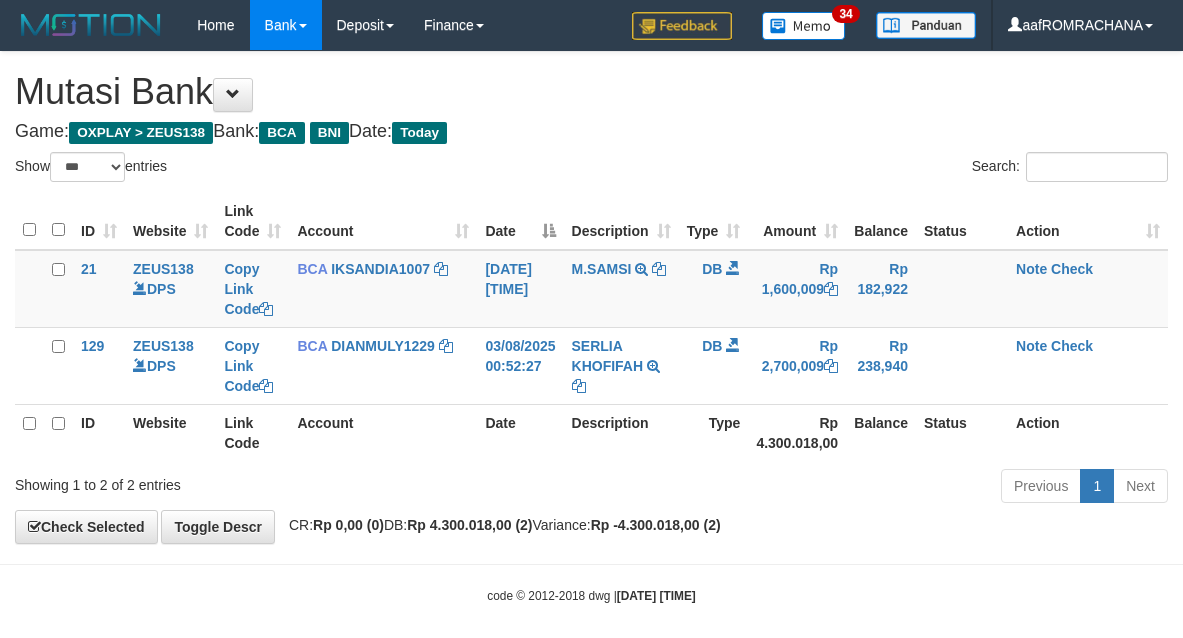 select on "***" 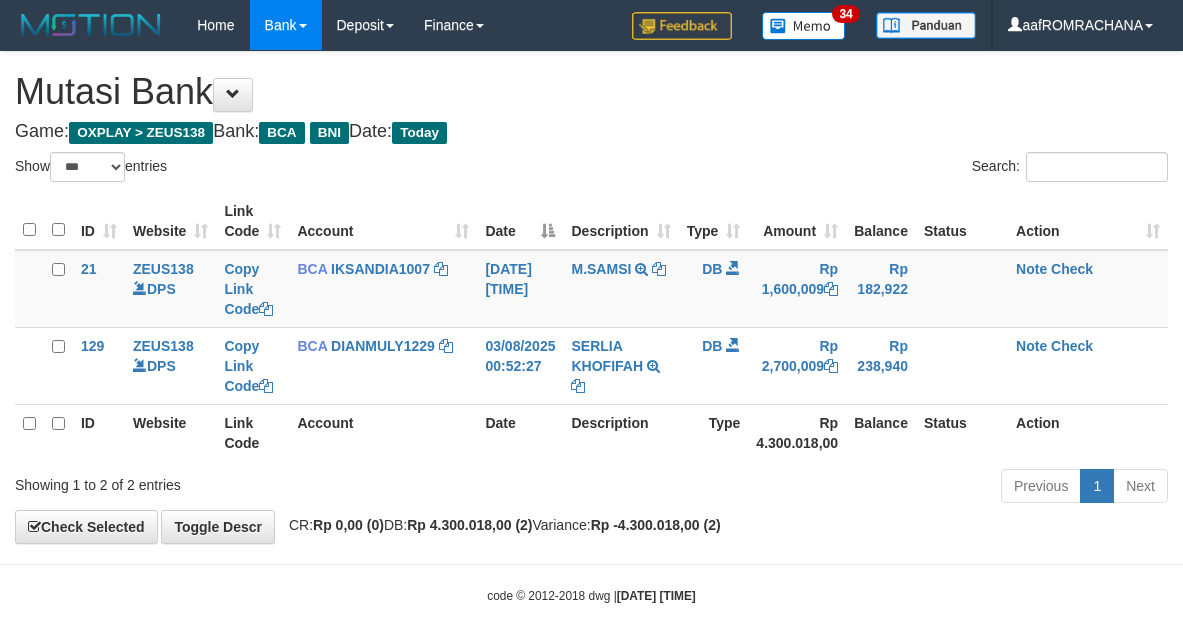 scroll, scrollTop: 0, scrollLeft: 0, axis: both 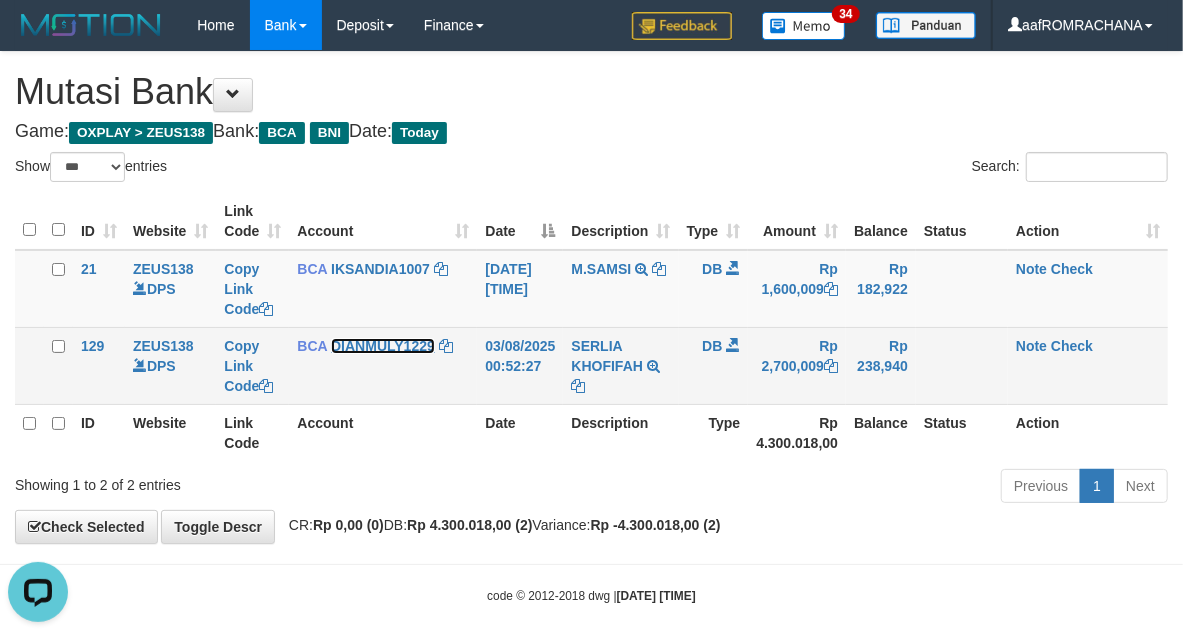 click on "DIANMULY1229" at bounding box center [383, 346] 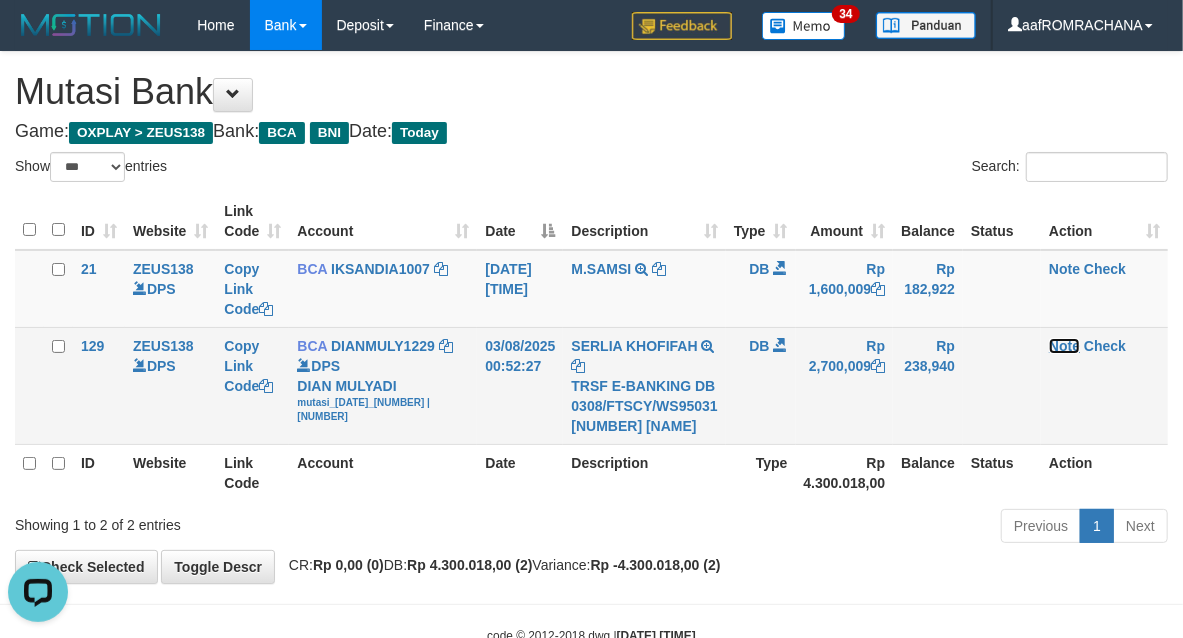 click on "Note" at bounding box center [1064, 346] 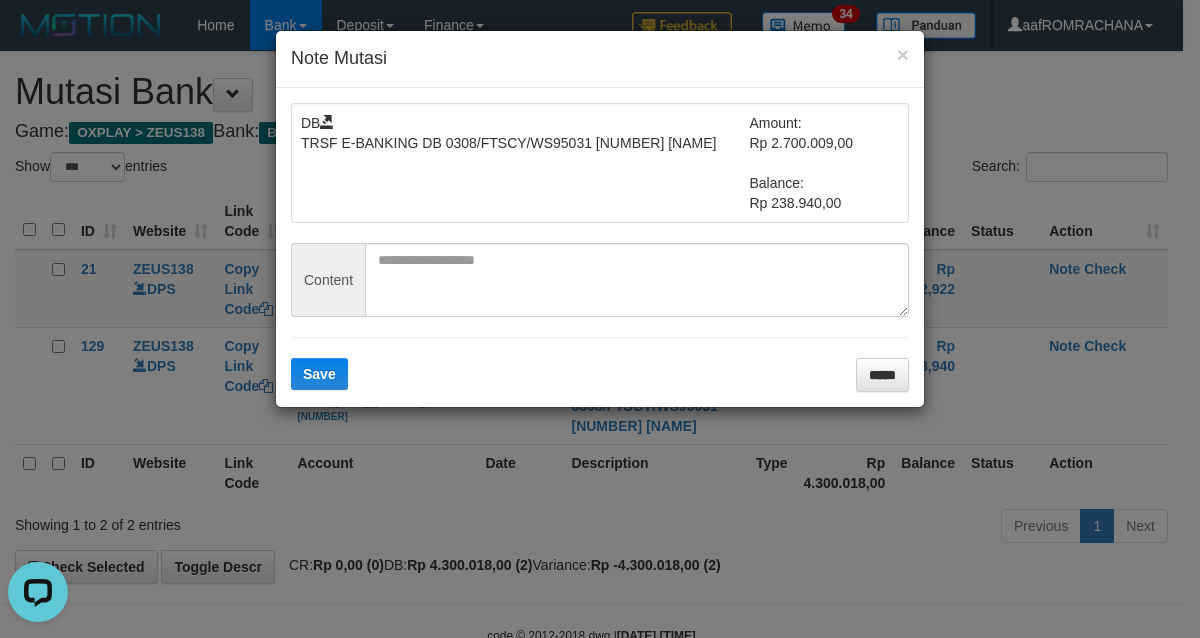 click on "DB
TRSF E-BANKING DB 0308/FTSCY/WS95031
2700009.00SERLIA KHOFIFAH
Amount:
Rp 2.700.009,00
Balance:
Rp 238.940,00
Content
Save
*****" at bounding box center [600, 247] 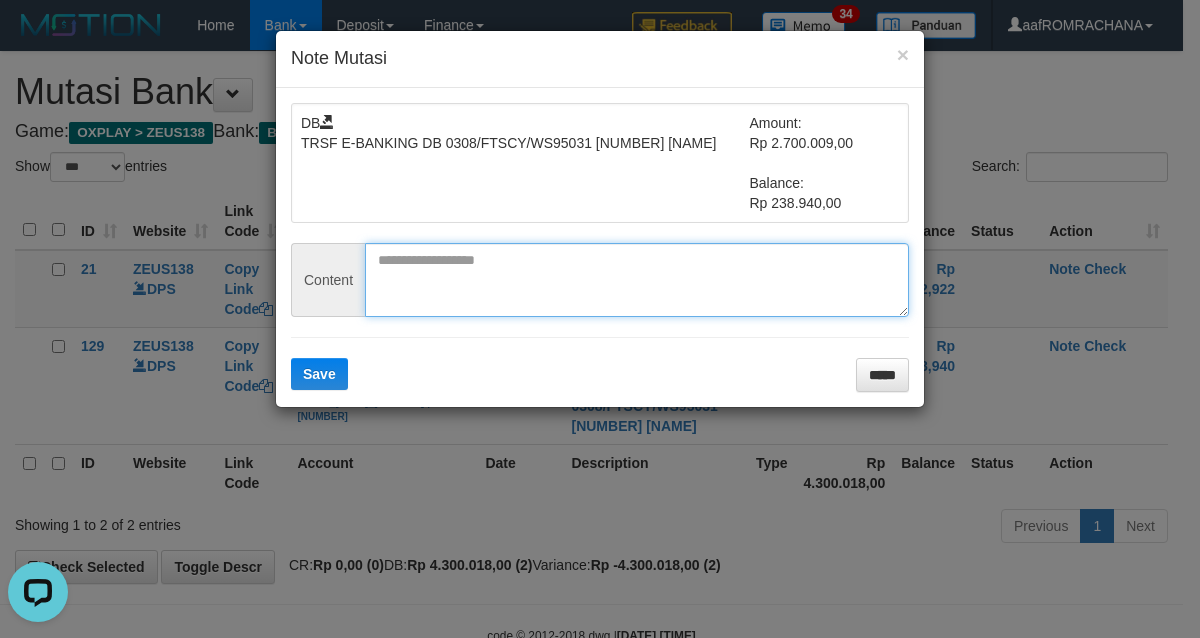 click at bounding box center [637, 280] 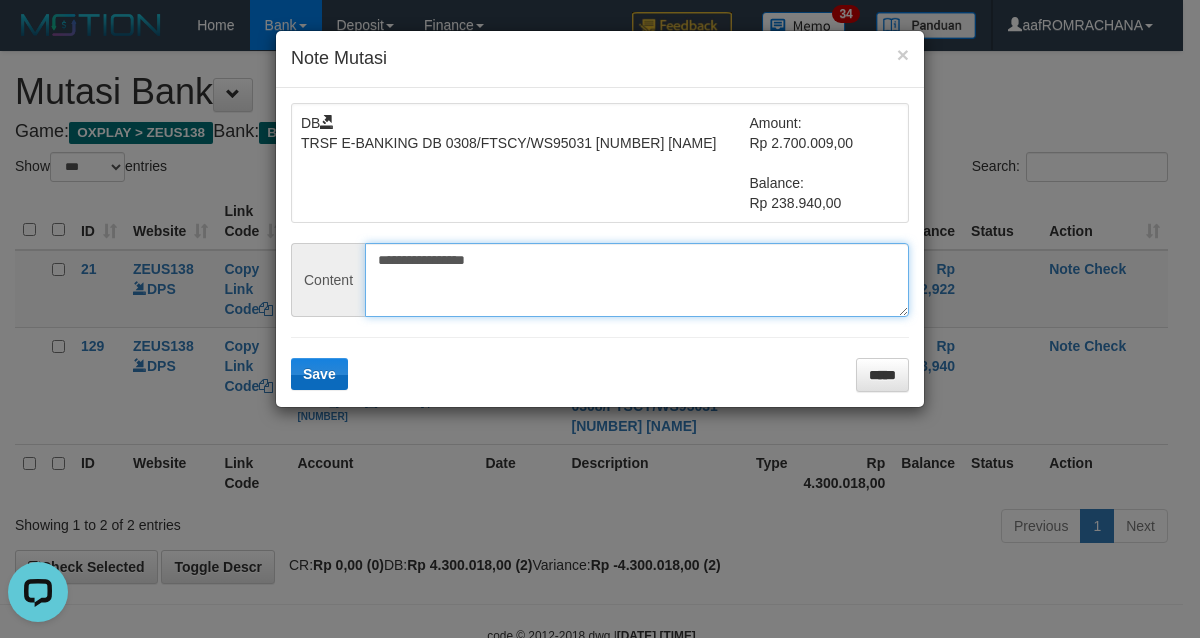 type on "**********" 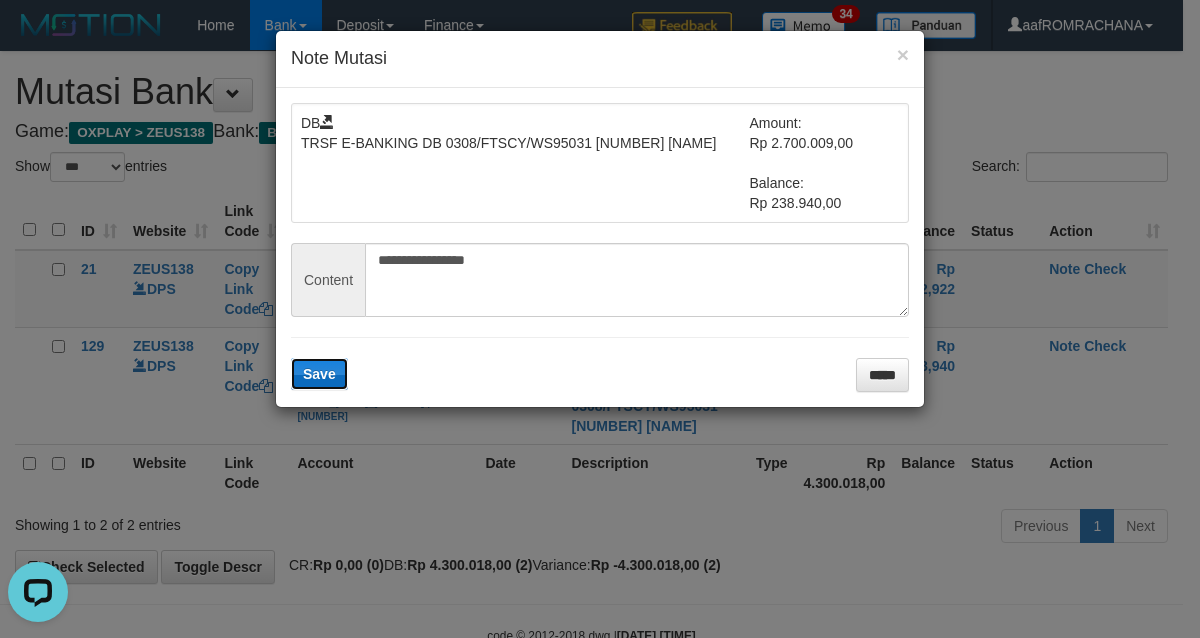 click on "Save" at bounding box center [319, 374] 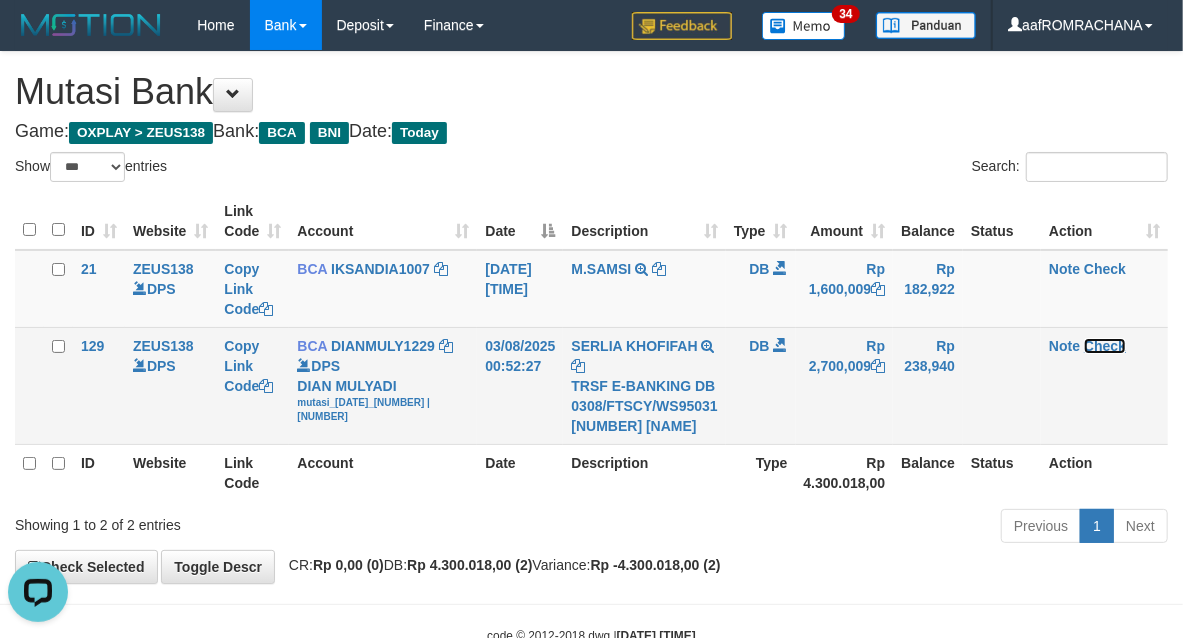click on "Check" at bounding box center (1105, 346) 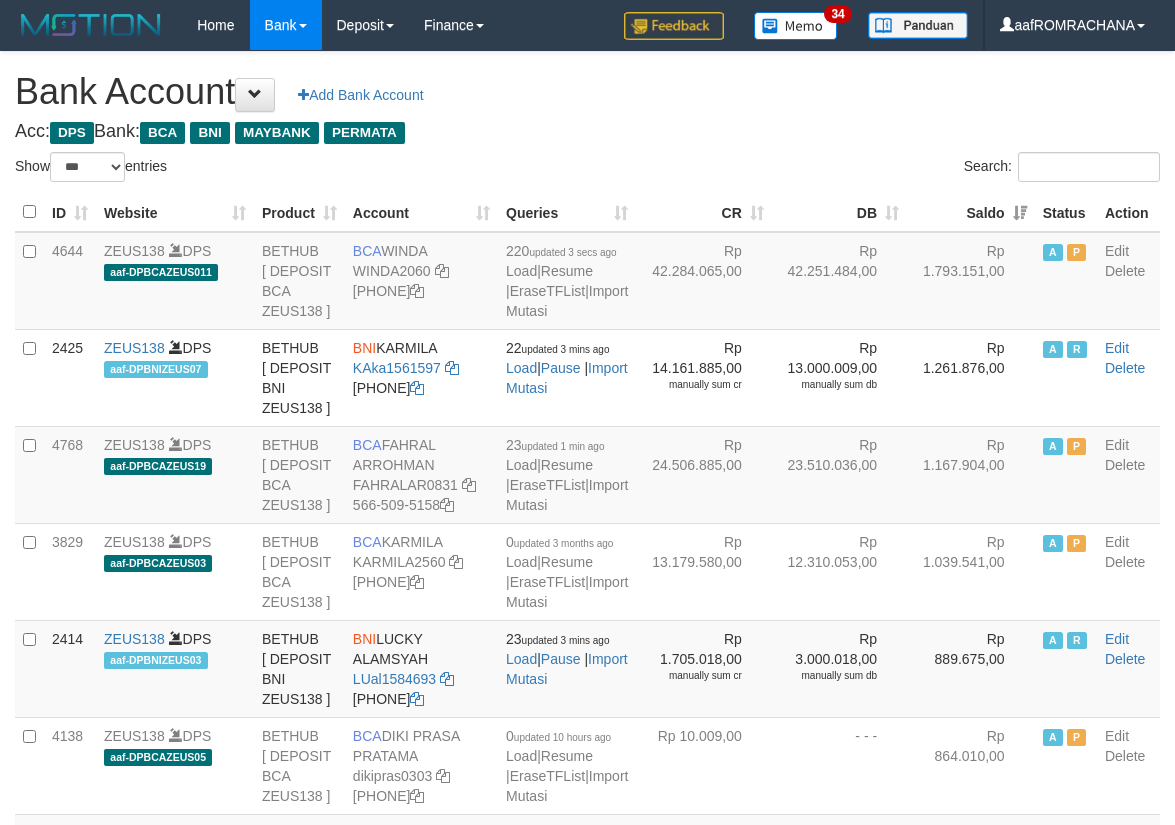 select on "***" 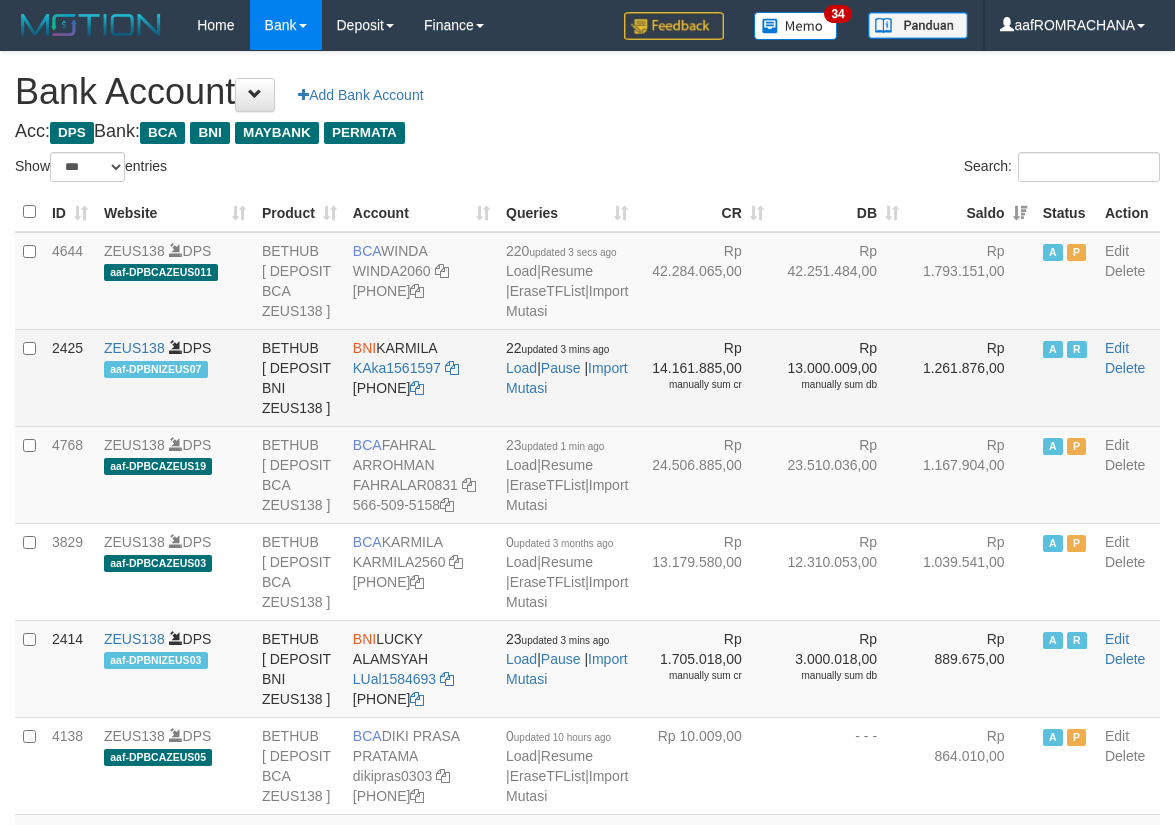 scroll, scrollTop: 0, scrollLeft: 0, axis: both 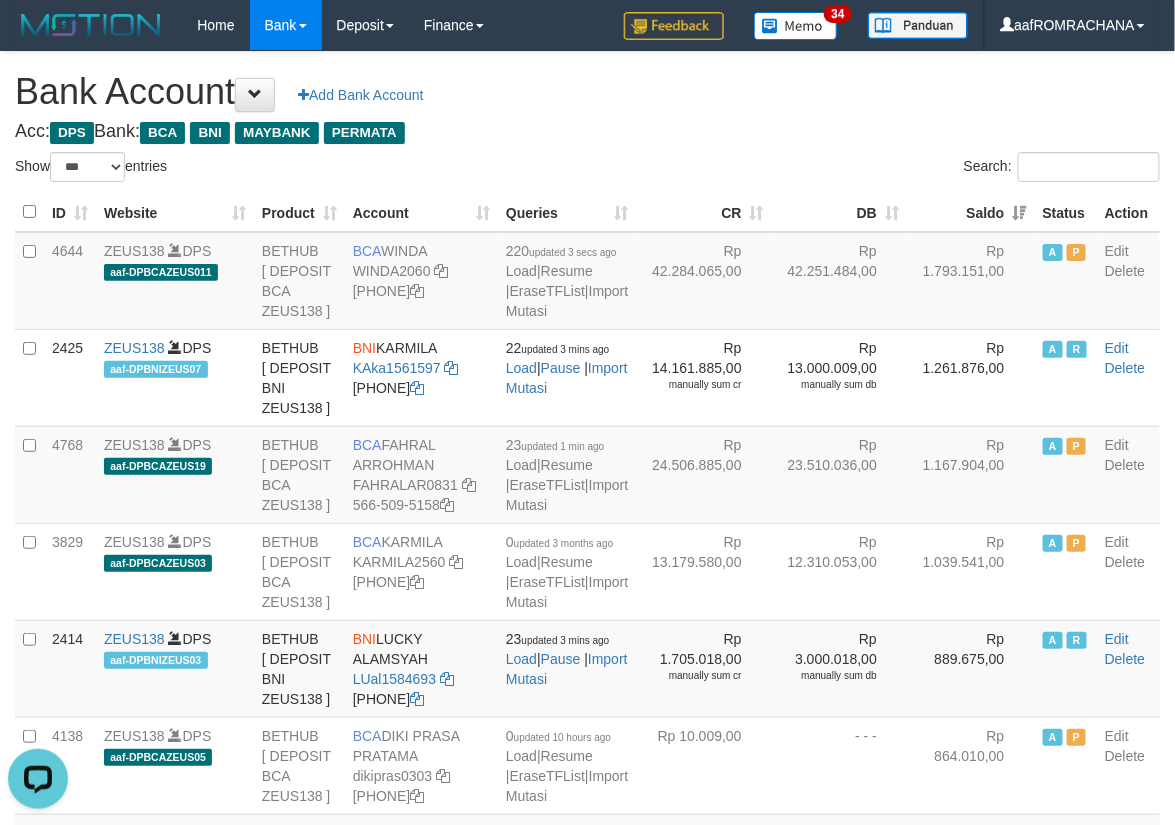 click on "**********" at bounding box center [587, 2047] 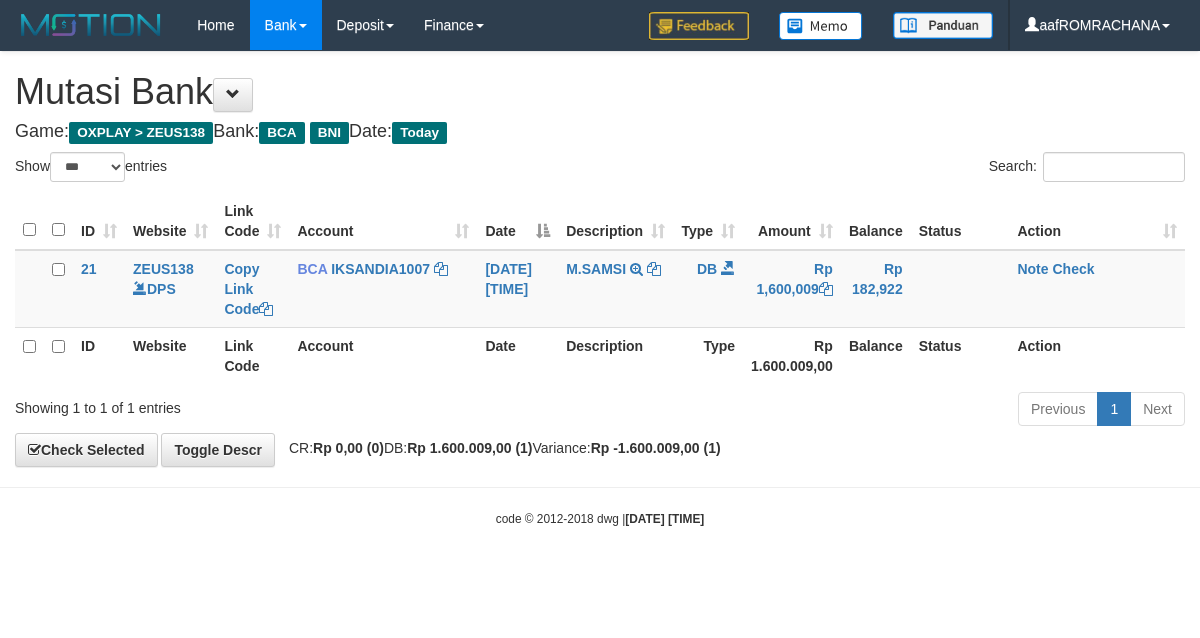 select on "***" 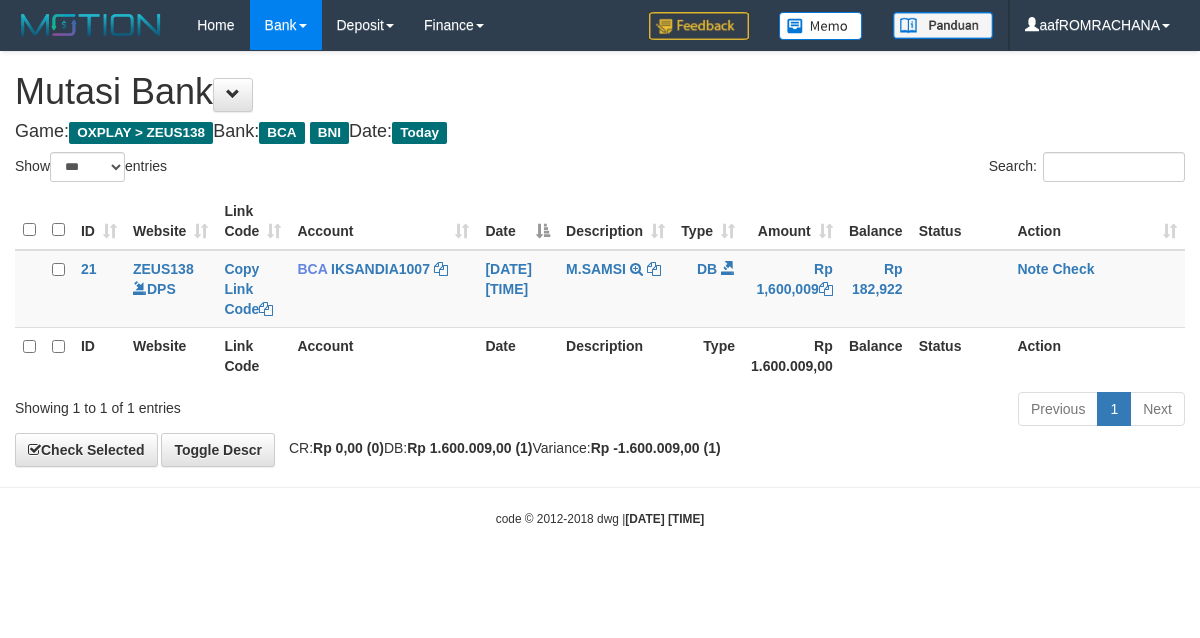 scroll, scrollTop: 0, scrollLeft: 0, axis: both 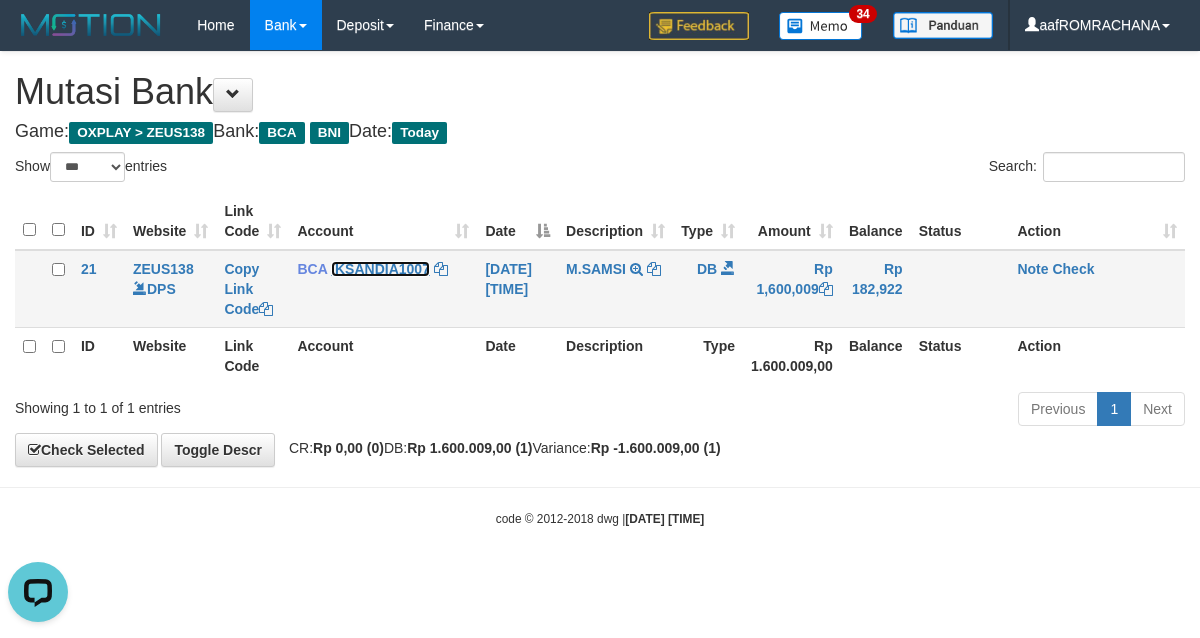 click on "IKSANDIA1007" at bounding box center [380, 269] 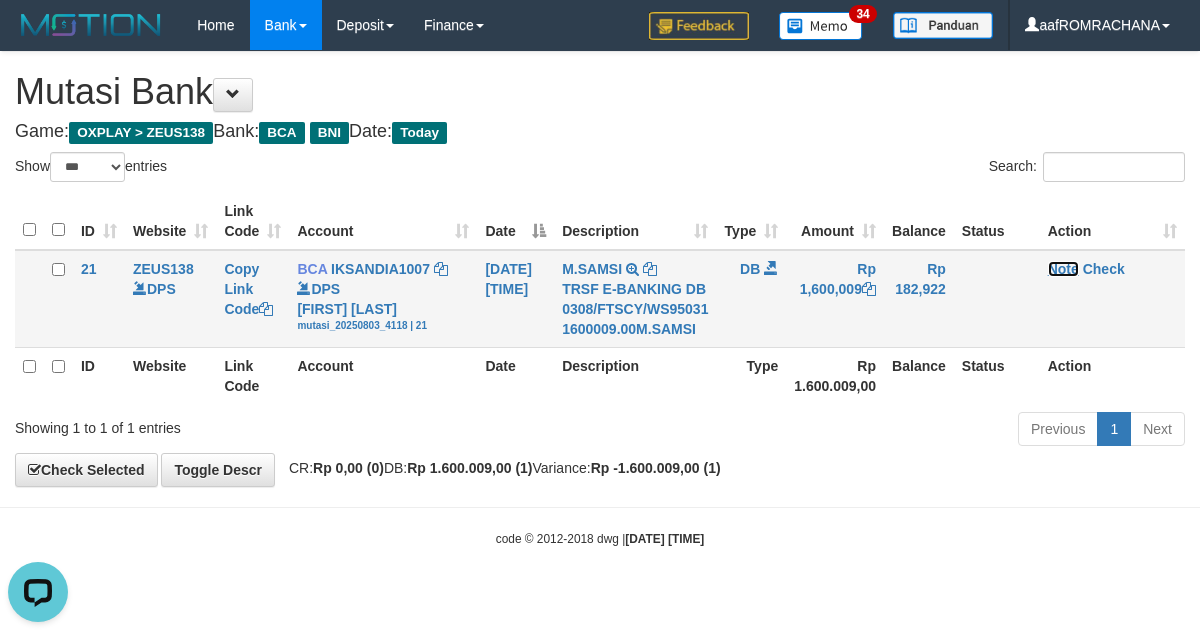 click on "Note" at bounding box center (1063, 269) 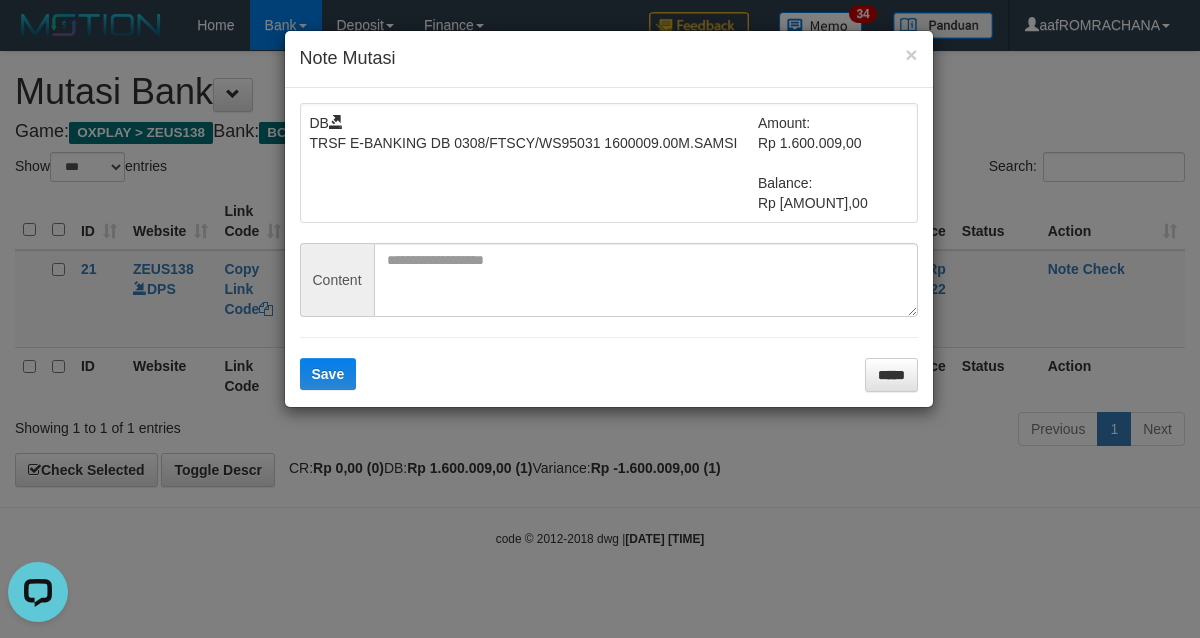 click on "DB
TRSF E-BANKING DB 0308/FTSCY/WS95031
1600009.00M.SAMSI
Amount:
Rp 1.600.009,00
Balance:
Rp 182.922,00
Content
Save
*****" at bounding box center [609, 247] 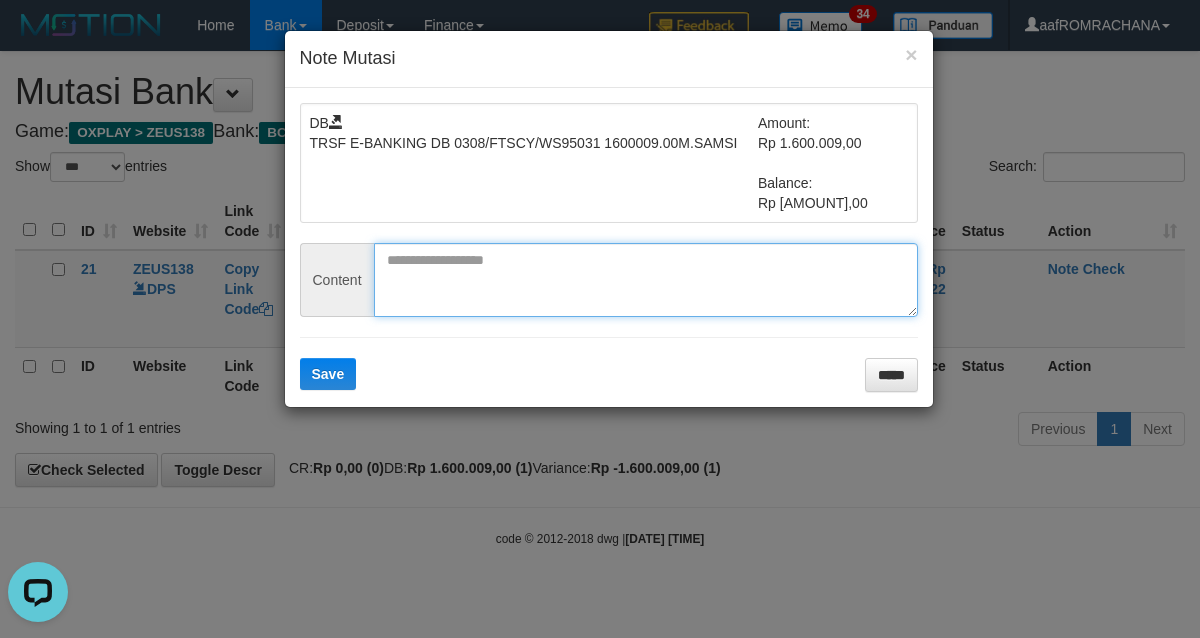 click at bounding box center (646, 280) 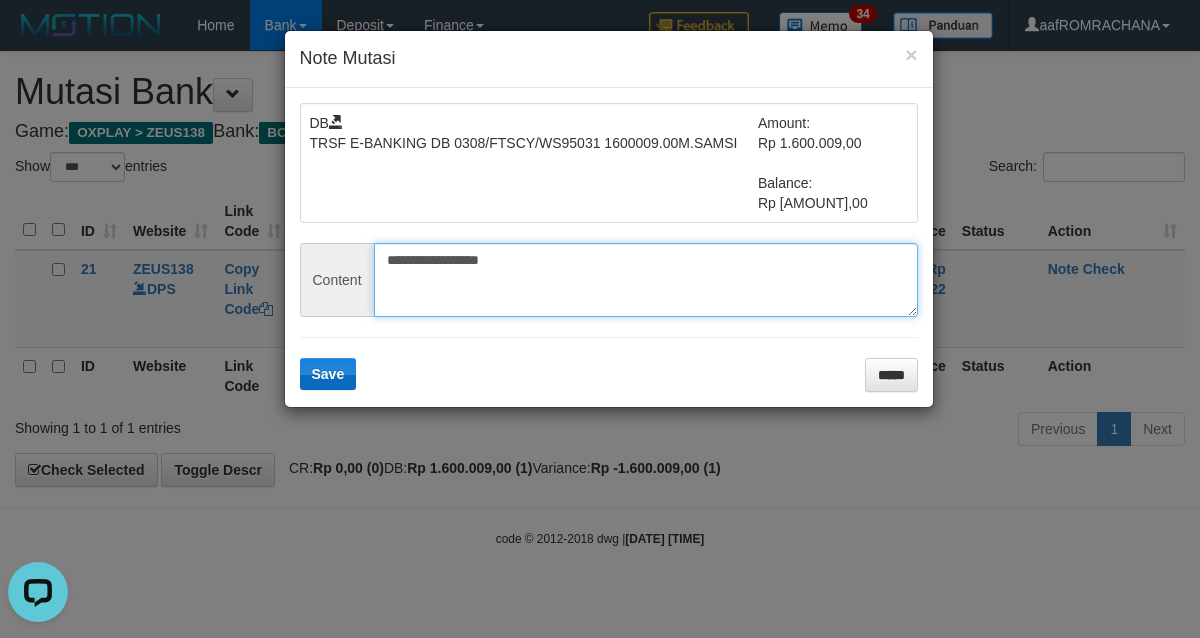 type on "**********" 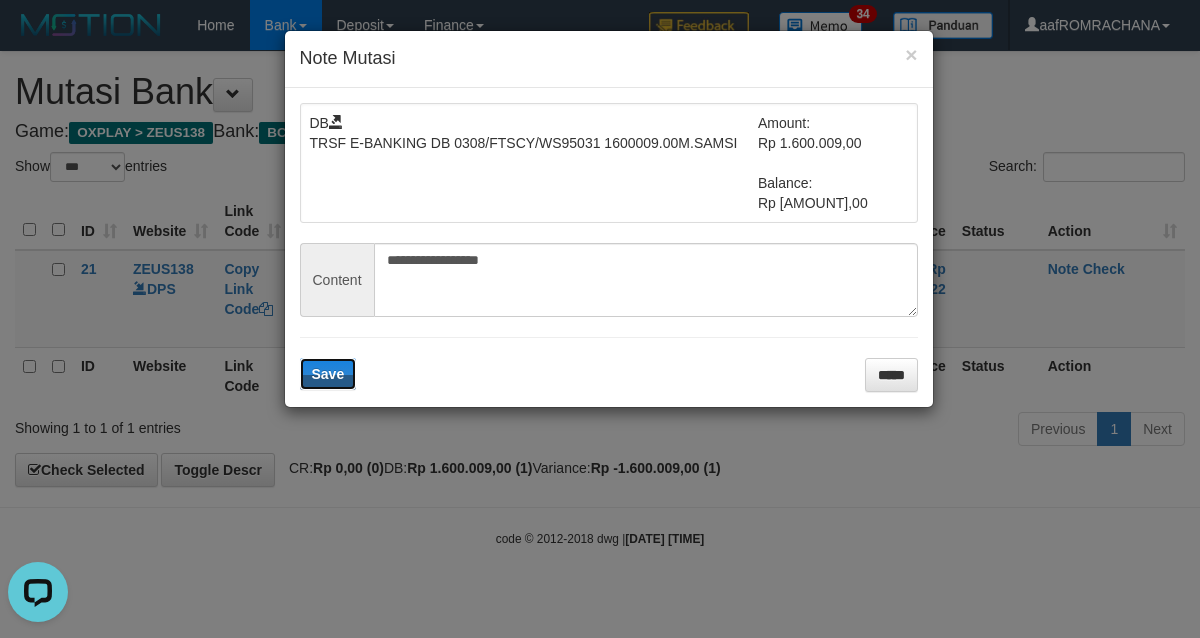 drag, startPoint x: 331, startPoint y: 373, endPoint x: 768, endPoint y: 388, distance: 437.25735 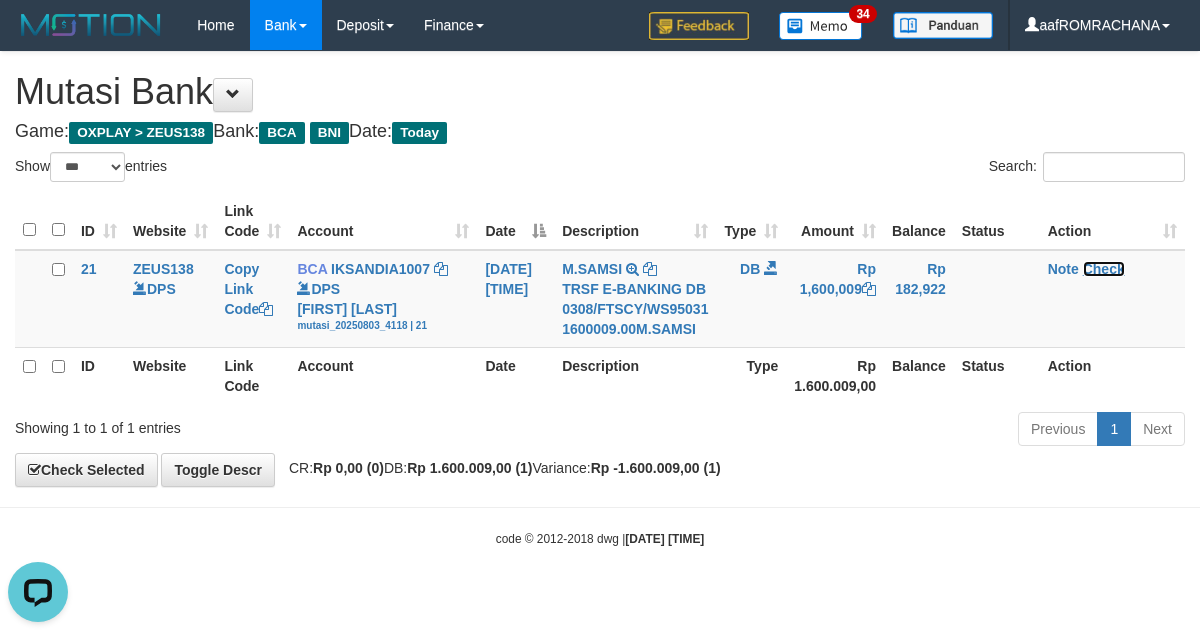 click on "Check" at bounding box center [1104, 269] 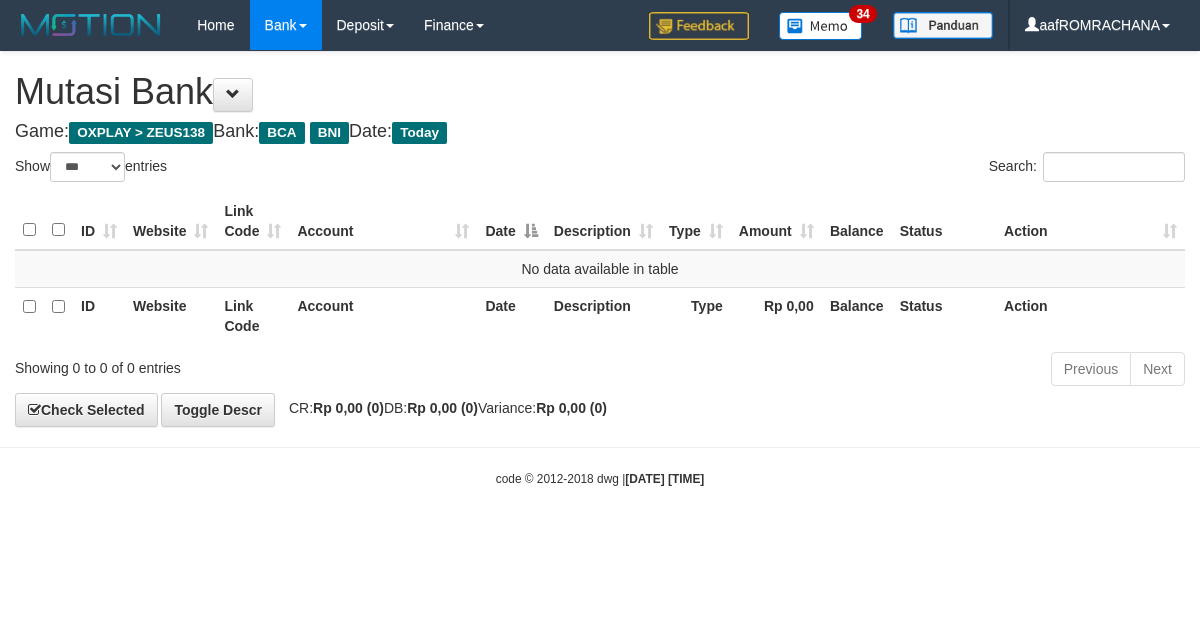 select on "***" 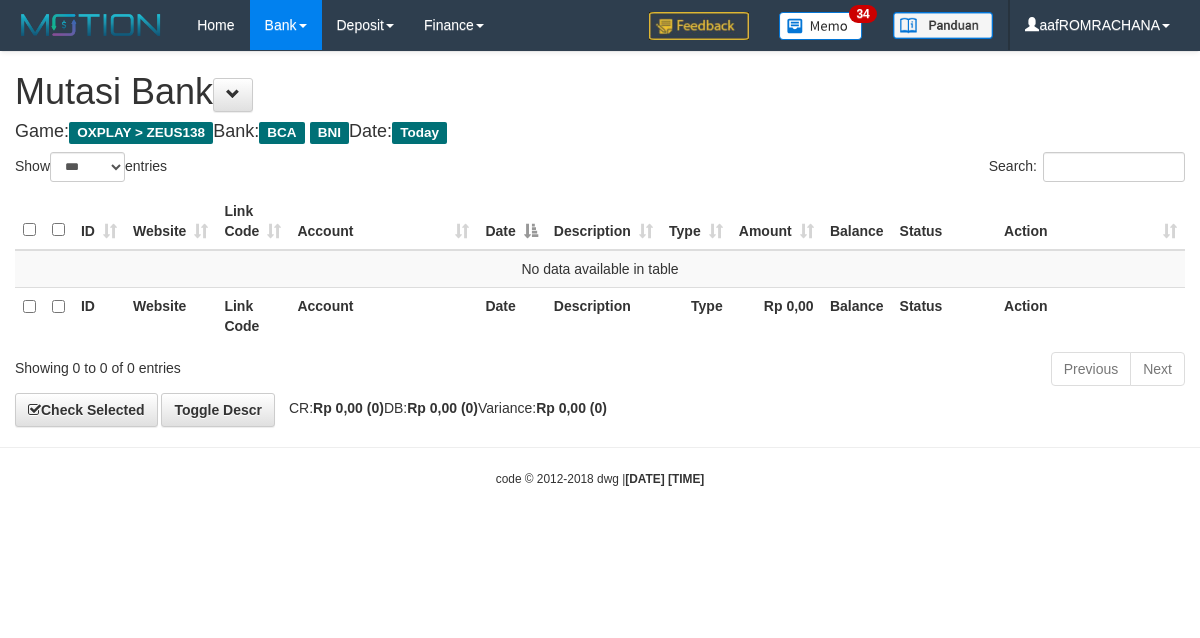 scroll, scrollTop: 0, scrollLeft: 0, axis: both 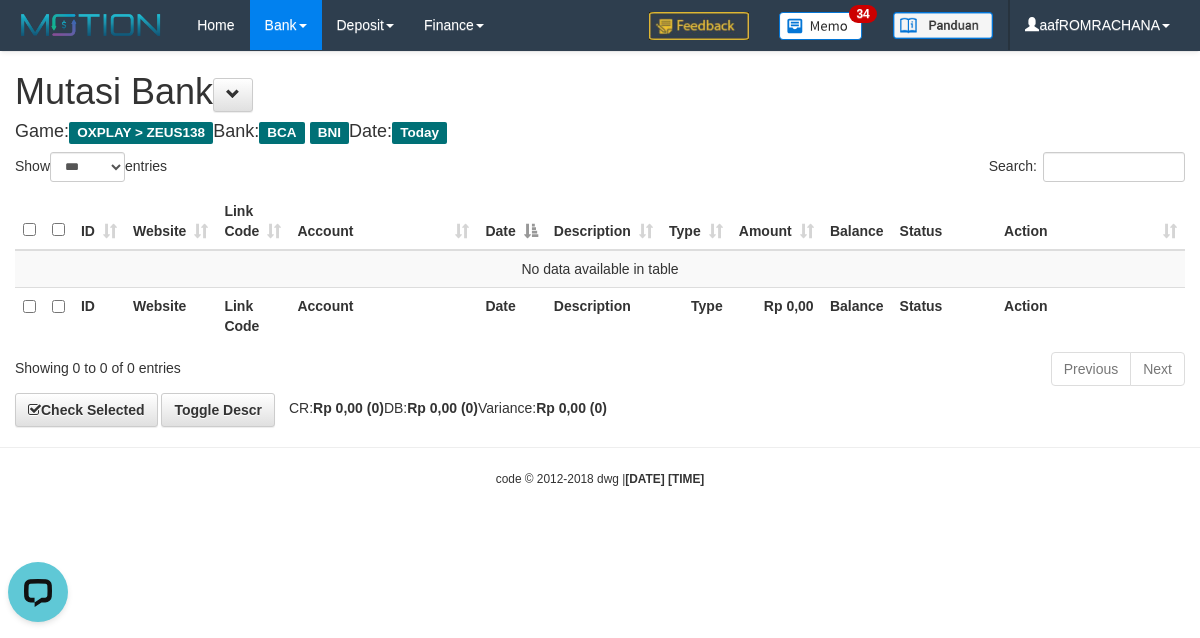 click on "code © 2012-2018 dwg |  [DATE] [TIME]" at bounding box center (600, 478) 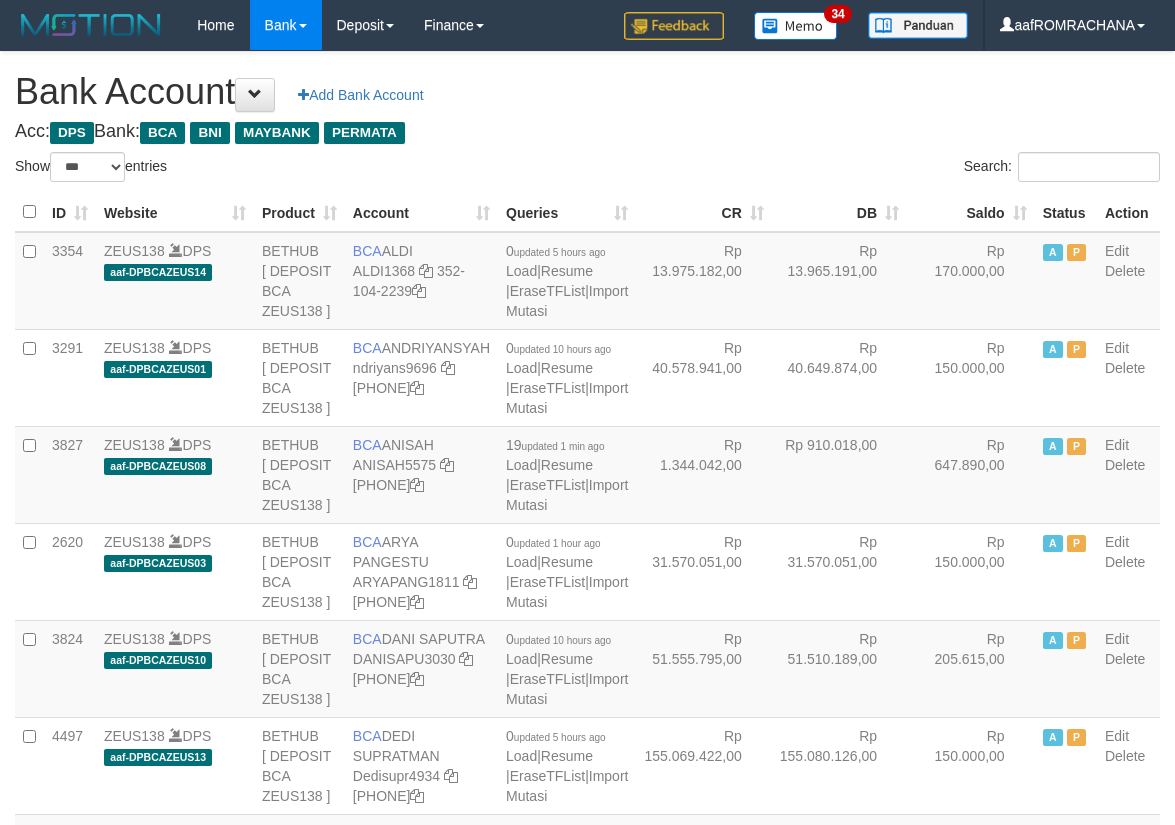 select on "***" 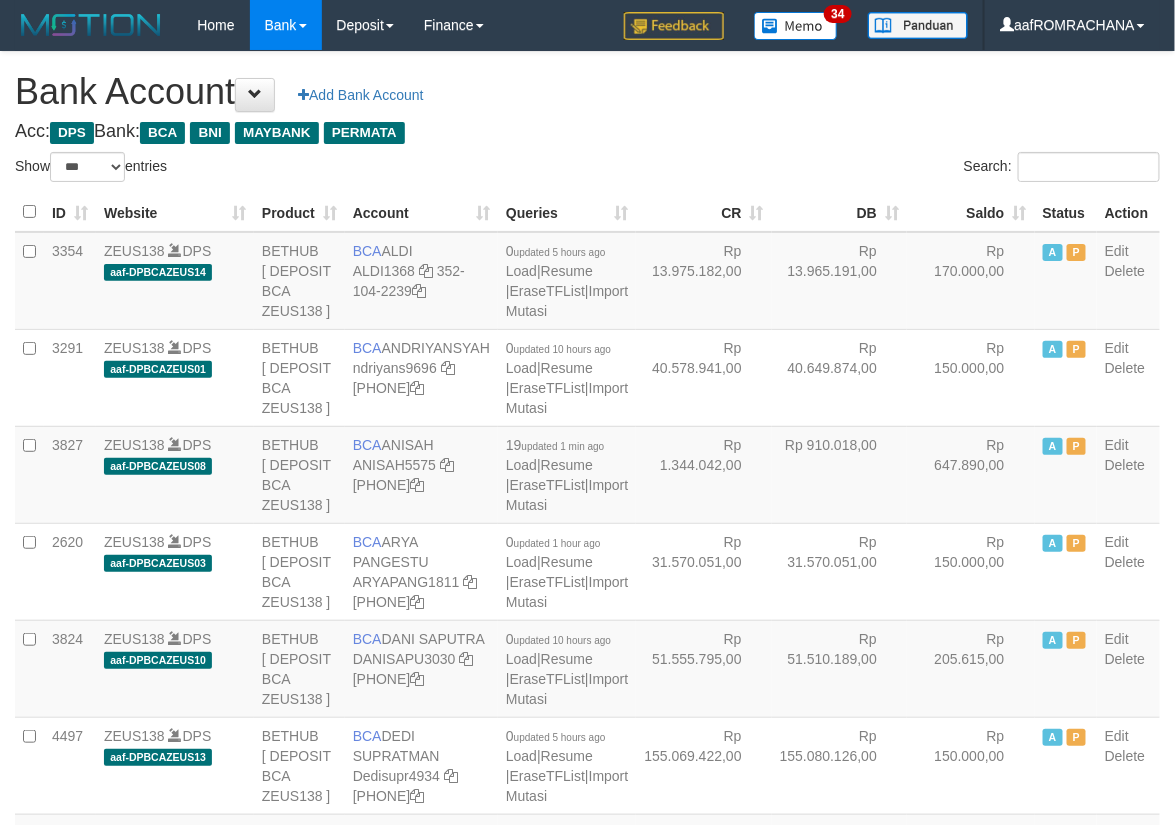 click on "Saldo" at bounding box center [971, 212] 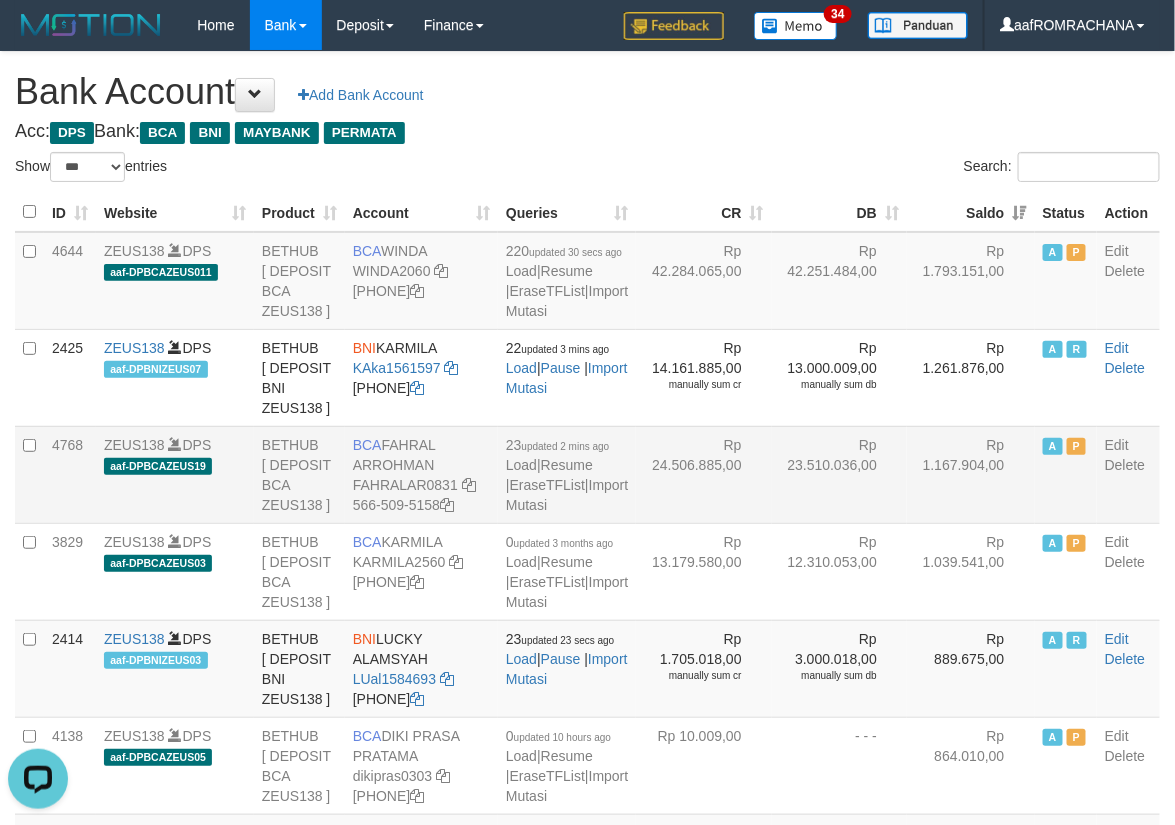 scroll, scrollTop: 0, scrollLeft: 0, axis: both 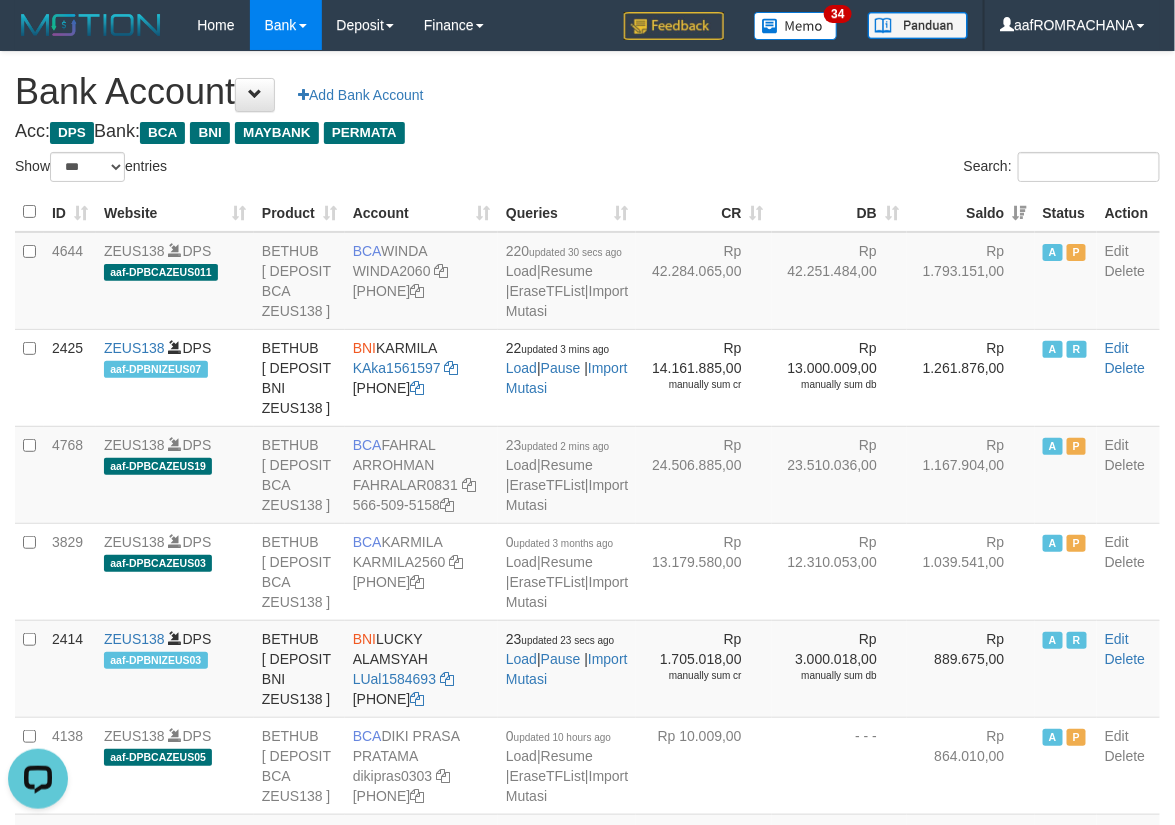 click on "Bank Account
Add Bank Account" at bounding box center [587, 92] 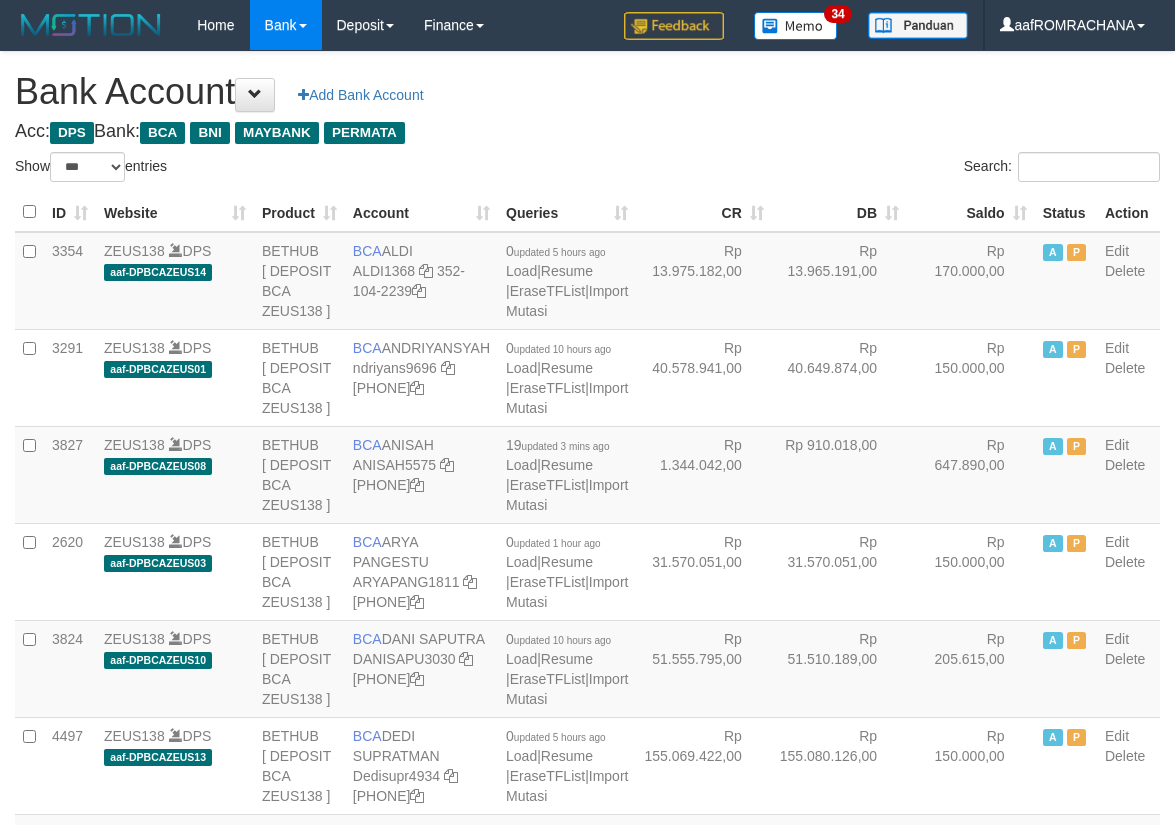 select on "***" 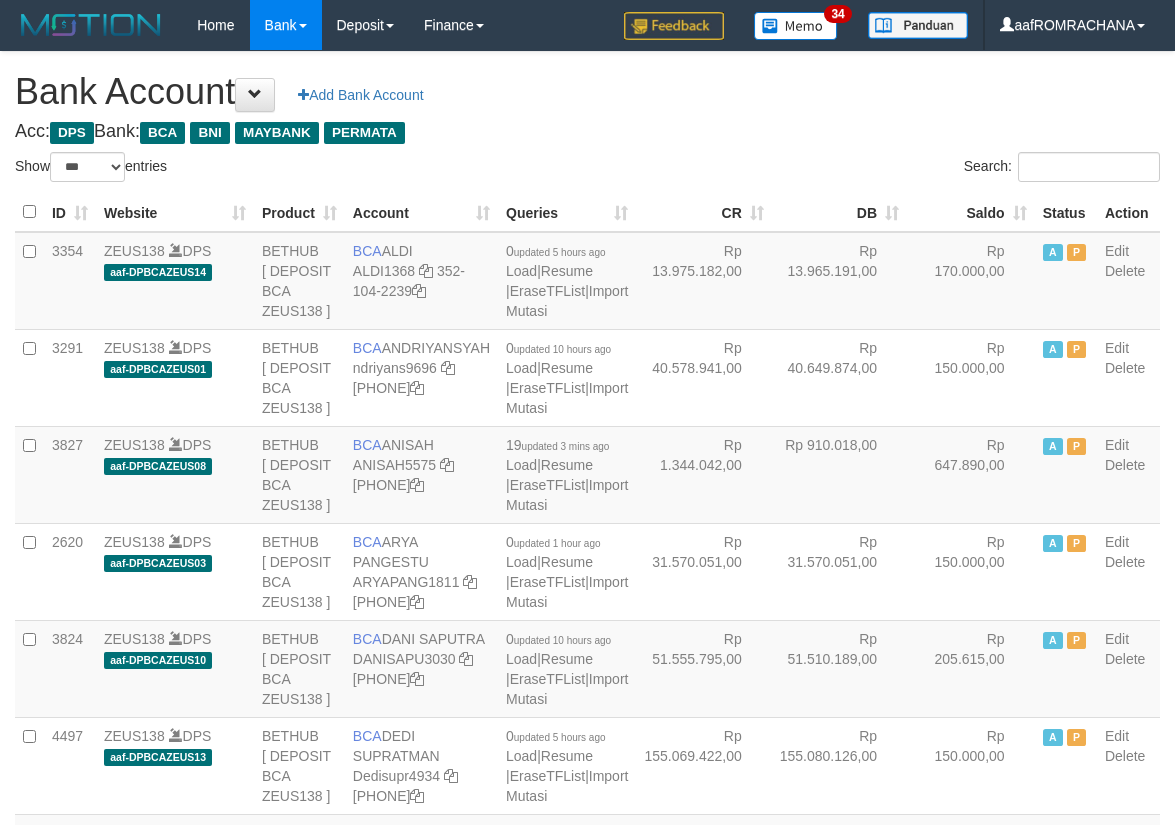 click on "Saldo" at bounding box center [971, 212] 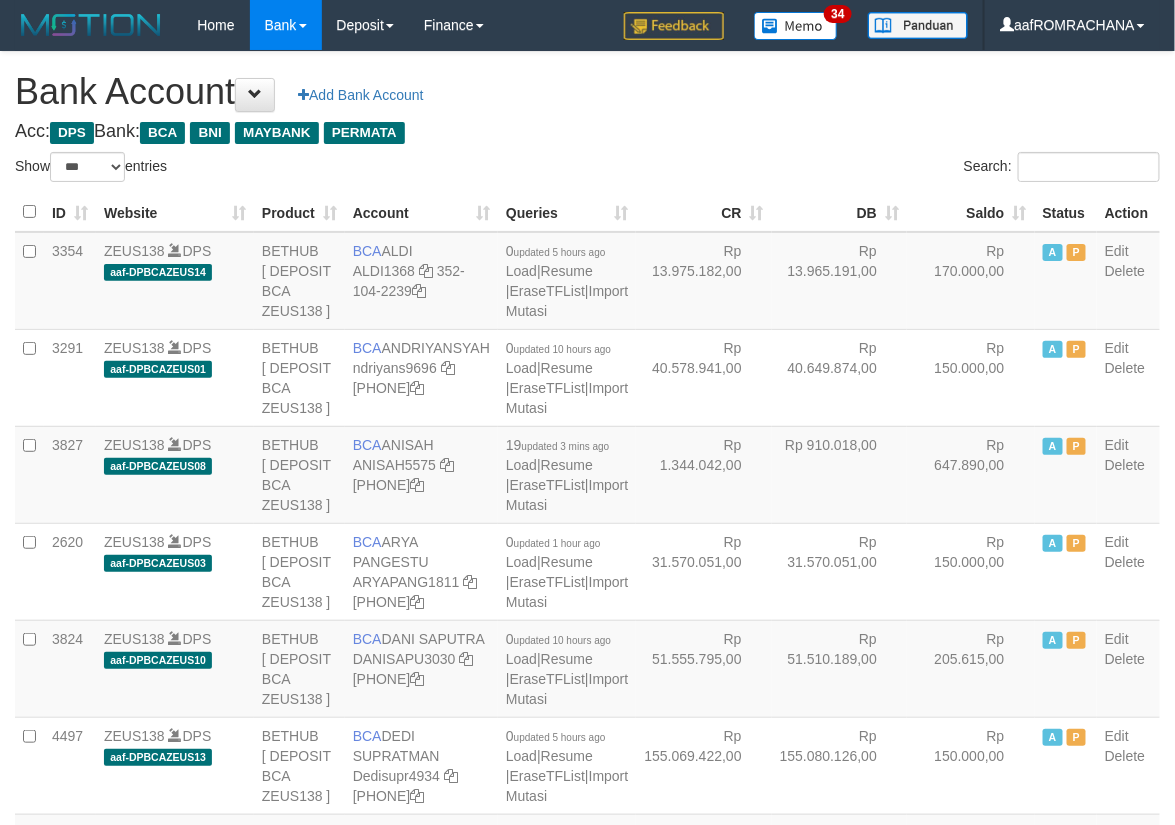 click on "Saldo" at bounding box center (971, 212) 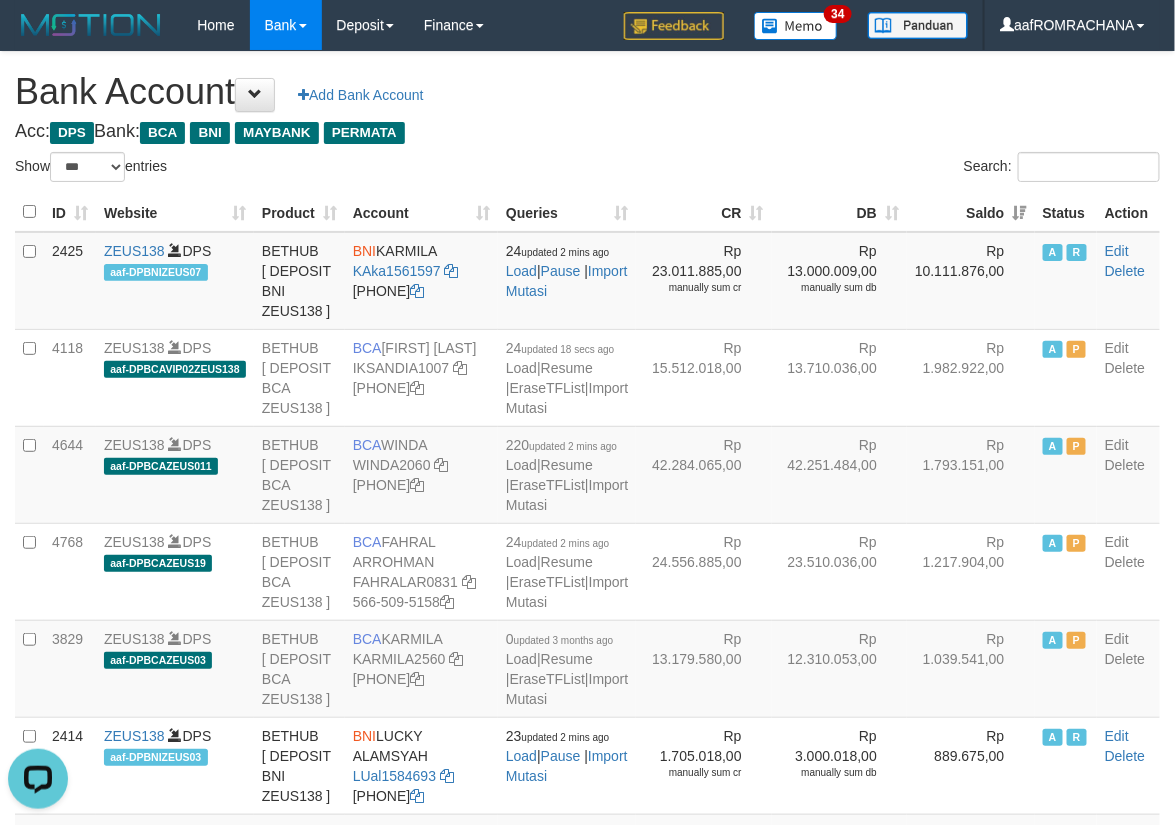 scroll, scrollTop: 0, scrollLeft: 0, axis: both 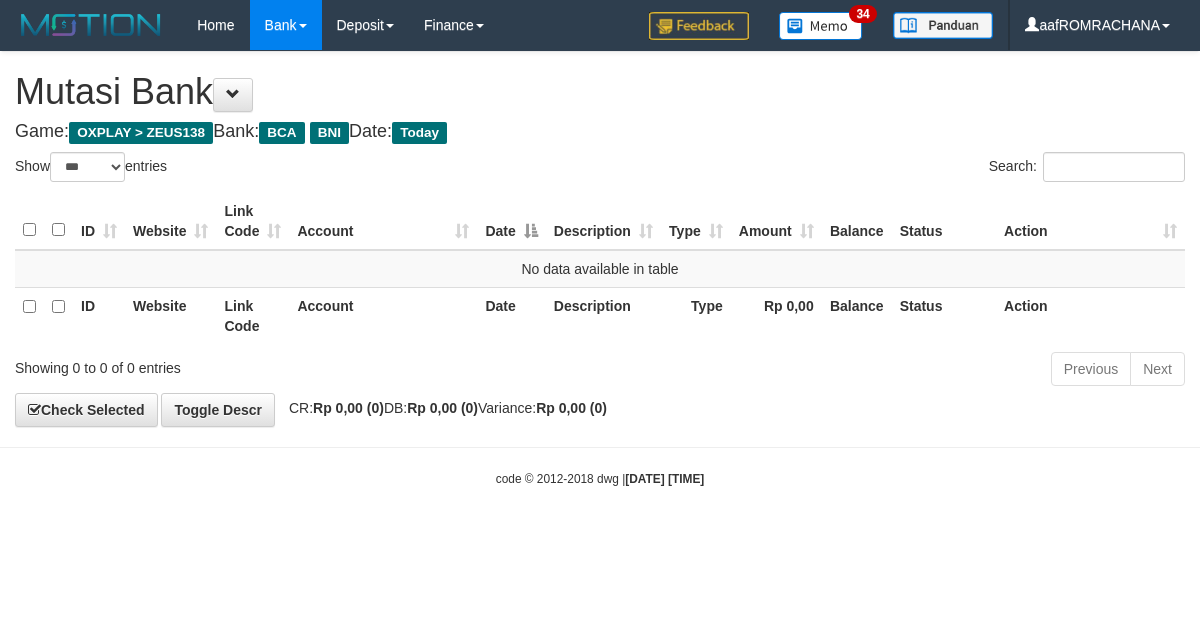 select on "***" 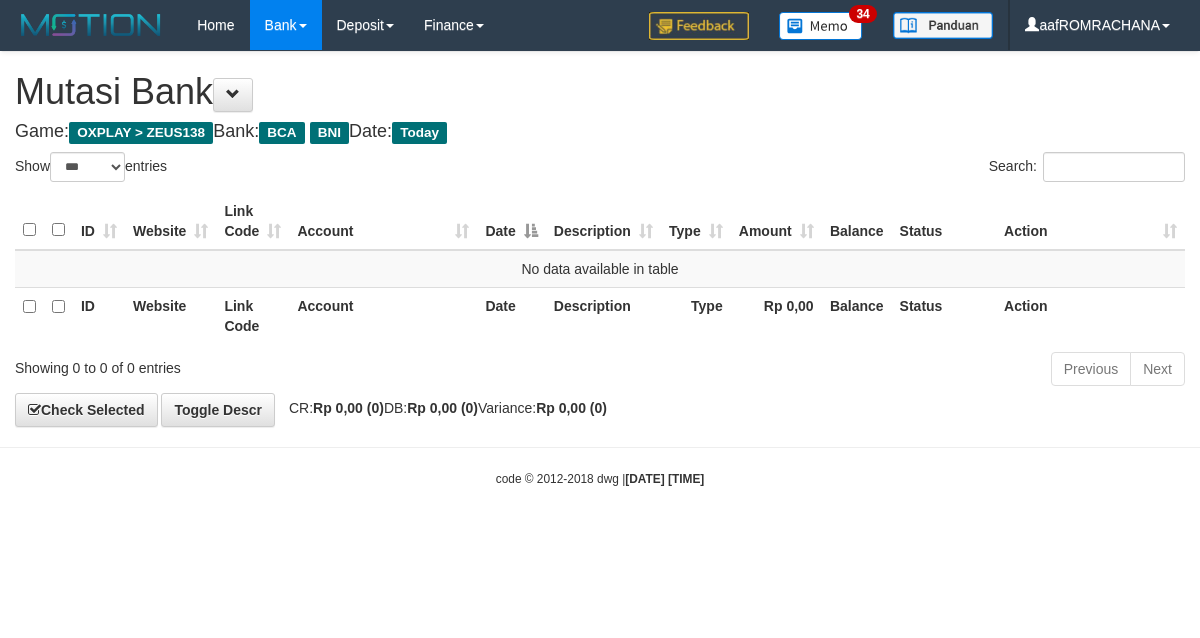 scroll, scrollTop: 0, scrollLeft: 0, axis: both 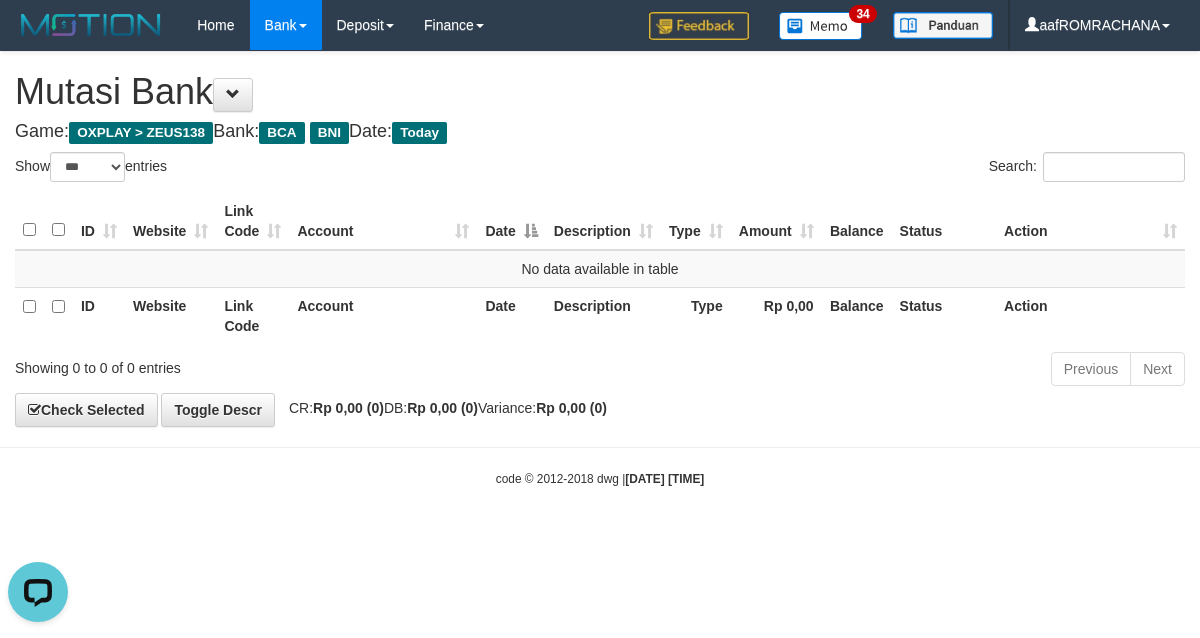 click on "Toggle navigation
Home
Bank
Account List
Load
By Website
Group
[OXPLAY]													ZEUS138
By Load Group (DPS)
Sync" at bounding box center [600, 269] 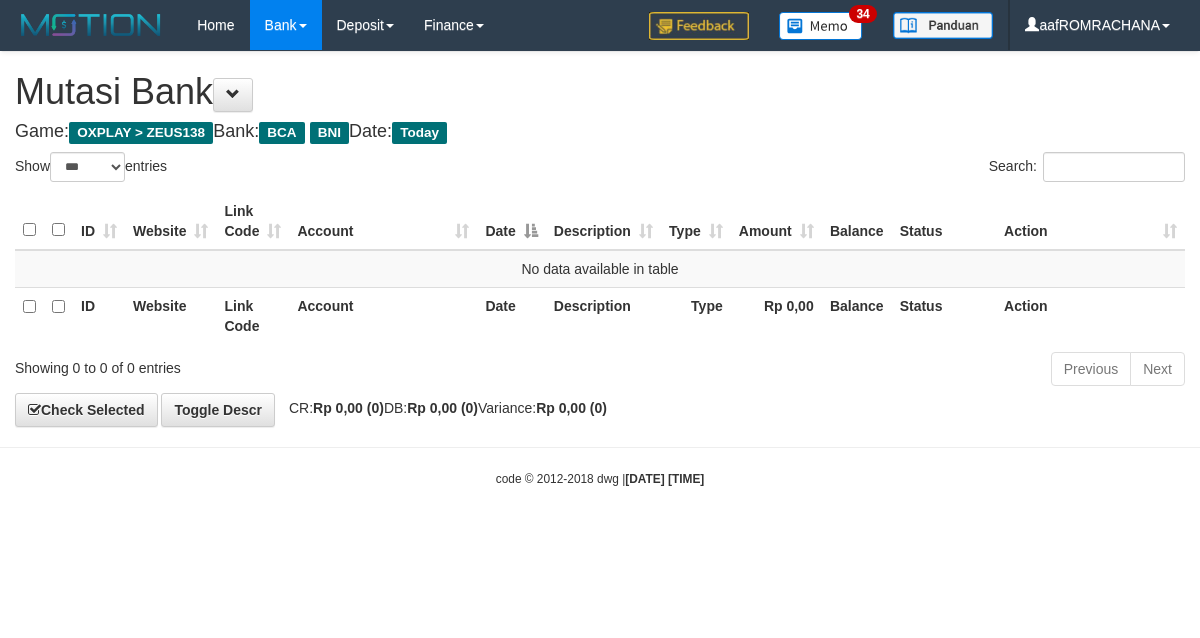 select on "***" 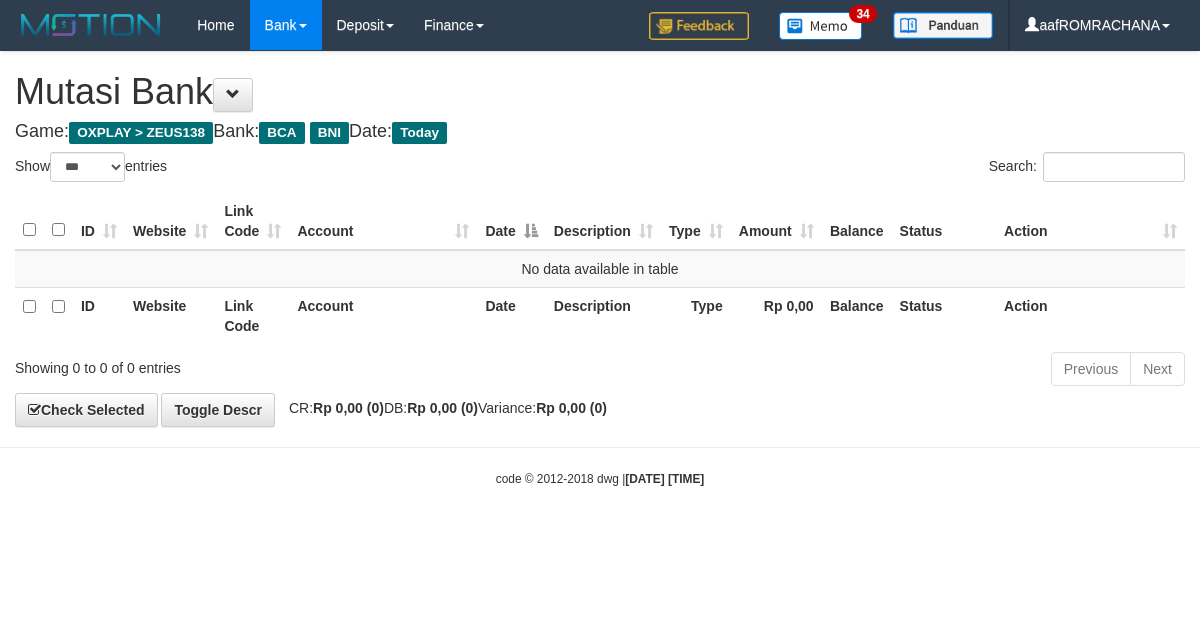 scroll, scrollTop: 0, scrollLeft: 0, axis: both 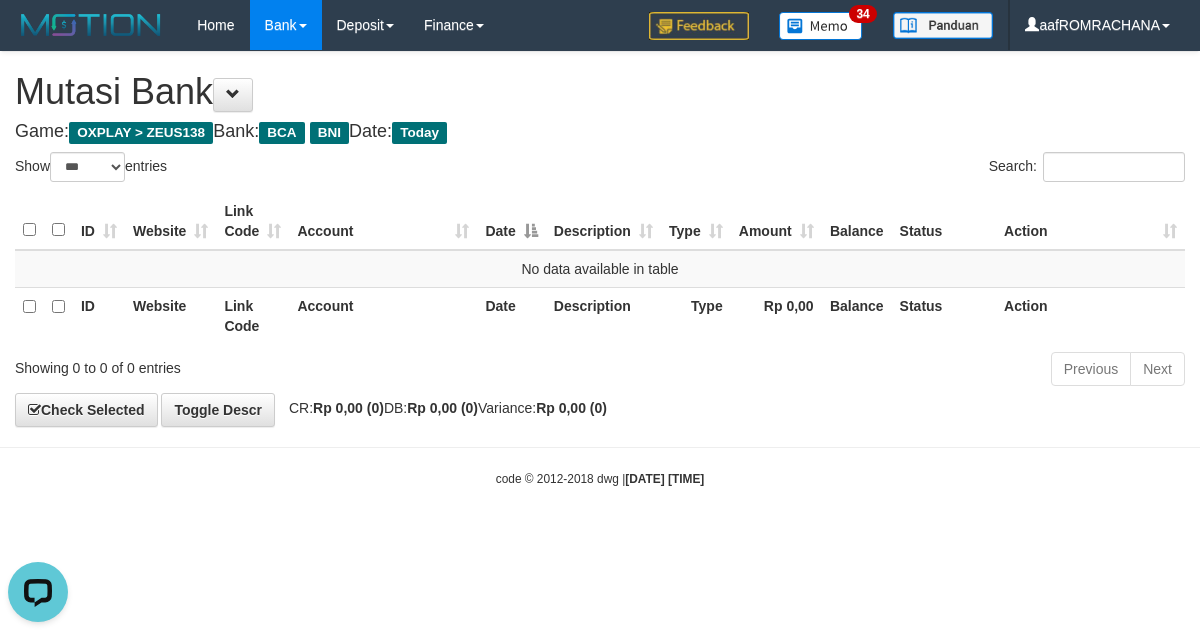 click on "Toggle navigation
Home
Bank
Account List
Load
By Website
Group
[OXPLAY]													ZEUS138
By Load Group (DPS)" at bounding box center [600, 269] 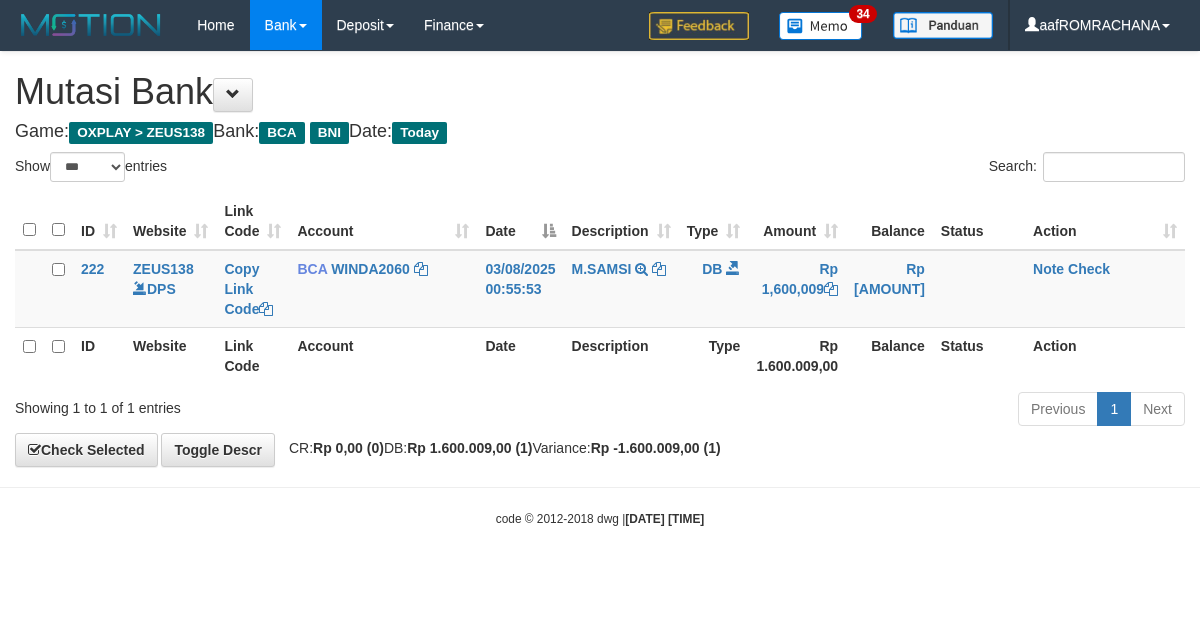 select on "***" 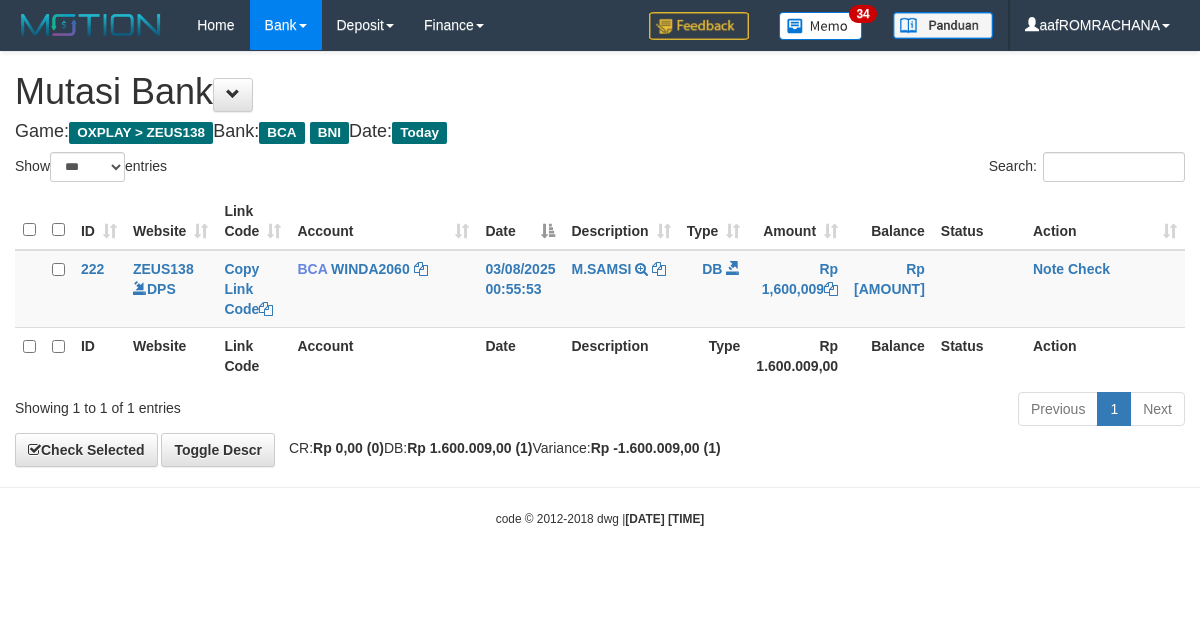 scroll, scrollTop: 0, scrollLeft: 0, axis: both 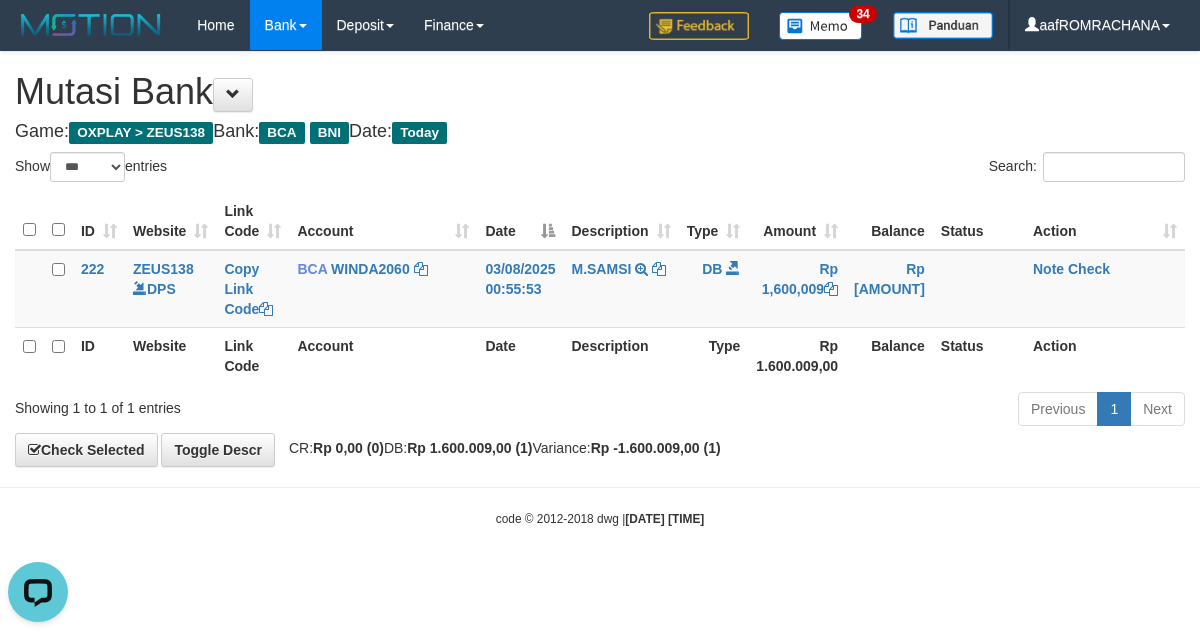 click on "code © 2012-2018 dwg |  2025/08/03 00:56:26" at bounding box center (600, 518) 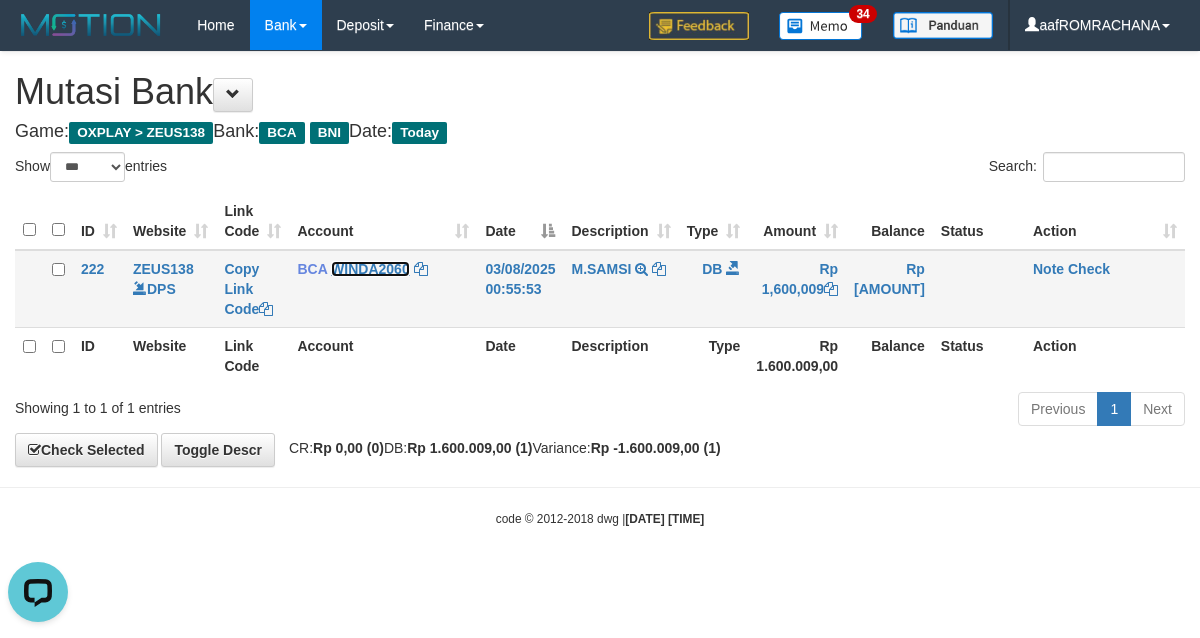 click on "WINDA2060" at bounding box center [370, 269] 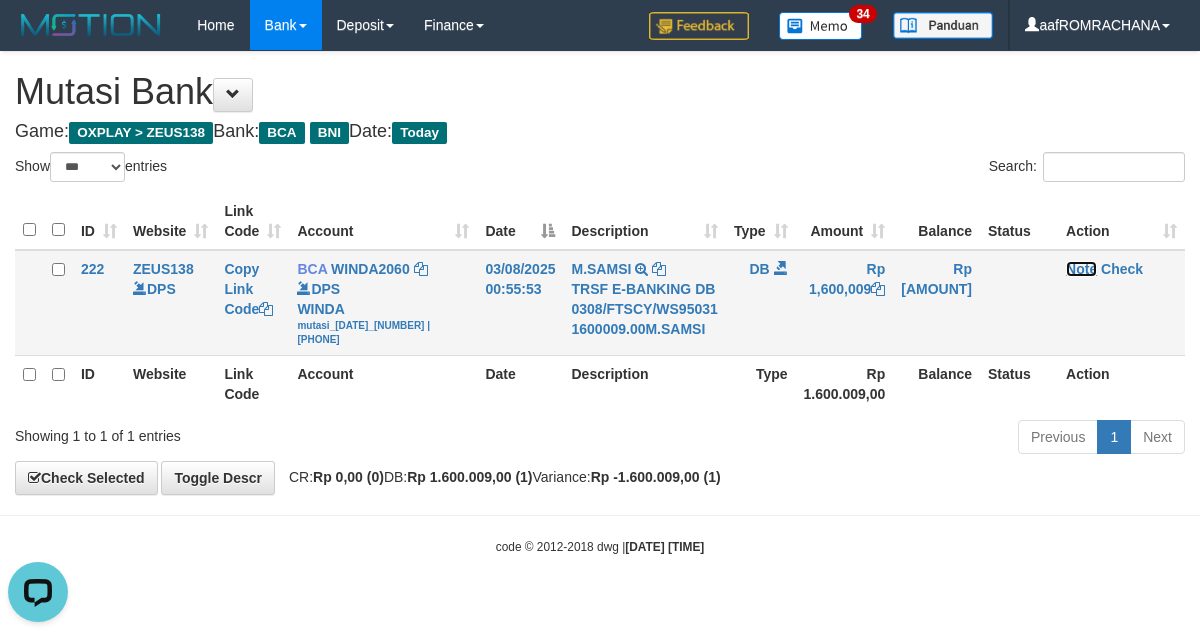 click on "Note" at bounding box center (1081, 269) 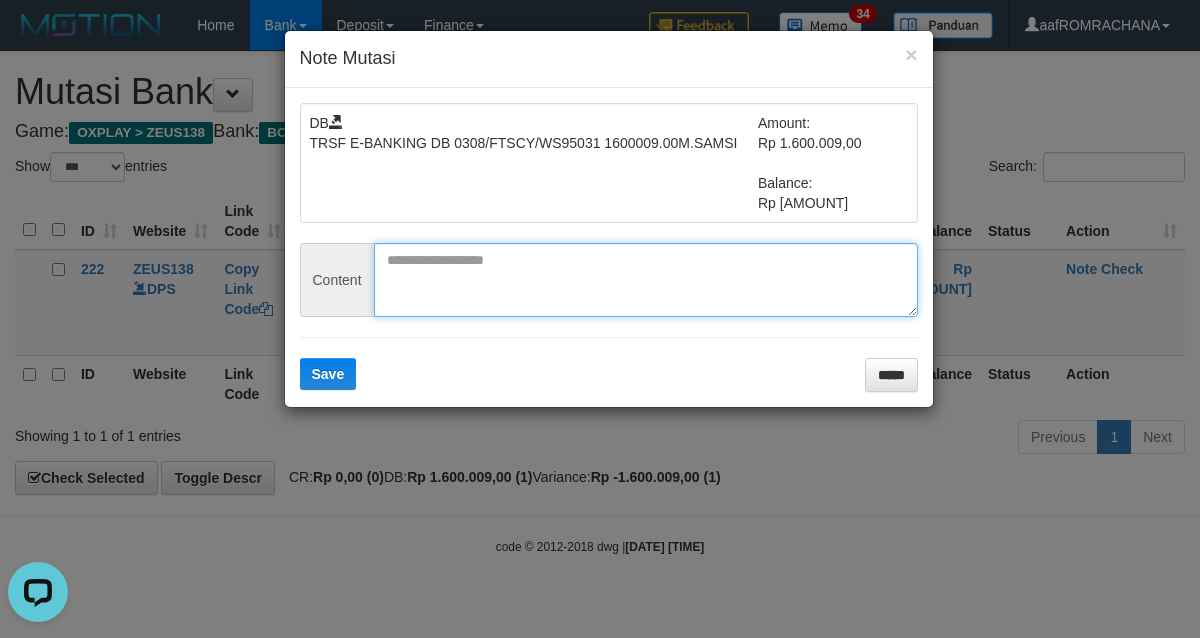 click at bounding box center [646, 280] 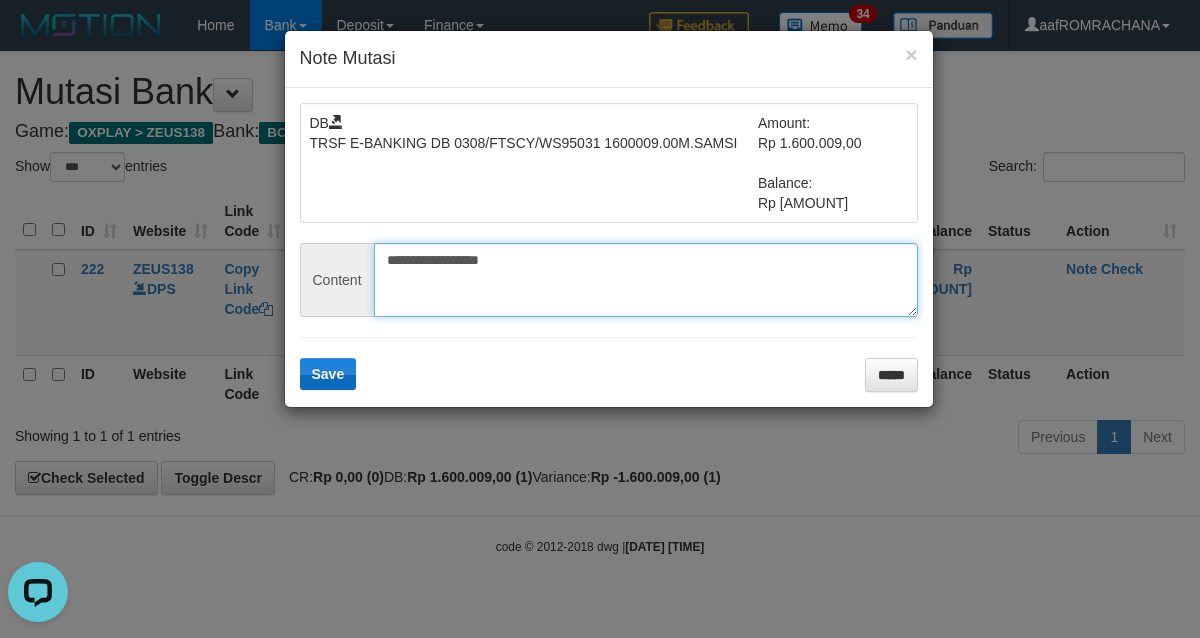 type on "**********" 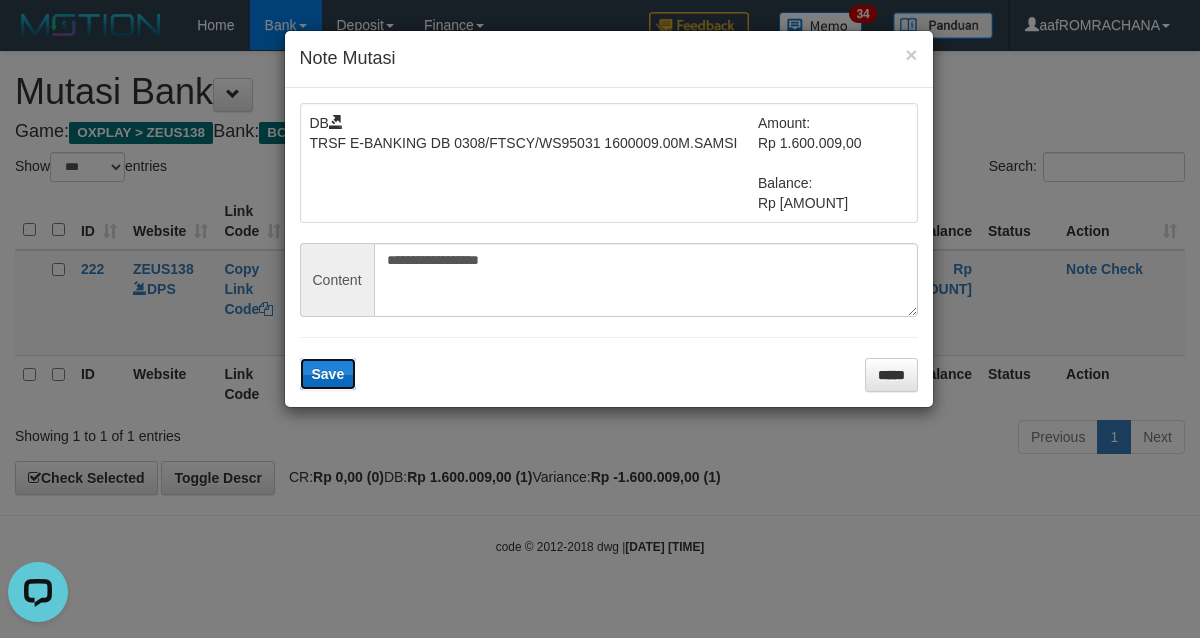 click on "Save" at bounding box center [328, 374] 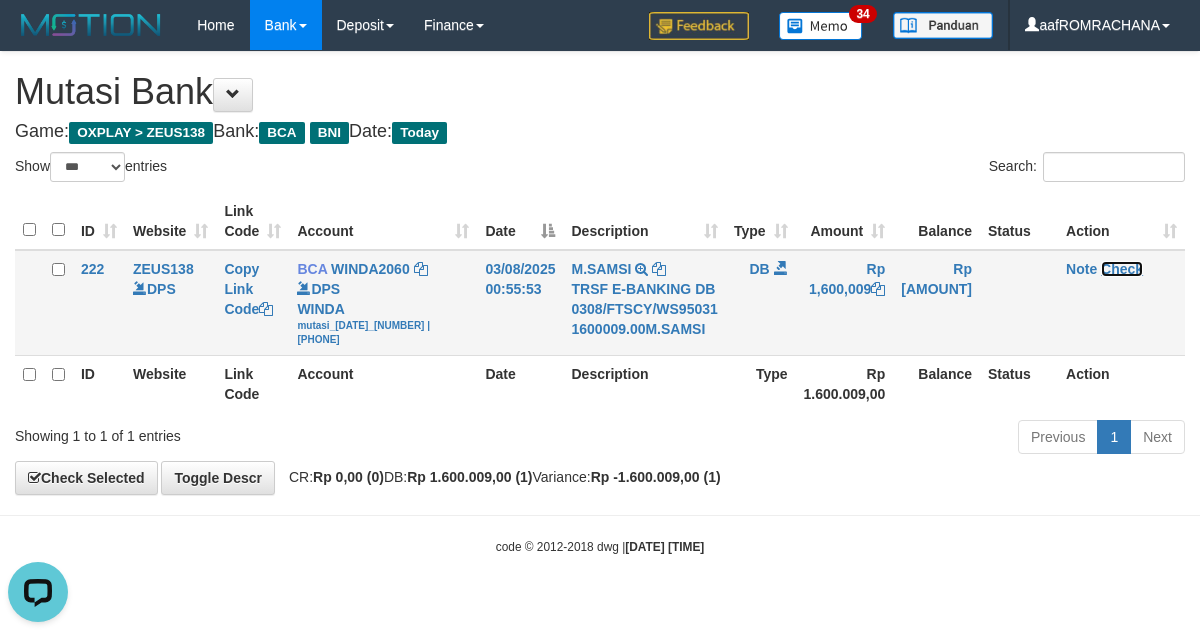 click on "Check" at bounding box center (1122, 269) 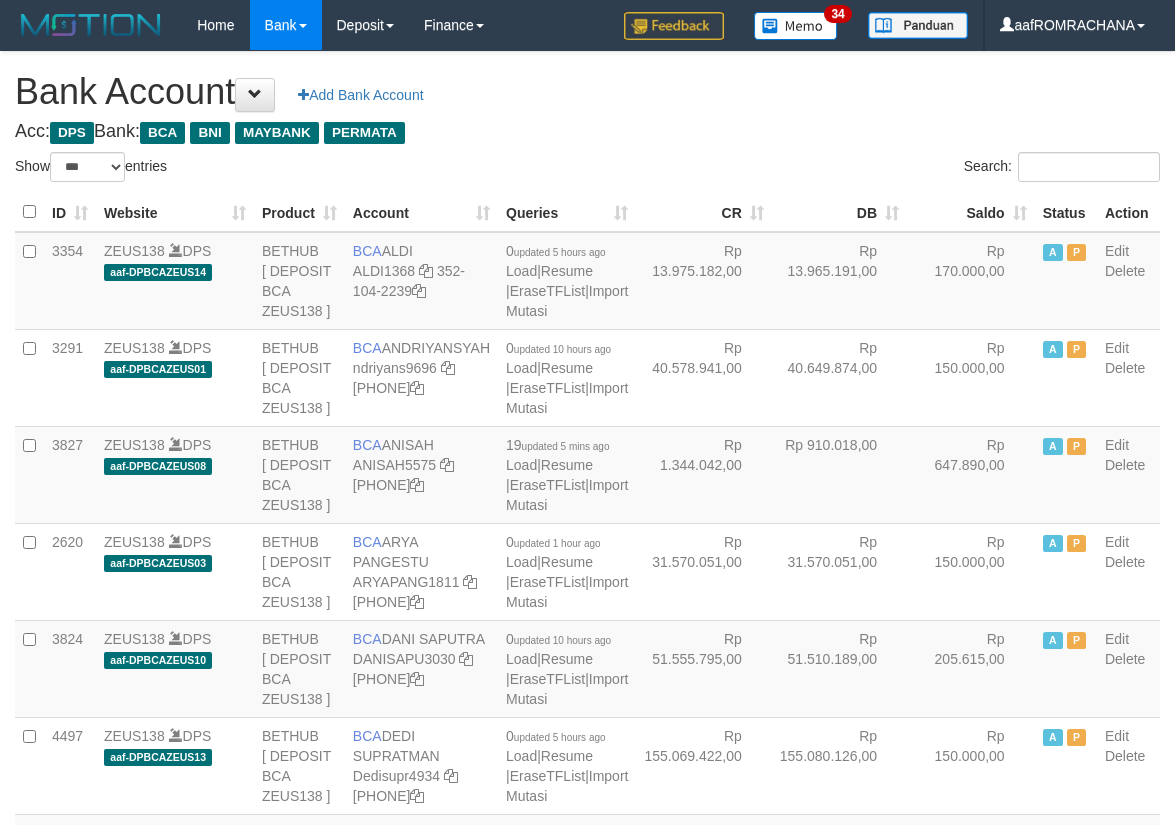 select on "***" 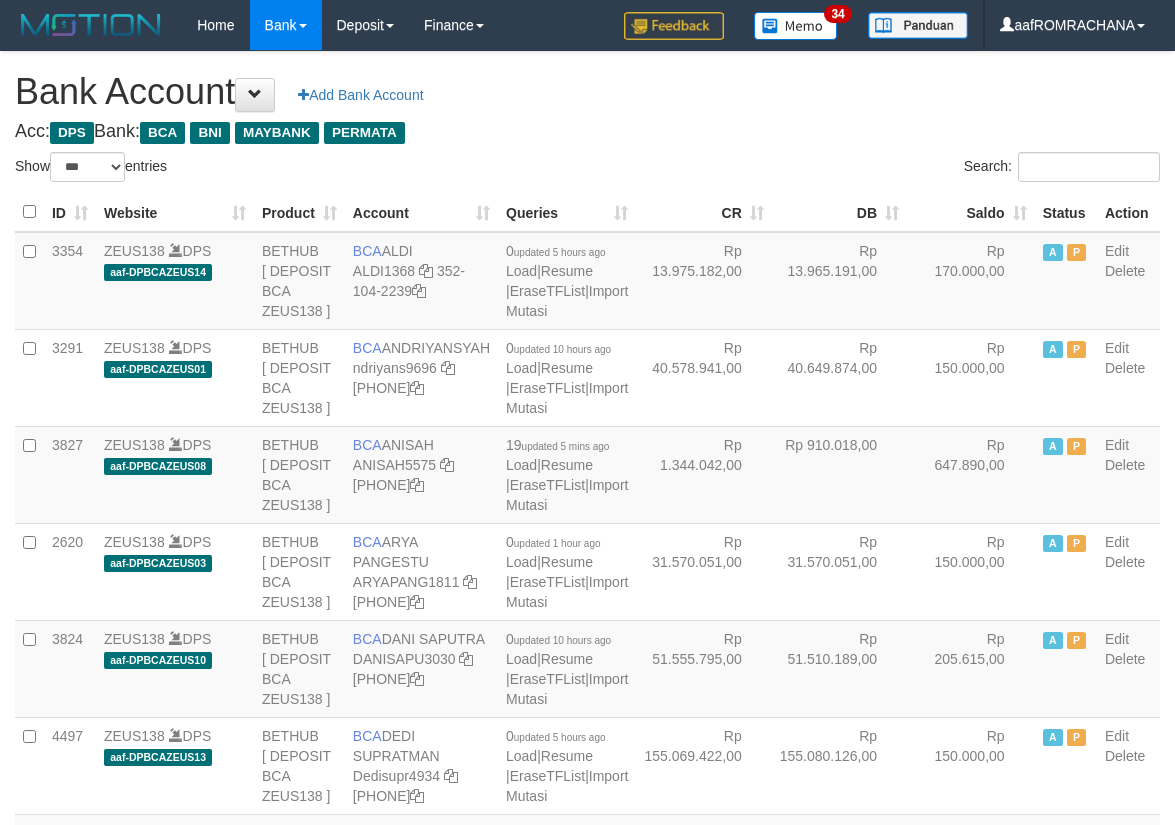 scroll, scrollTop: 0, scrollLeft: 0, axis: both 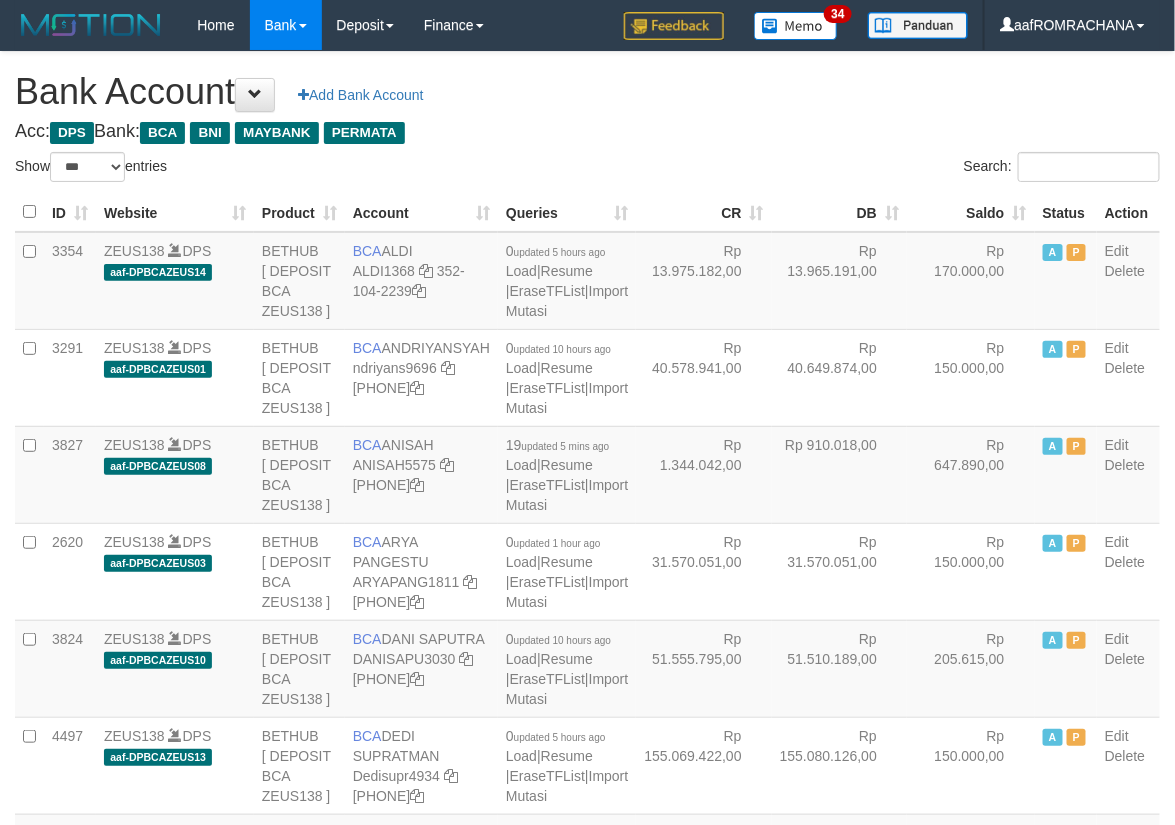 click on "Saldo" at bounding box center (971, 212) 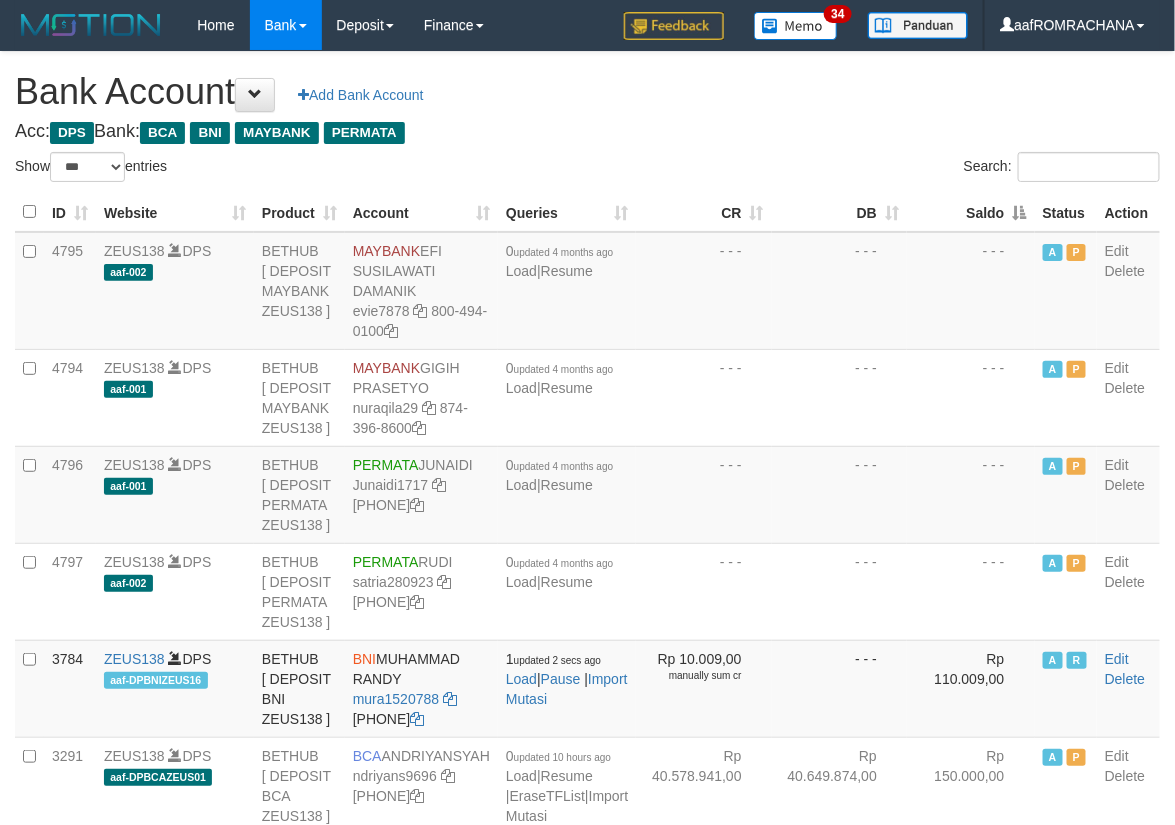 click on "Saldo" at bounding box center [971, 212] 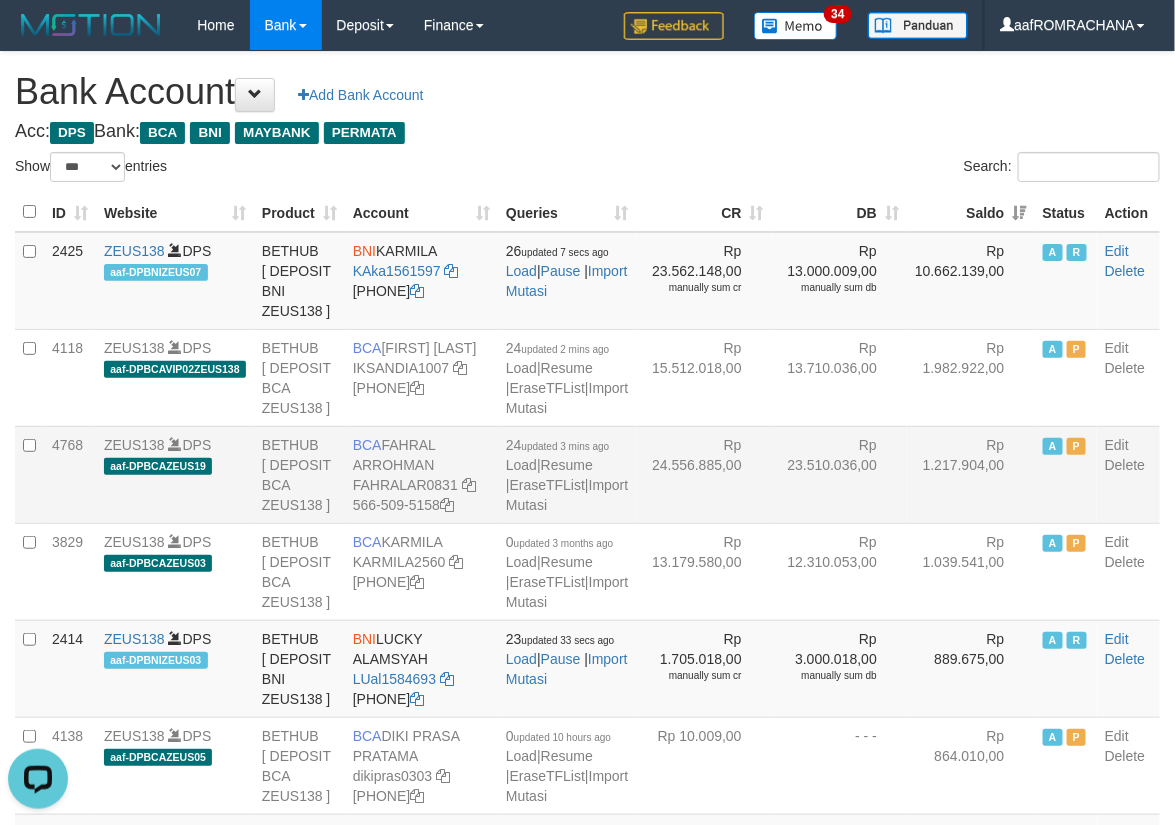 scroll, scrollTop: 0, scrollLeft: 0, axis: both 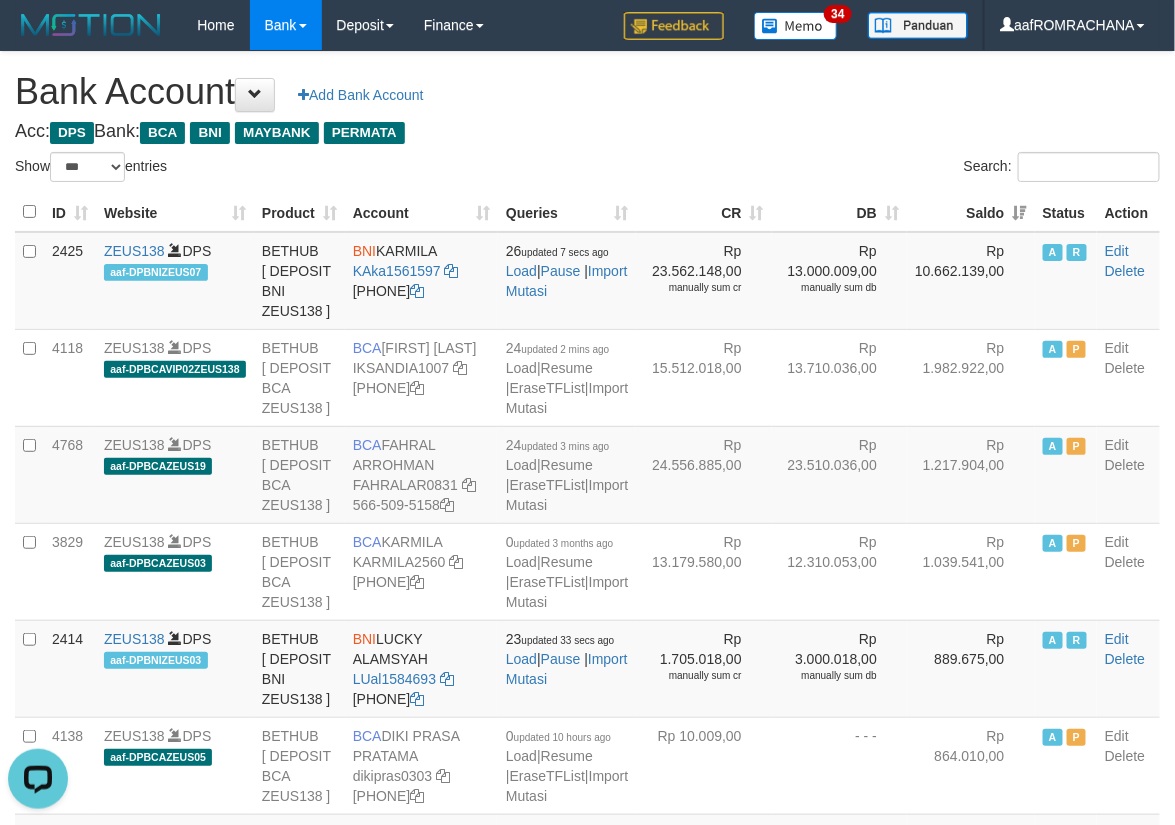 click on "Bank Account
Add Bank Account" at bounding box center [587, 92] 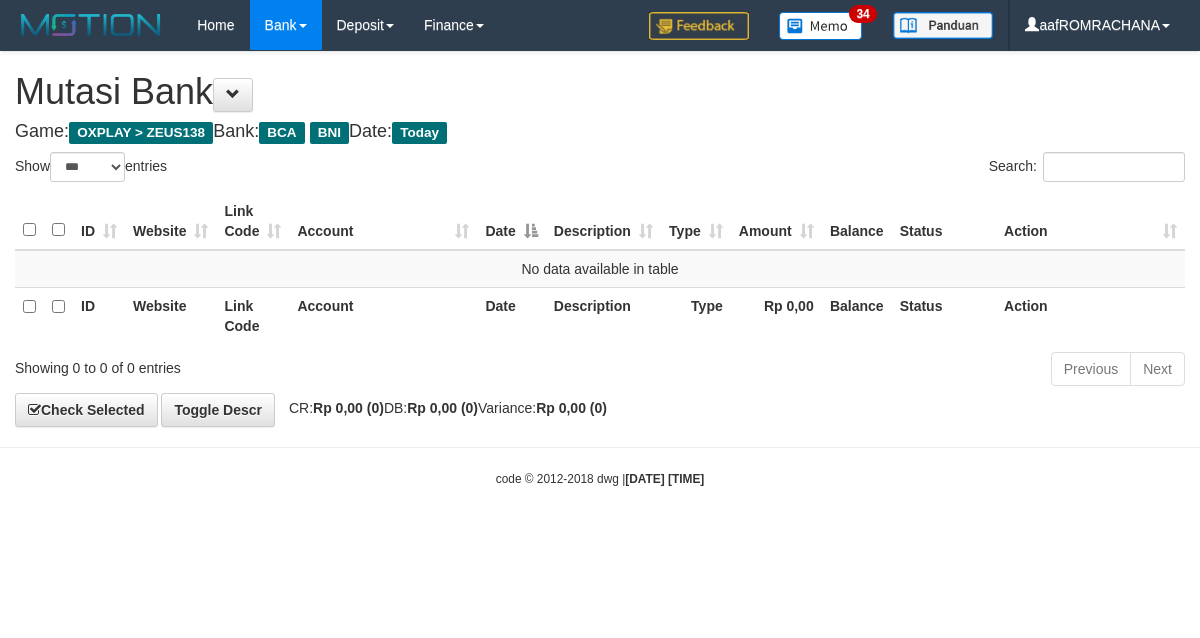 select on "***" 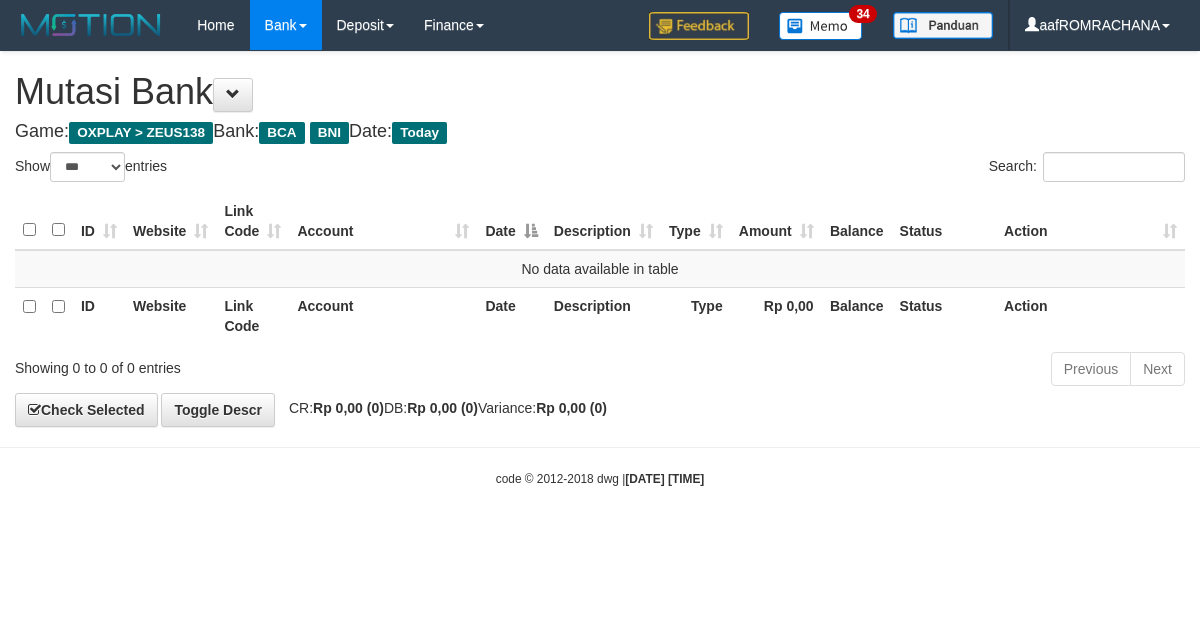 scroll, scrollTop: 0, scrollLeft: 0, axis: both 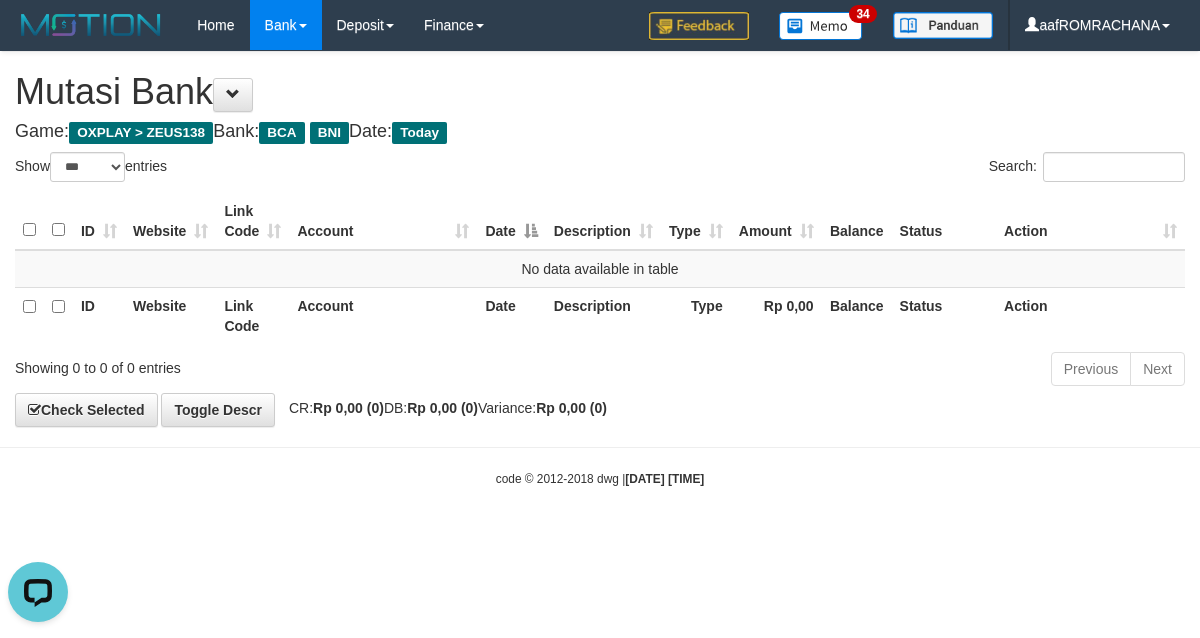 click on "Toggle navigation
Home
Bank
Account List
Load
By Website
Group
[OXPLAY]													ZEUS138
By Load Group (DPS)" at bounding box center (600, 269) 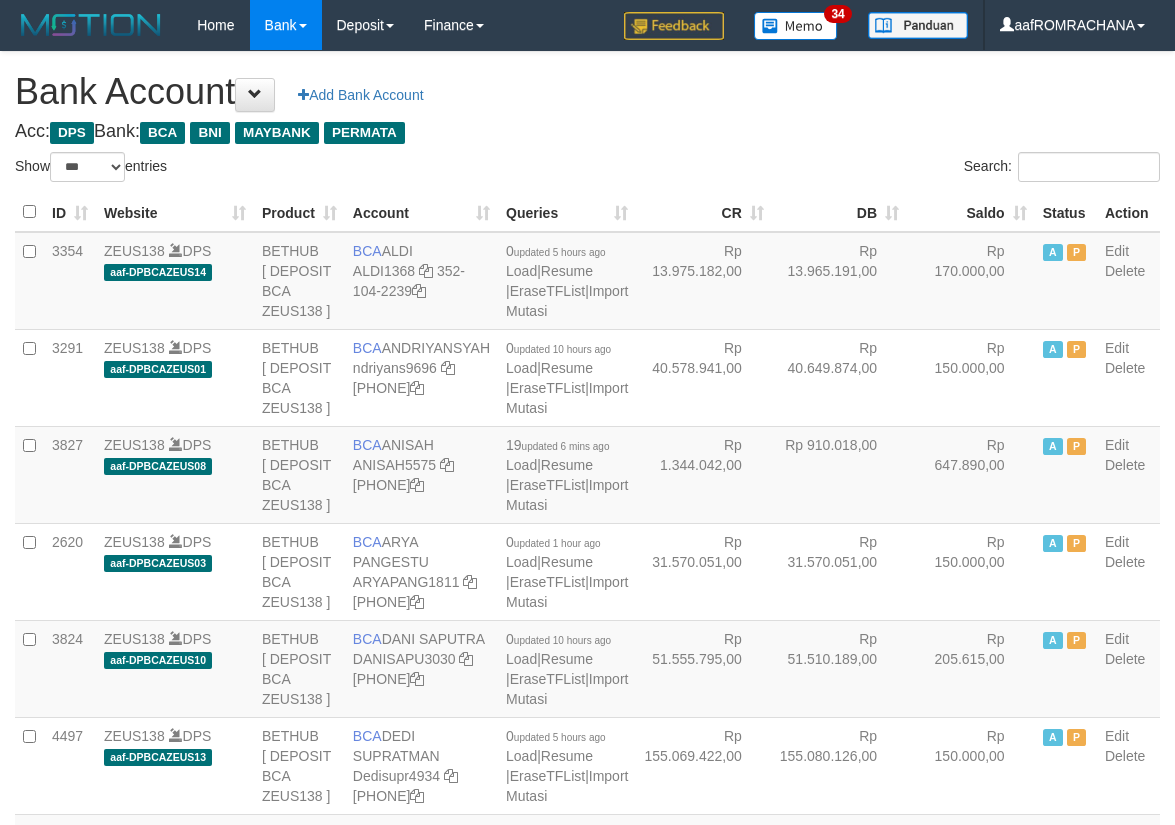 select on "***" 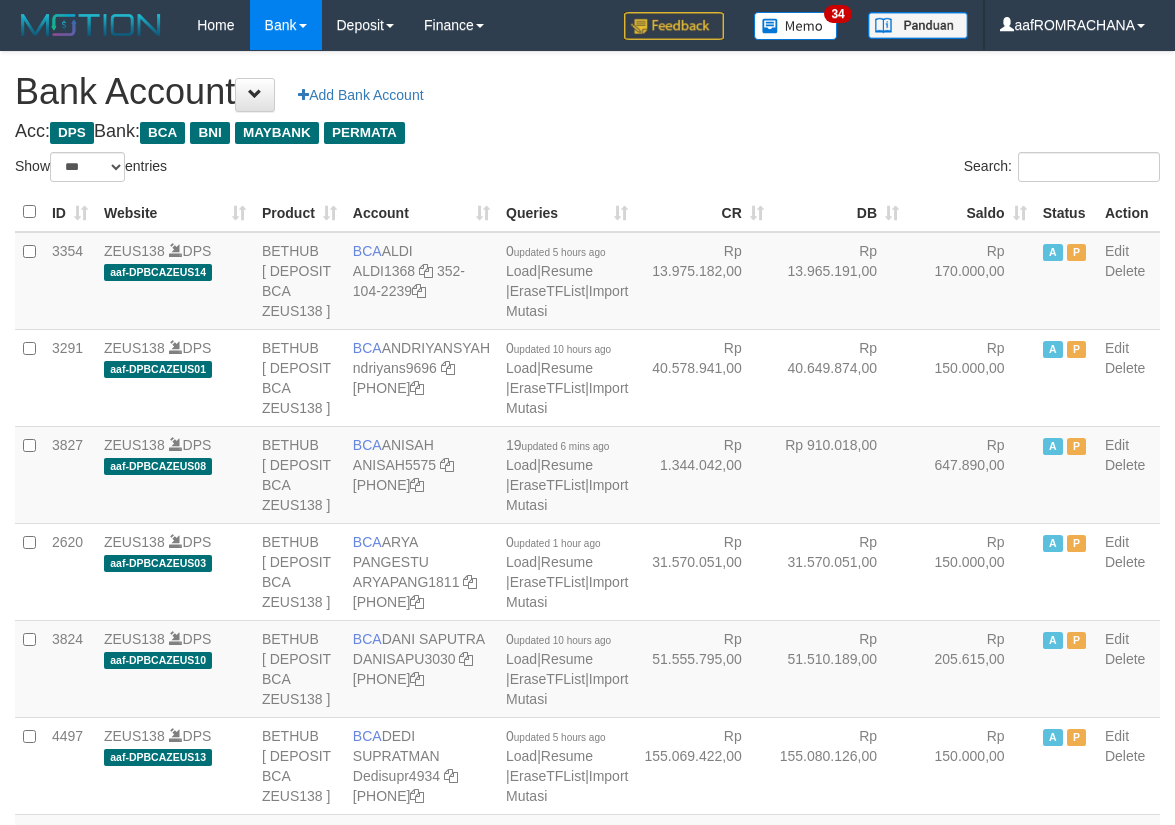 scroll, scrollTop: 0, scrollLeft: 0, axis: both 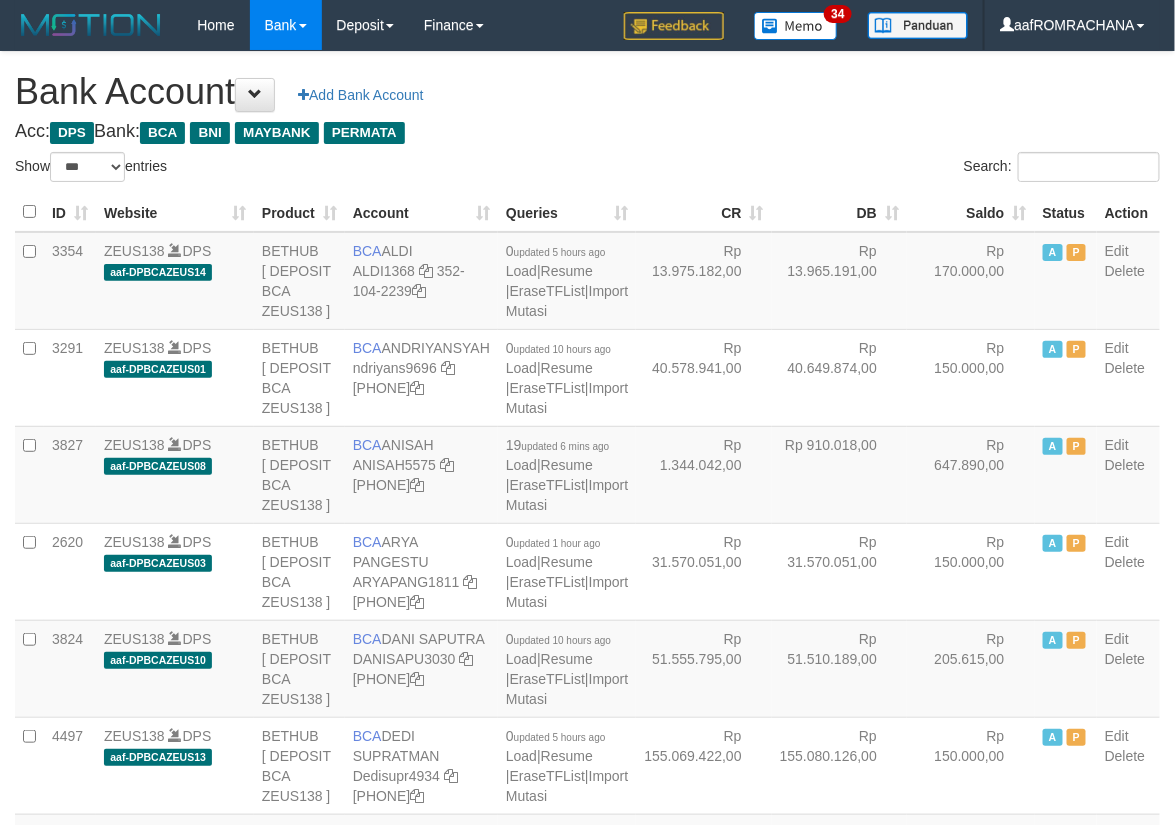 click on "Saldo" at bounding box center (971, 212) 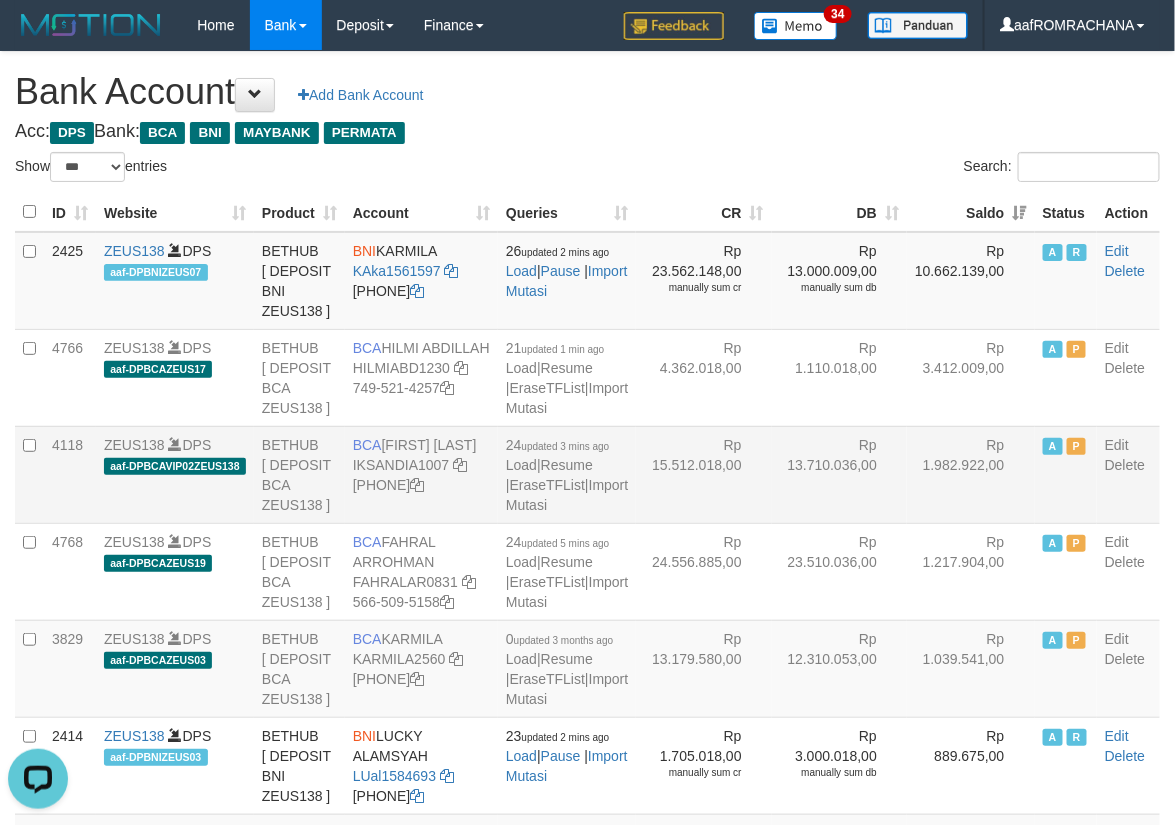 scroll, scrollTop: 0, scrollLeft: 0, axis: both 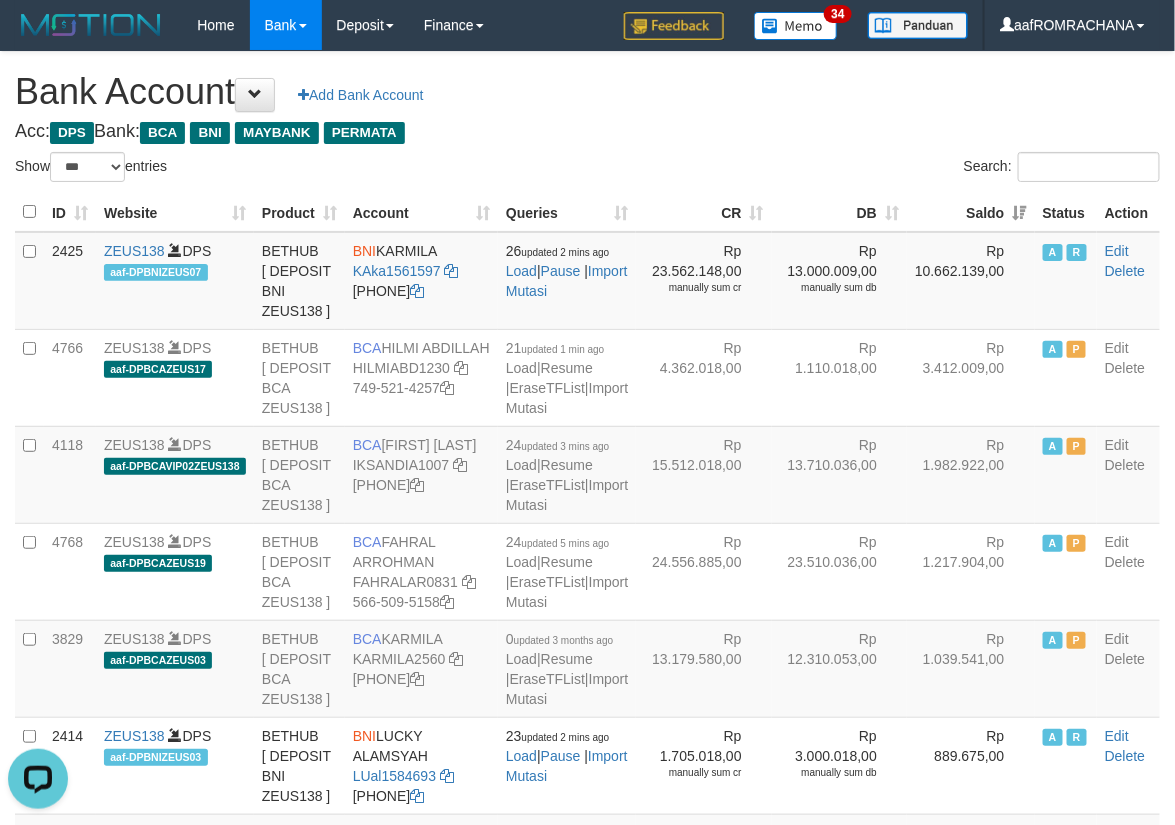 click on "Bank Account
Add Bank Account" at bounding box center [587, 92] 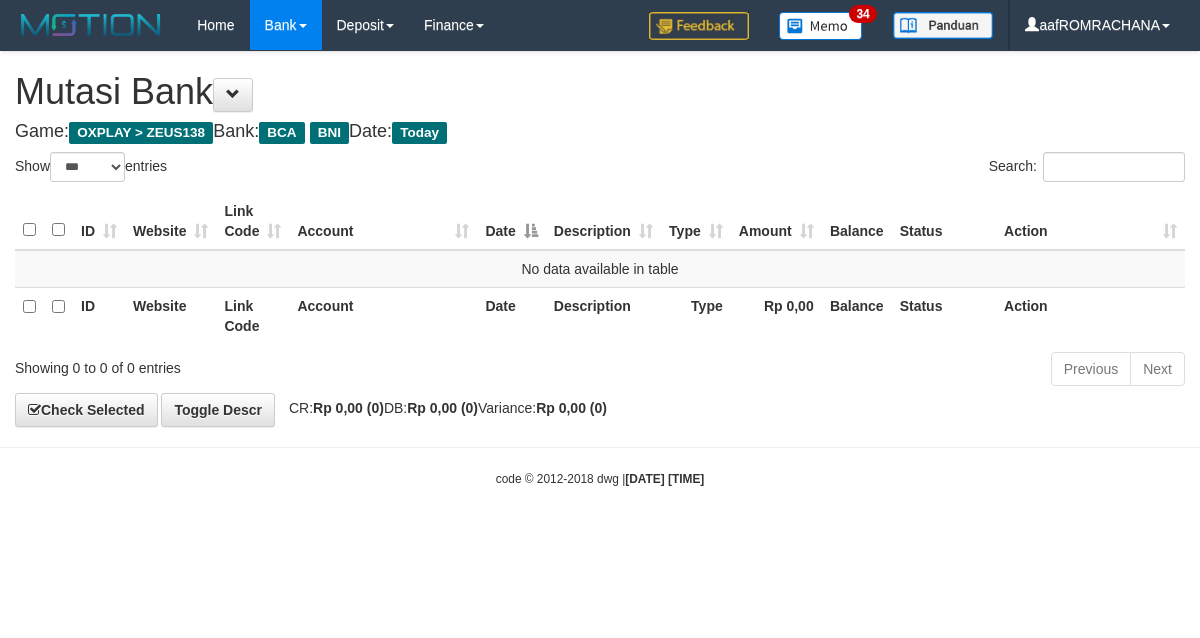 select on "***" 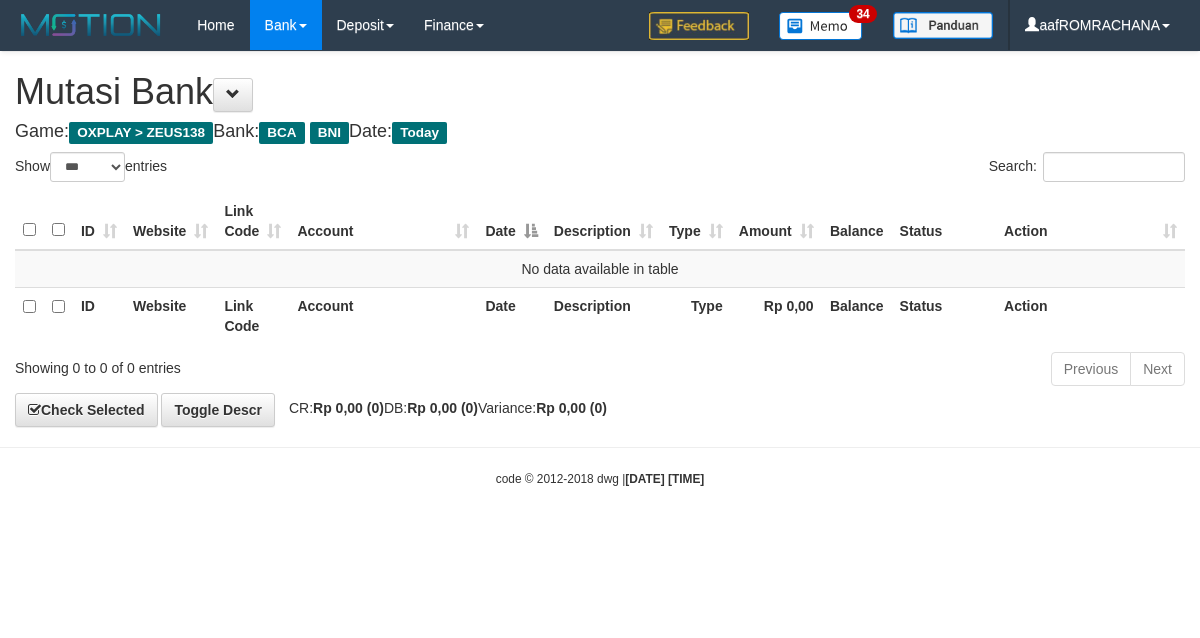 scroll, scrollTop: 0, scrollLeft: 0, axis: both 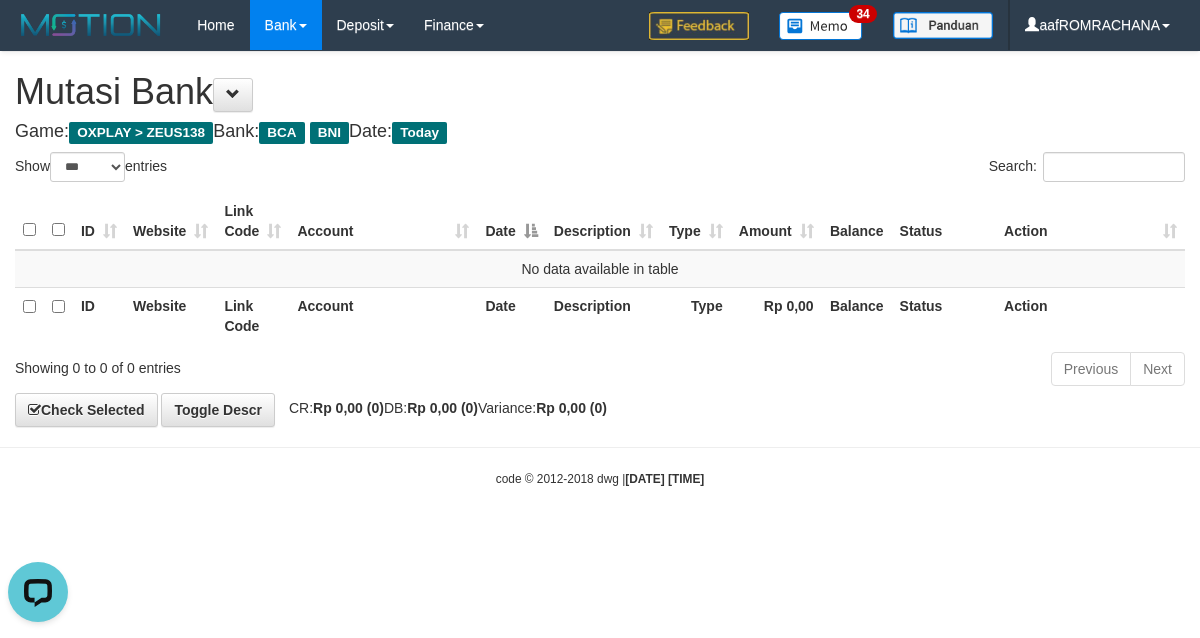 click on "Toggle navigation
Home
Bank
Account List
Load
By Website
Group
[OXPLAY]													ZEUS138
By Load Group (DPS)" at bounding box center (600, 269) 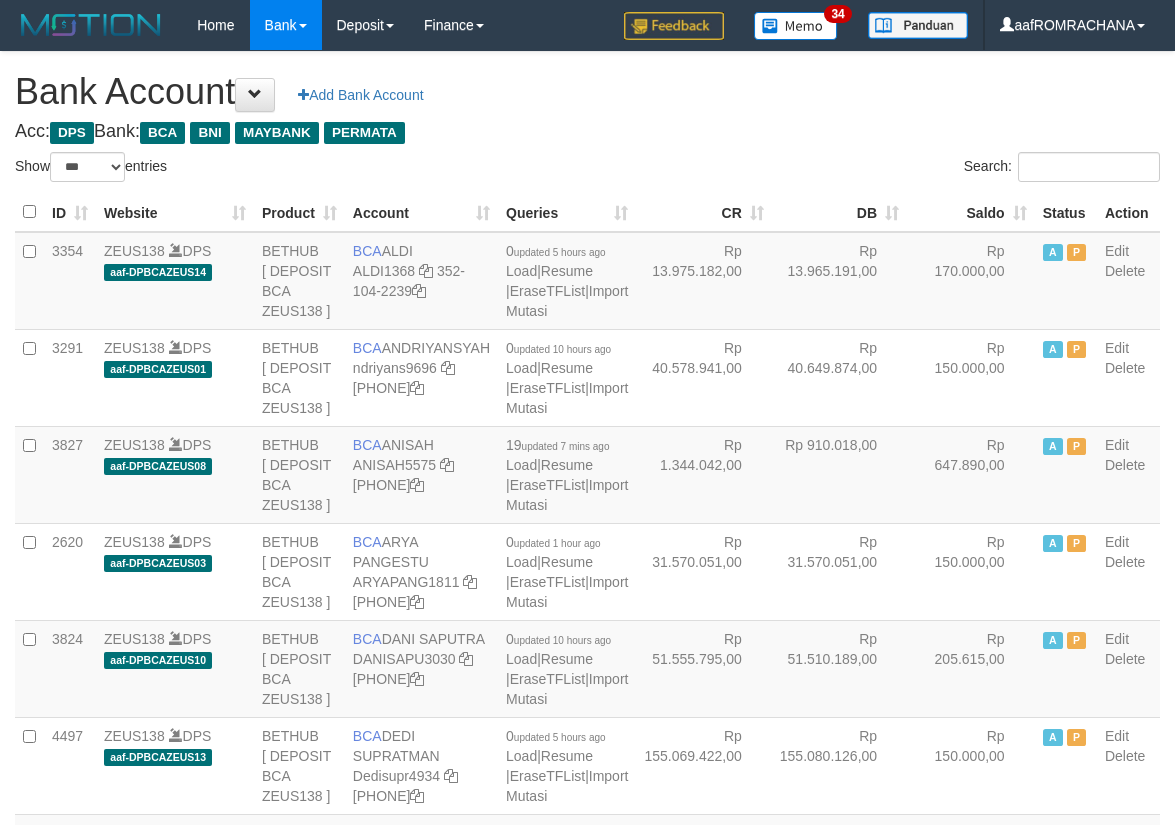 select on "***" 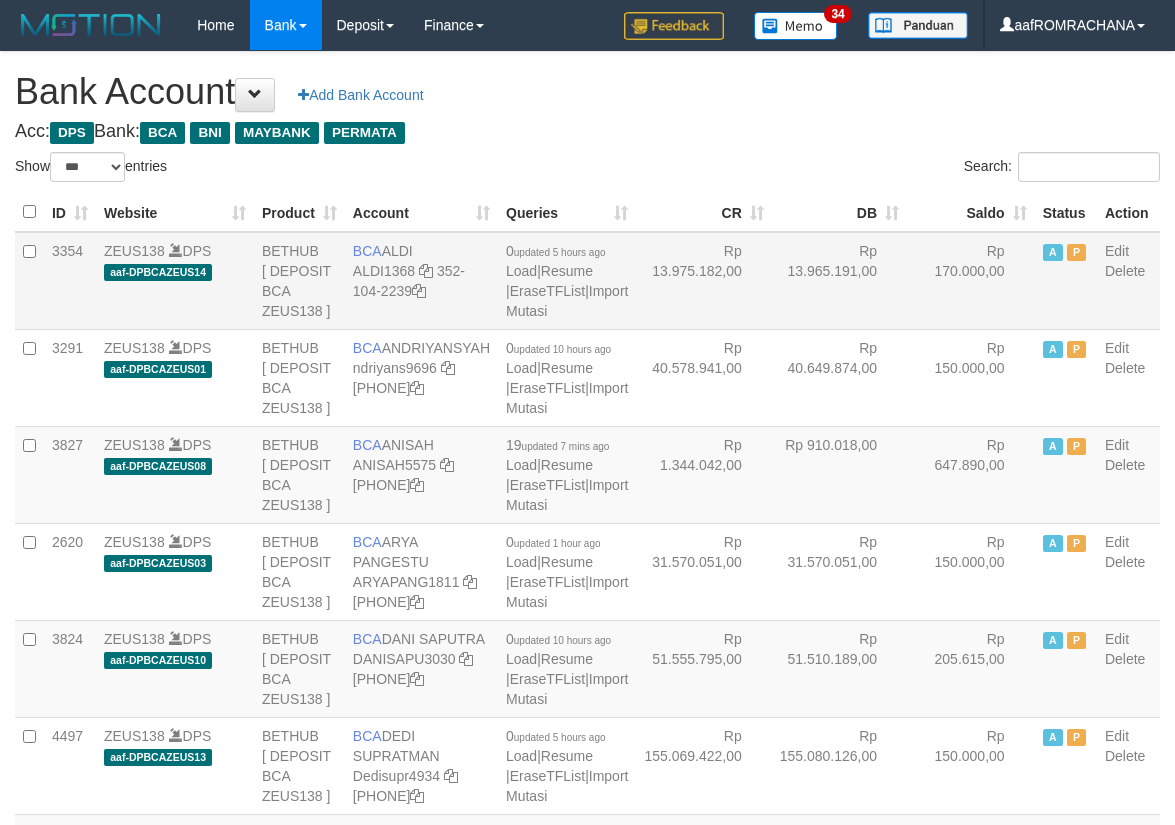 scroll, scrollTop: 0, scrollLeft: 0, axis: both 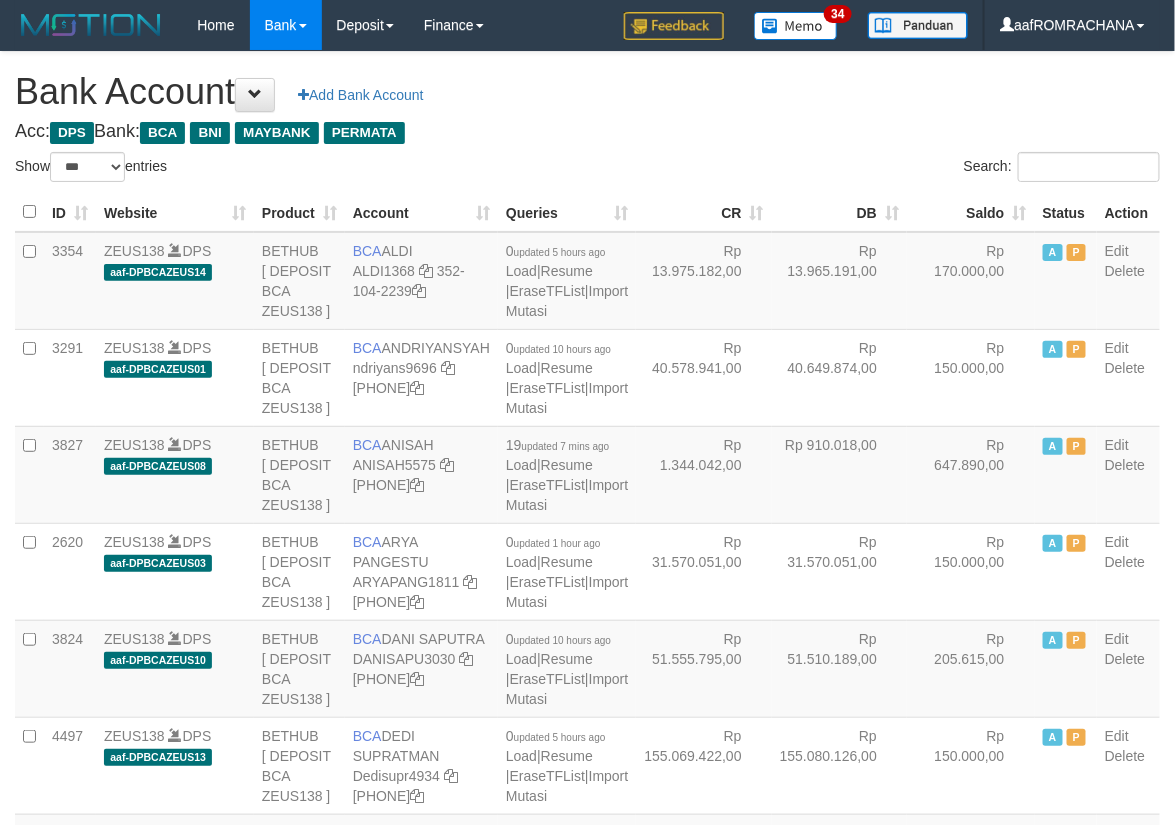 click on "Saldo" at bounding box center [971, 212] 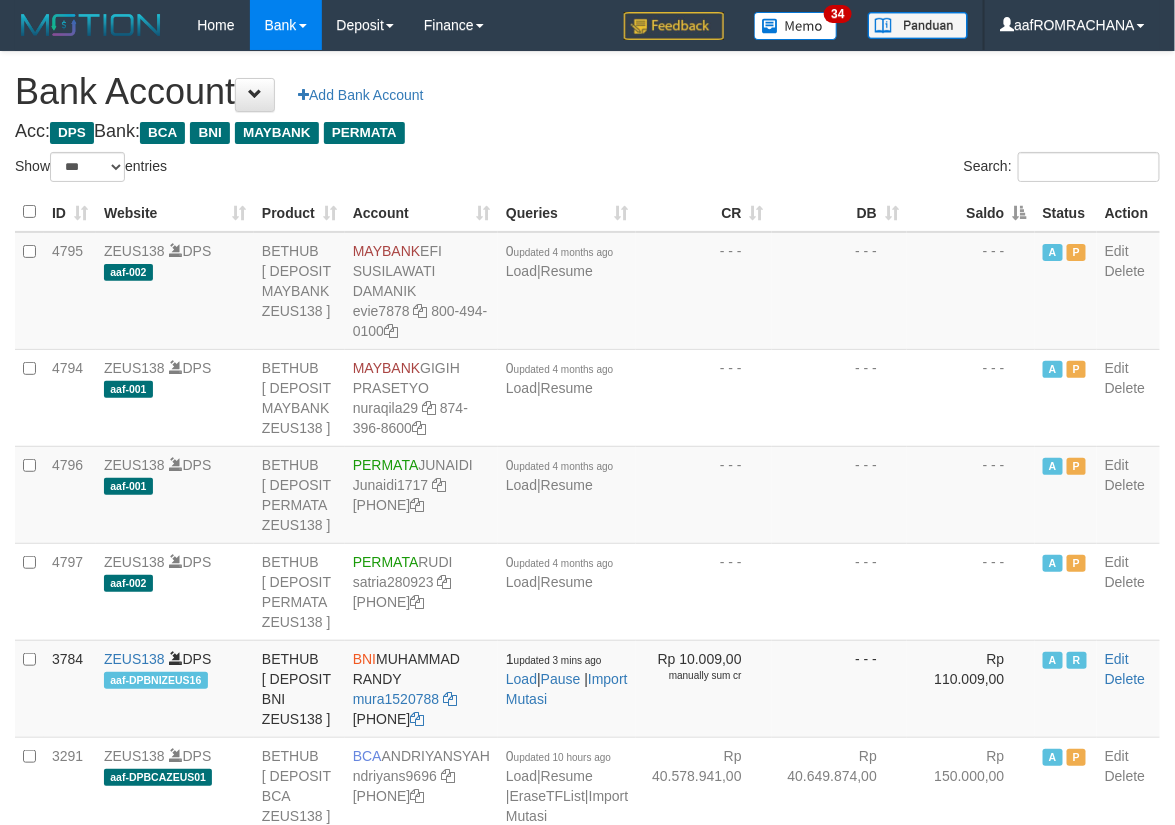 click on "Saldo" at bounding box center (971, 212) 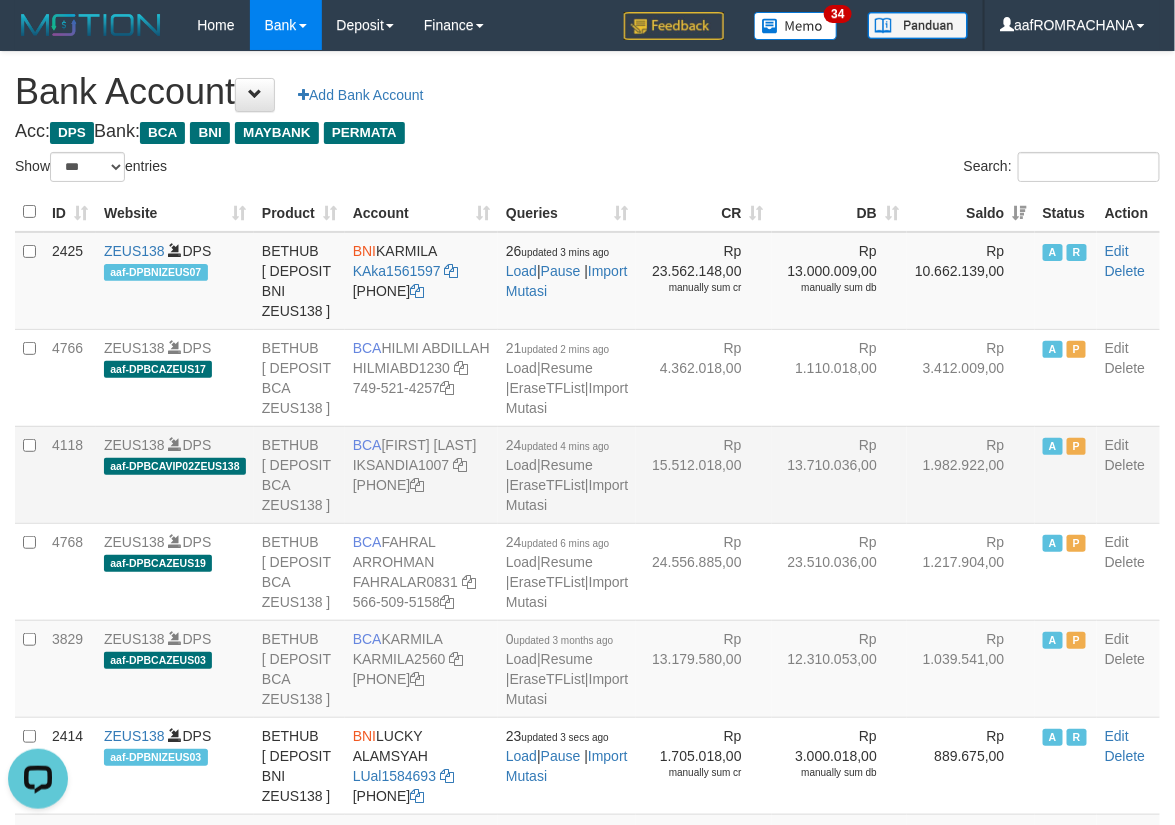 scroll, scrollTop: 0, scrollLeft: 0, axis: both 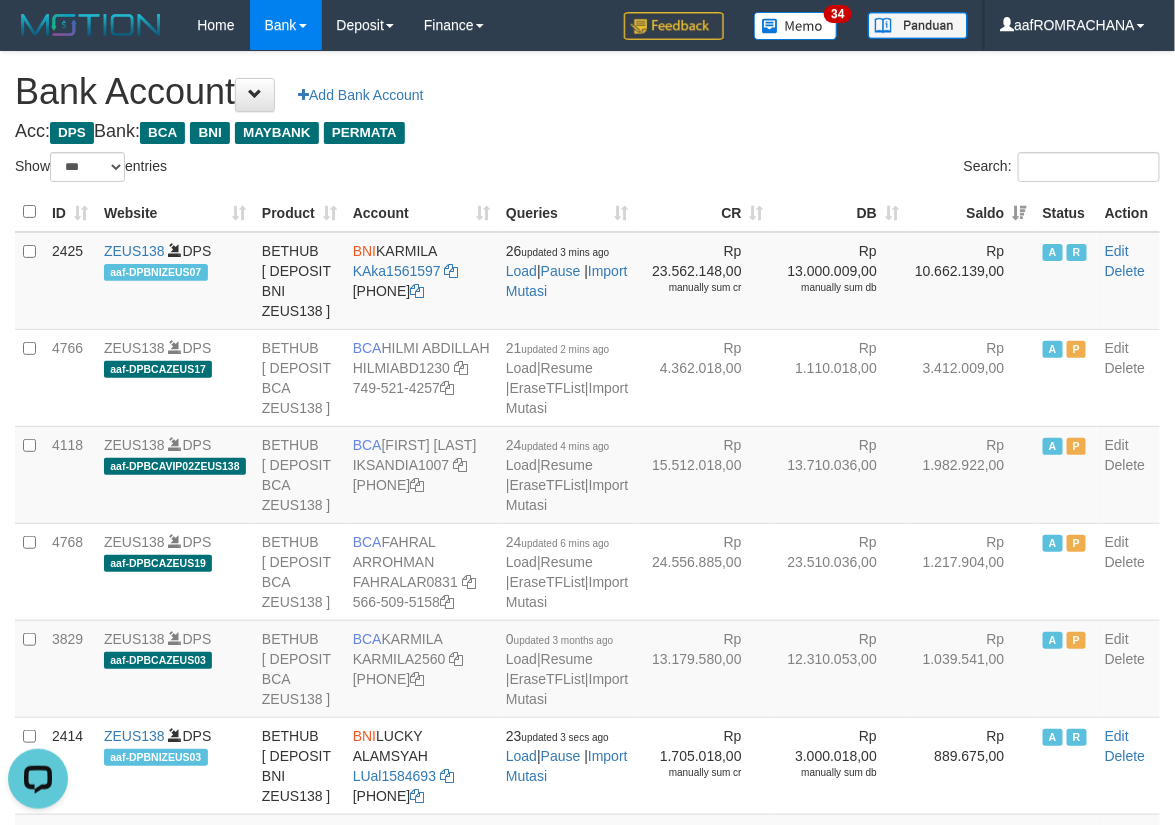 click on "Search:" at bounding box center (882, 169) 